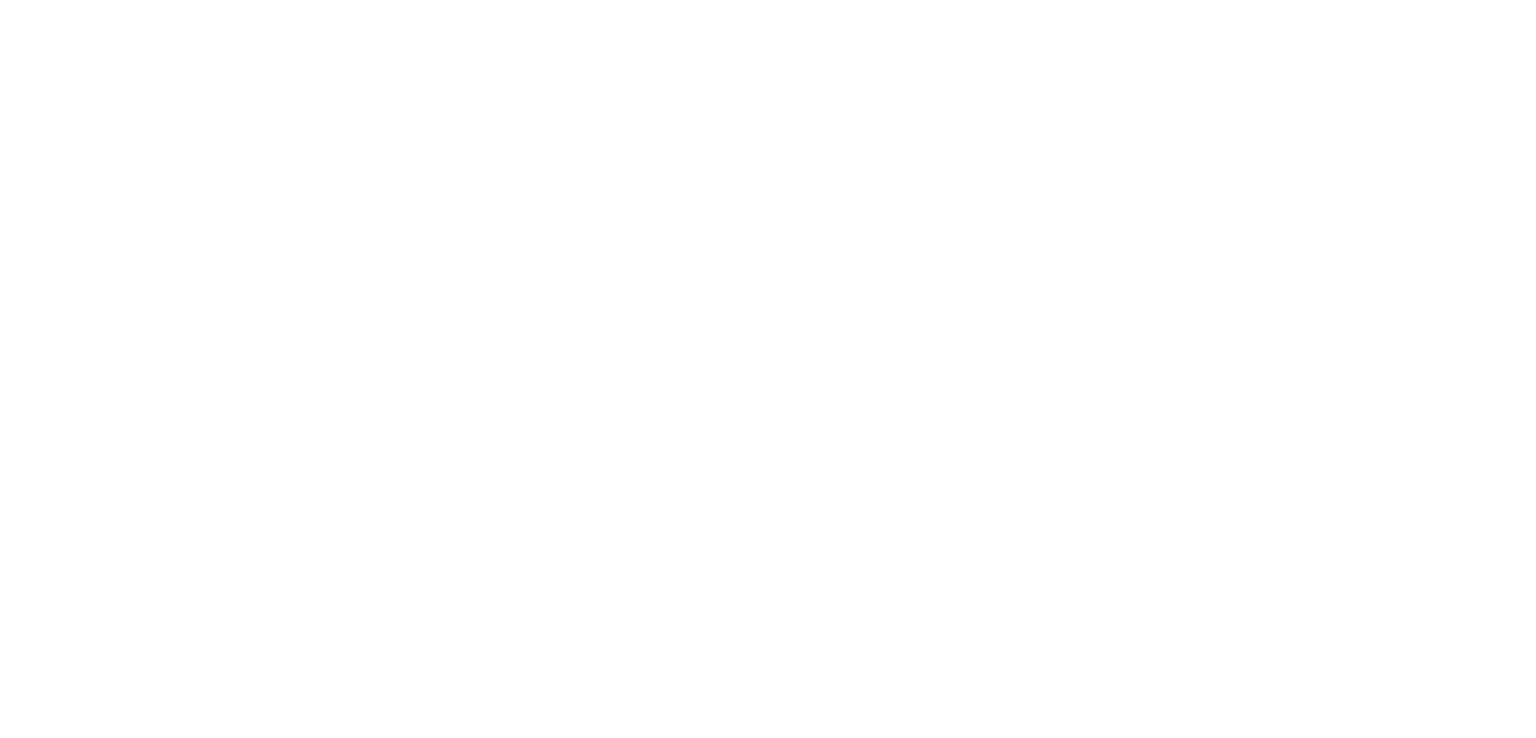 scroll, scrollTop: 0, scrollLeft: 0, axis: both 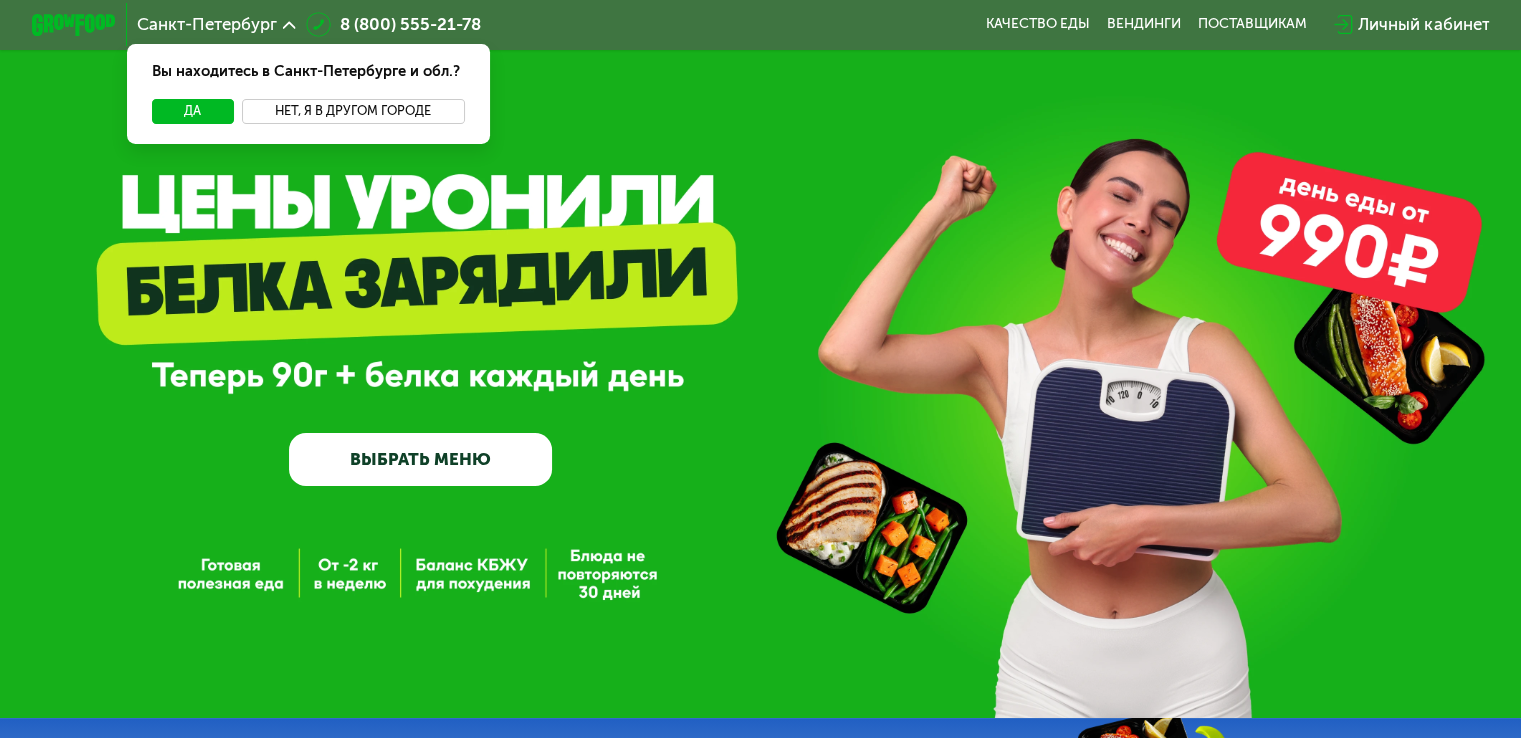 click on "Нет, я в другом городе" at bounding box center (353, 111) 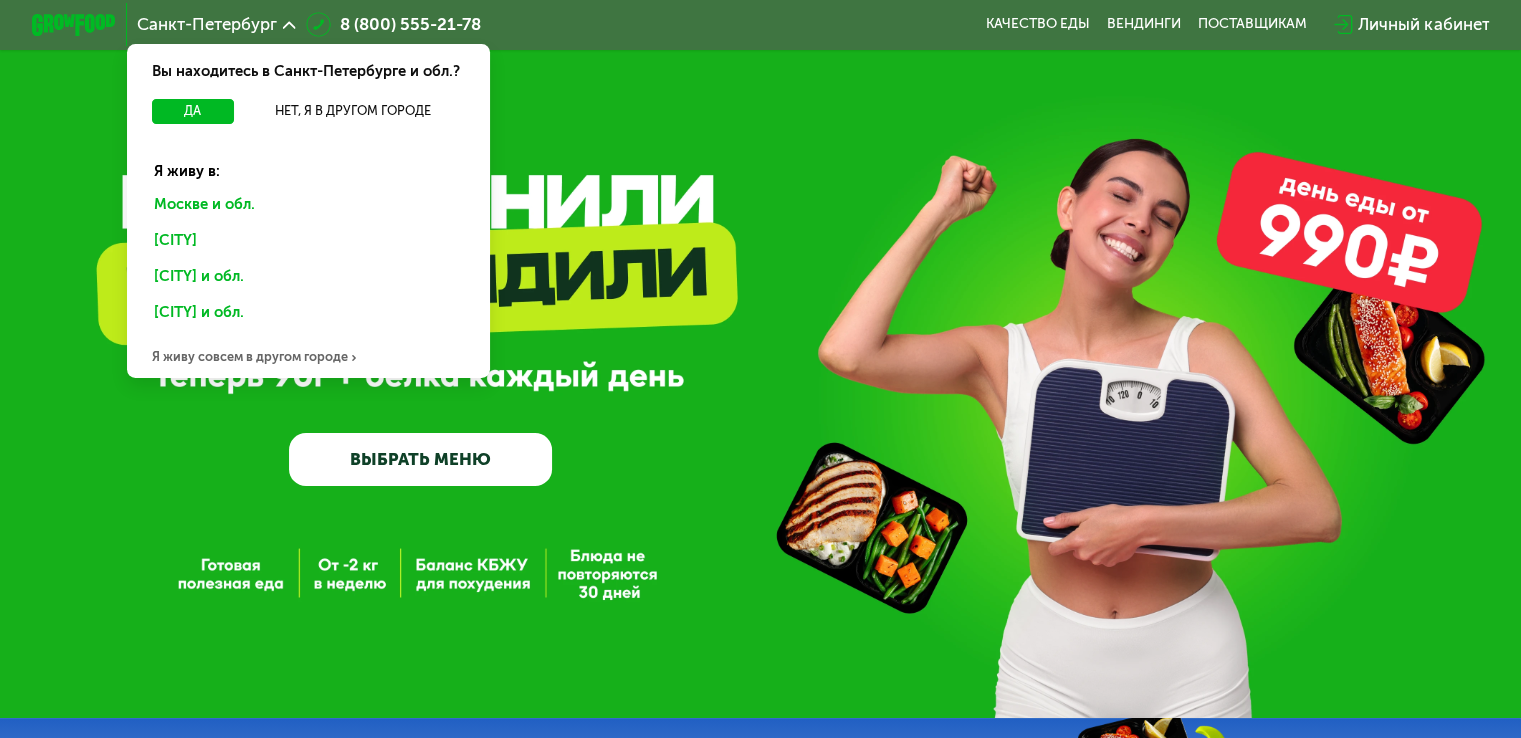 click on "Я живу совсем в другом городе" at bounding box center [308, 357] 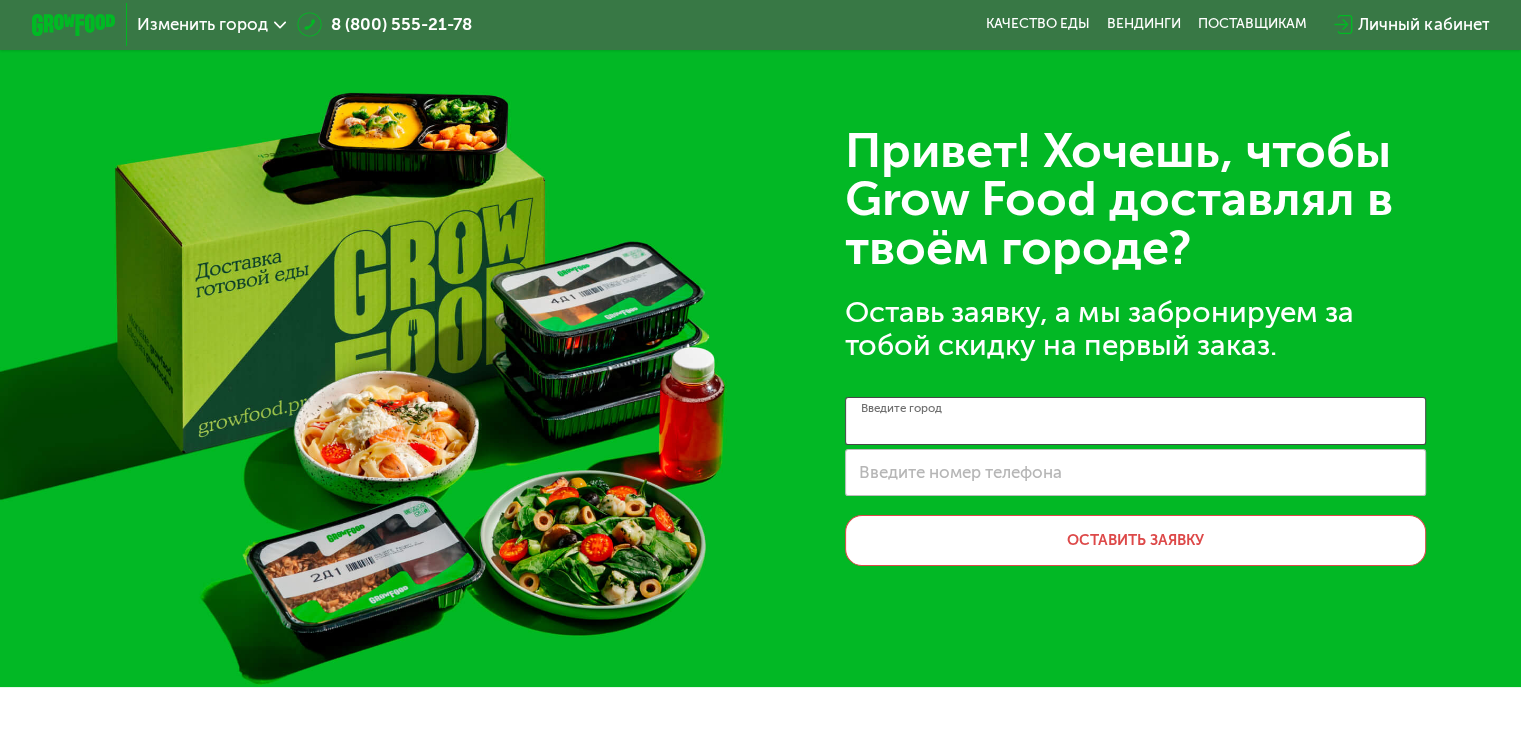 click on "Введите город" at bounding box center [1135, 421] 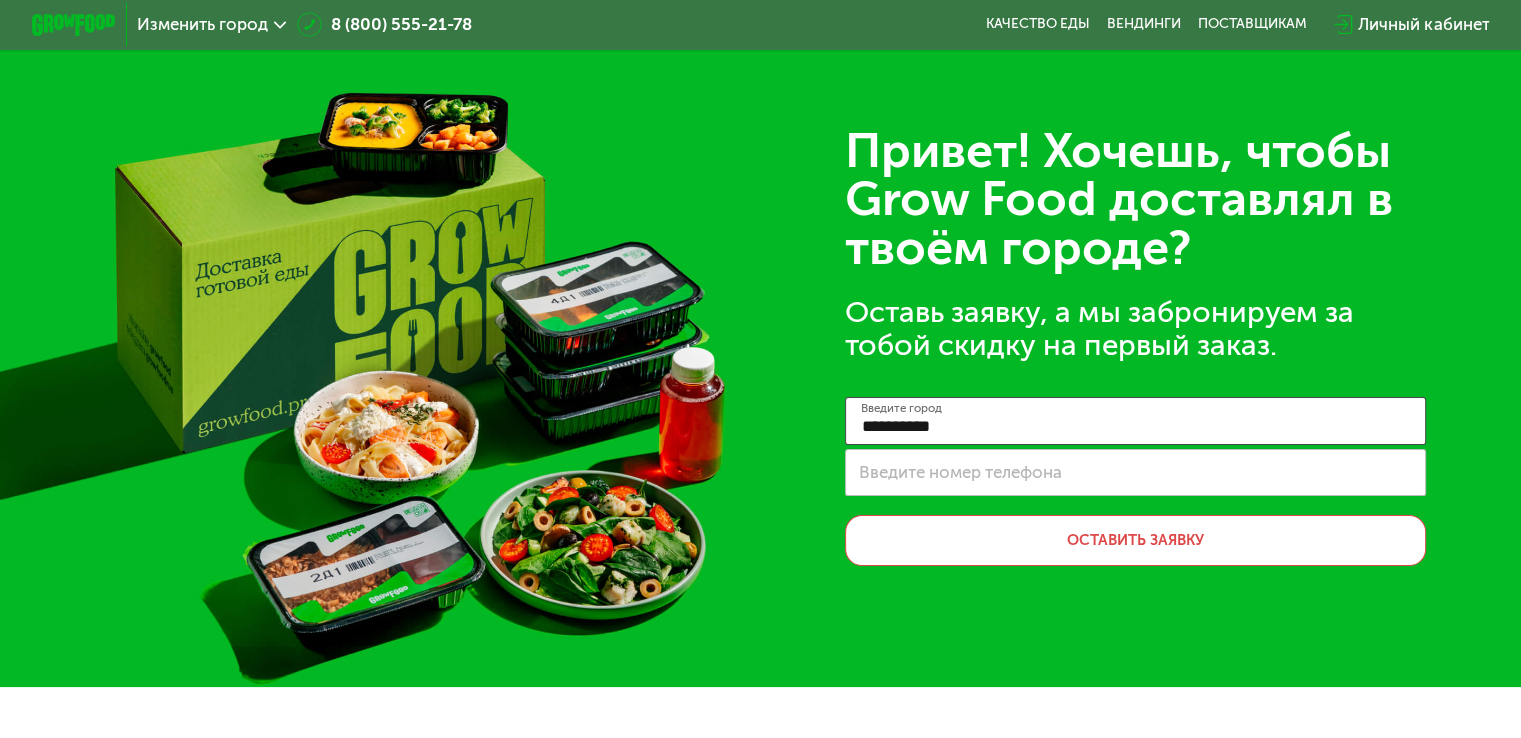 type on "**********" 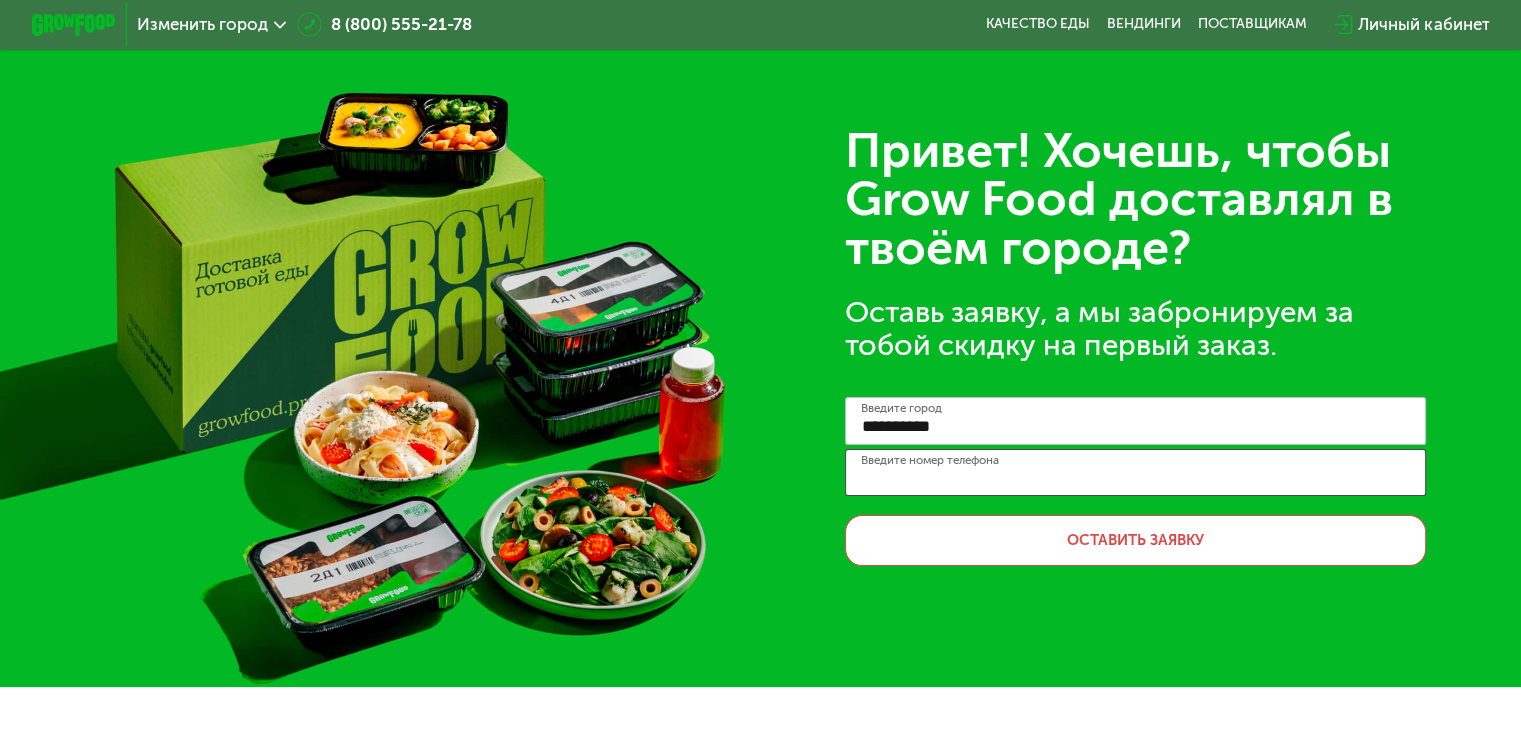 click on "Введите номер телефона" at bounding box center [1135, 473] 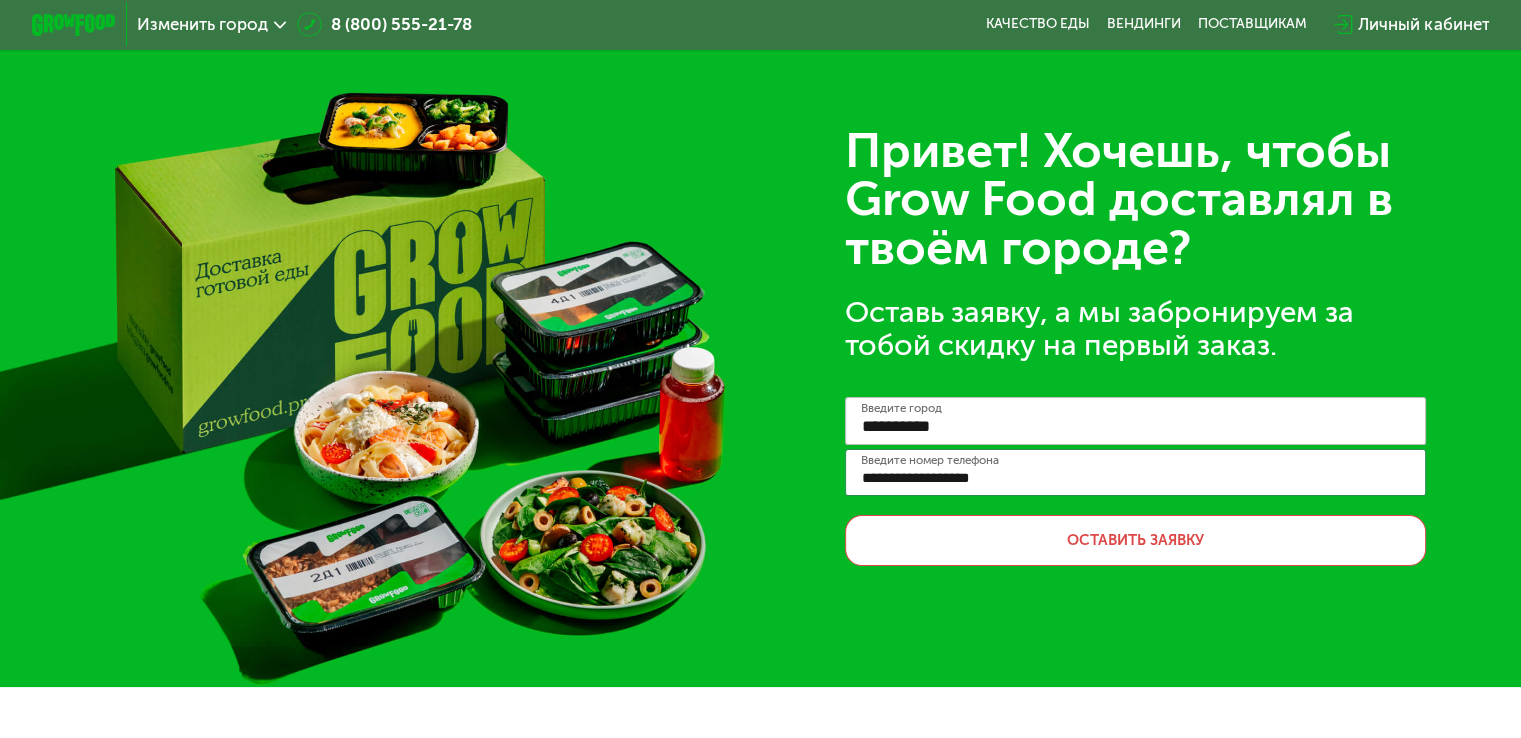 type on "**********" 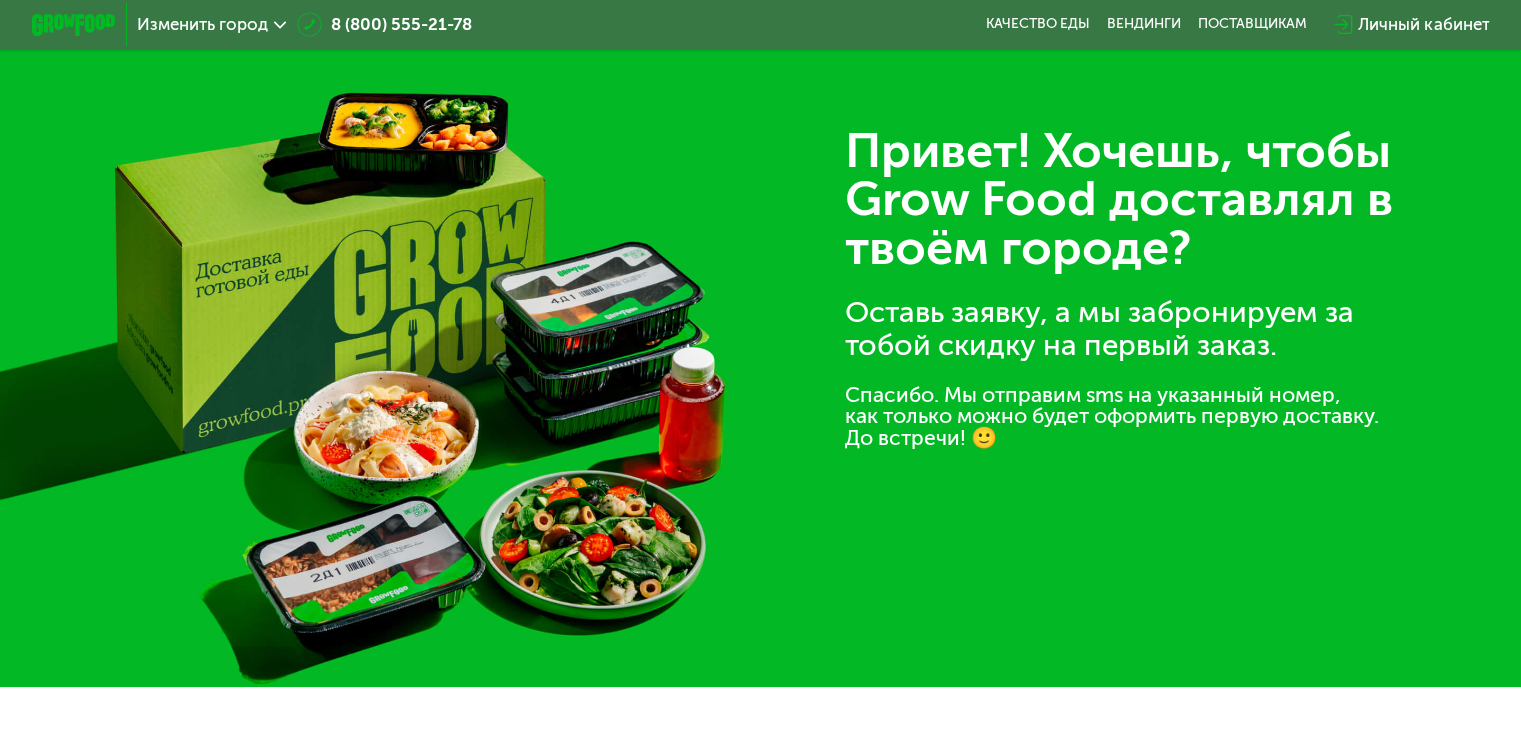 click at bounding box center (74, 25) 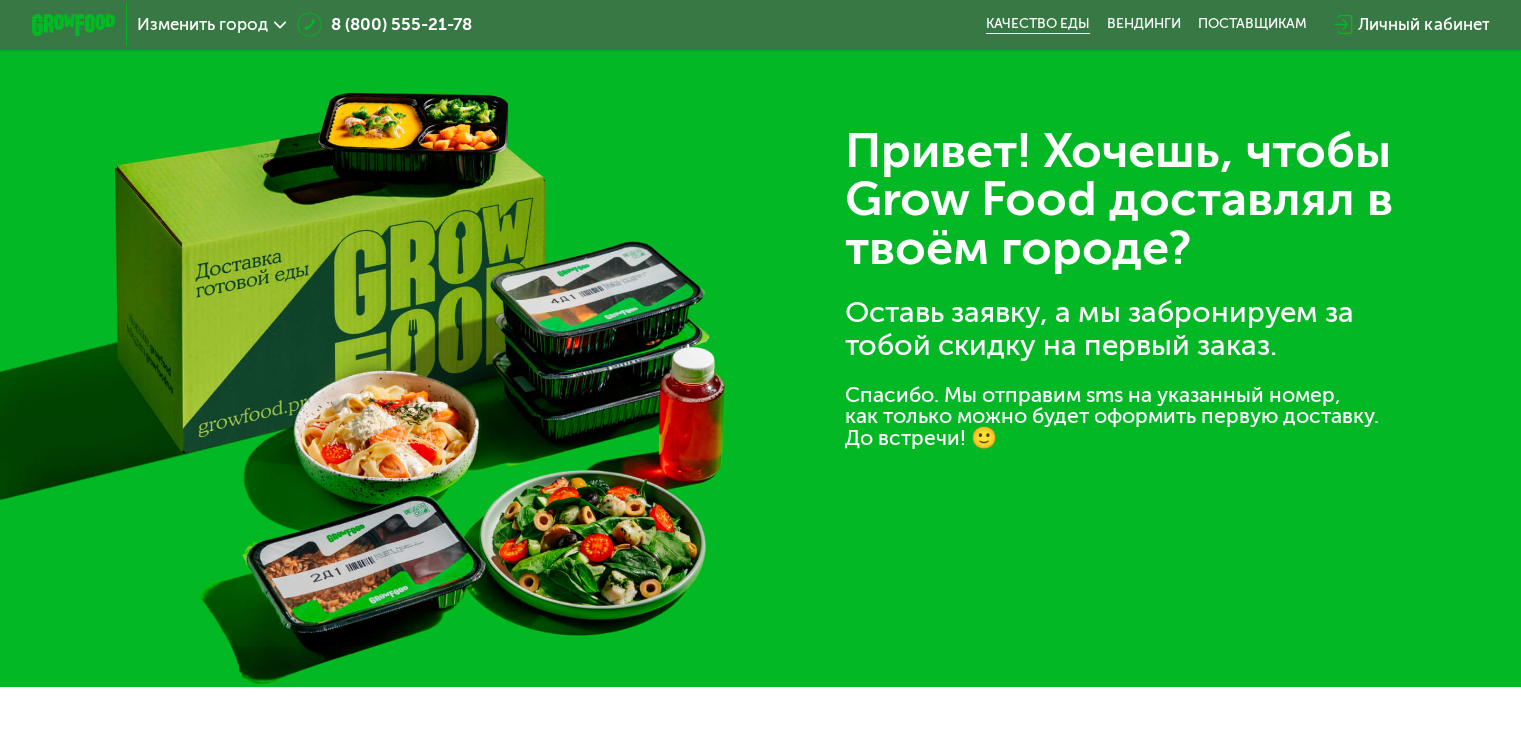 click on "Качество еды" at bounding box center [1038, 24] 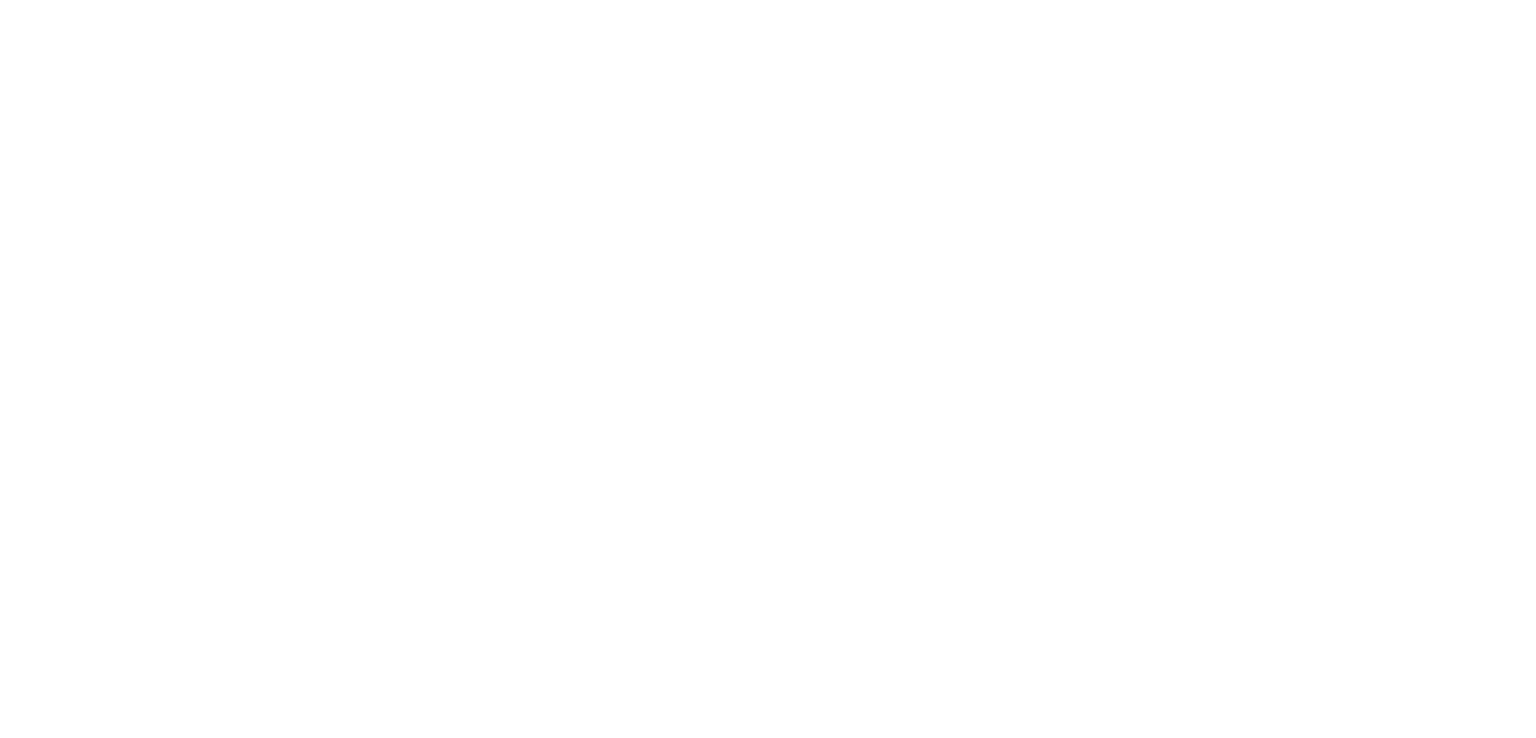 scroll, scrollTop: 0, scrollLeft: 0, axis: both 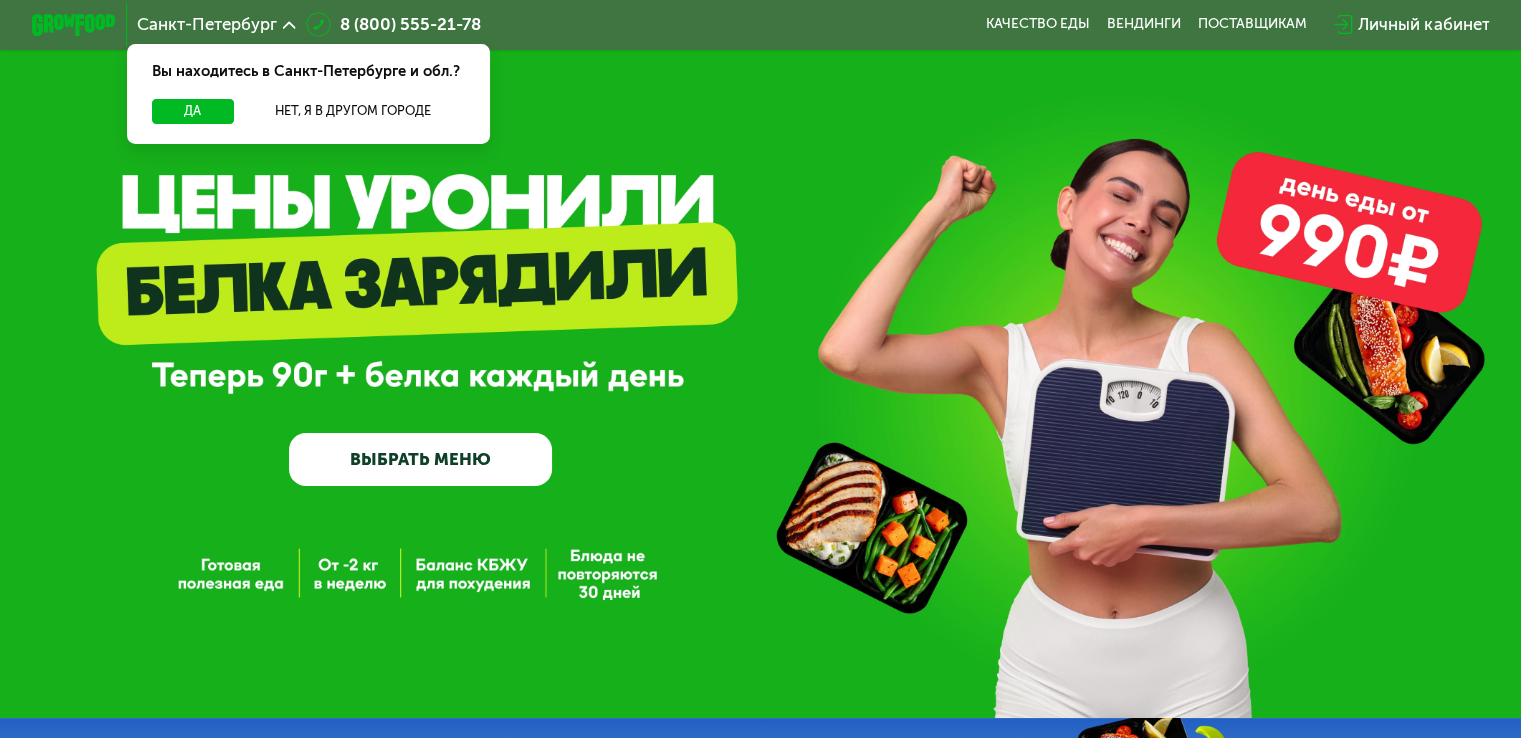 click on "ВЫБРАТЬ МЕНЮ" at bounding box center [420, 459] 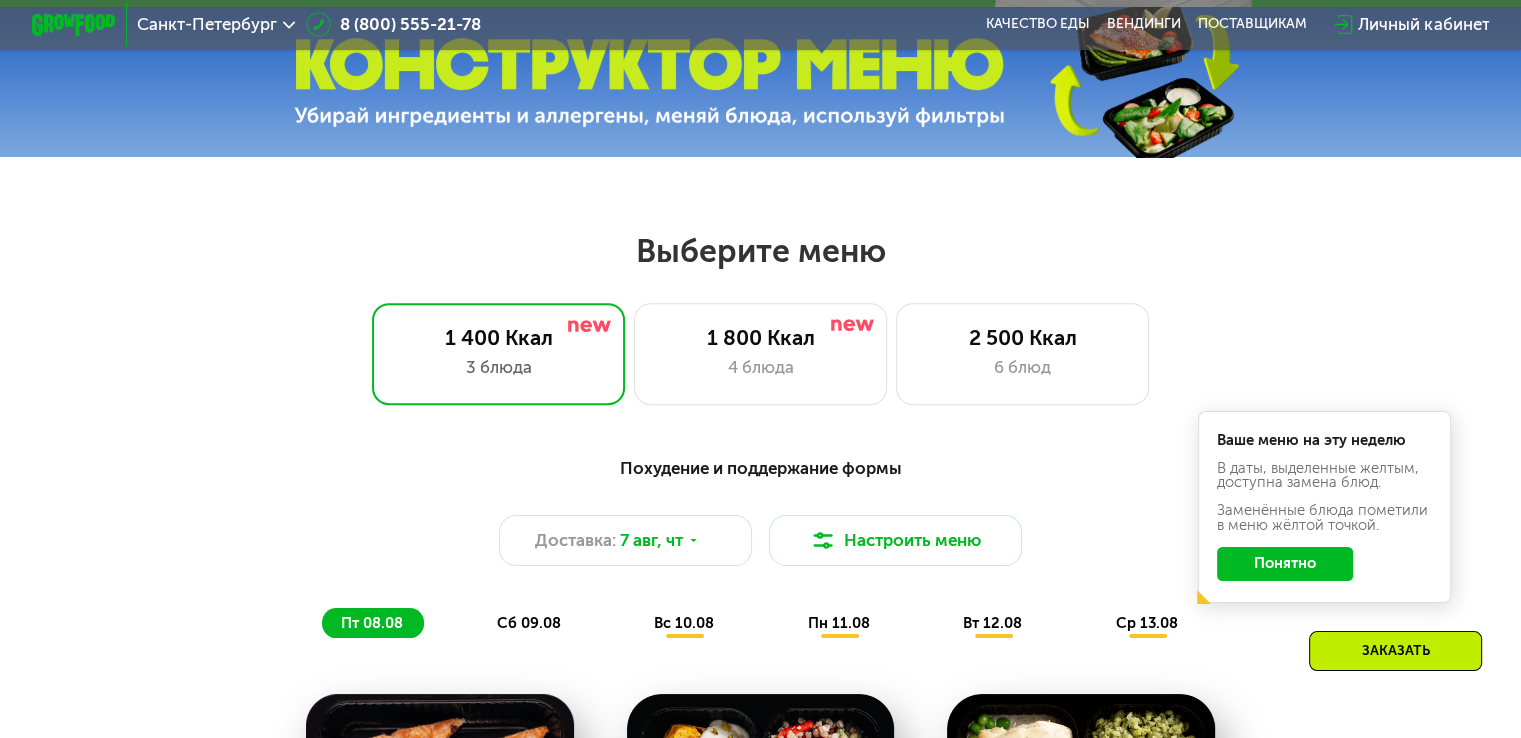 scroll, scrollTop: 732, scrollLeft: 0, axis: vertical 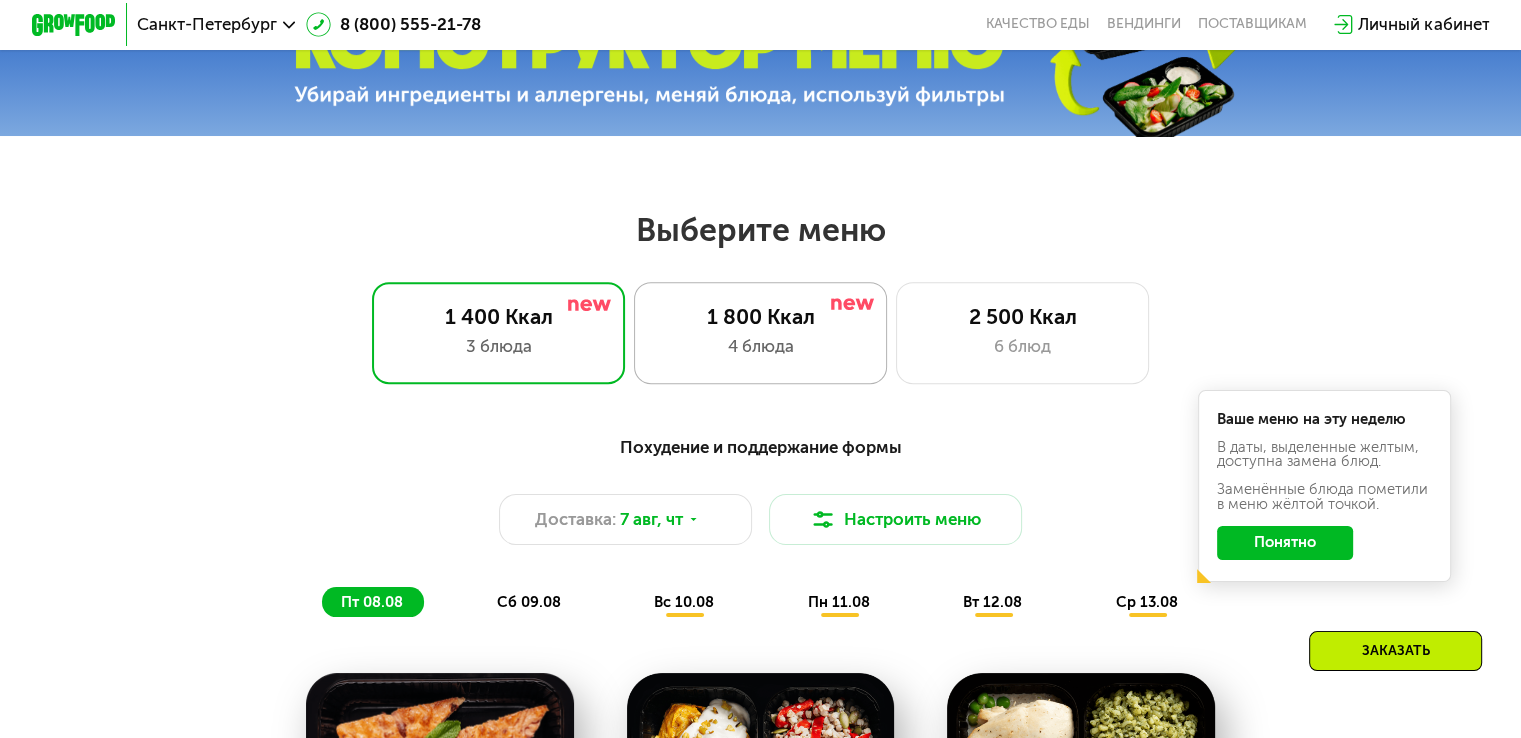 click on "4 блюда" at bounding box center [760, 346] 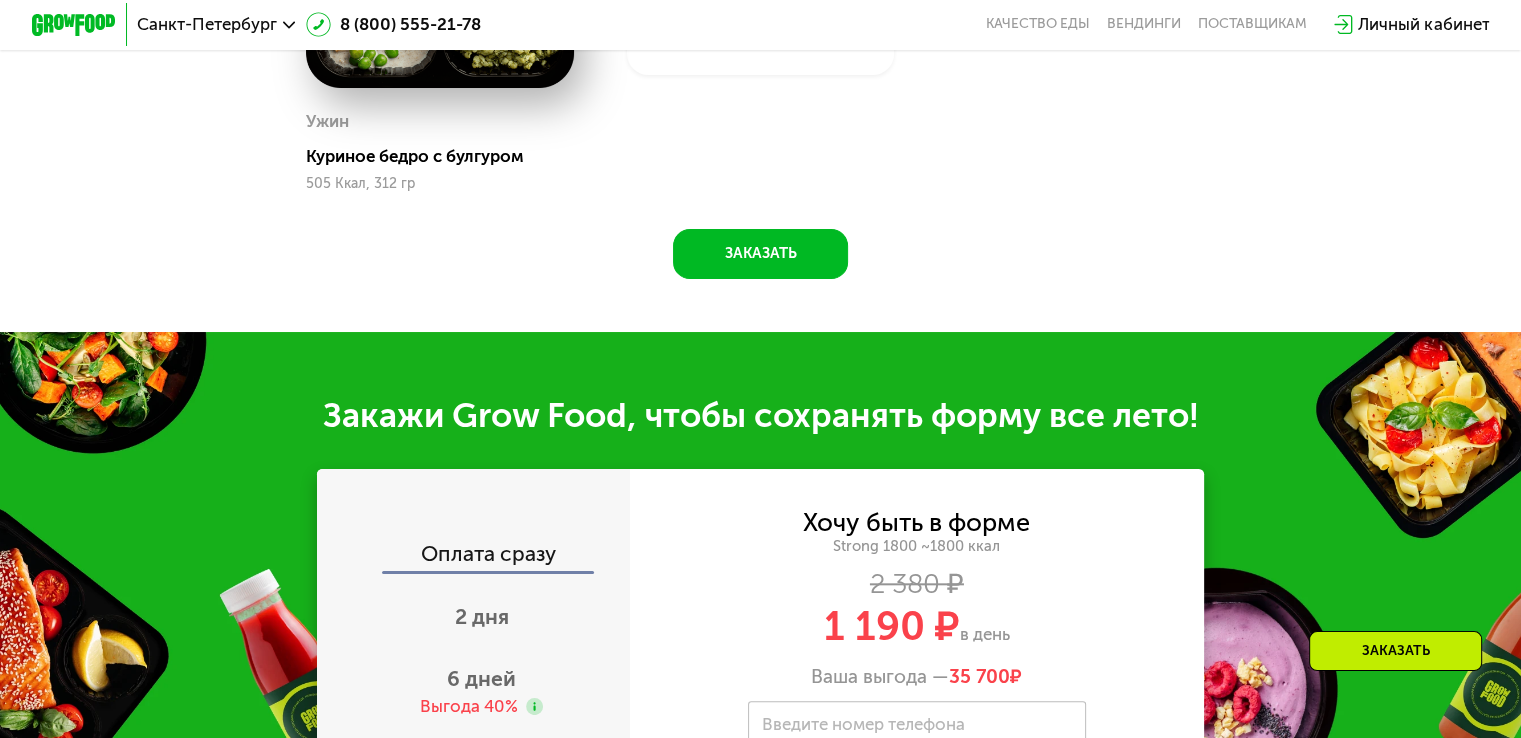 scroll, scrollTop: 2134, scrollLeft: 0, axis: vertical 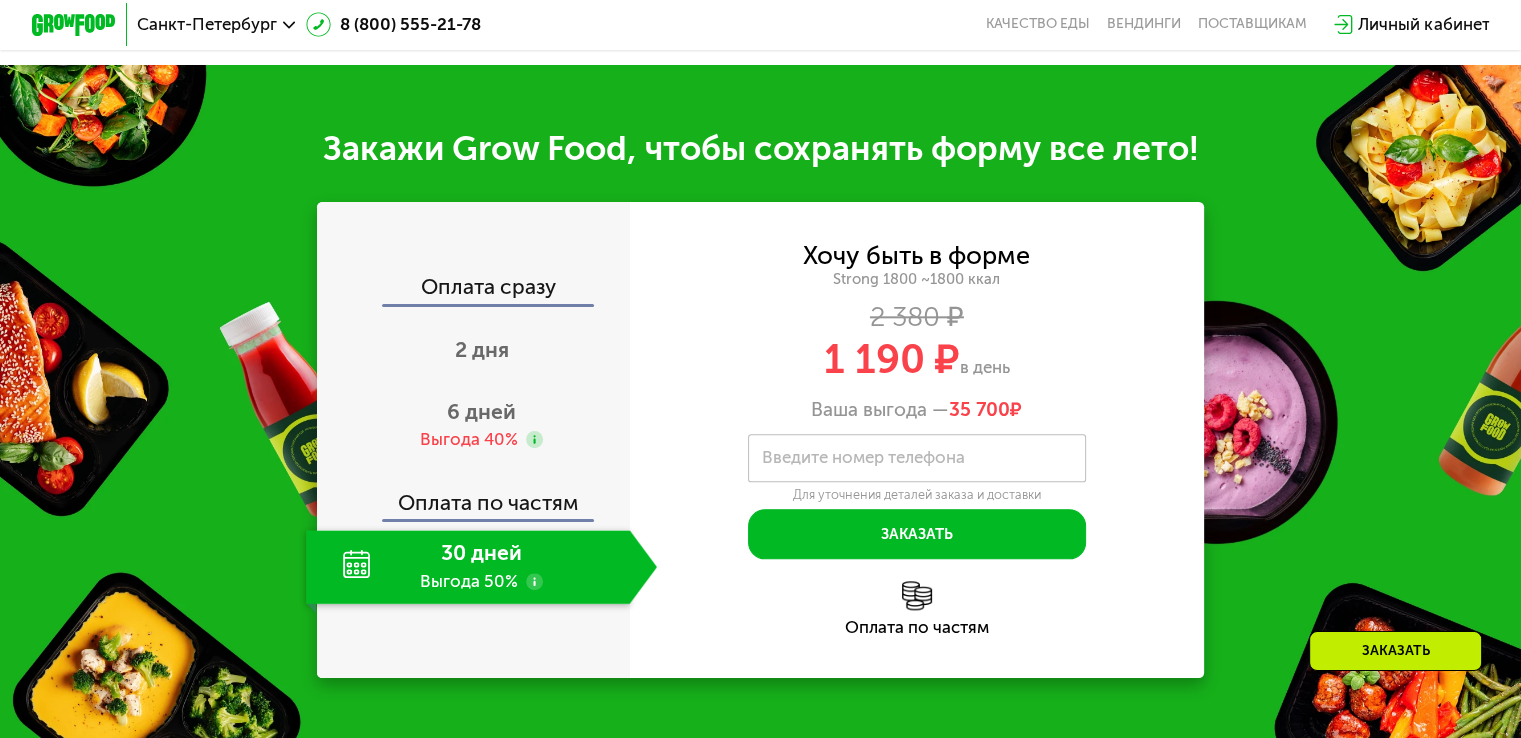 click on "30 дней Выгода 50%" 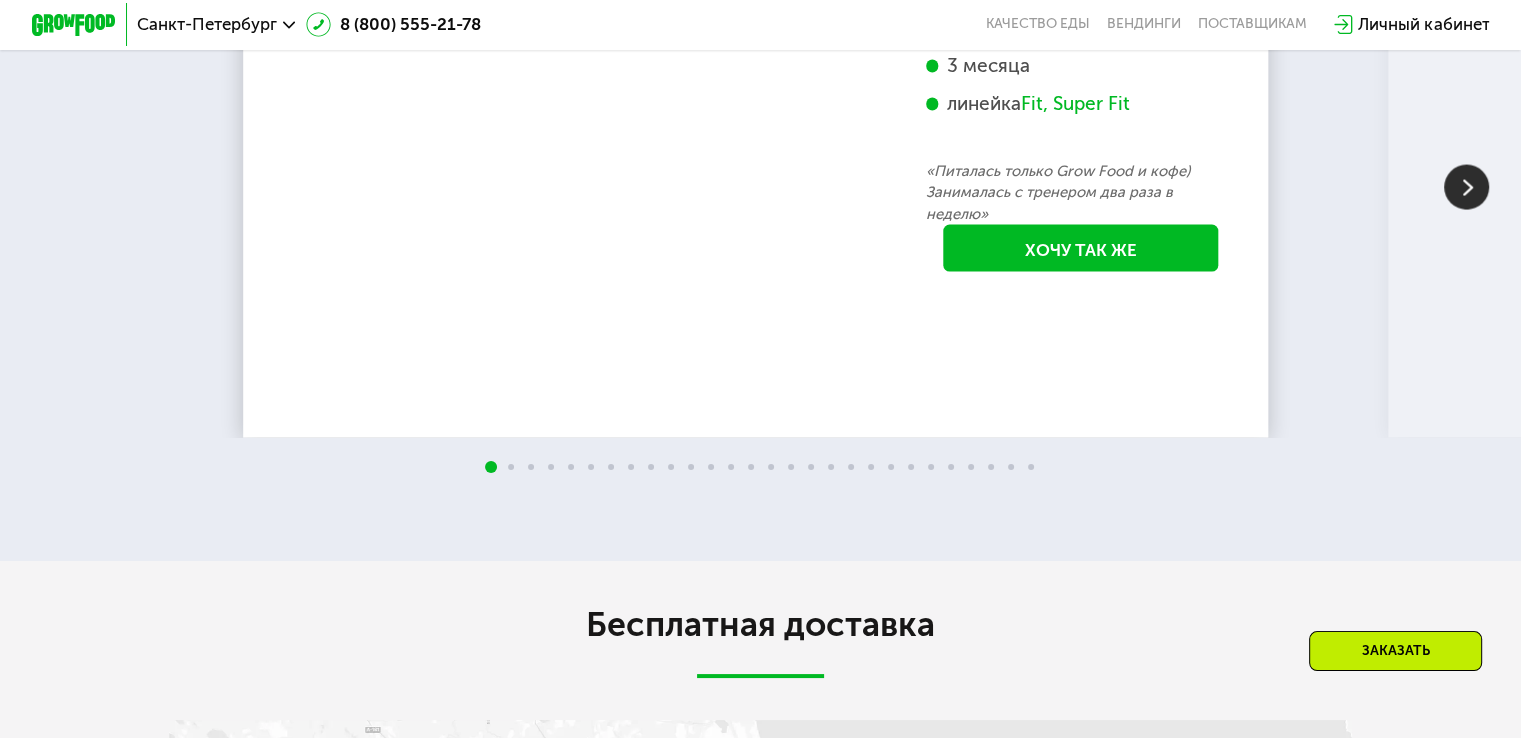 scroll, scrollTop: 3846, scrollLeft: 0, axis: vertical 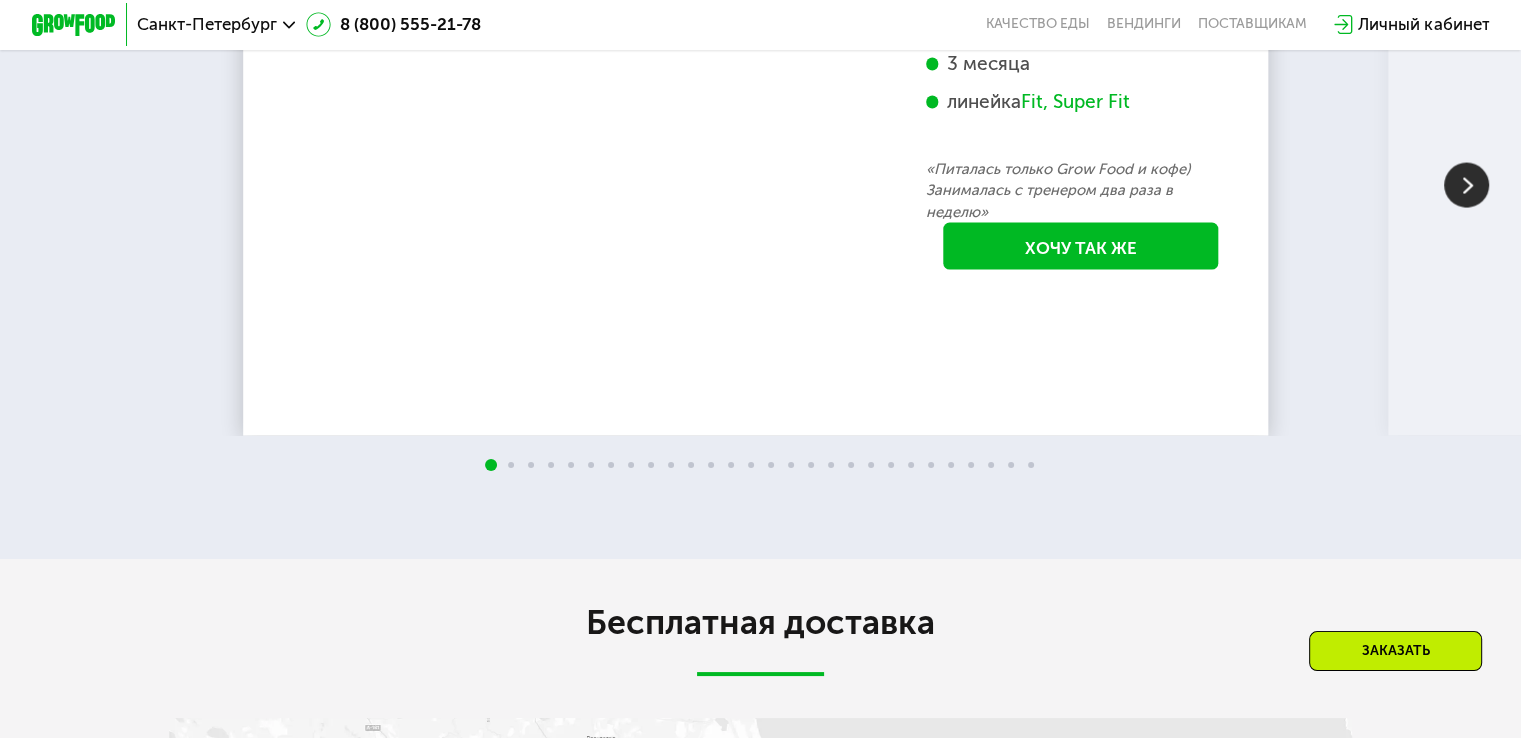 click at bounding box center (1466, 185) 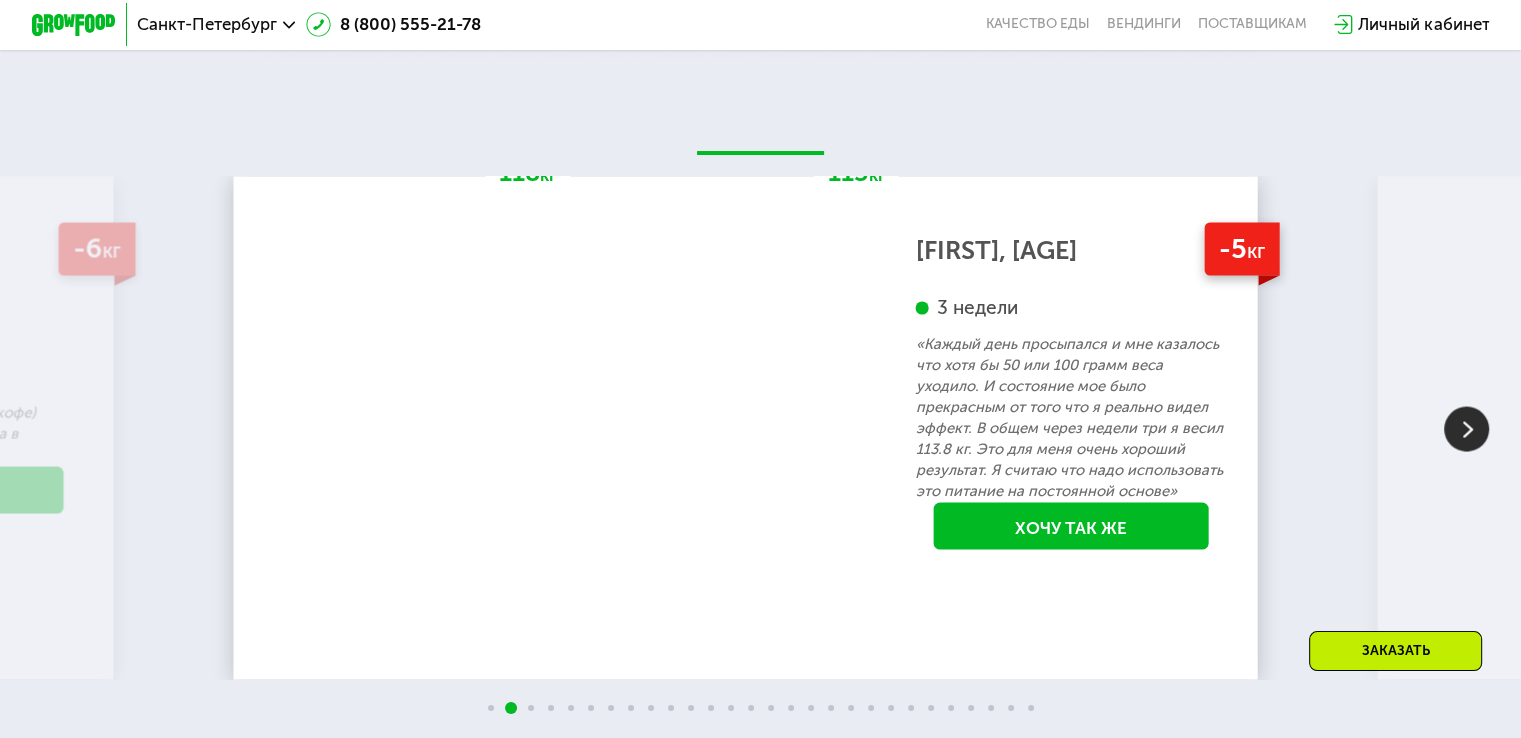scroll, scrollTop: 3602, scrollLeft: 0, axis: vertical 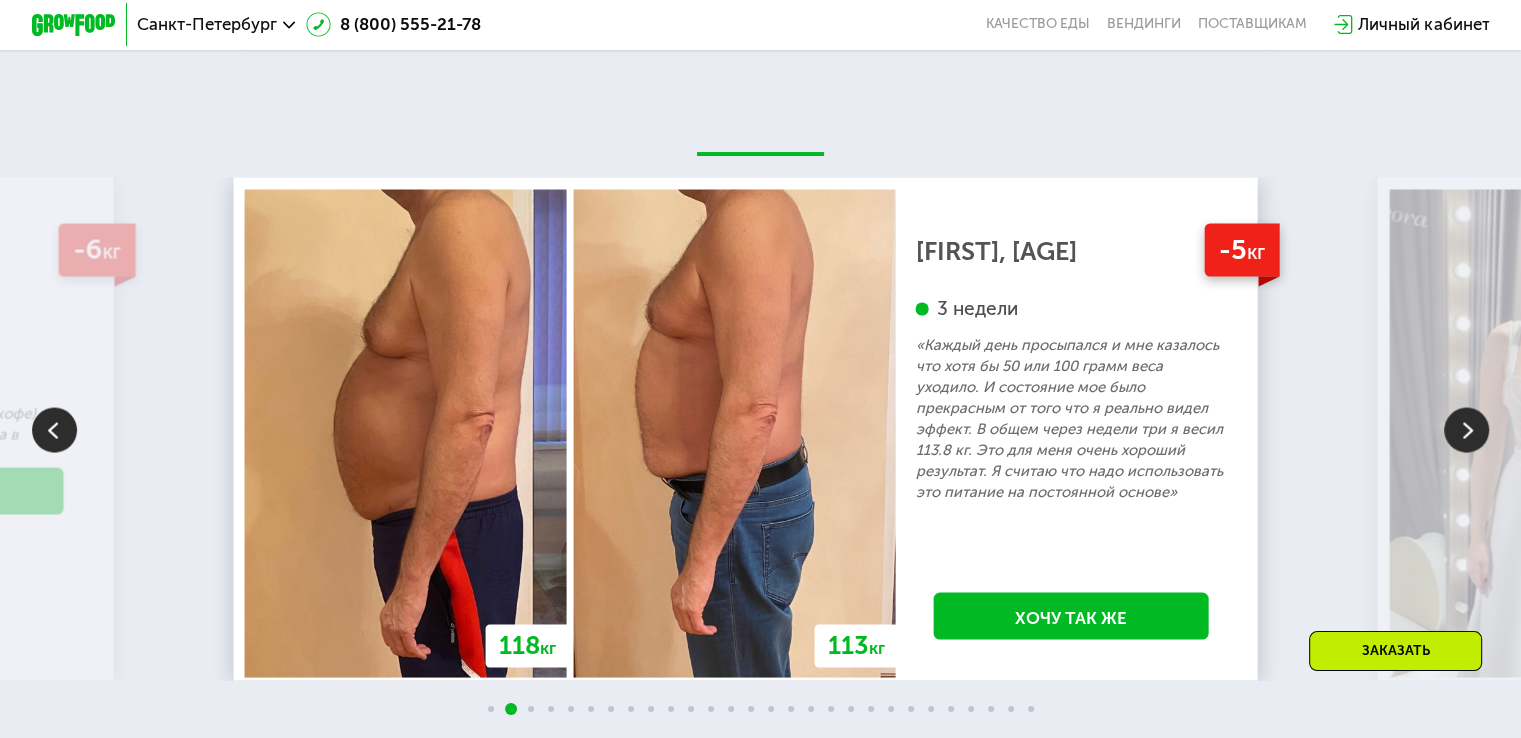 click at bounding box center [1466, 429] 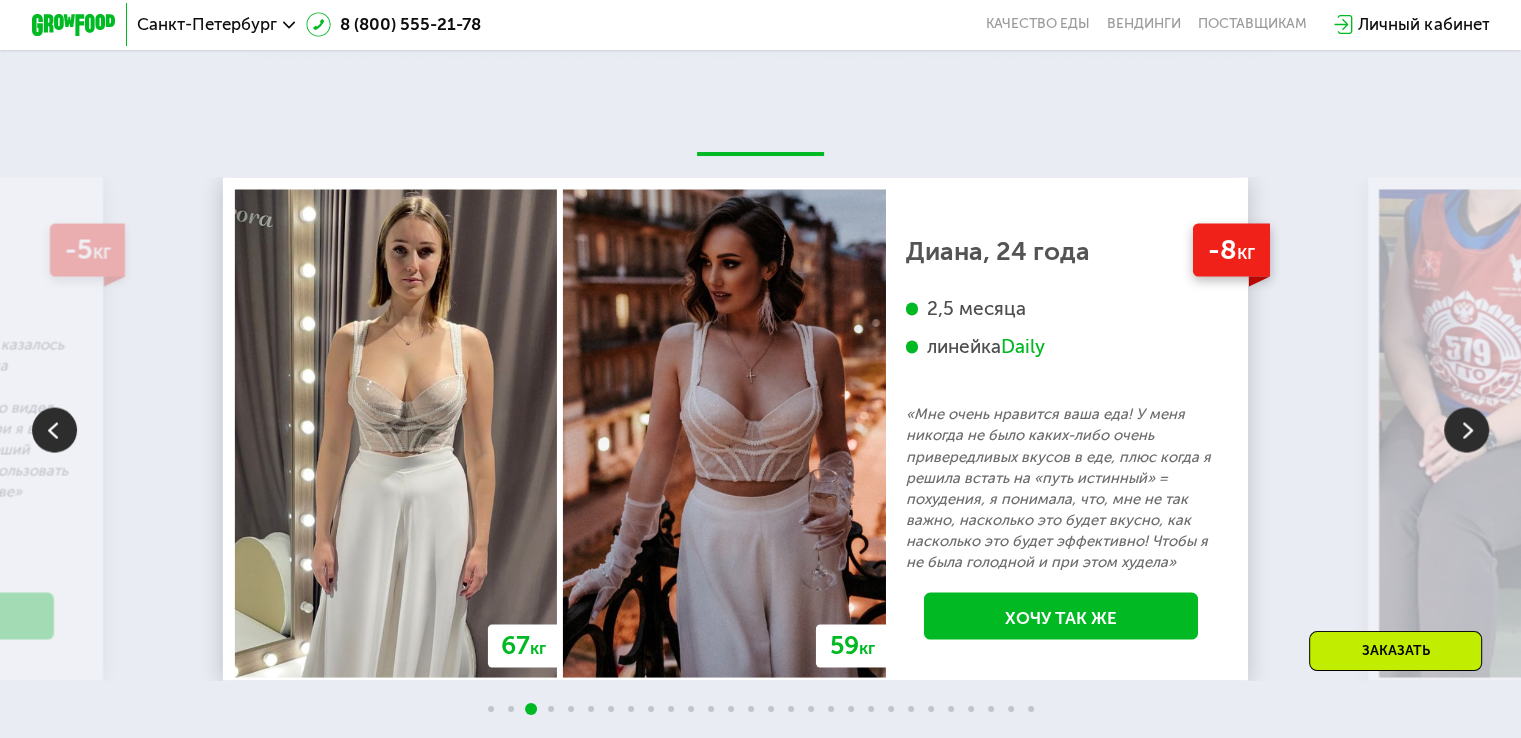click at bounding box center (1466, 429) 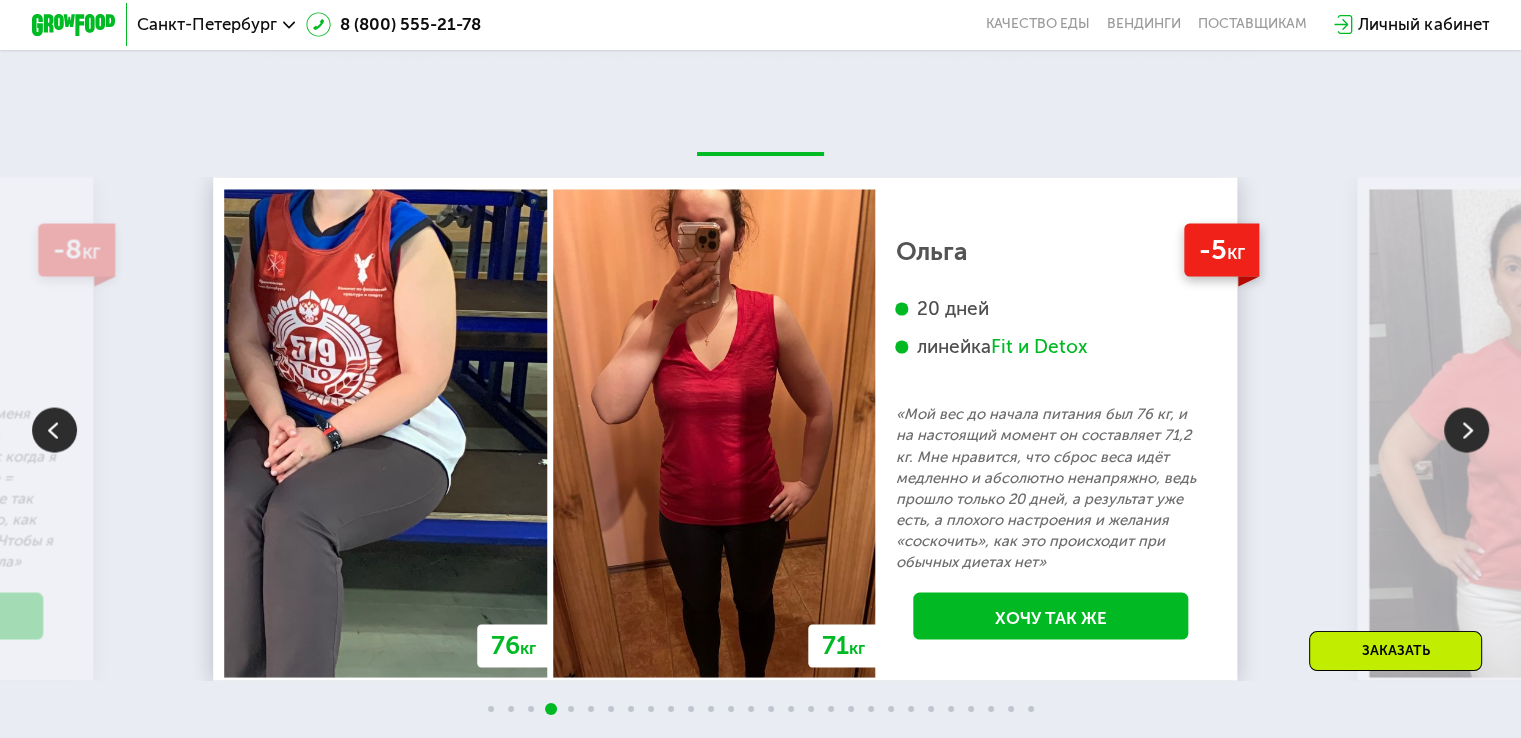 click at bounding box center [1466, 429] 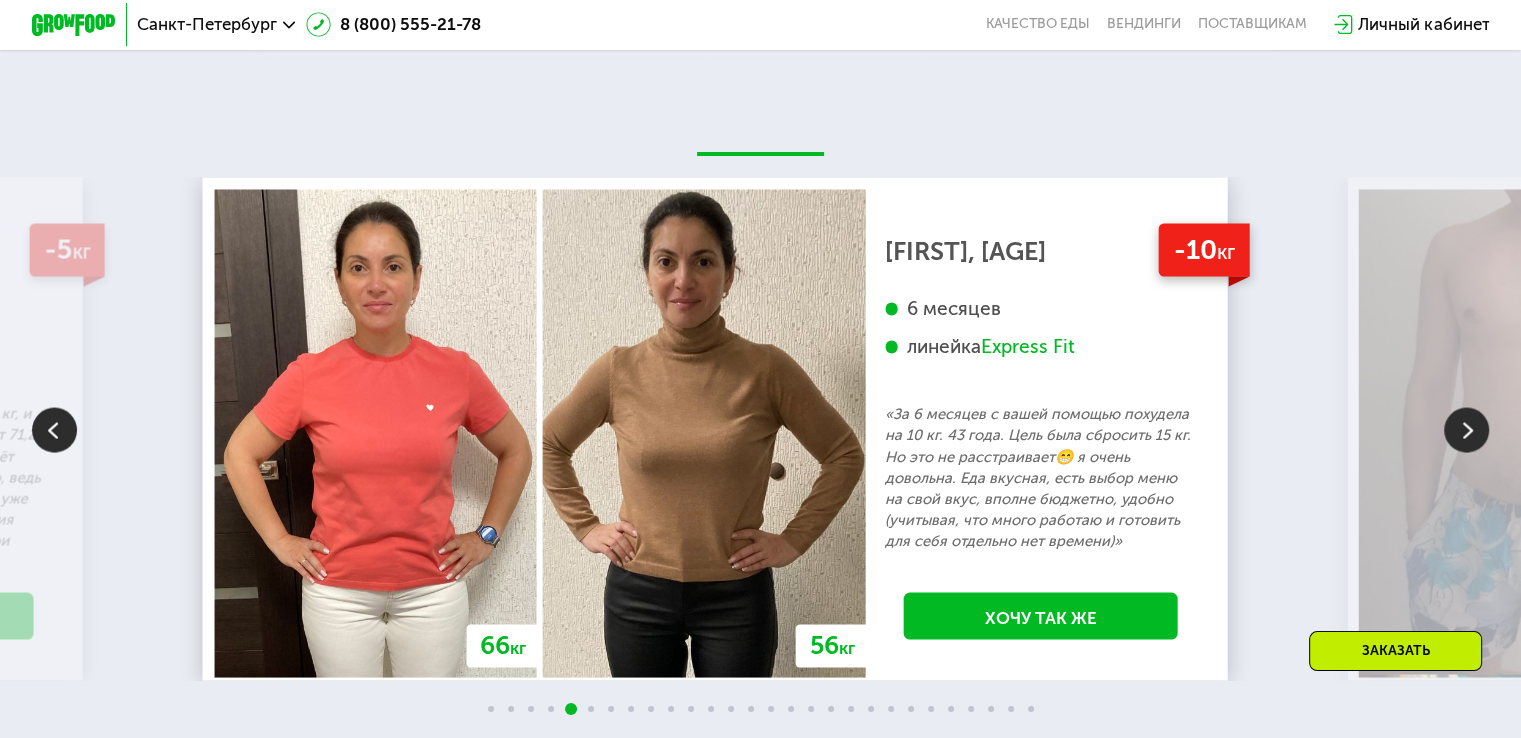 click at bounding box center (1466, 429) 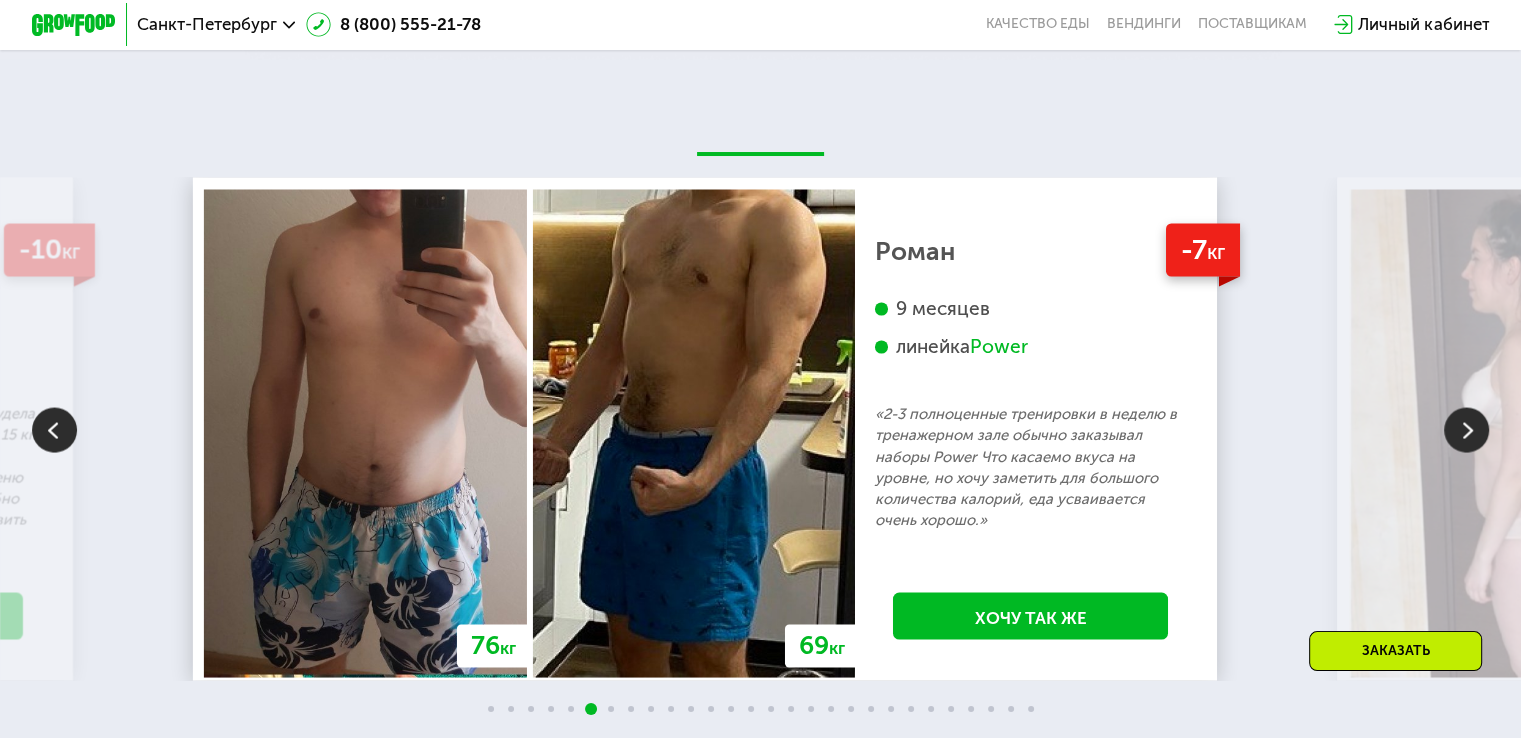 click at bounding box center [1466, 429] 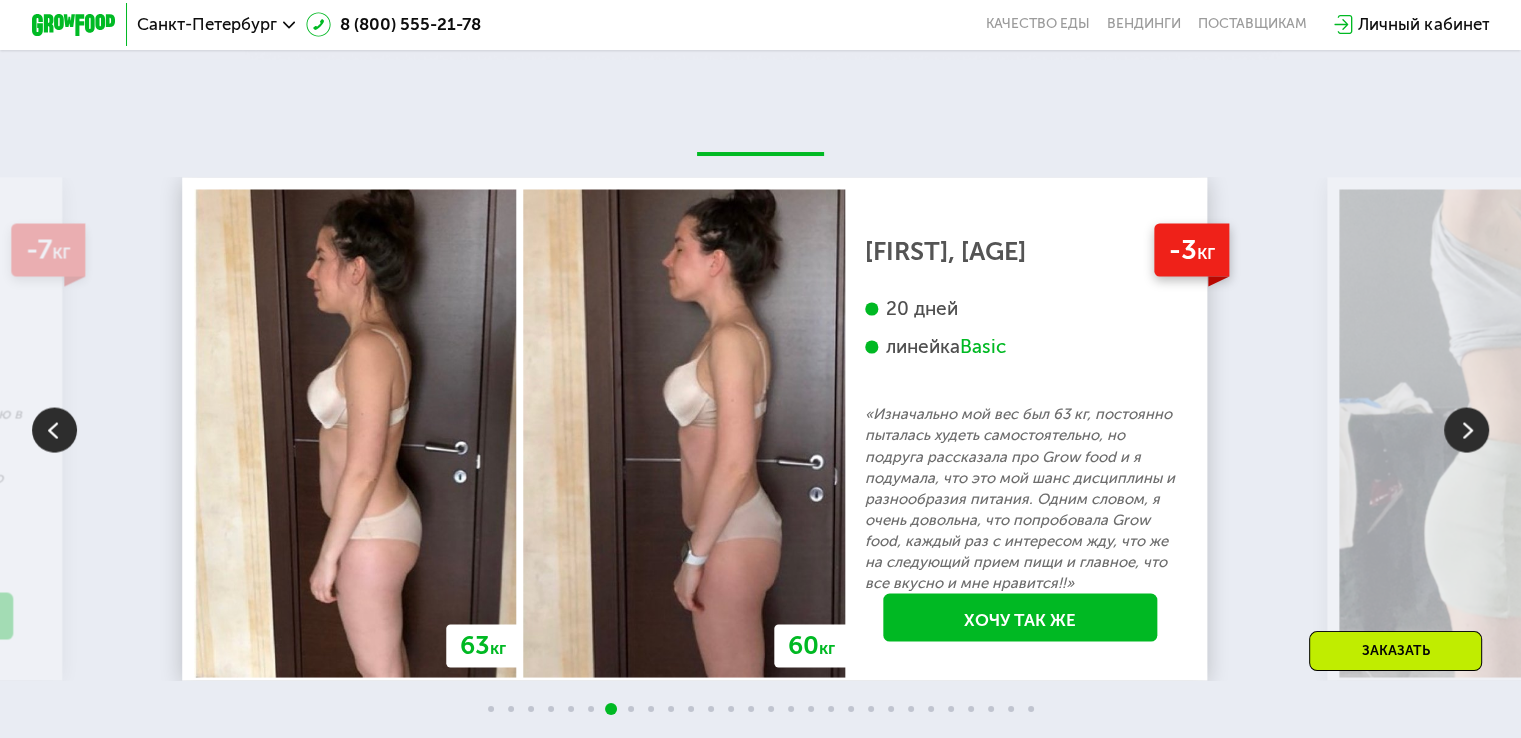 click at bounding box center [1466, 429] 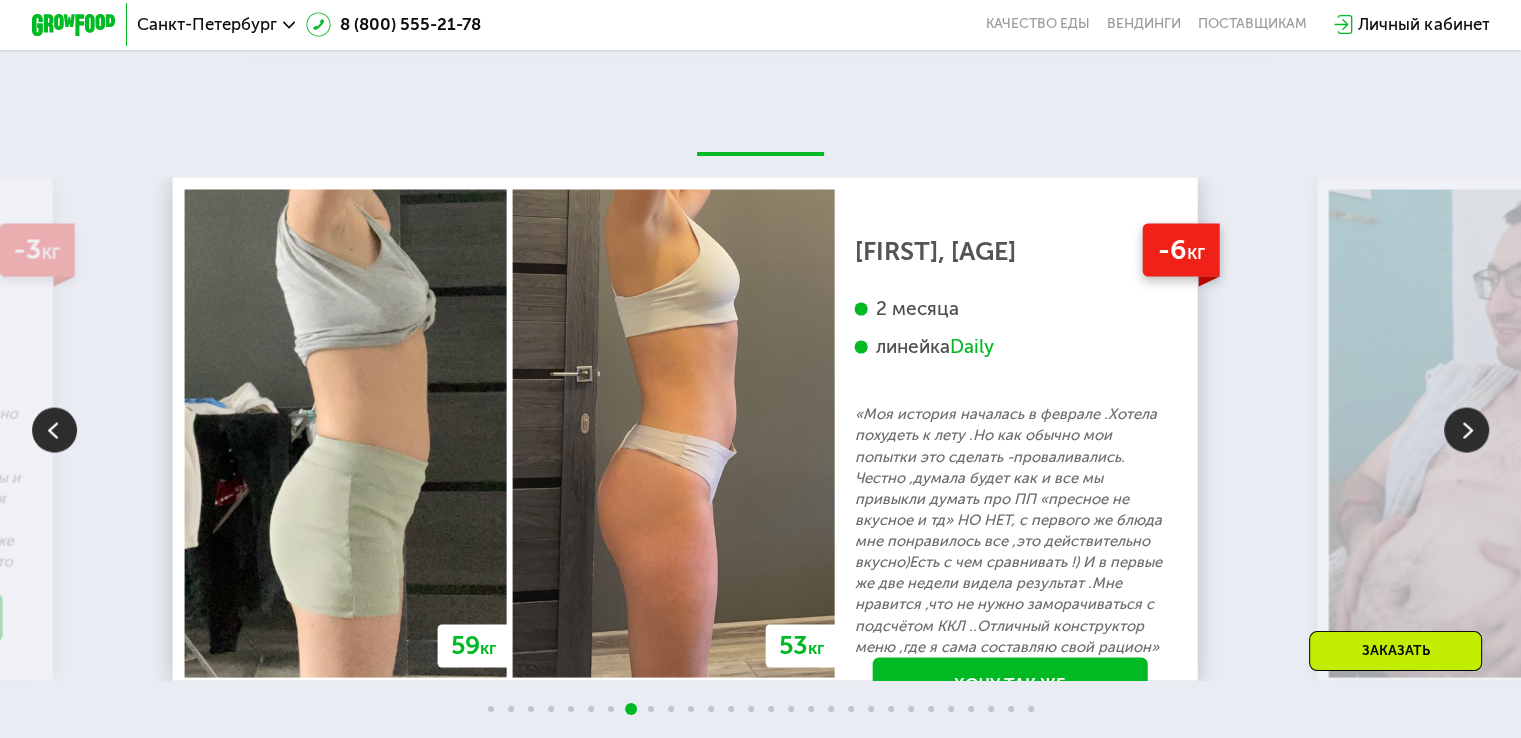 click at bounding box center [1466, 429] 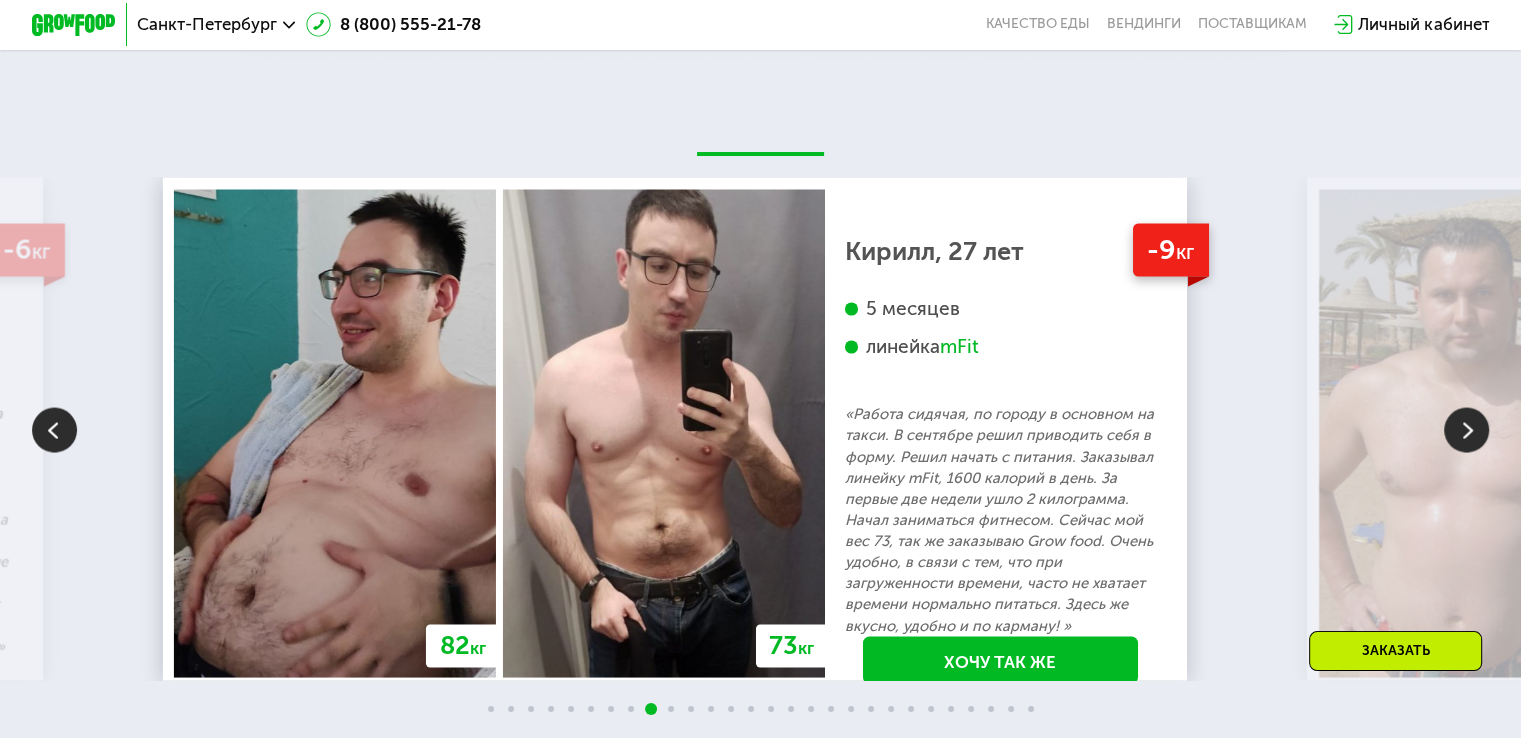 click at bounding box center [1466, 429] 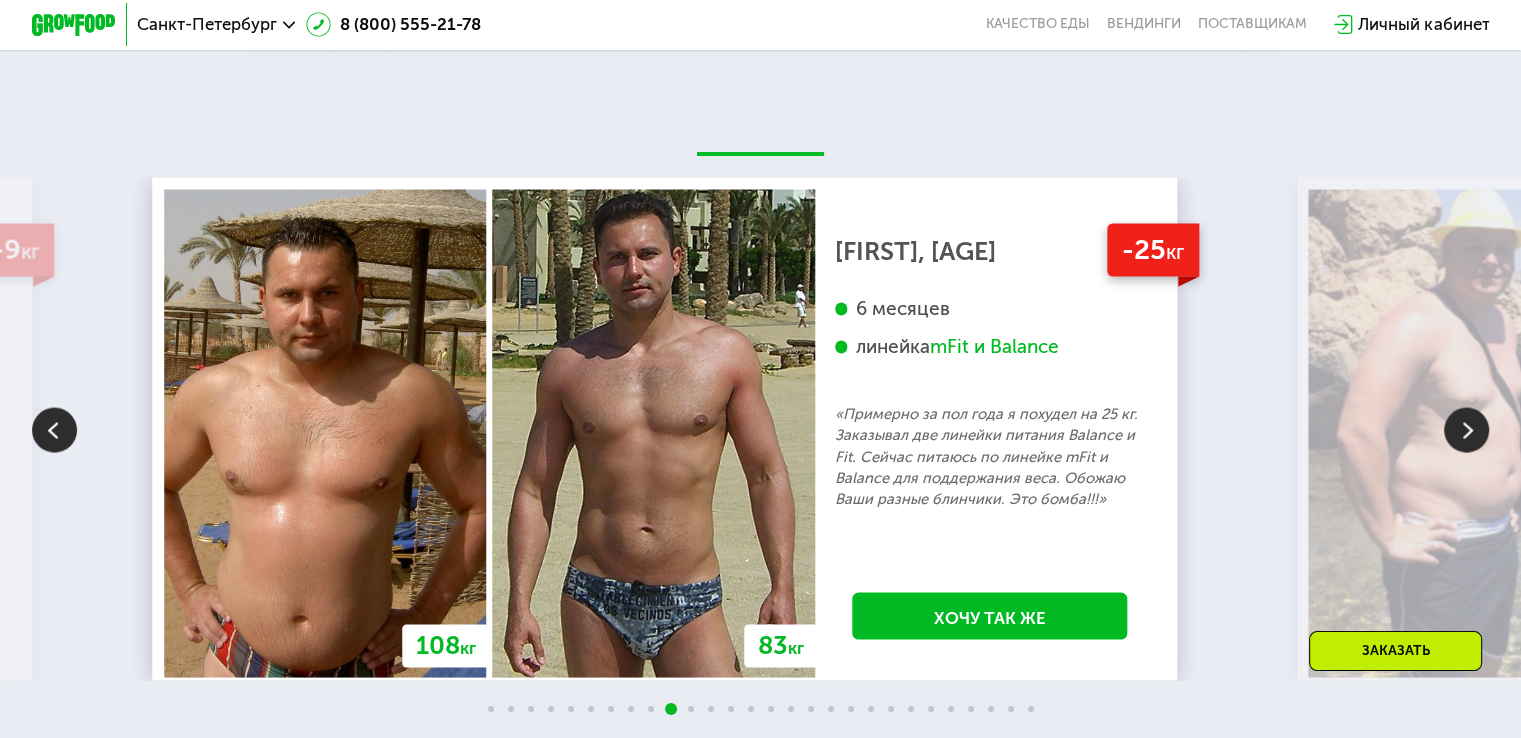 click at bounding box center [1466, 429] 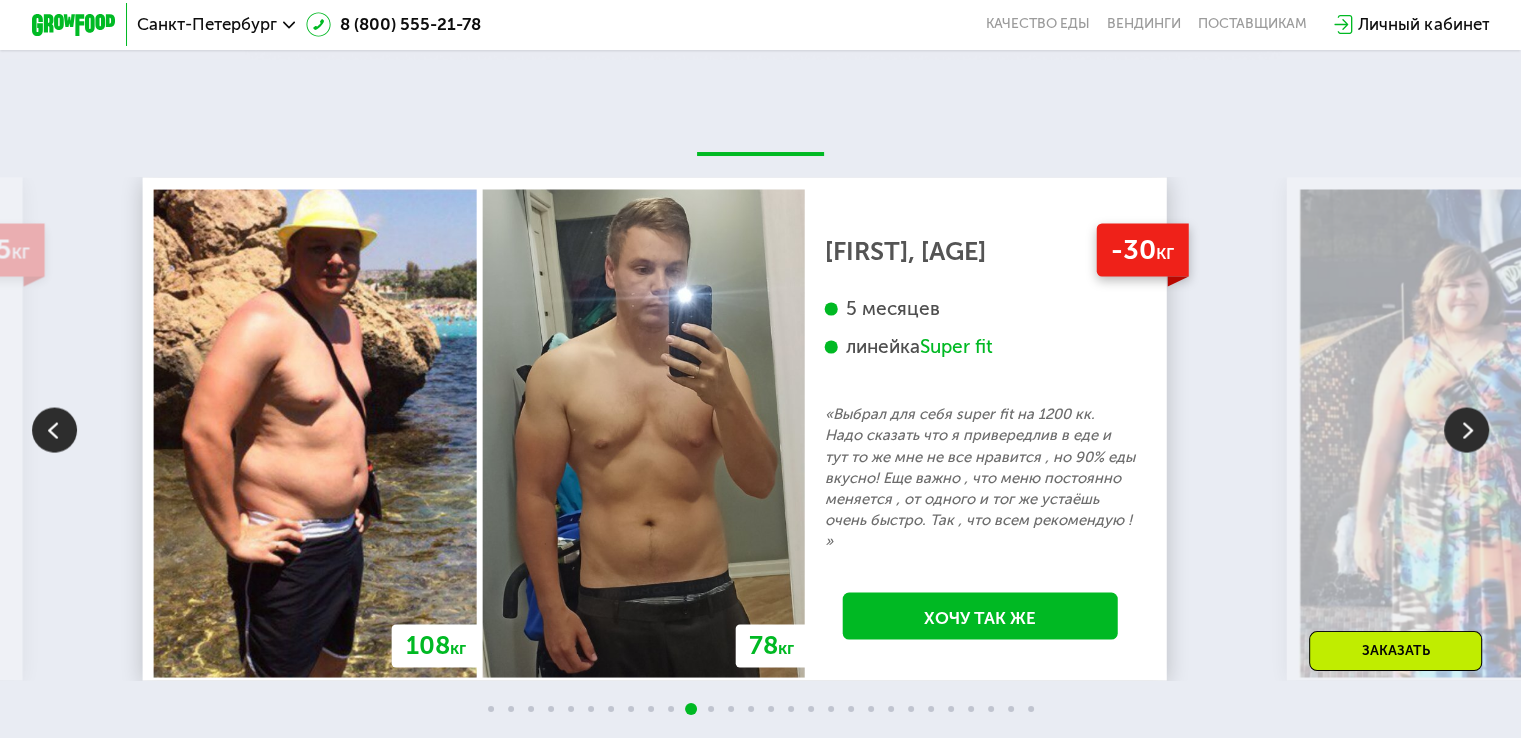 click at bounding box center (1466, 429) 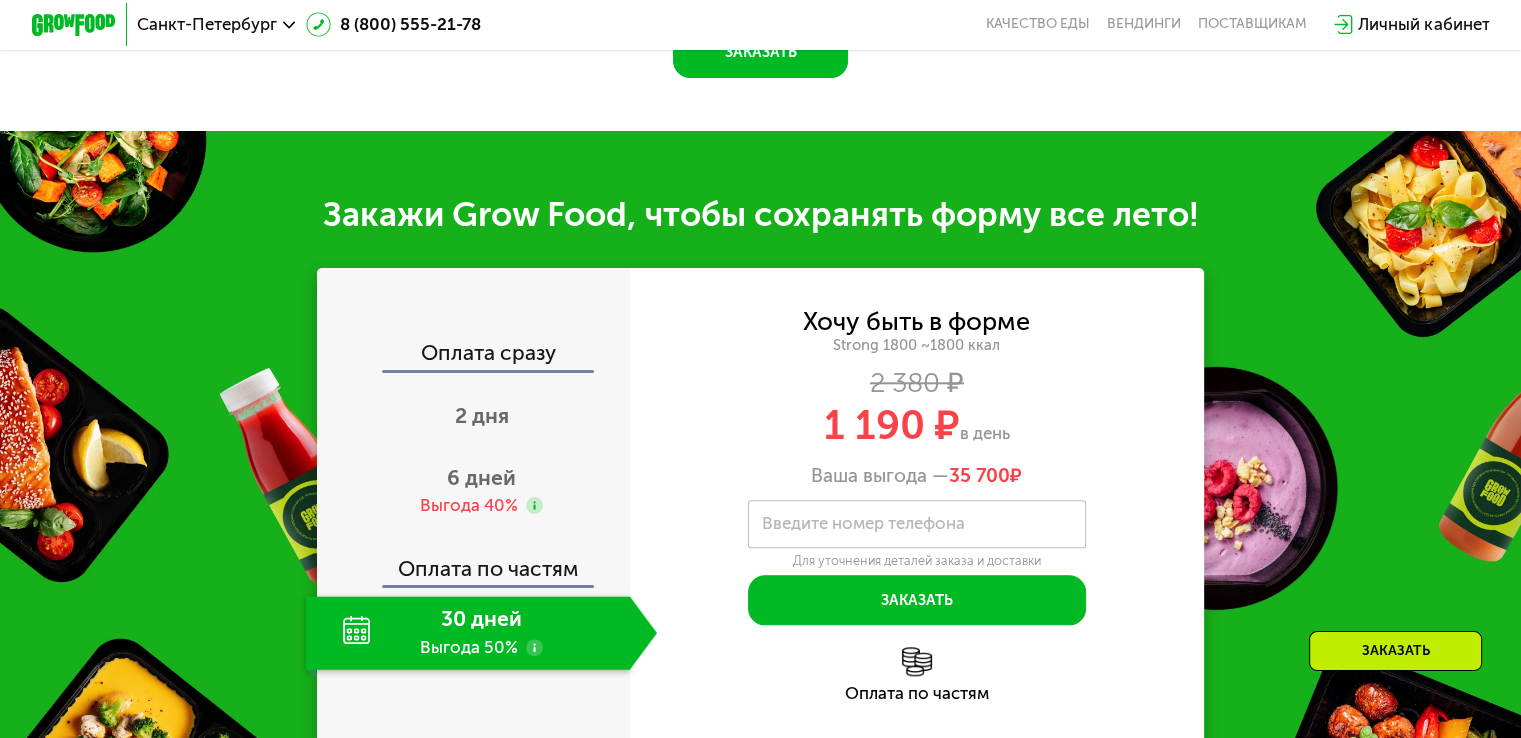 scroll, scrollTop: 2078, scrollLeft: 0, axis: vertical 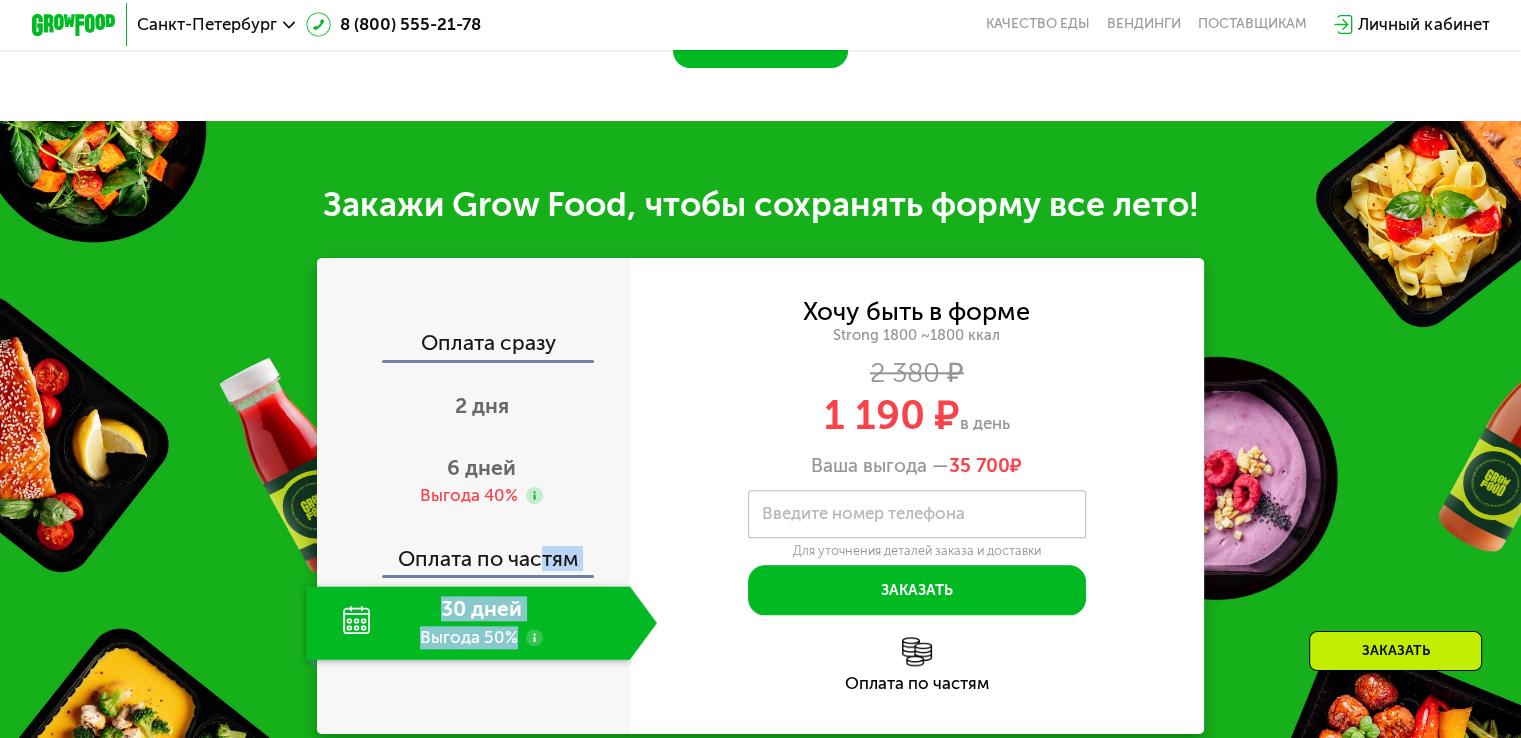 drag, startPoint x: 542, startPoint y: 642, endPoint x: 537, endPoint y: 593, distance: 49.25444 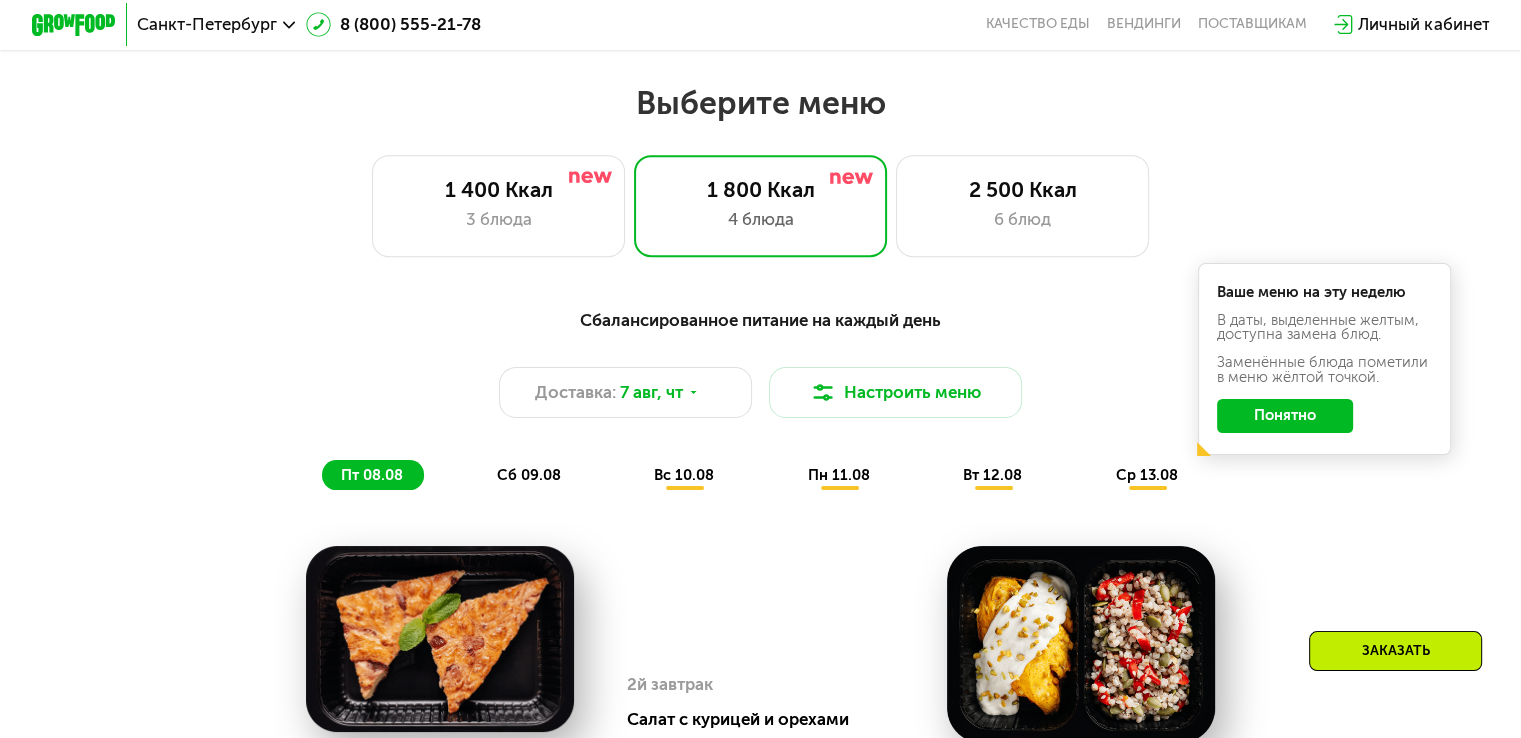 scroll, scrollTop: 791, scrollLeft: 0, axis: vertical 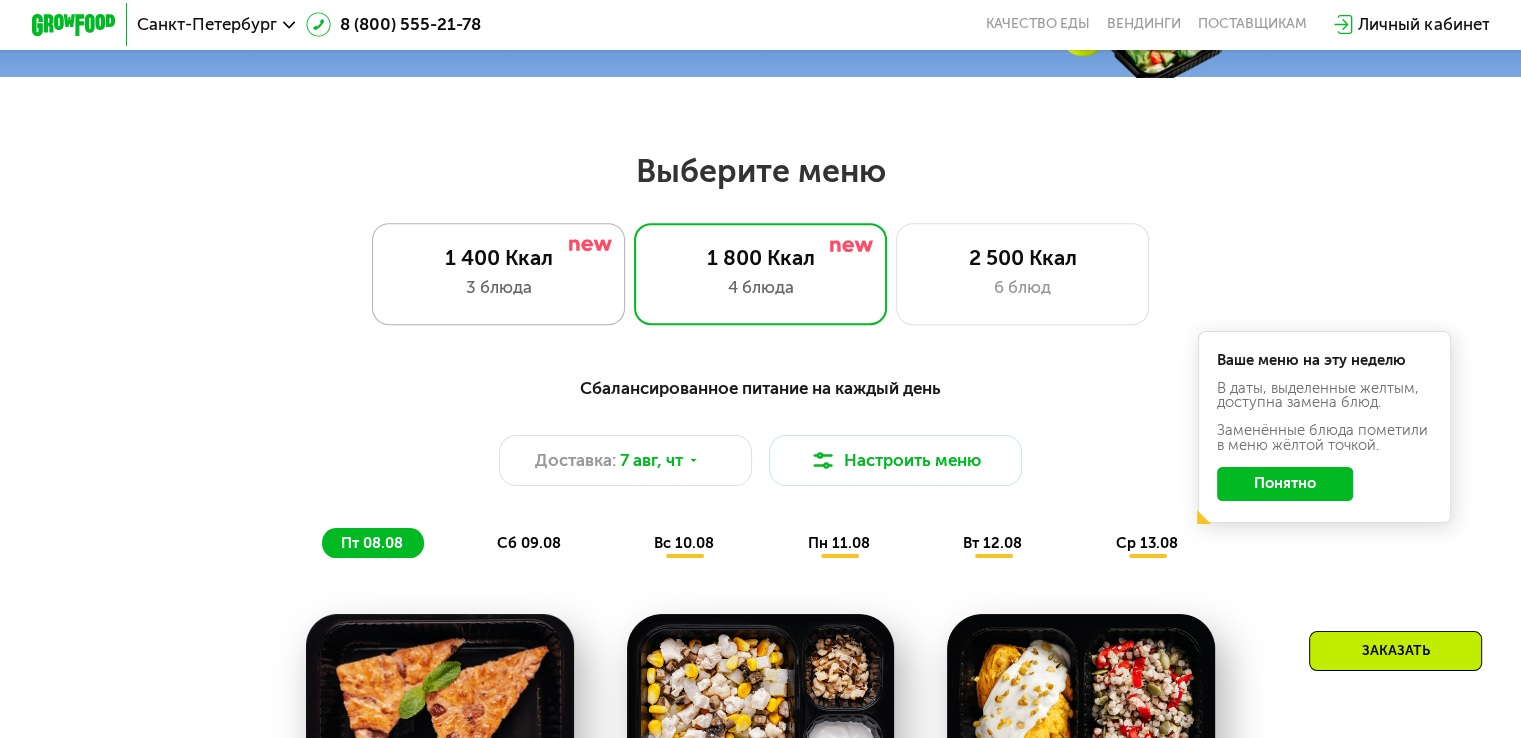 click on "1 400 Ккал 3 блюда" 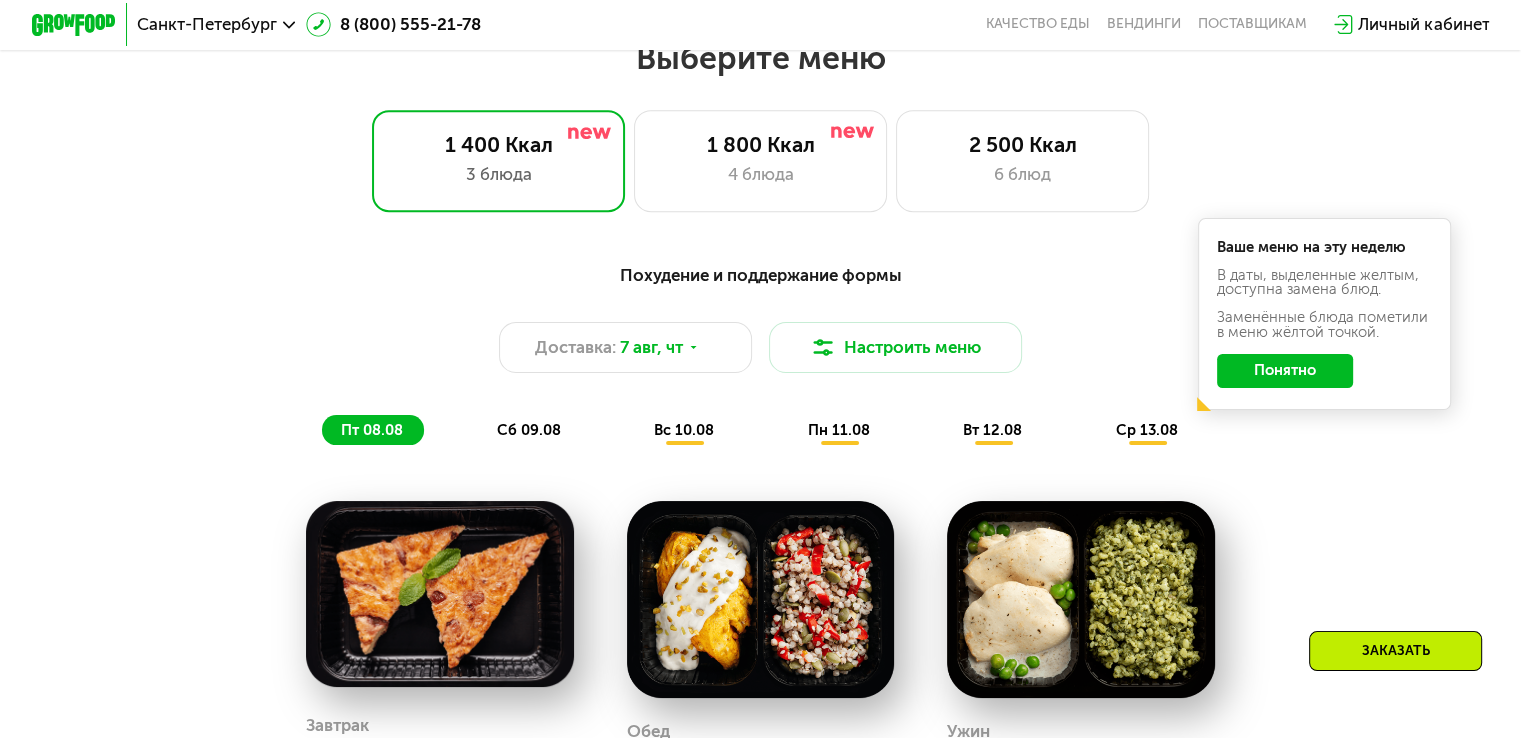 scroll, scrollTop: 899, scrollLeft: 0, axis: vertical 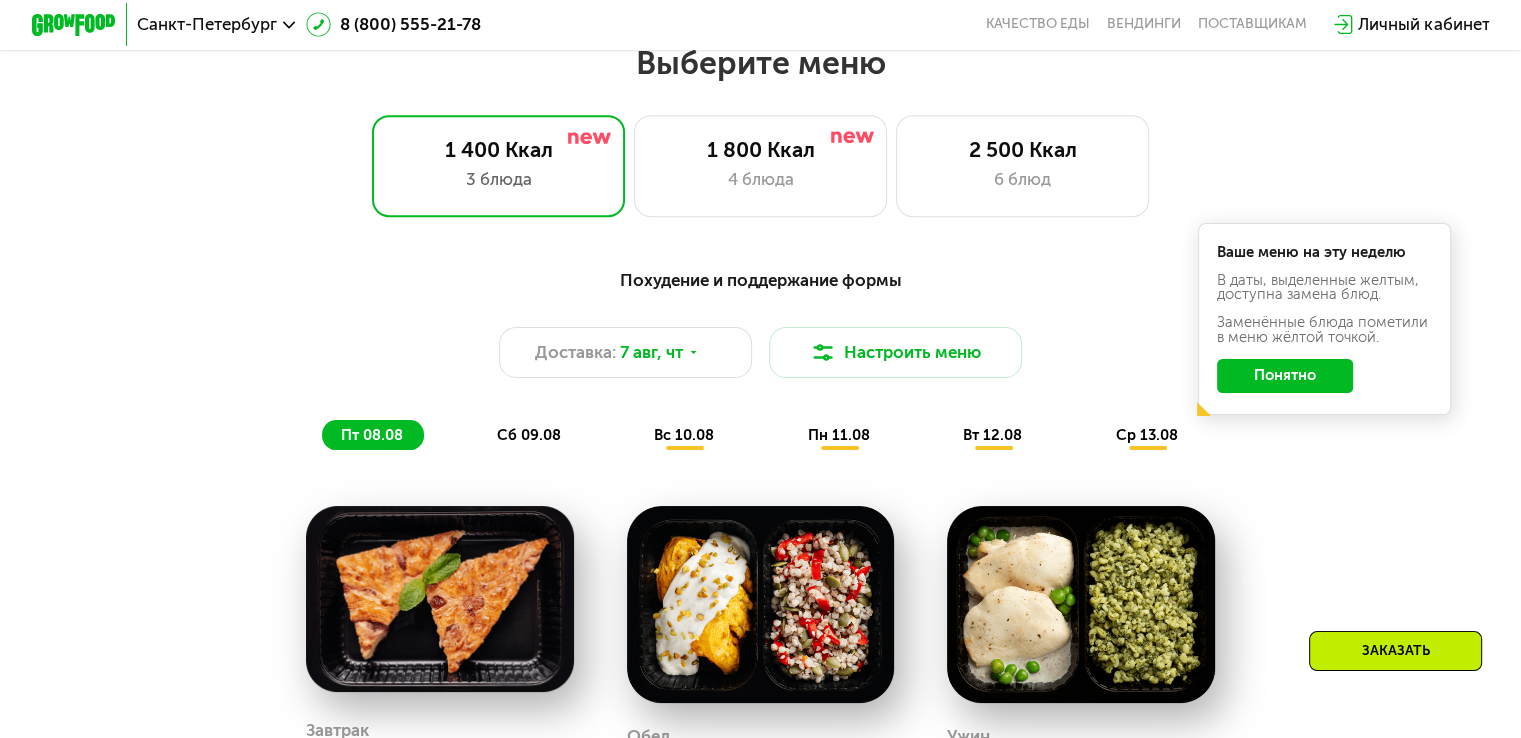click on "сб 09.08" at bounding box center [529, 435] 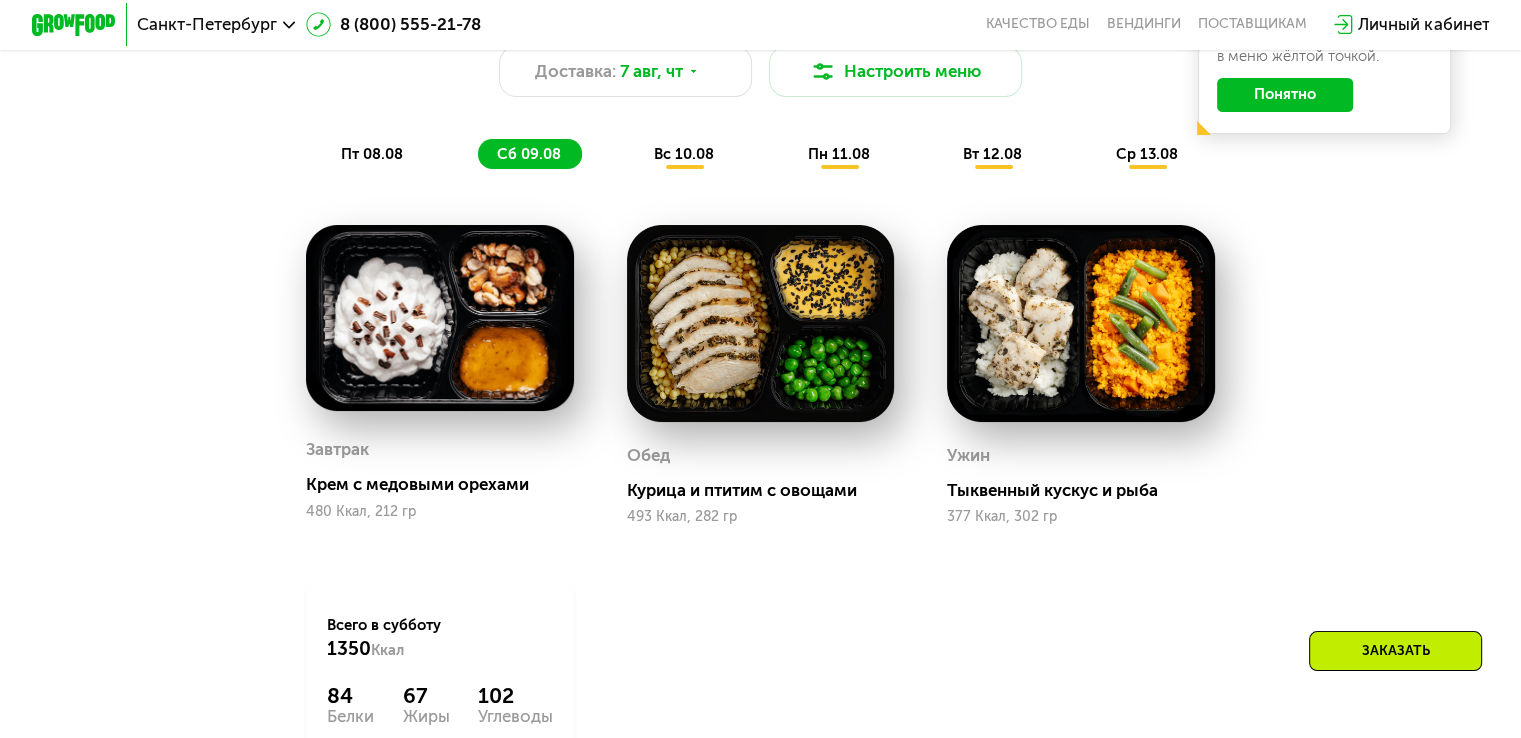 scroll, scrollTop: 1180, scrollLeft: 0, axis: vertical 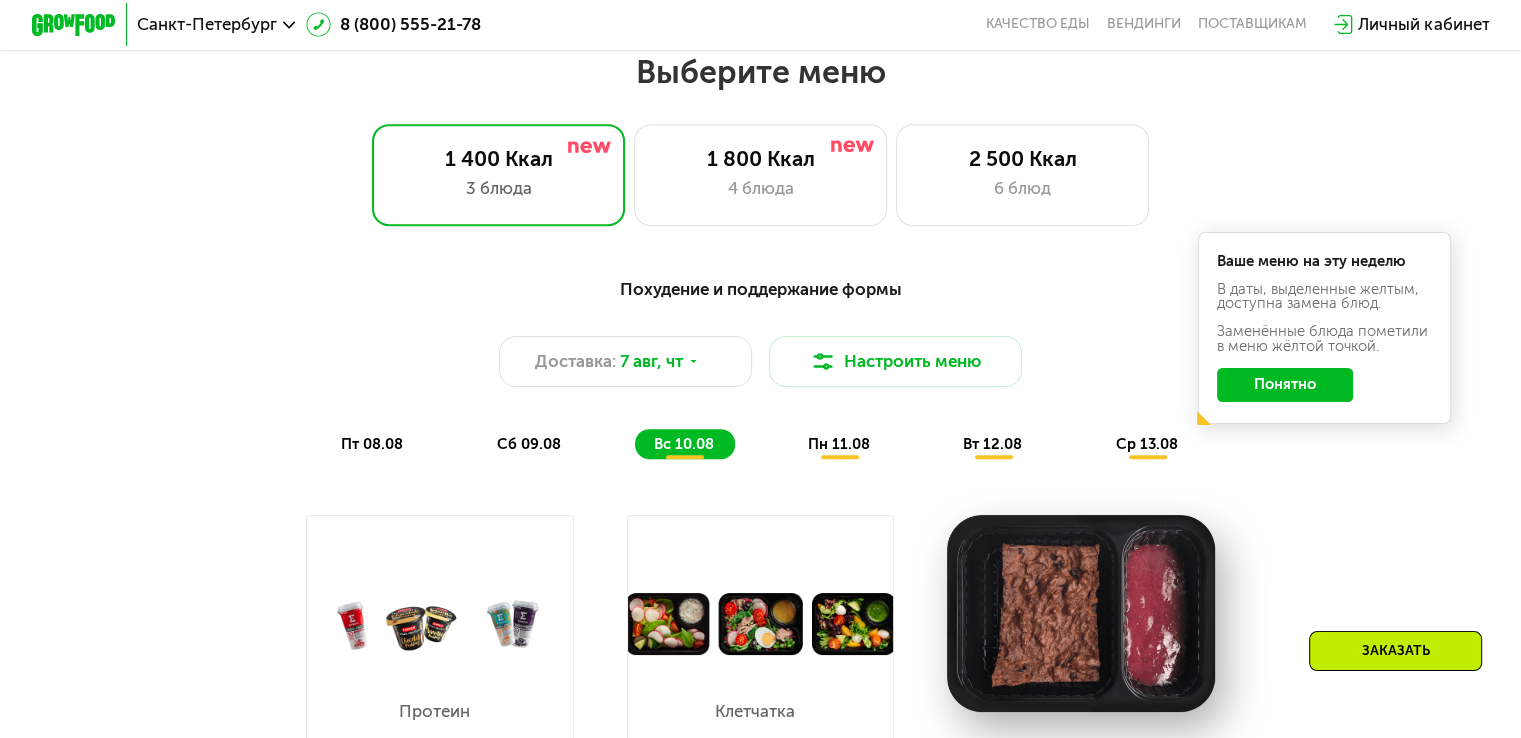 click on "пн 11.08" at bounding box center (839, 444) 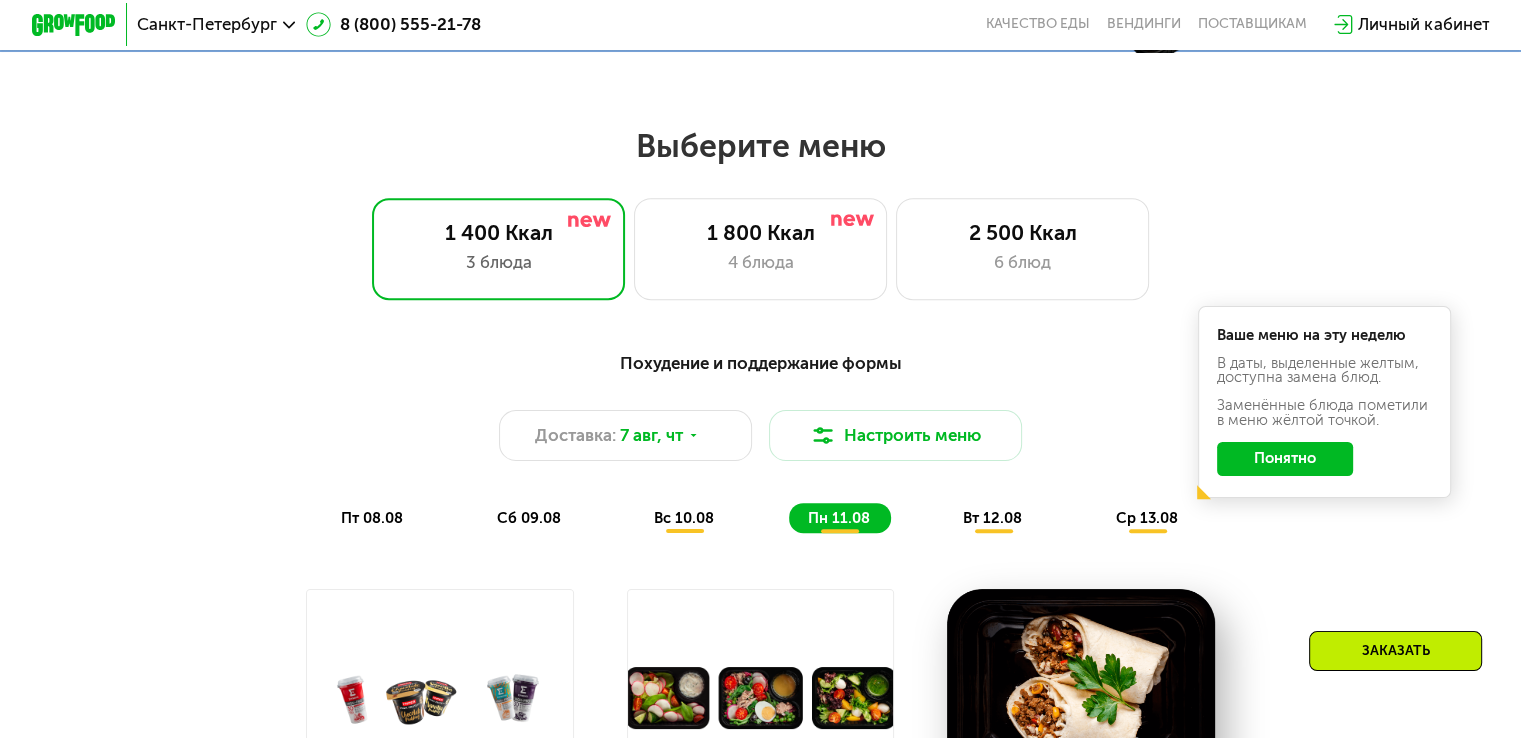 scroll, scrollTop: 812, scrollLeft: 0, axis: vertical 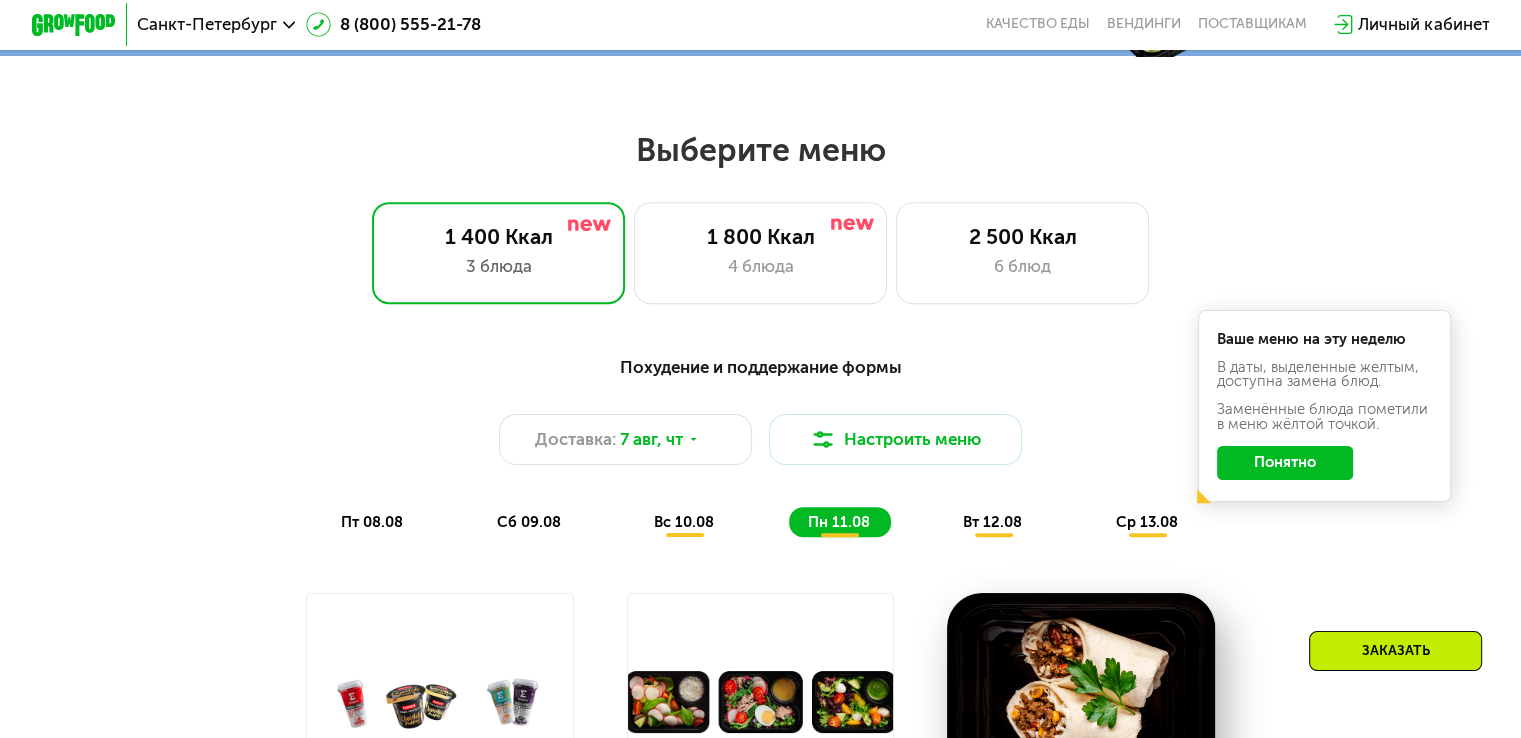 click on "вт 12.08" at bounding box center (992, 522) 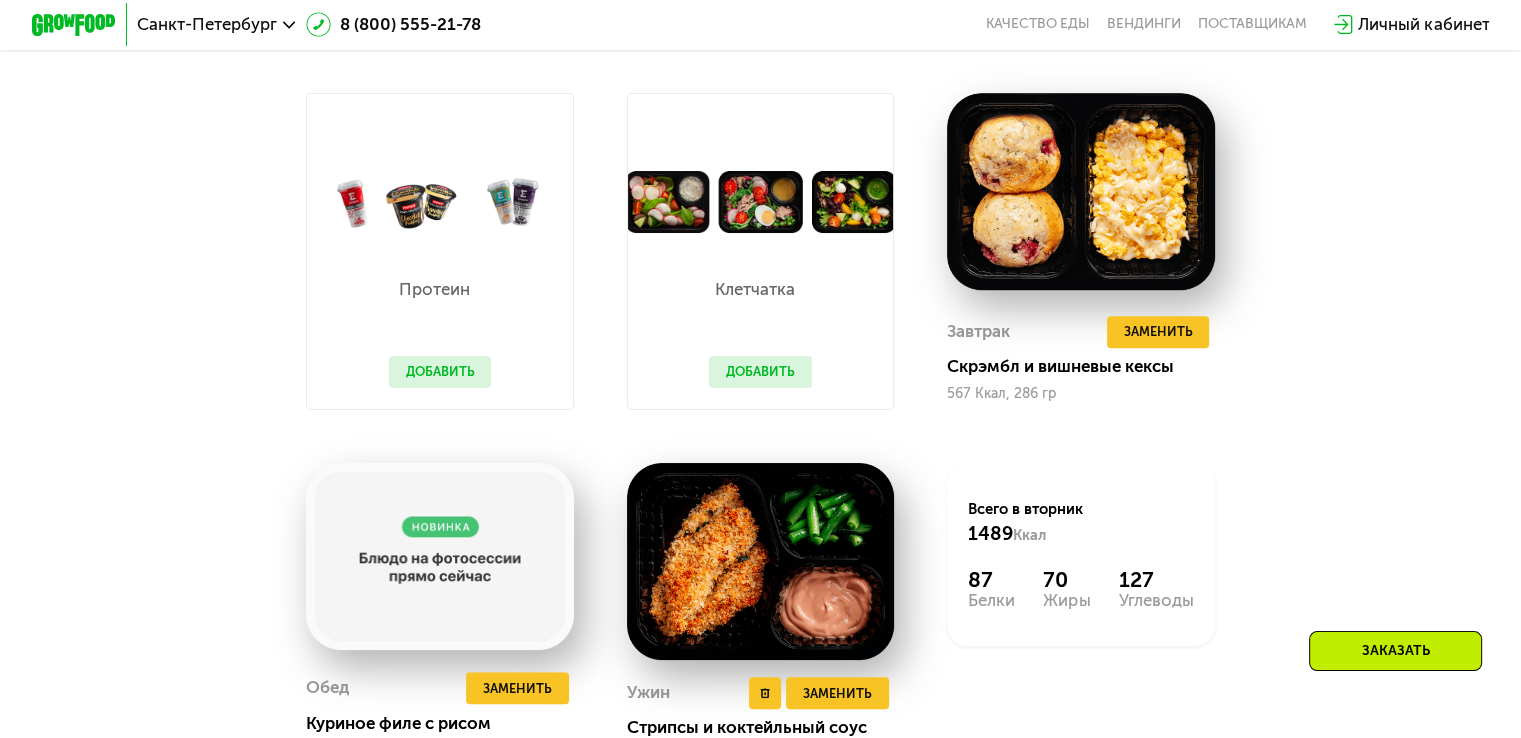 scroll, scrollTop: 1308, scrollLeft: 0, axis: vertical 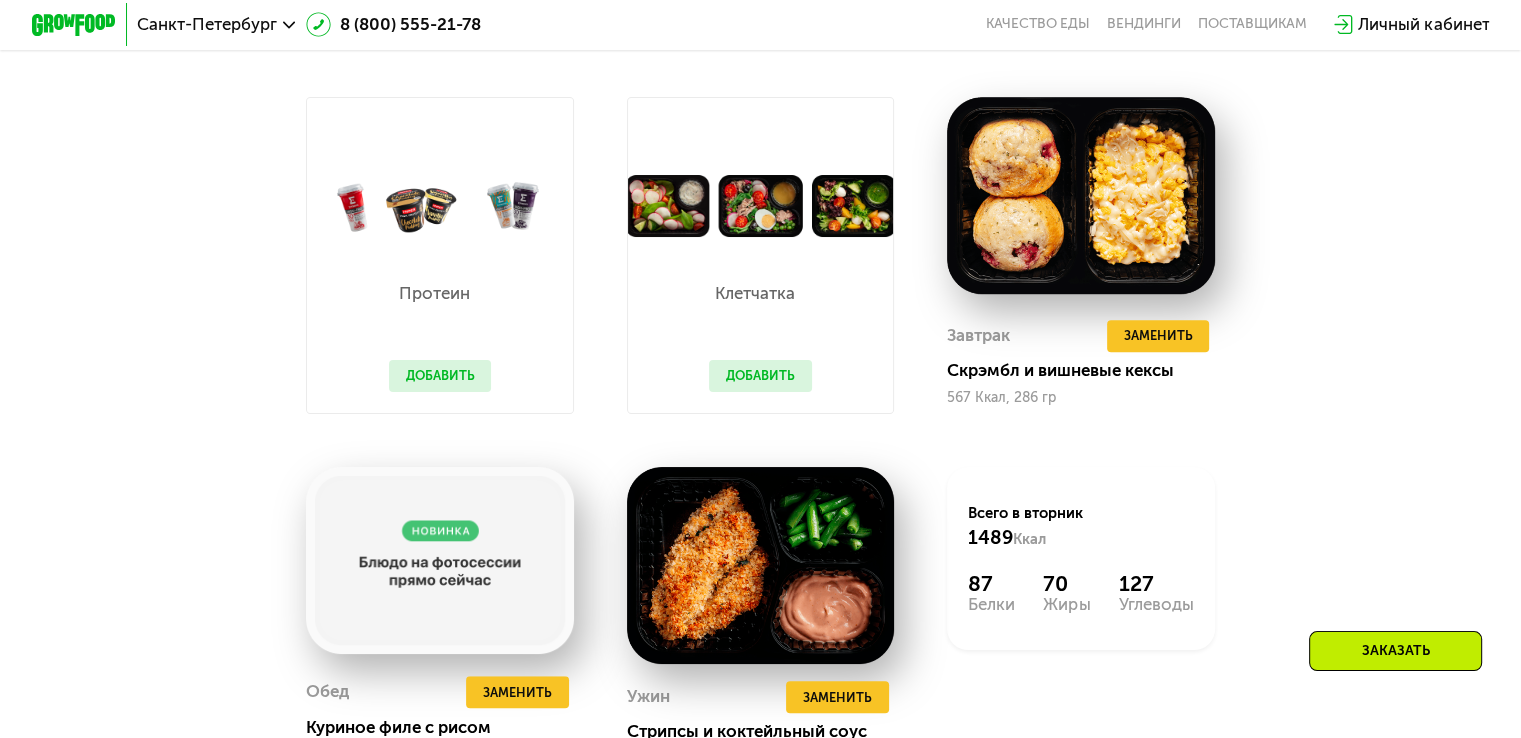 click on "Добавить" at bounding box center (440, 376) 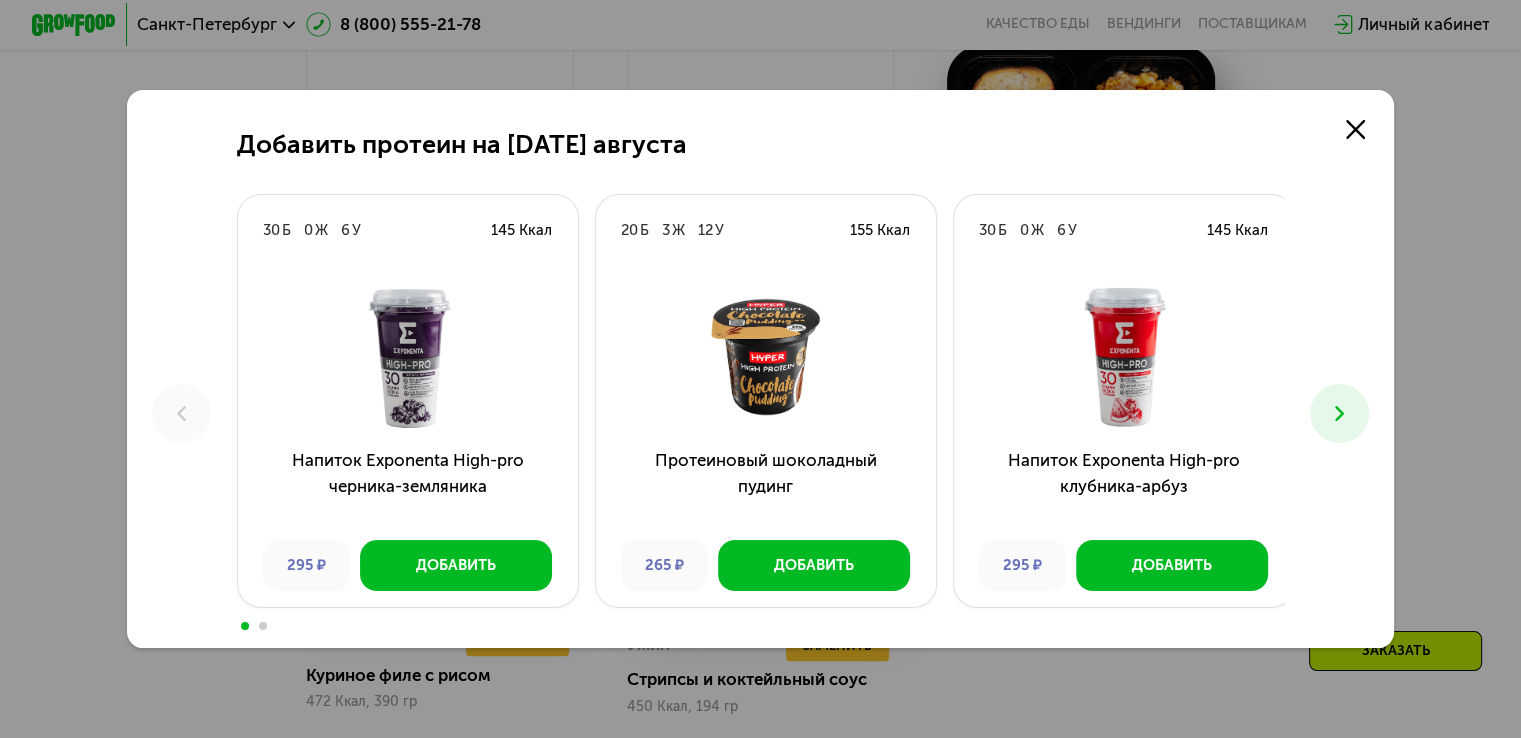 scroll, scrollTop: 1356, scrollLeft: 0, axis: vertical 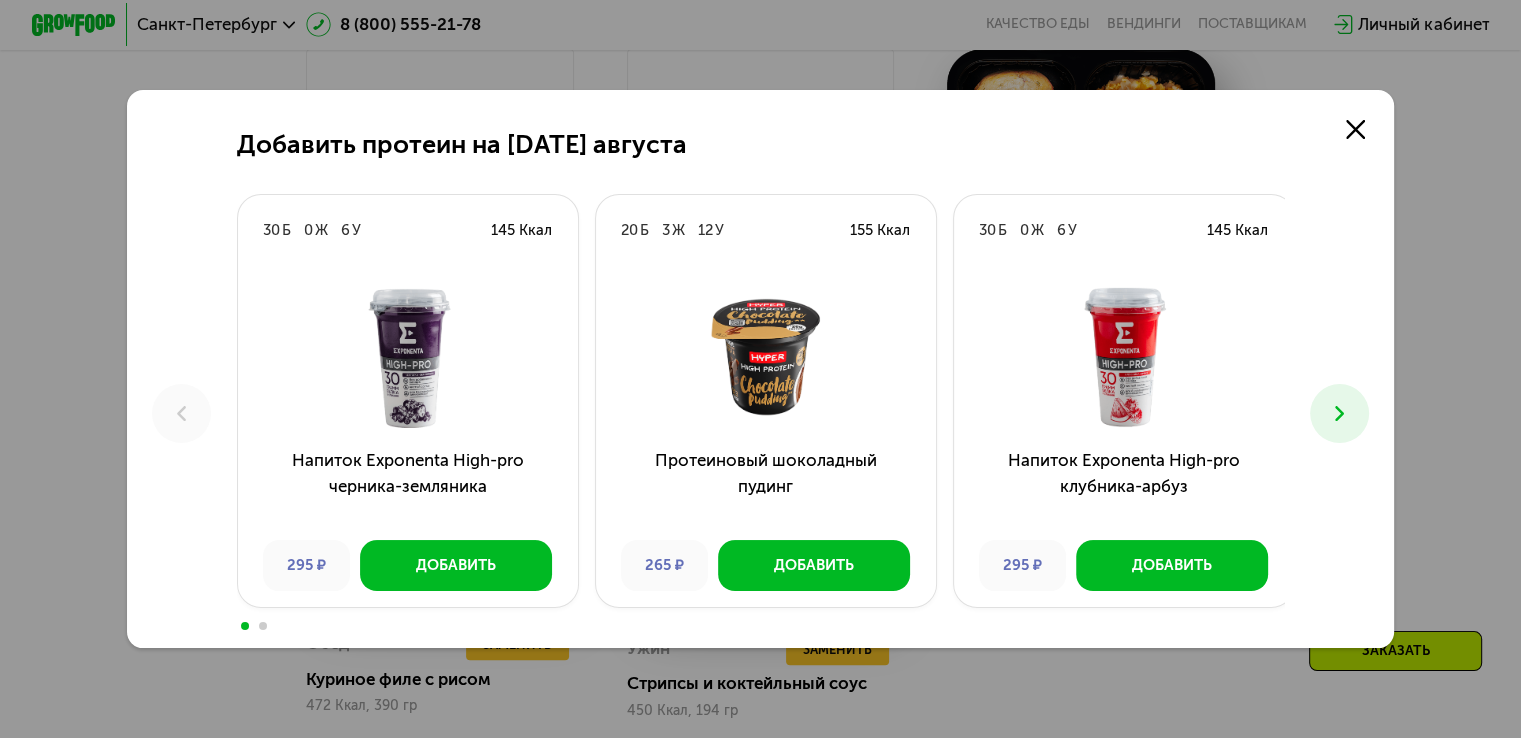 click at bounding box center [1339, 413] 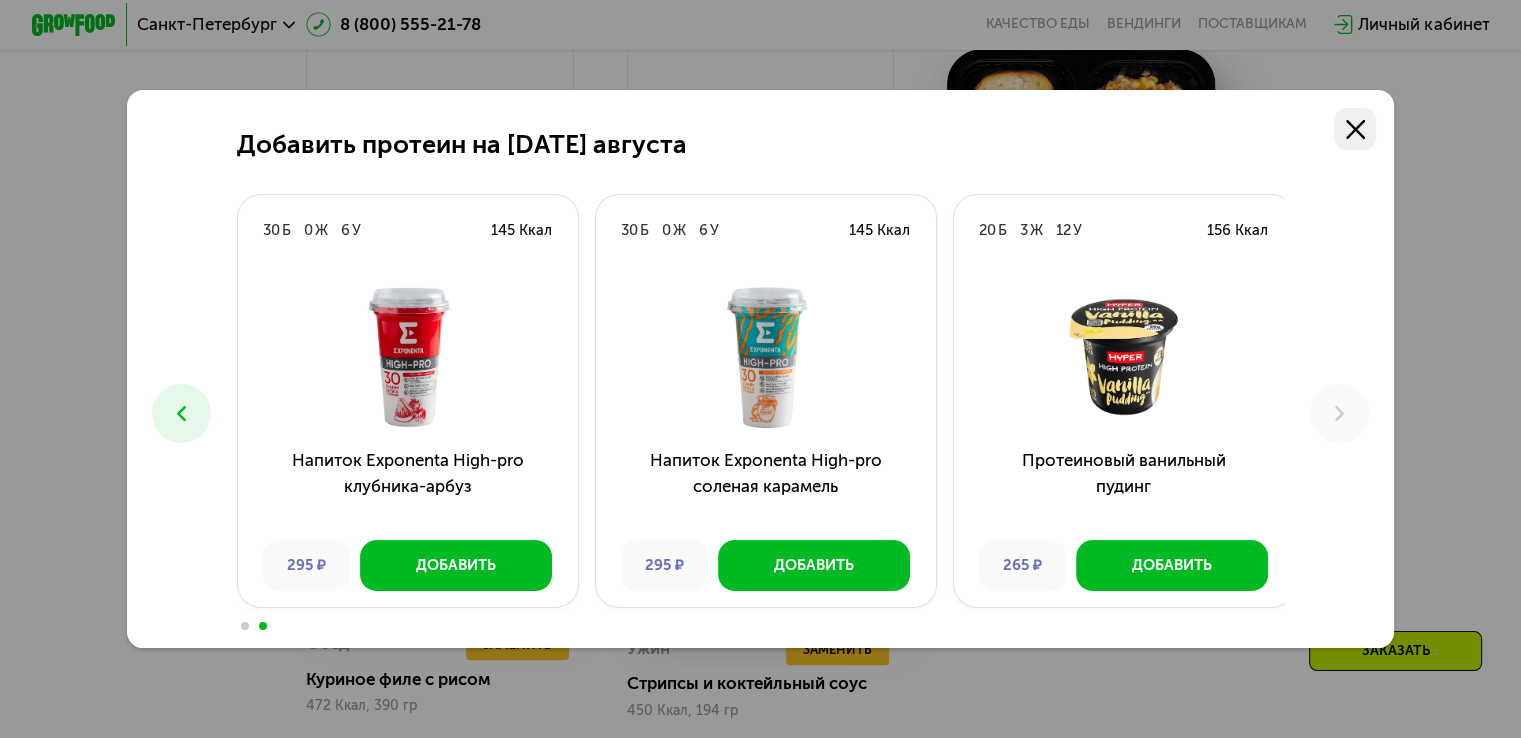click 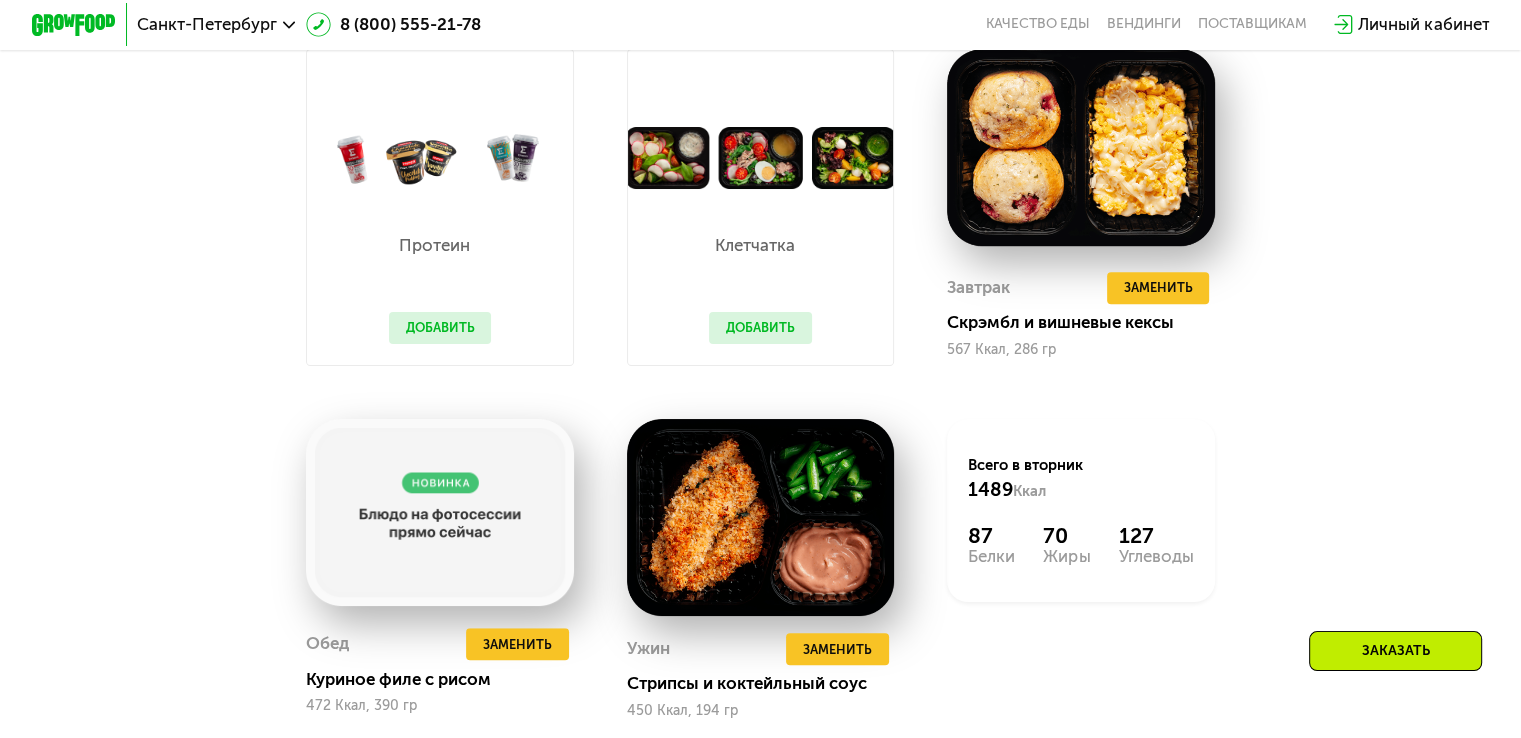 click on "Добавить" at bounding box center (760, 328) 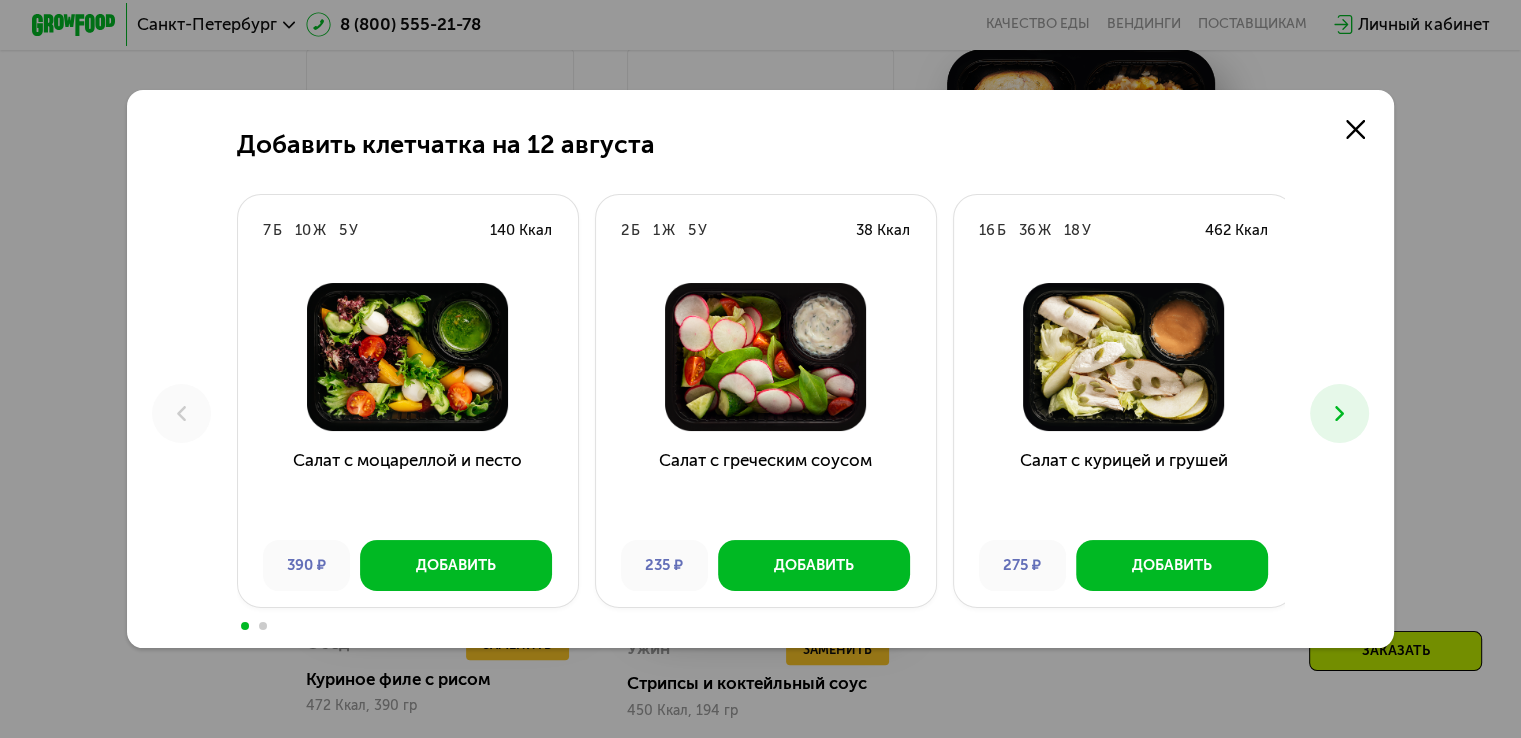 click at bounding box center [1339, 413] 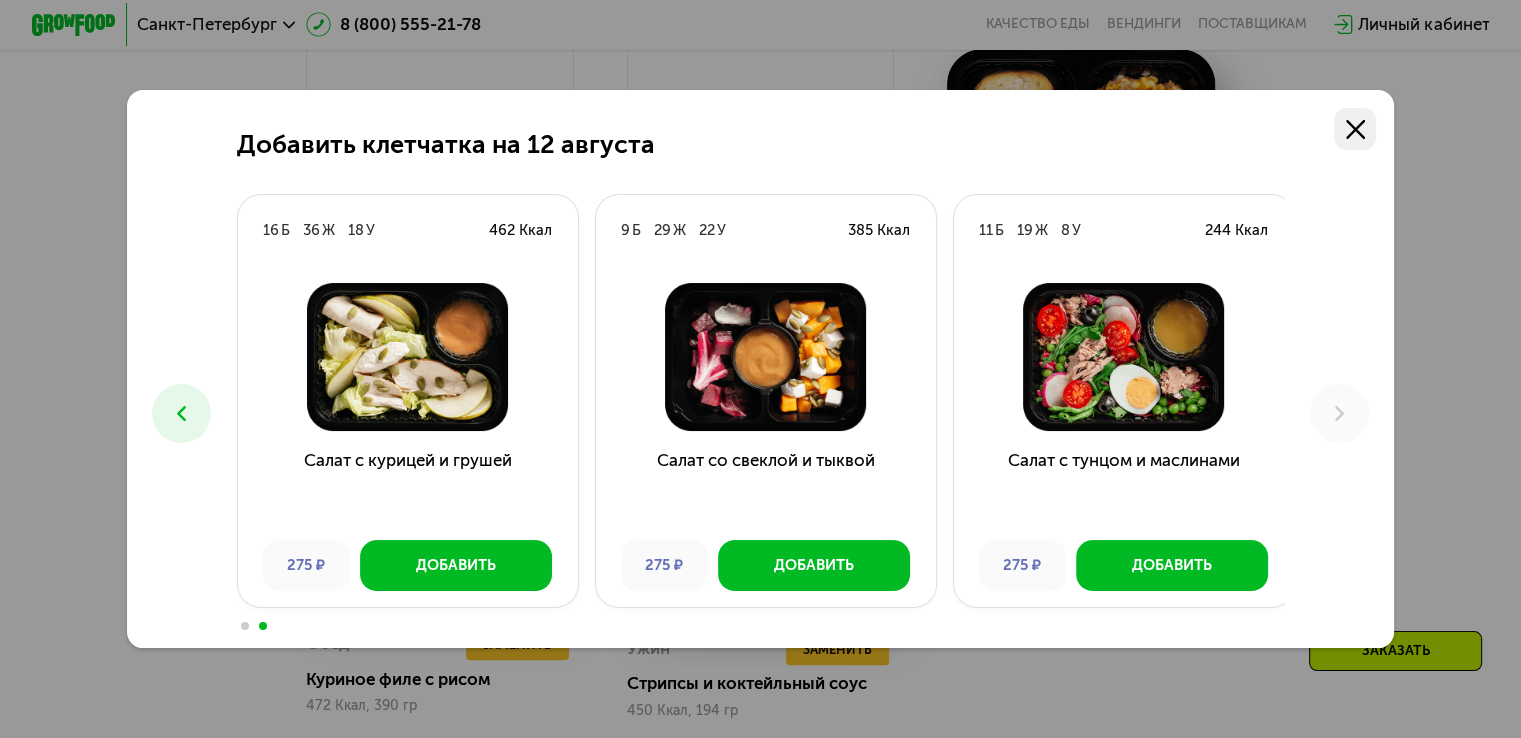 click 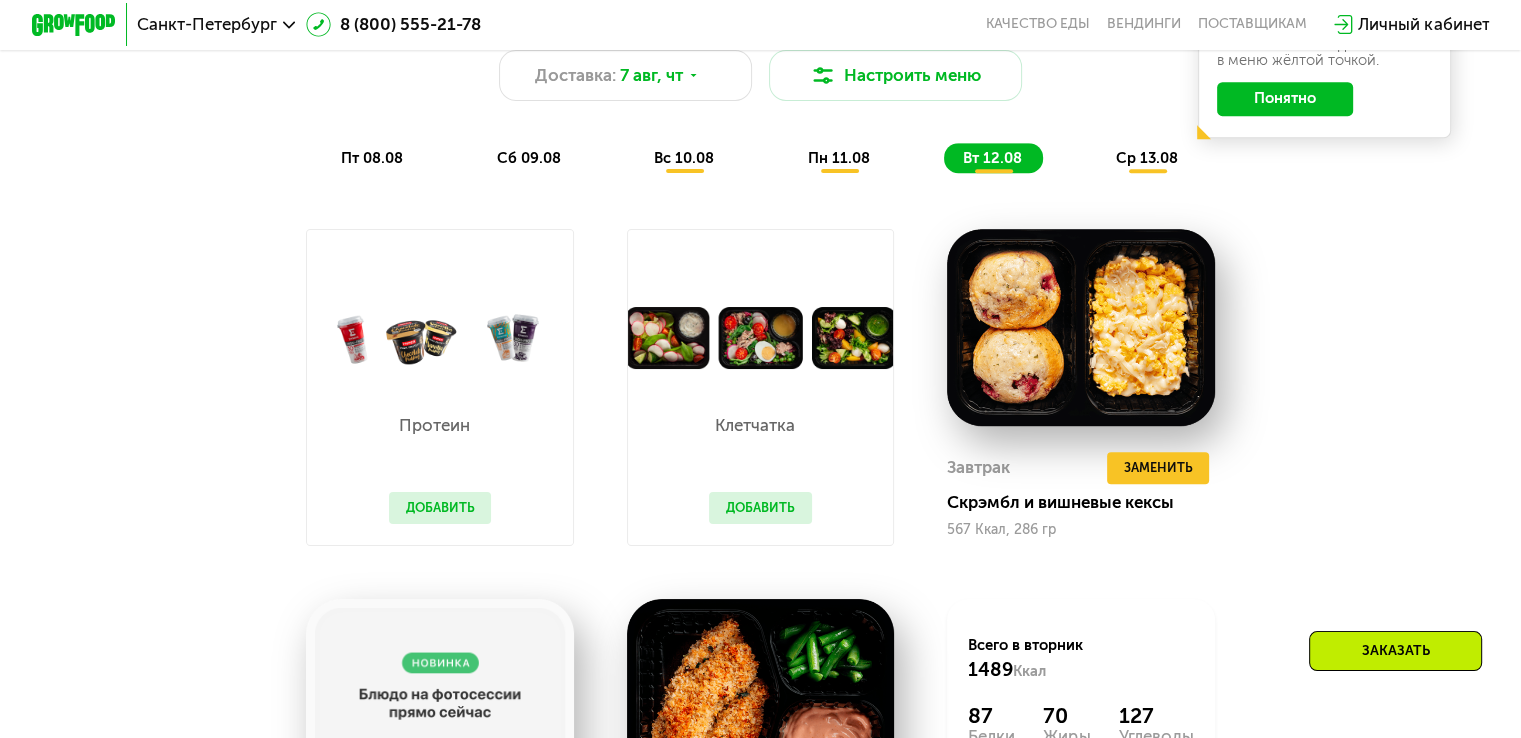 scroll, scrollTop: 1172, scrollLeft: 0, axis: vertical 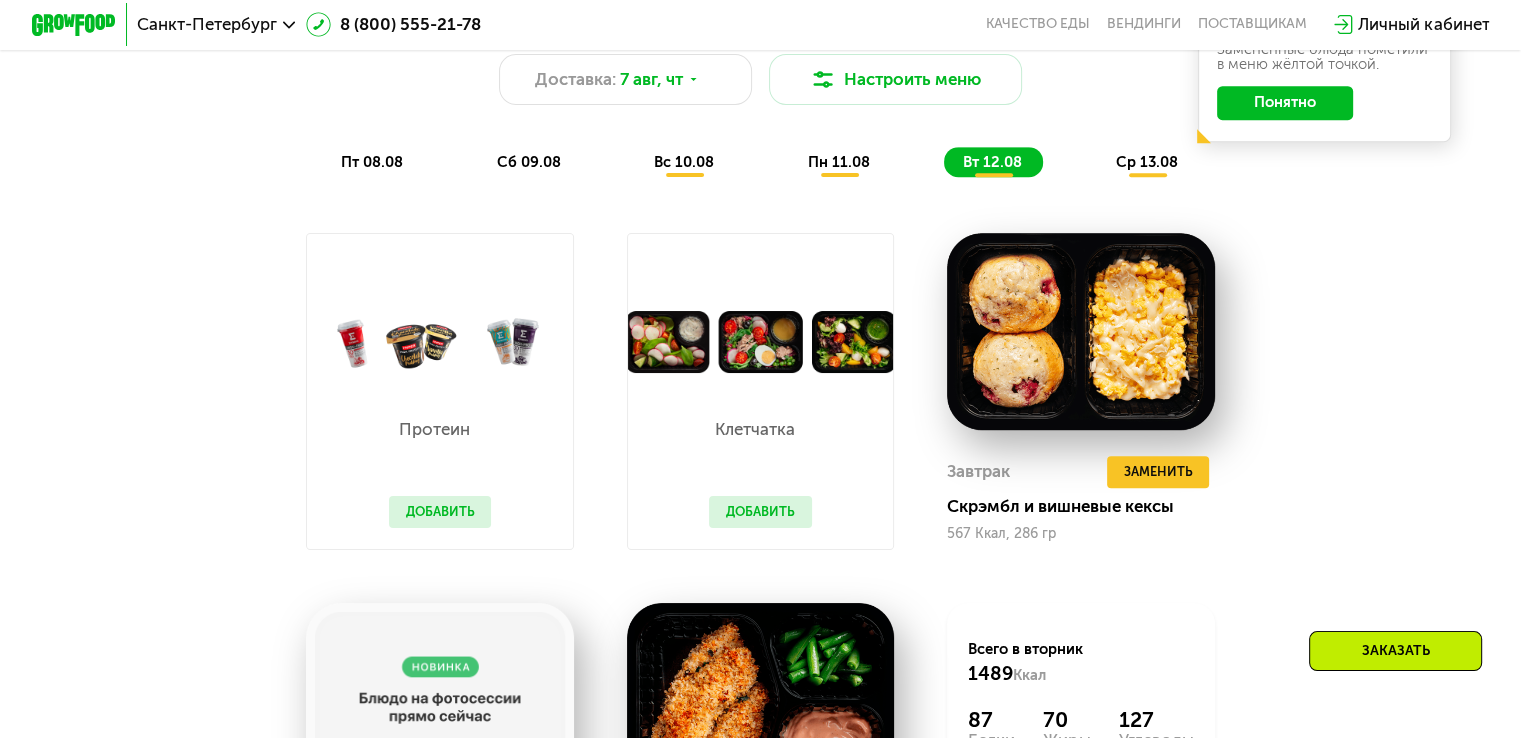 click on "ср 13.08" at bounding box center (1147, 162) 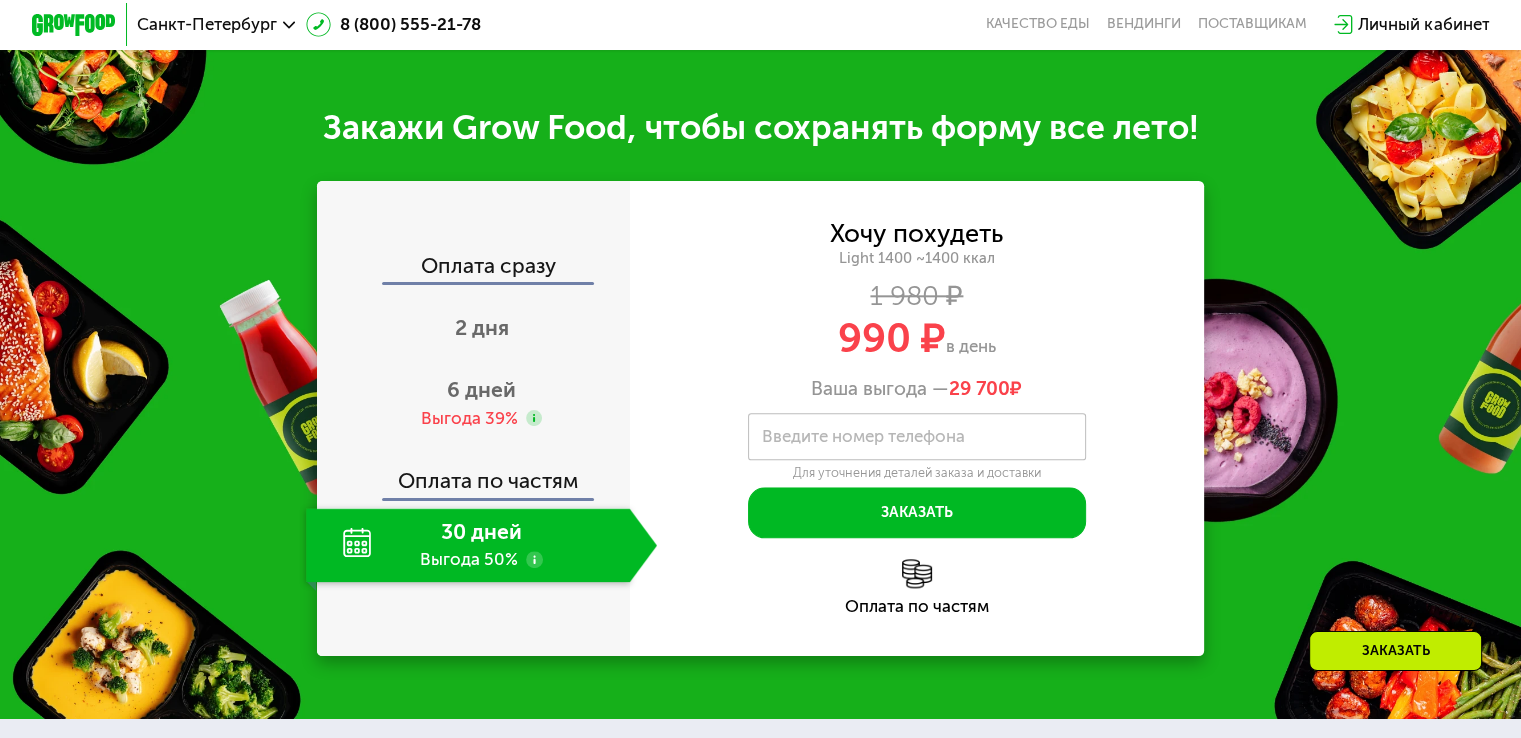 scroll, scrollTop: 2172, scrollLeft: 0, axis: vertical 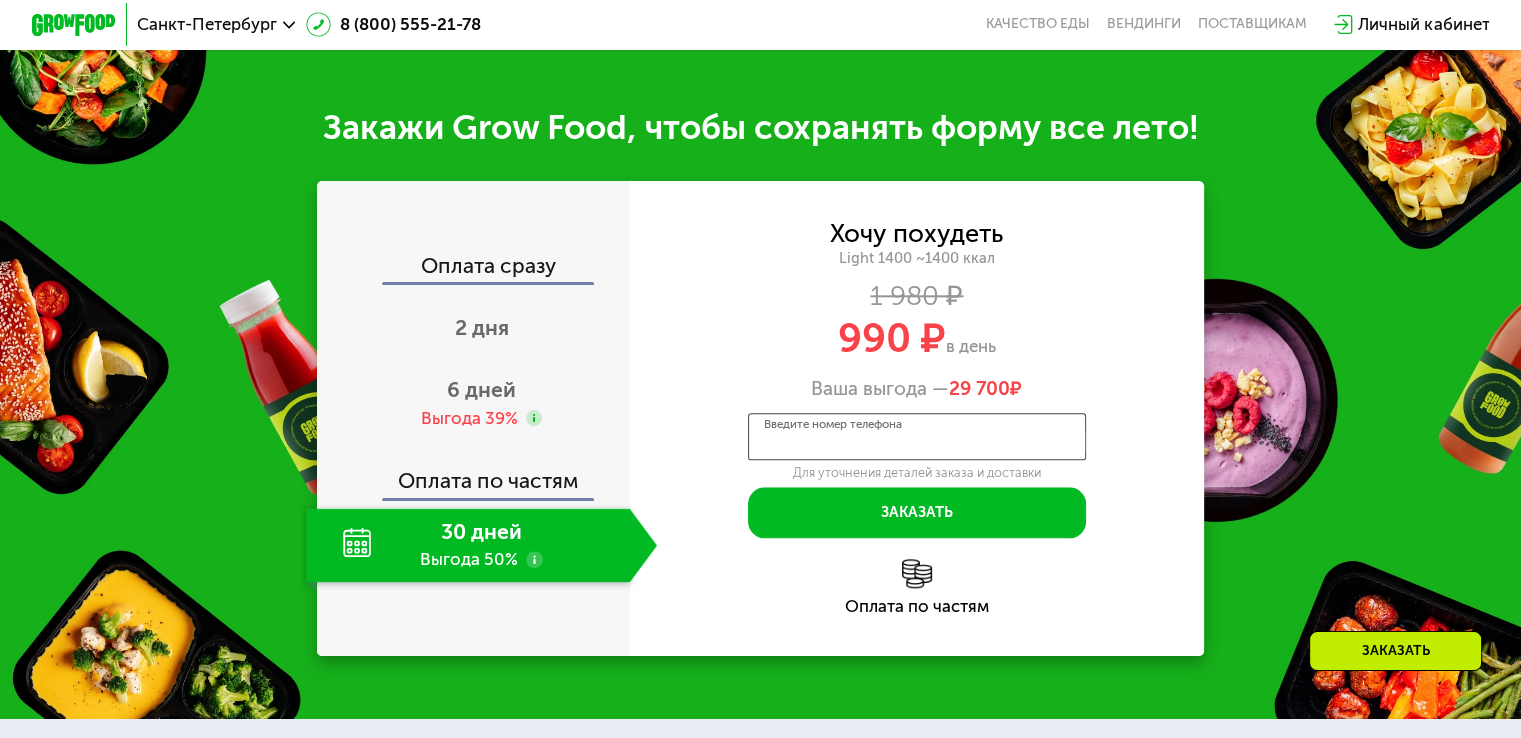 click on "Введите номер телефона" at bounding box center [917, 437] 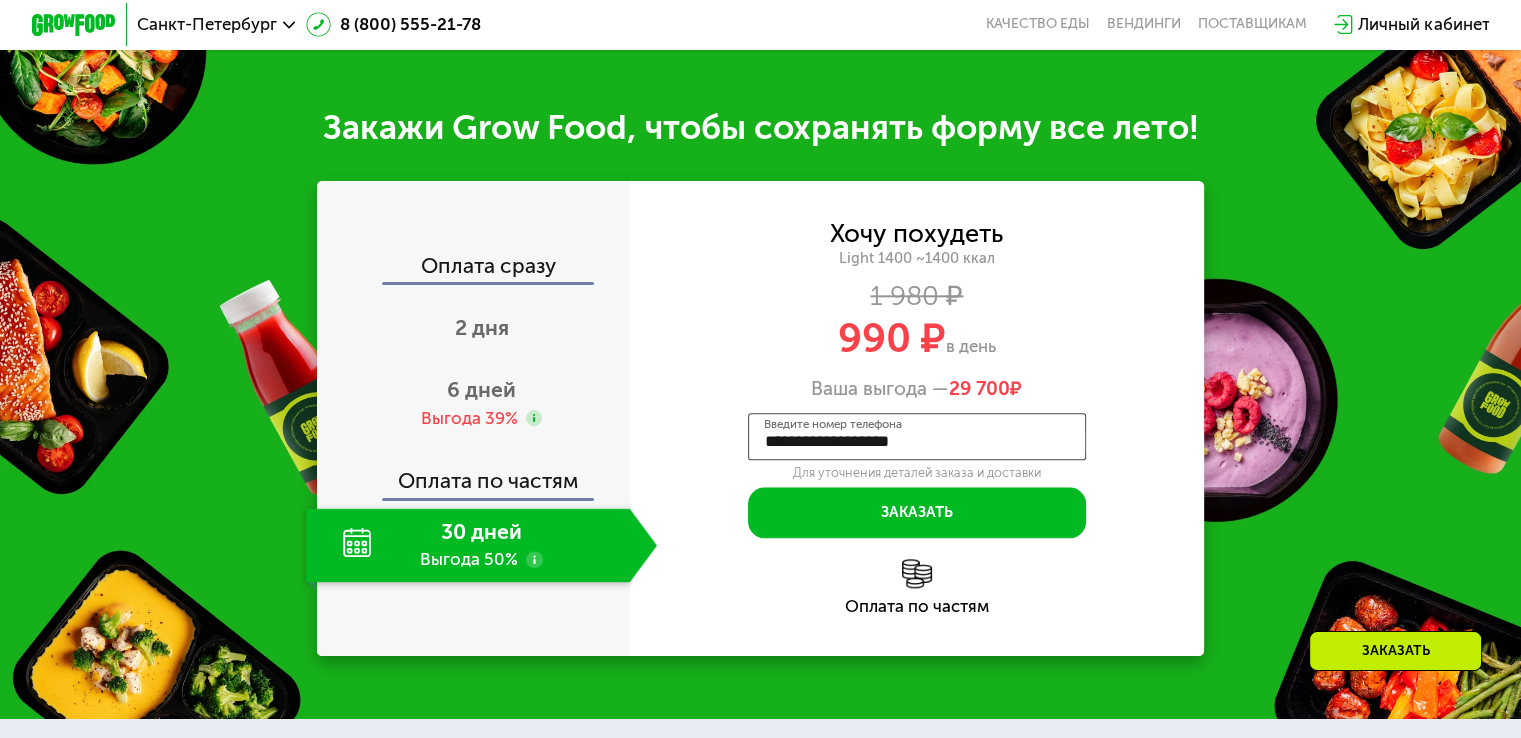 type on "**********" 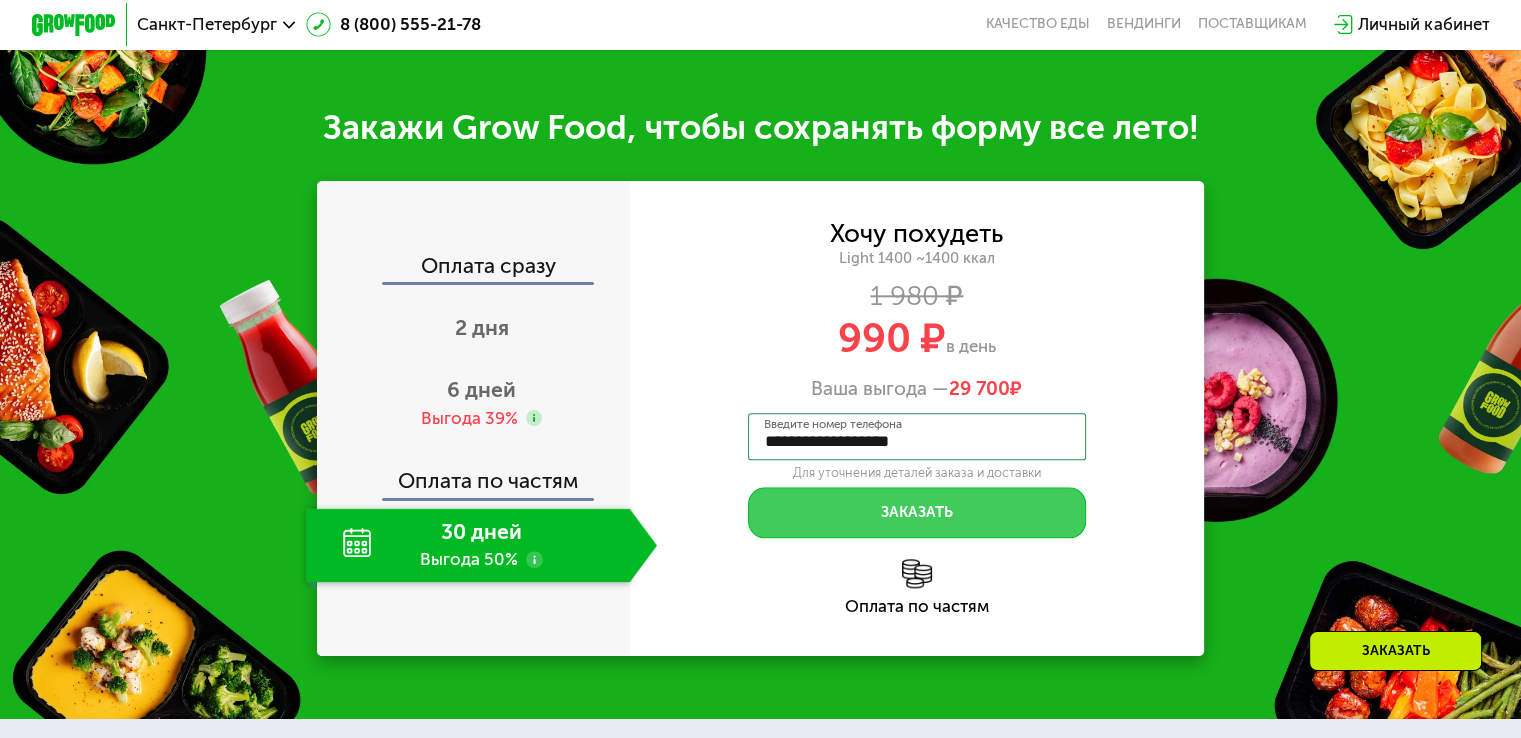 click on "Заказать" at bounding box center [917, 512] 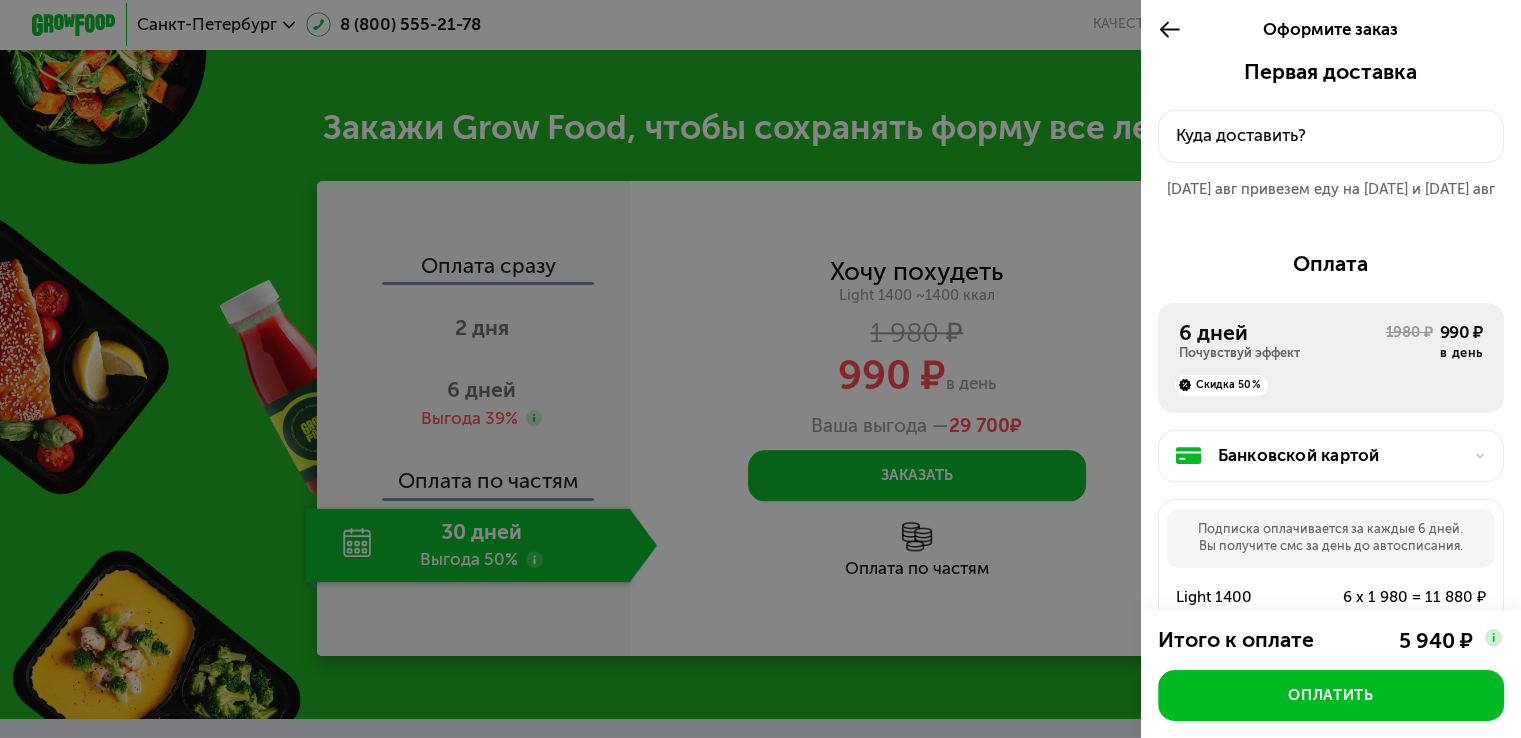 click on "Куда доставить?" 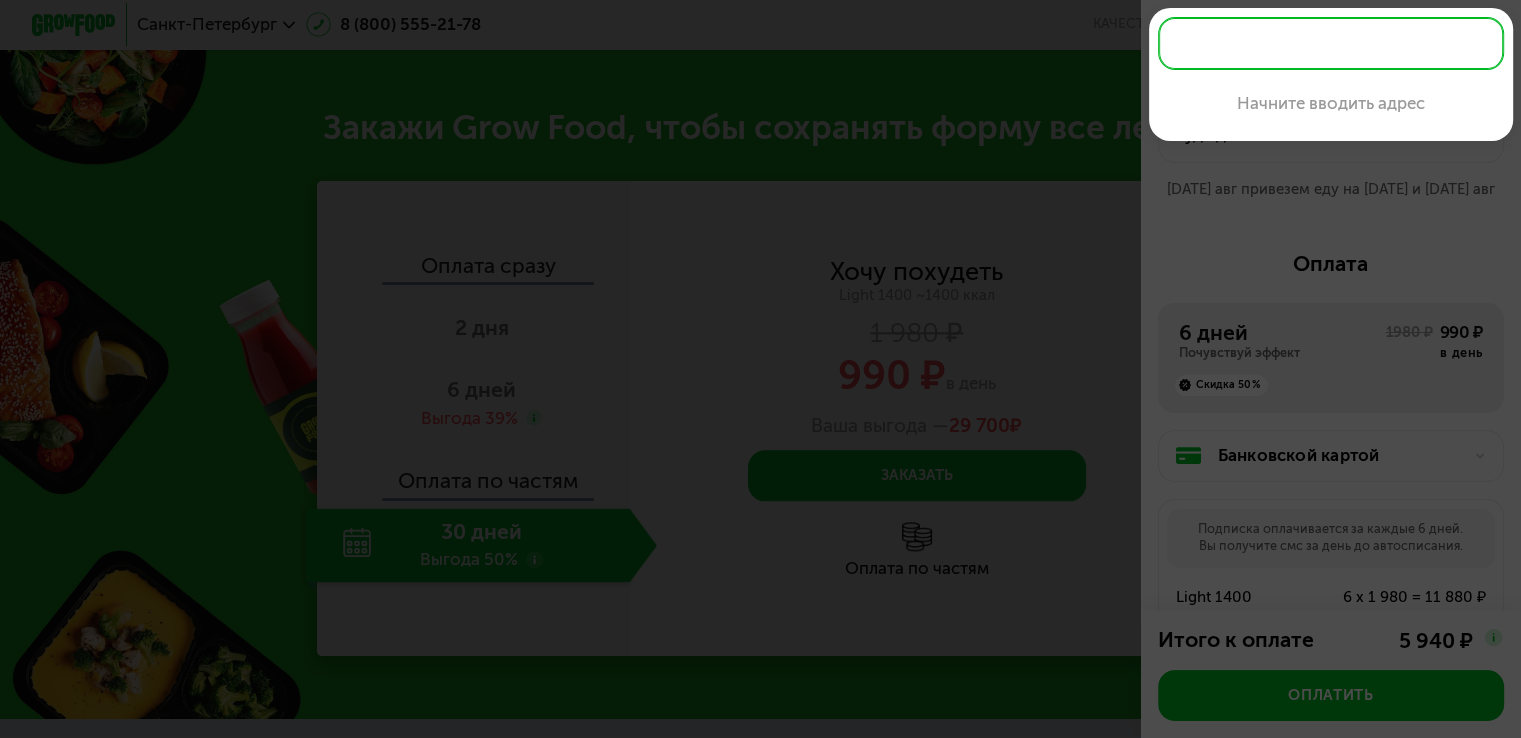 click at bounding box center [760, 369] 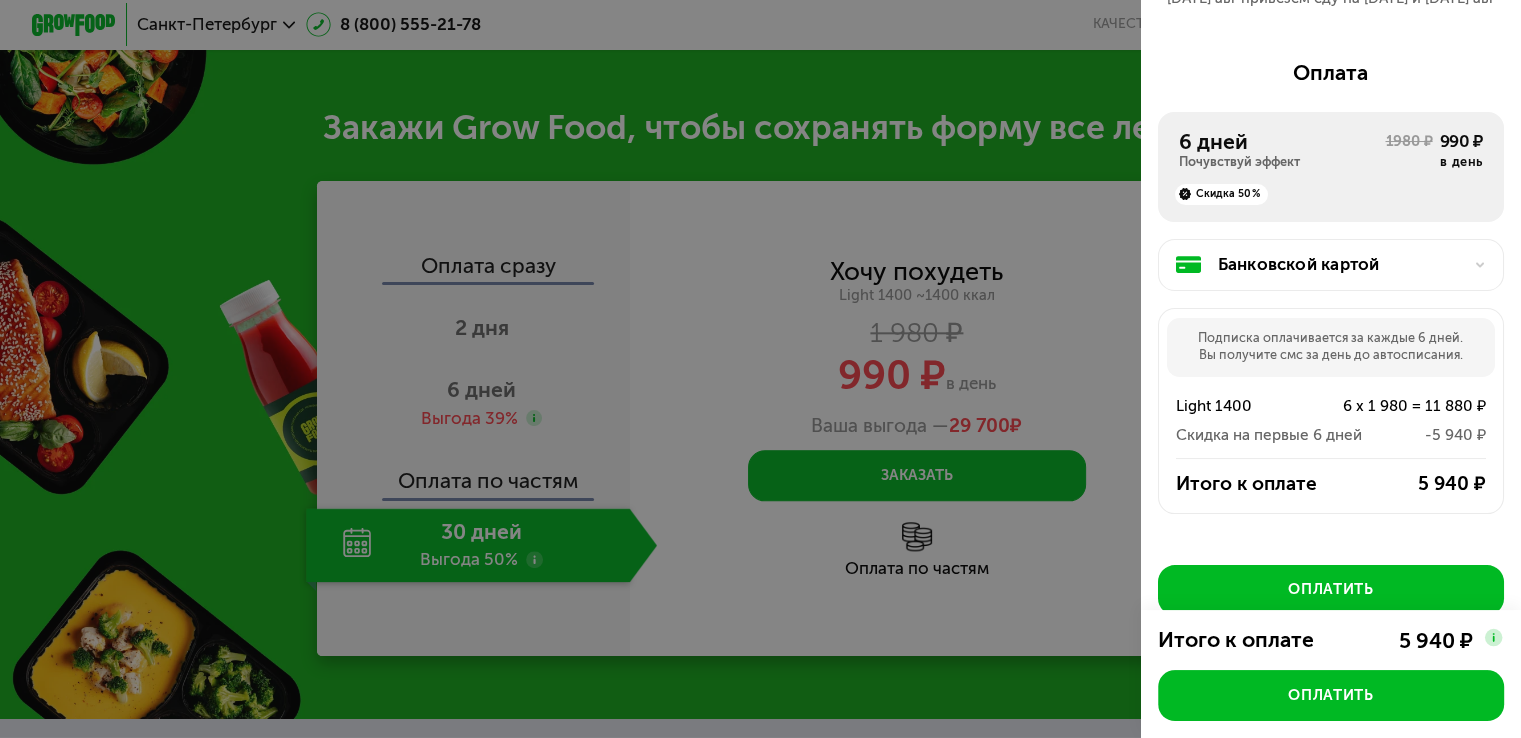 scroll, scrollTop: 0, scrollLeft: 0, axis: both 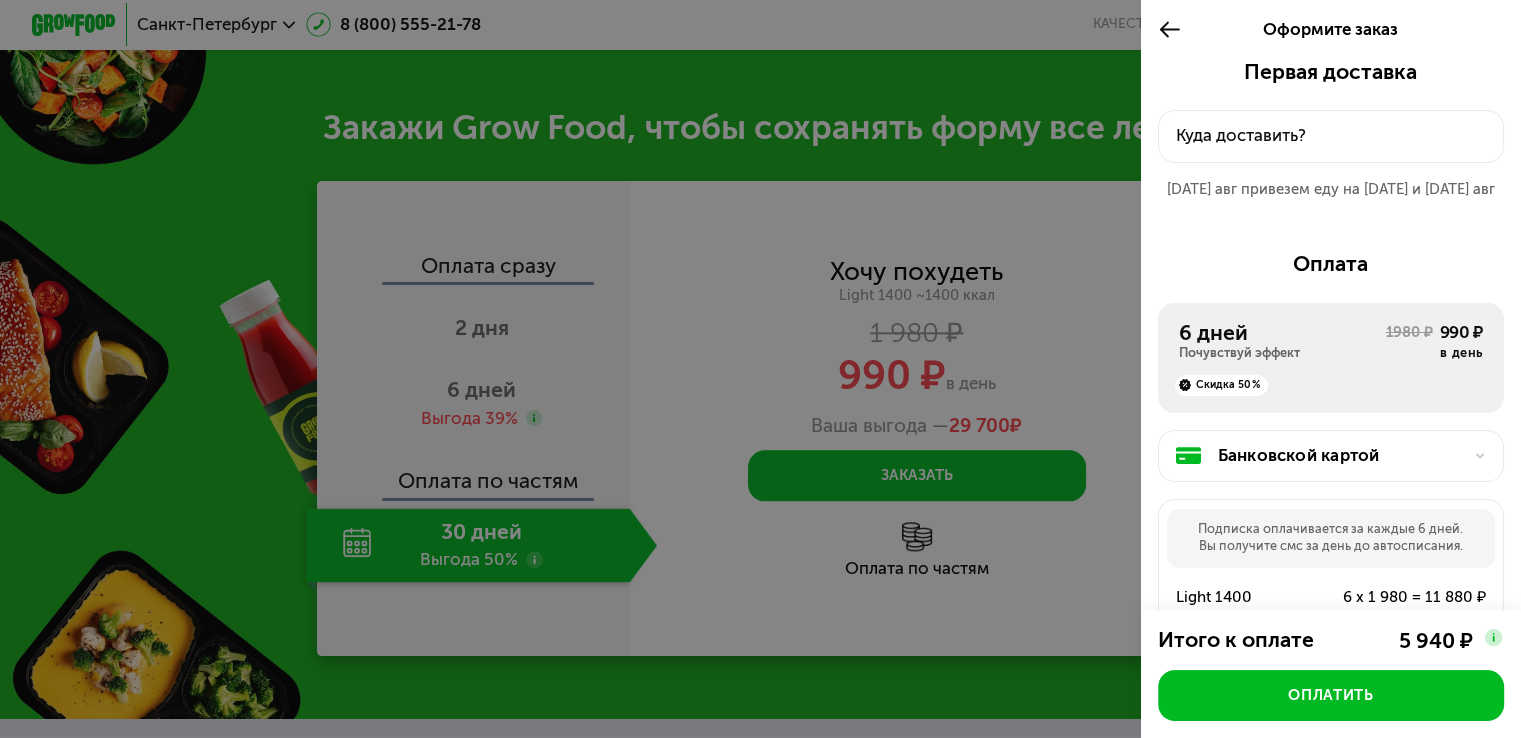 click on "Куда доставить?" 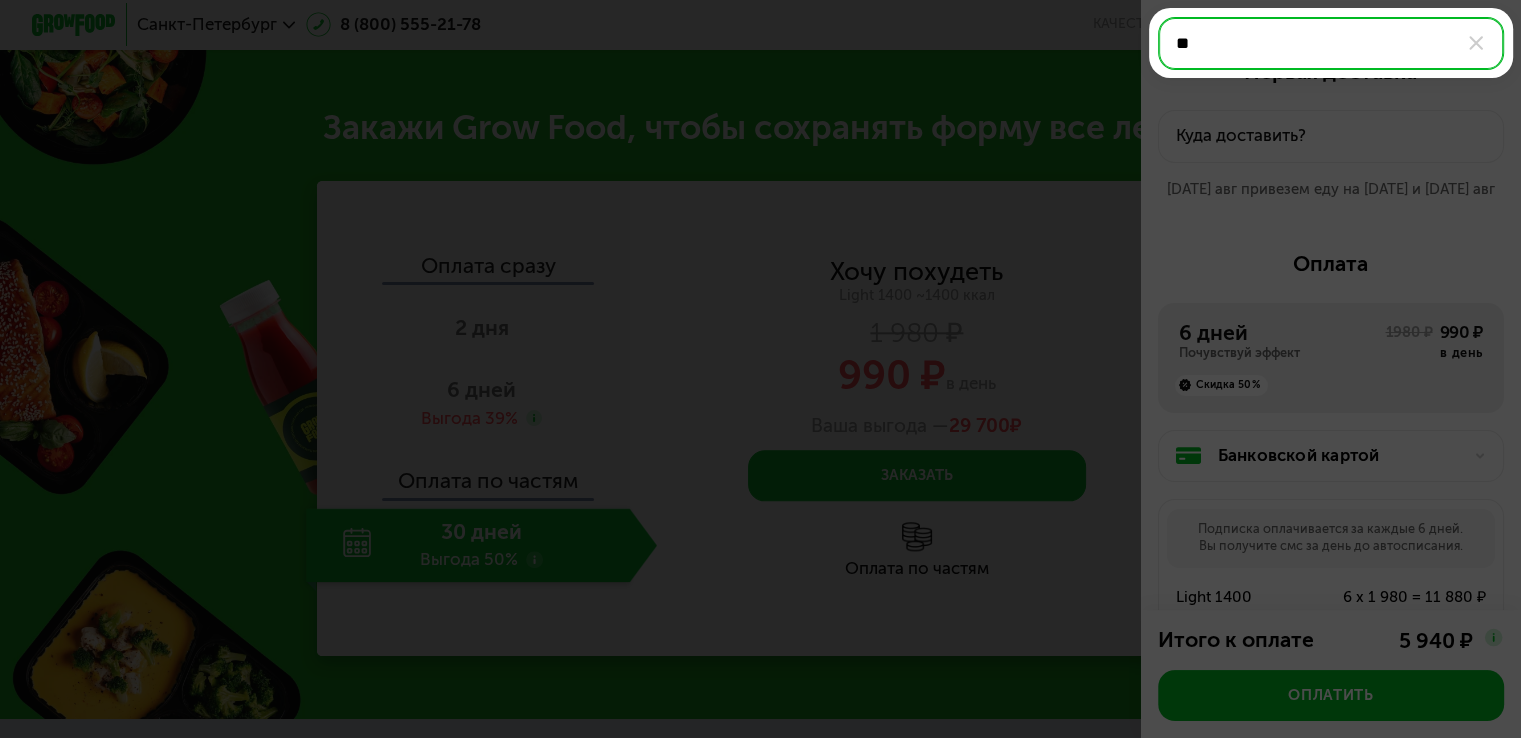type on "*" 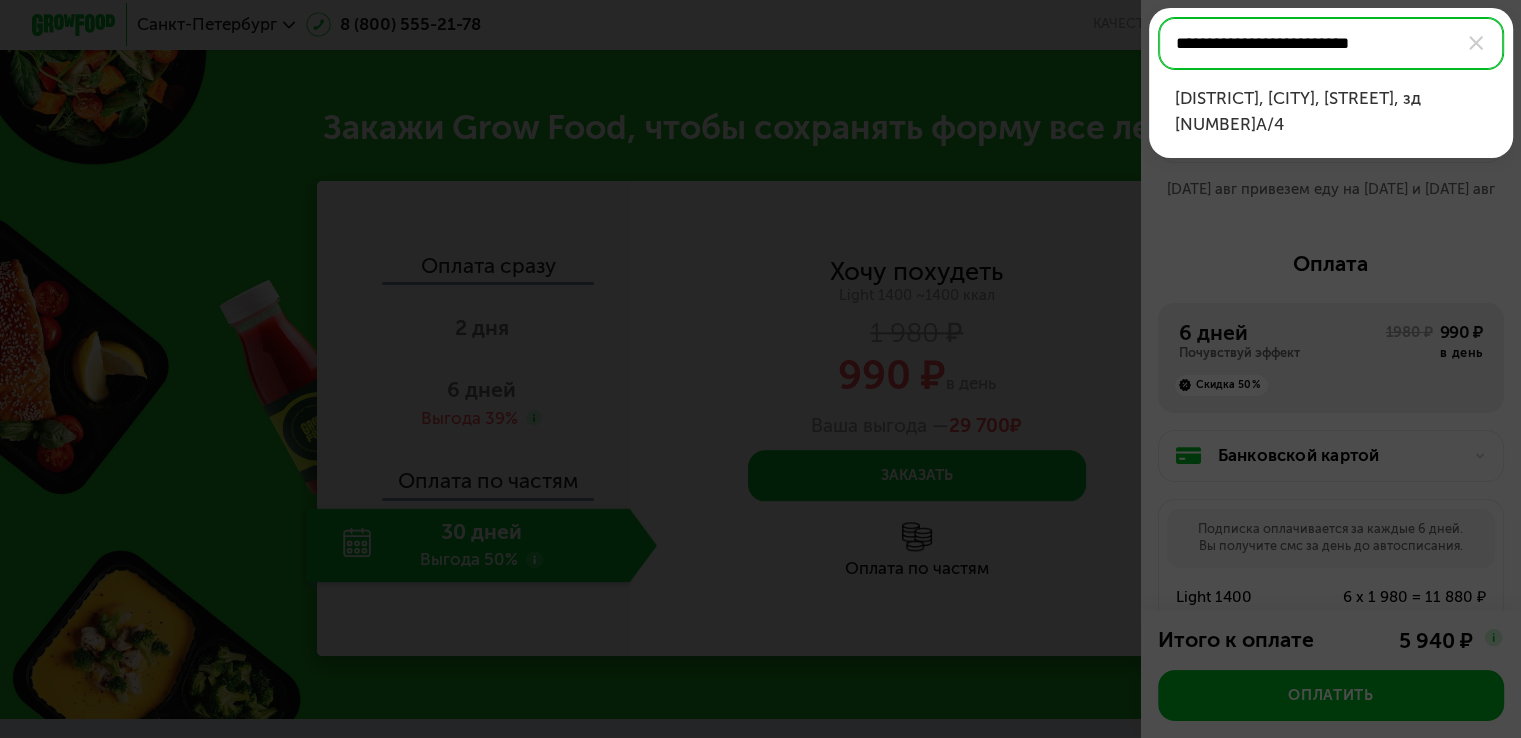click on "Всеволожский р-н, поселок Романовка, шоссе Дорога Жизни, зд 139А/4" at bounding box center (1331, 111) 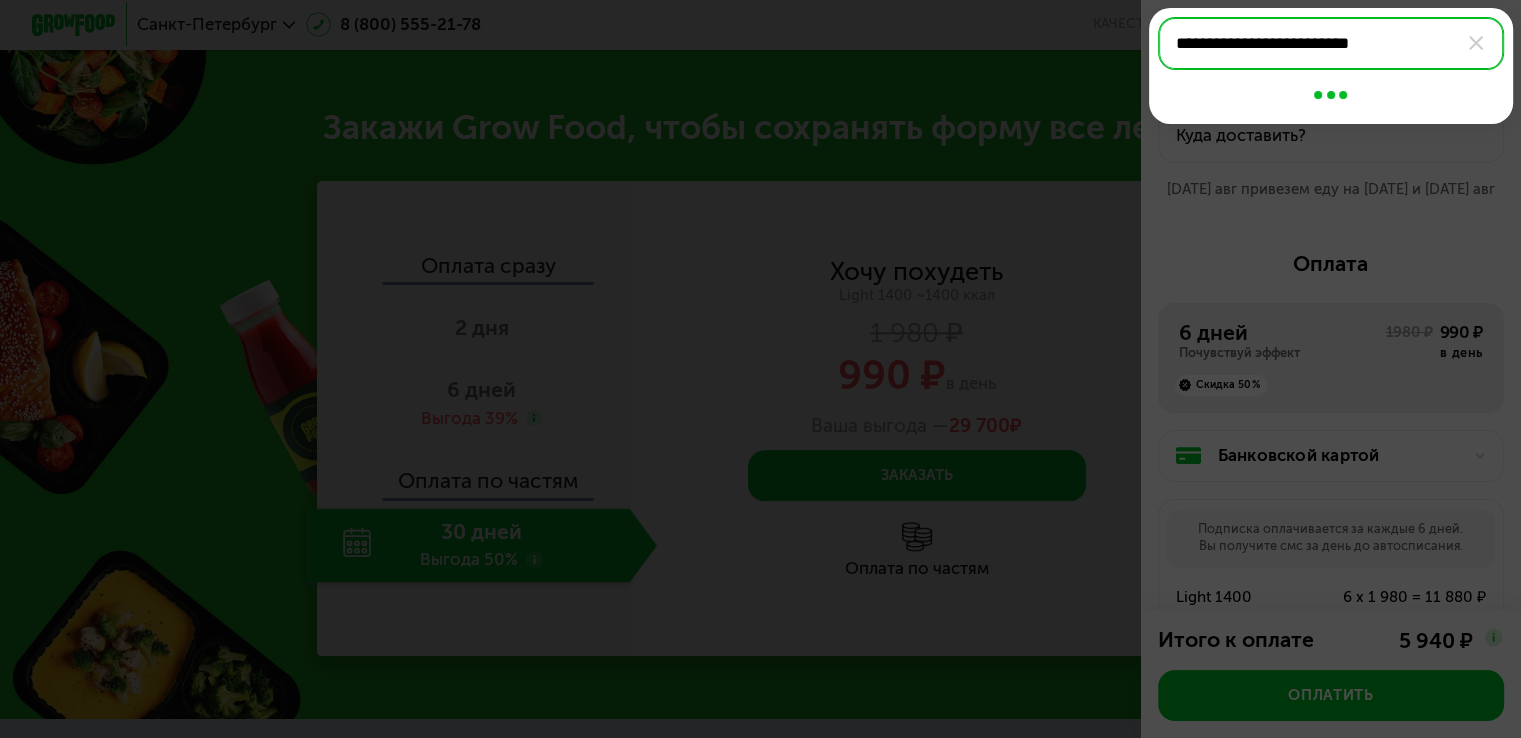 type on "**********" 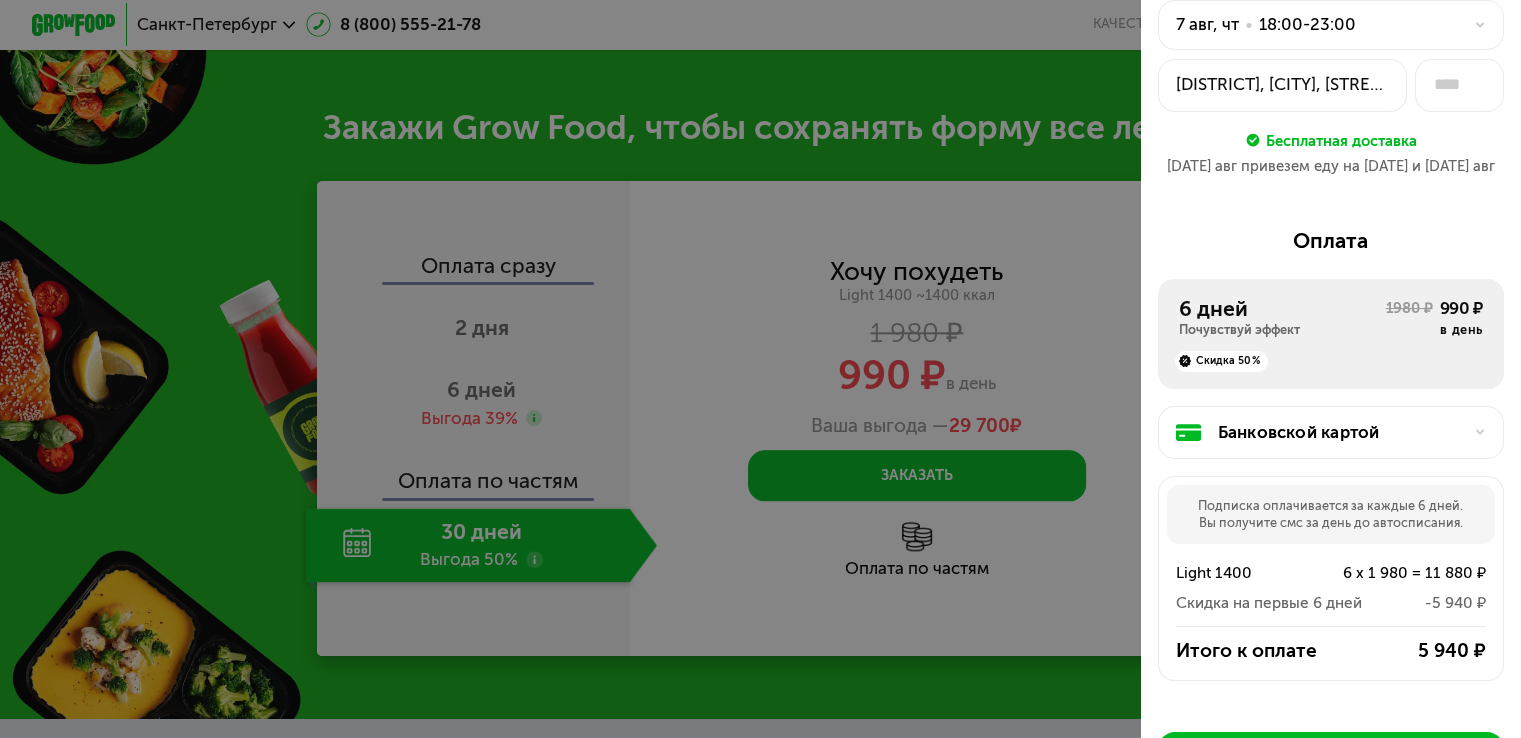 scroll, scrollTop: 108, scrollLeft: 0, axis: vertical 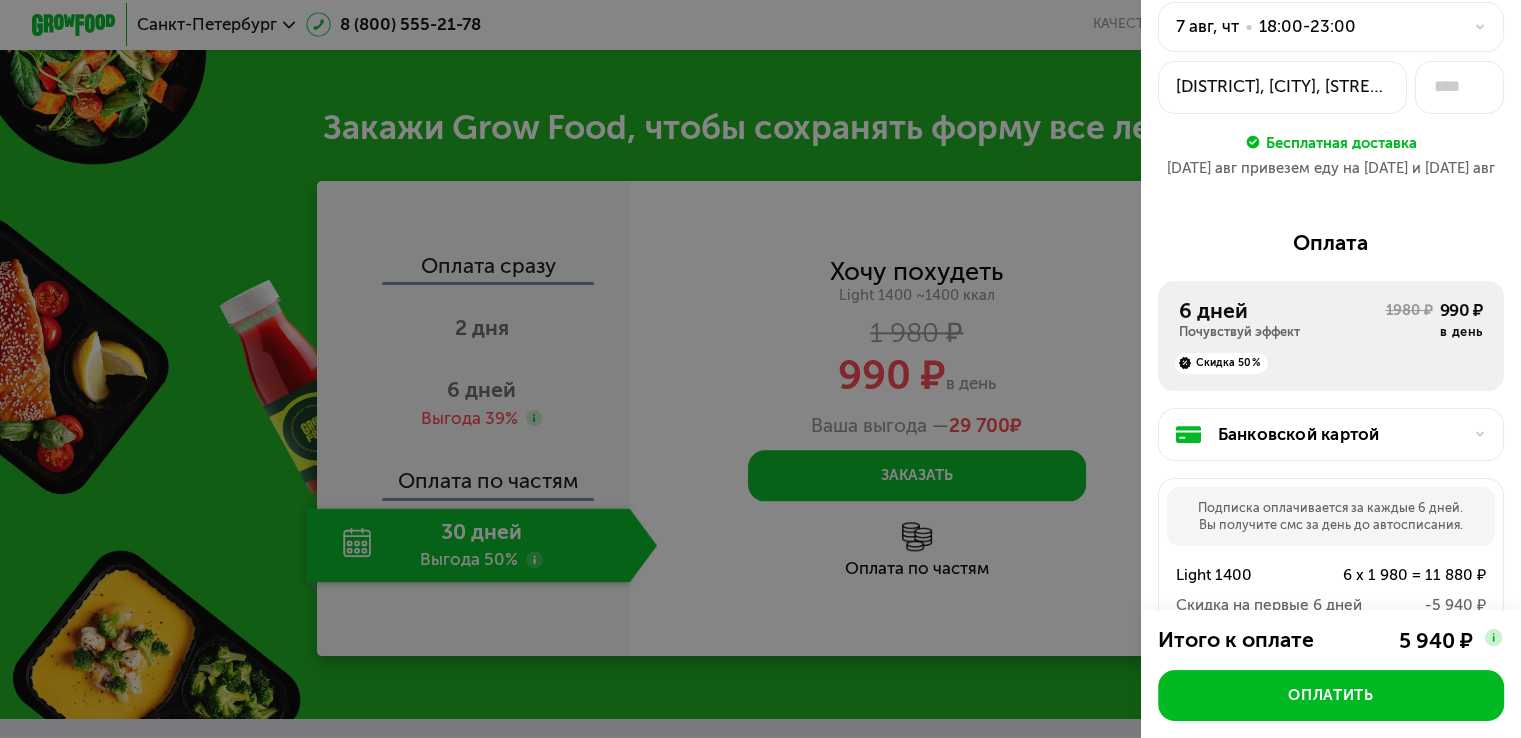 click on "6 дней" at bounding box center (1282, 310) 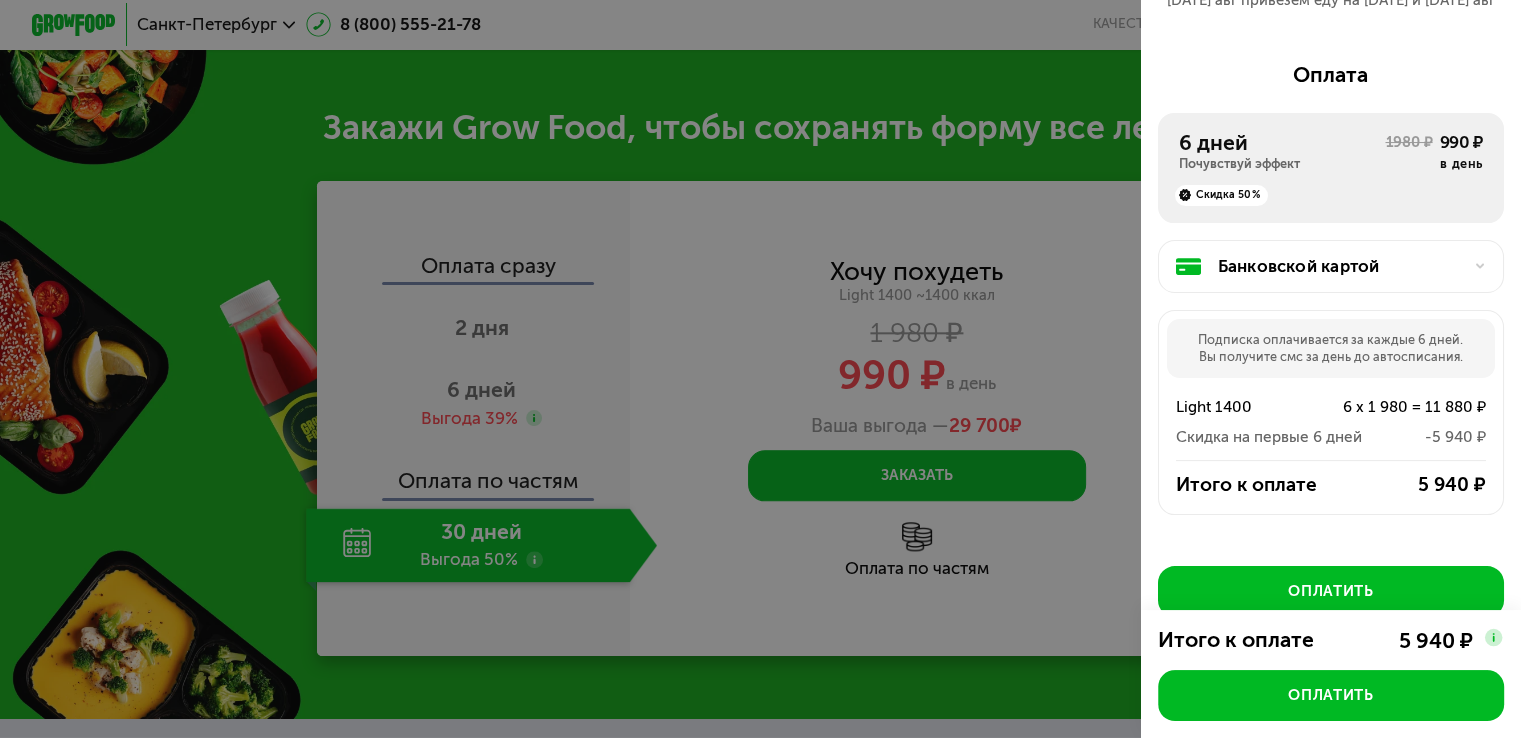 scroll, scrollTop: 0, scrollLeft: 0, axis: both 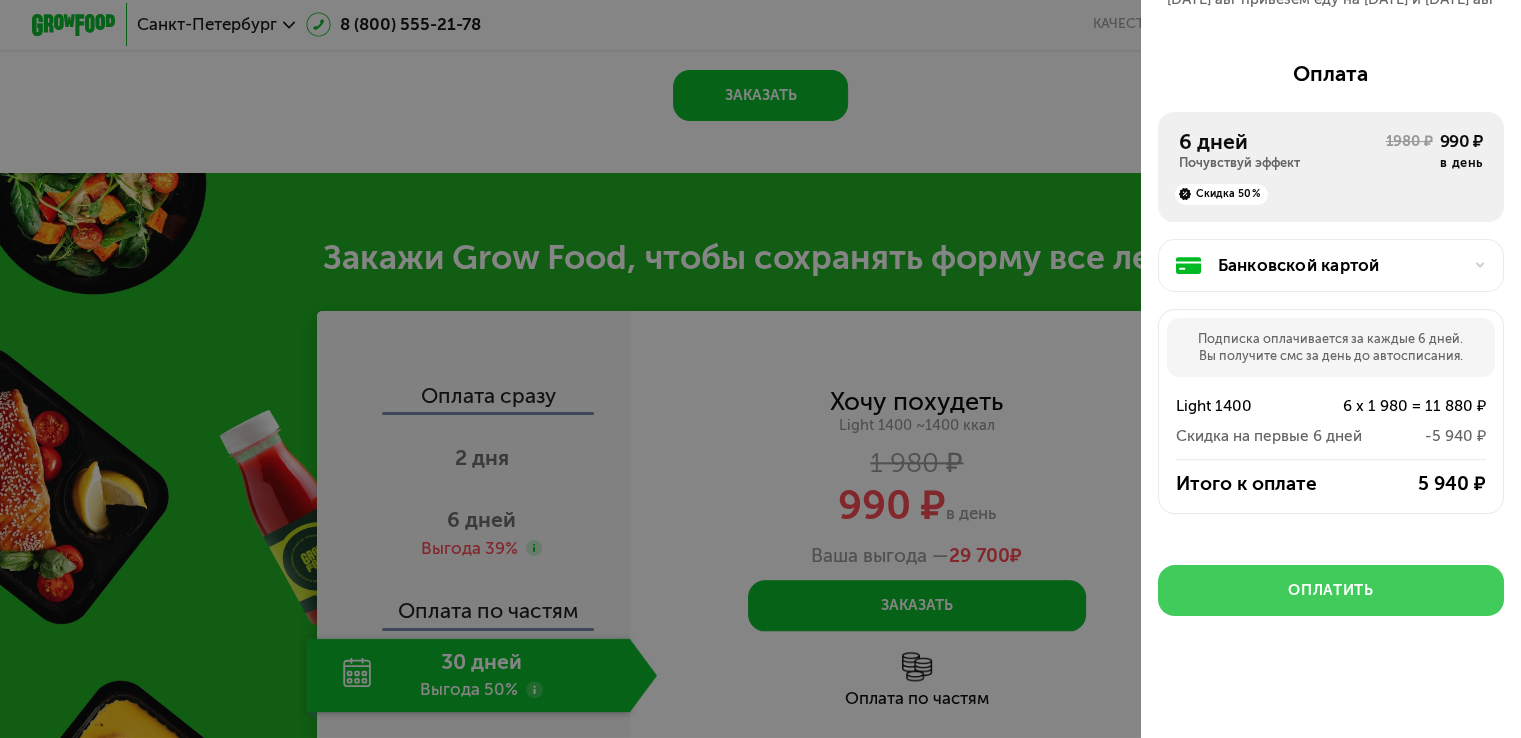 click on "Оплатить" at bounding box center [1330, 590] 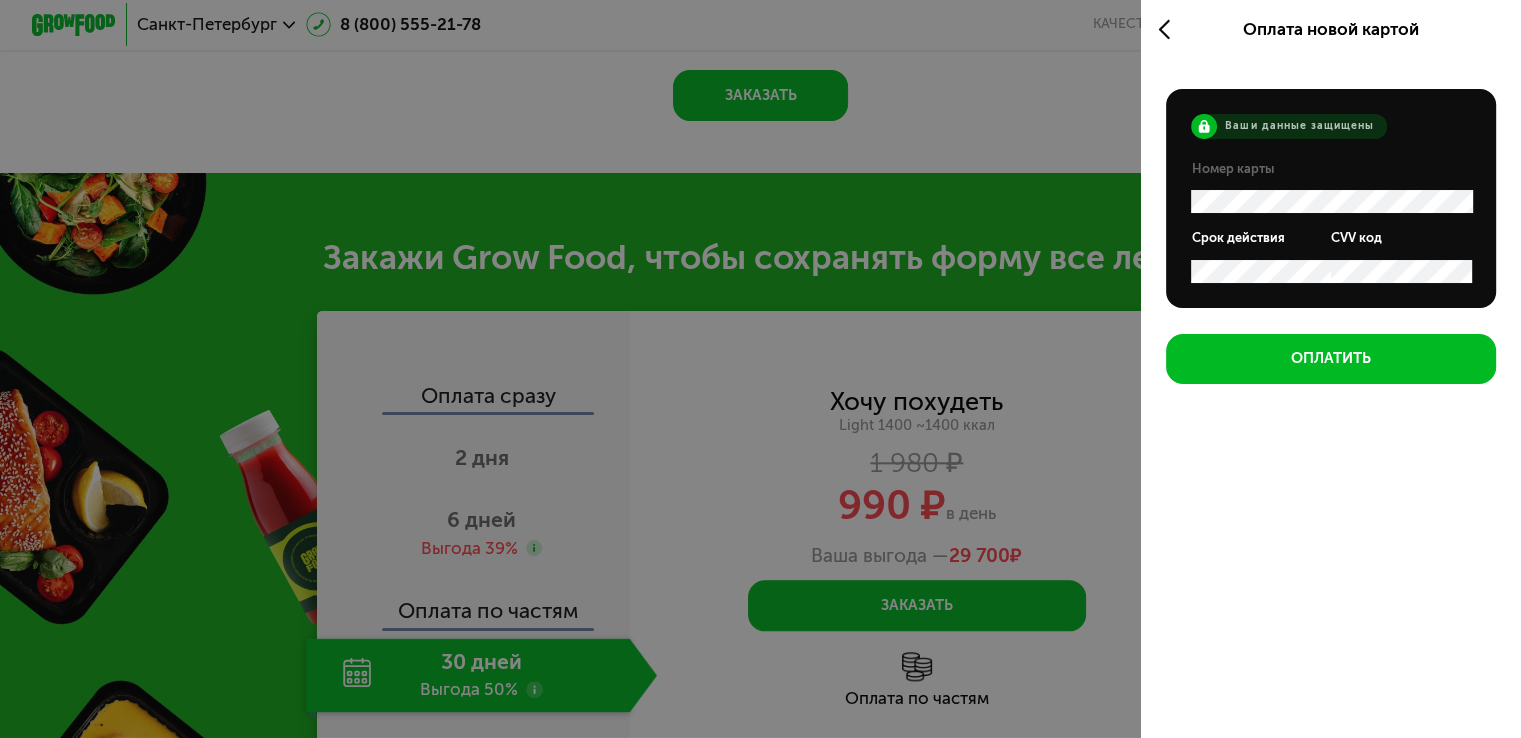 scroll, scrollTop: 0, scrollLeft: 0, axis: both 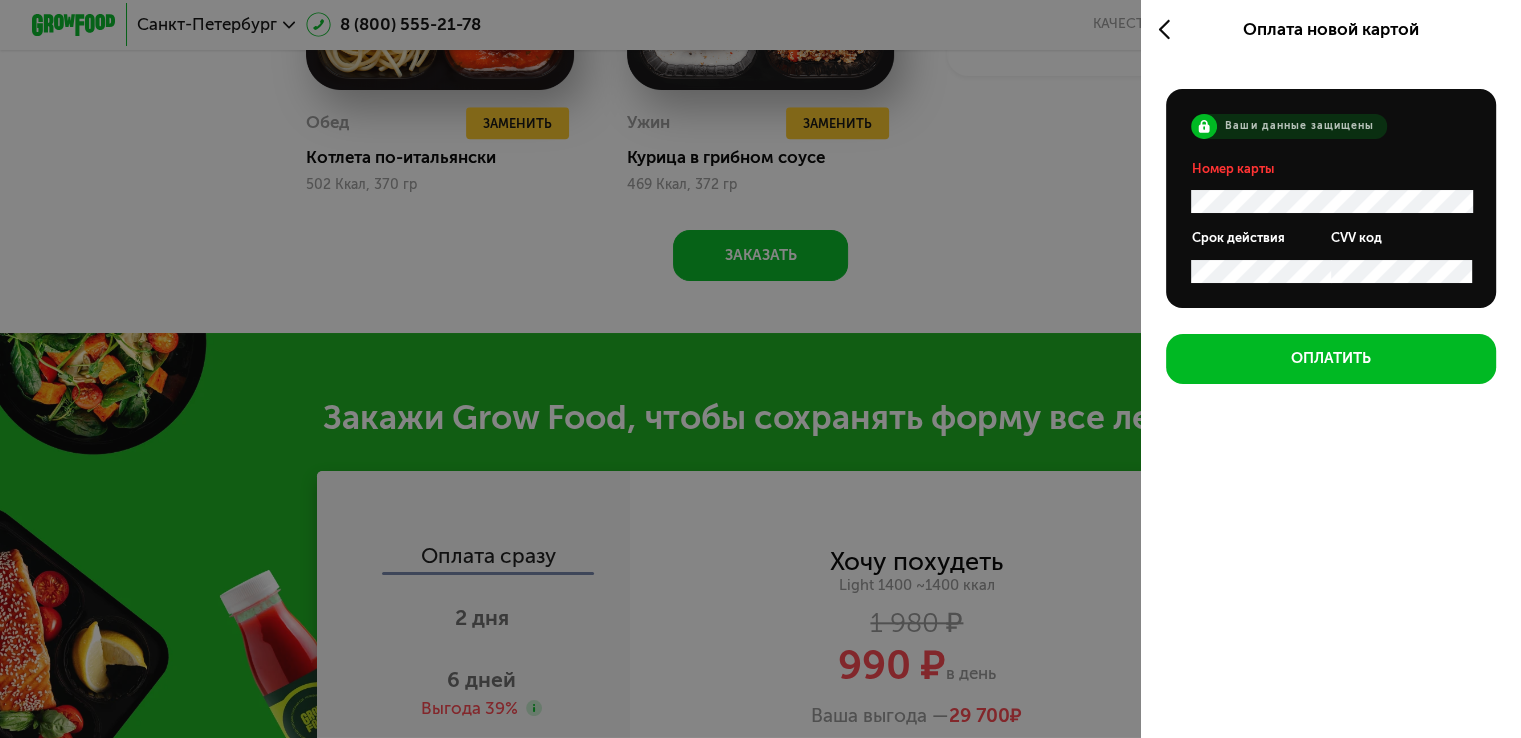 click 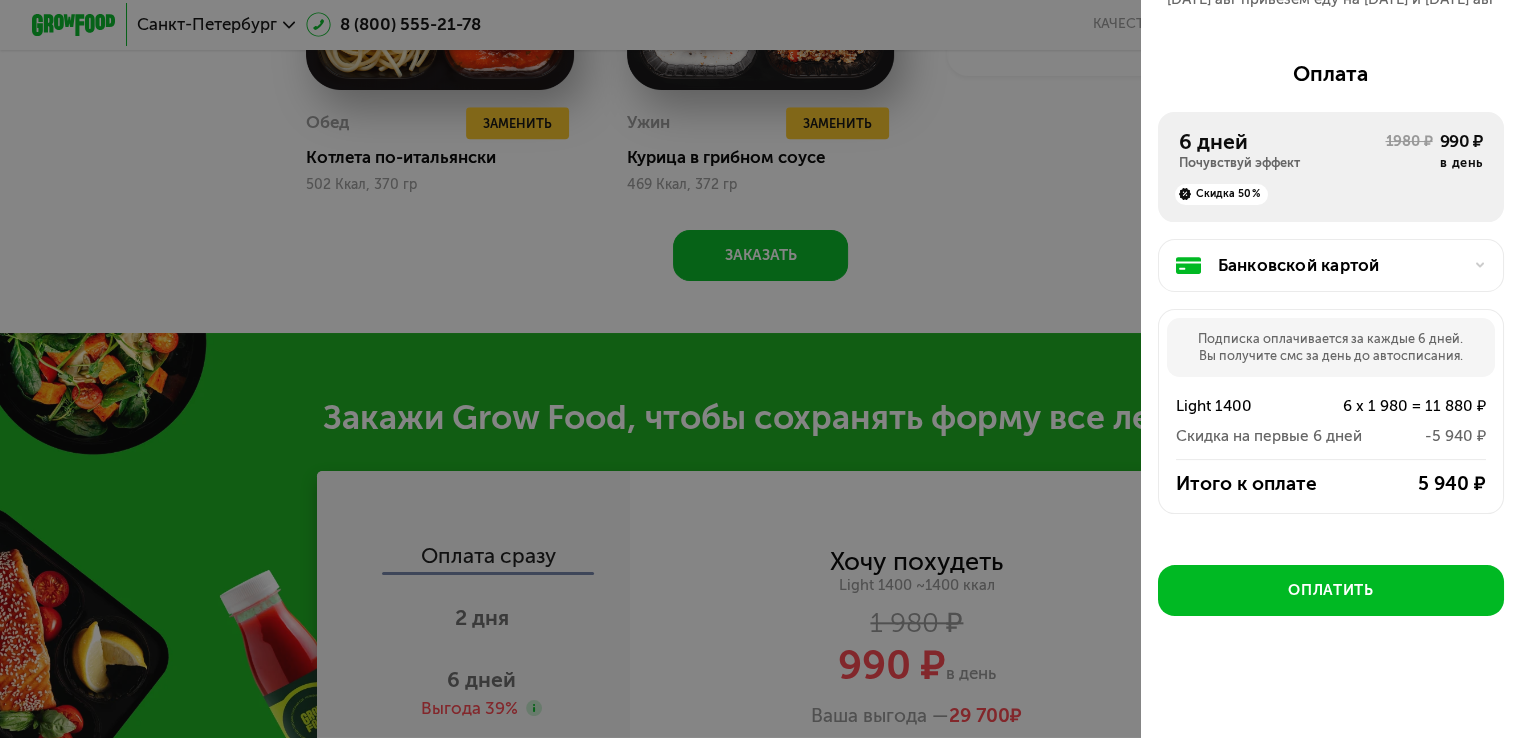 click on "Банковской картой" at bounding box center [1339, 265] 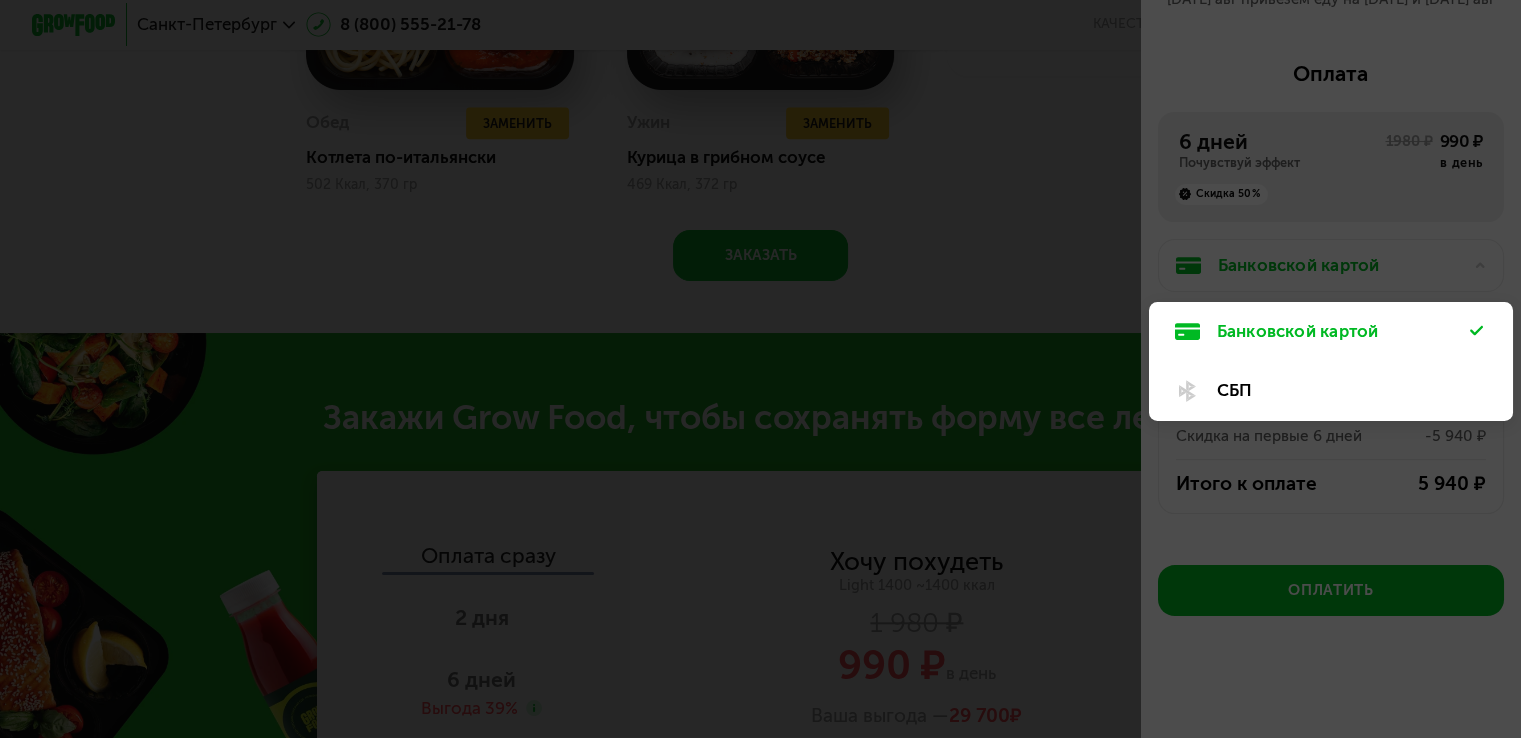 click on "СБП" at bounding box center (1344, 390) 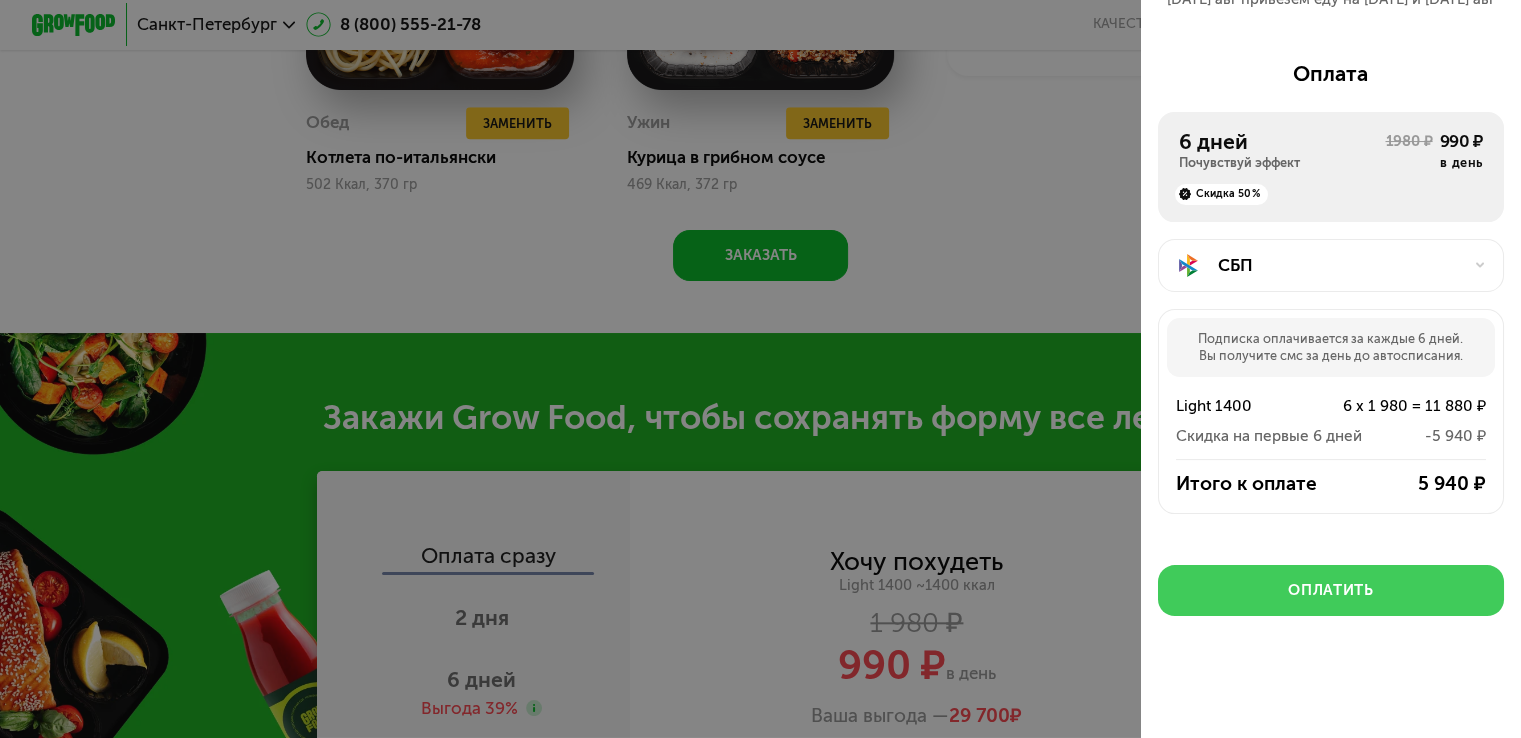 click on "Оплатить" at bounding box center (1330, 590) 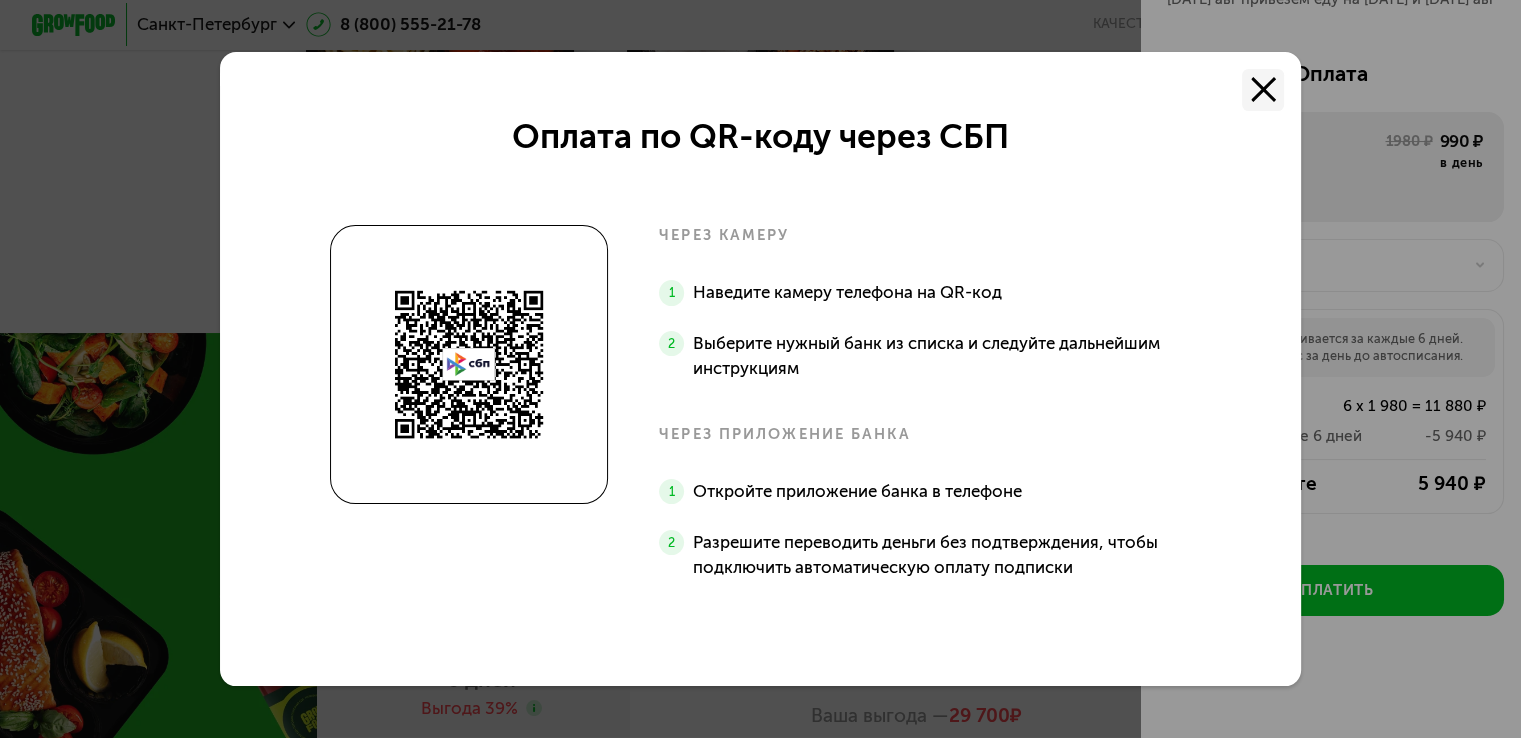 click 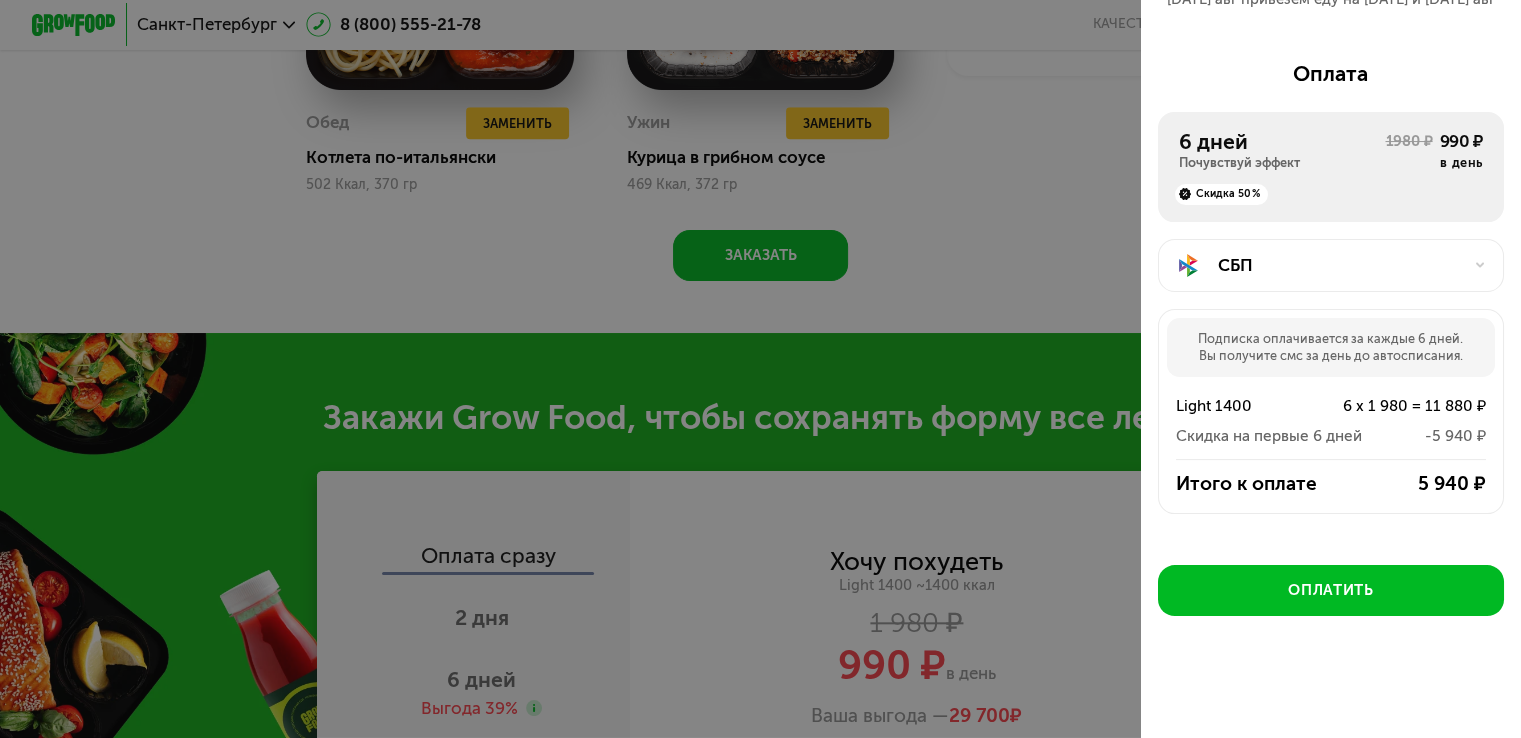click on "СБП" at bounding box center [1331, 265] 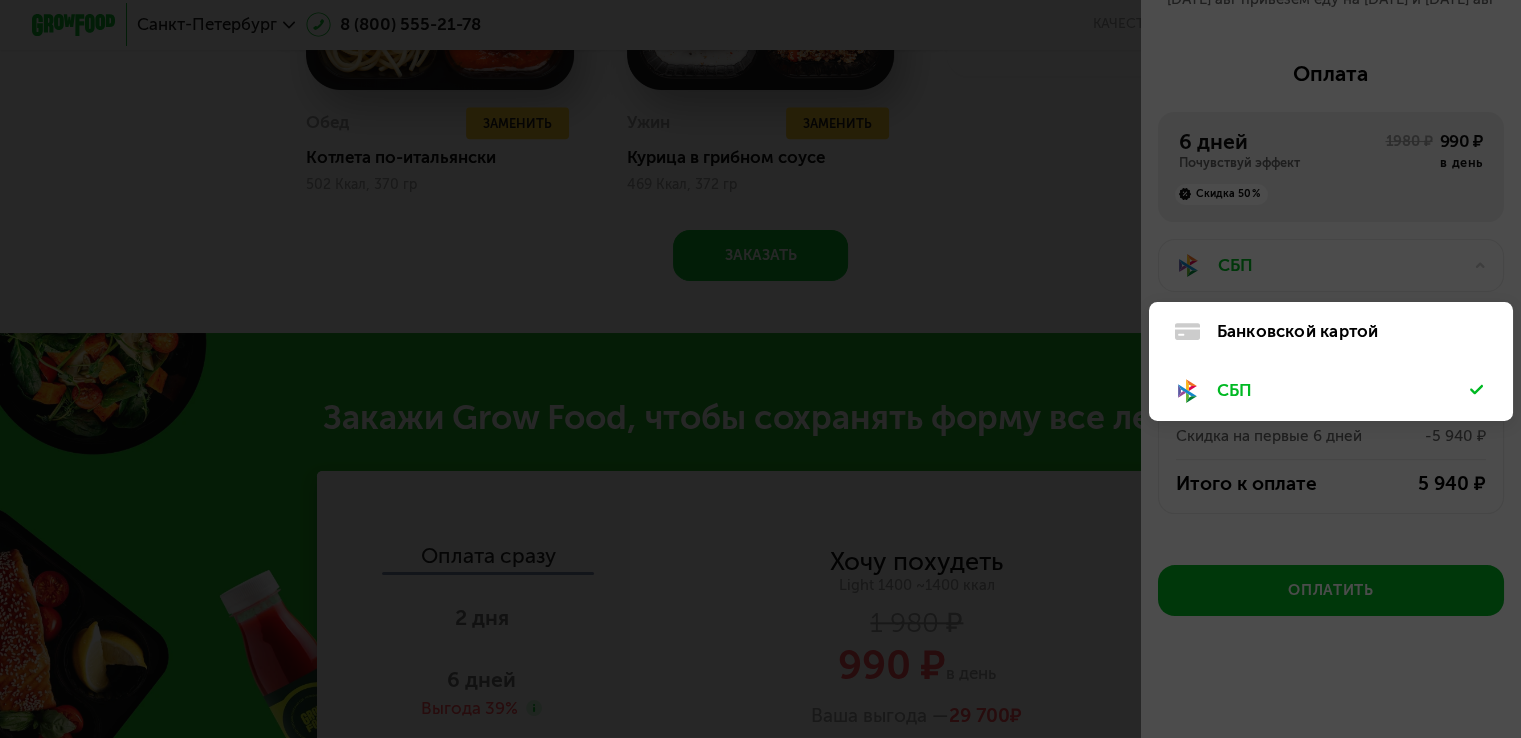 click on "Банковской картой" 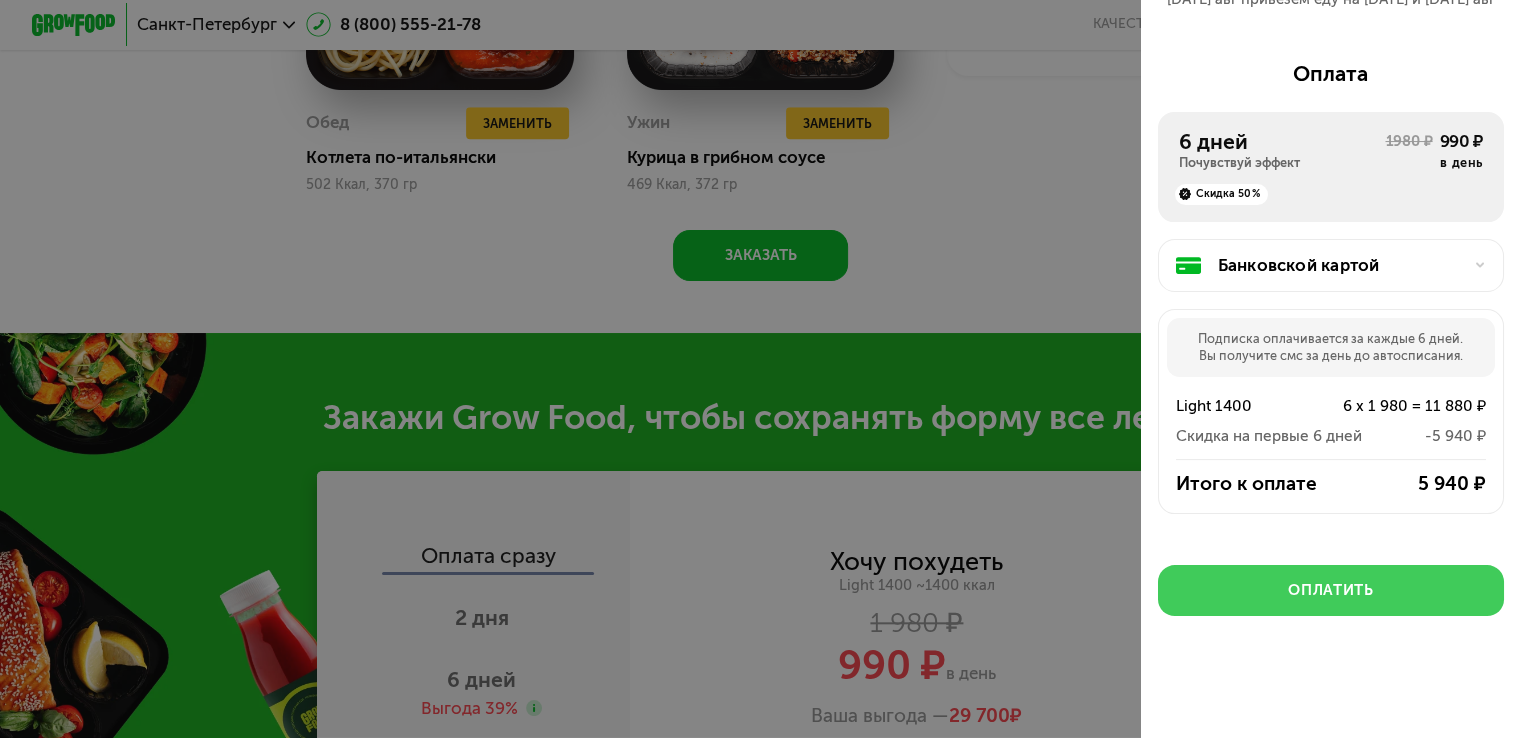click on "Оплатить" at bounding box center [1330, 590] 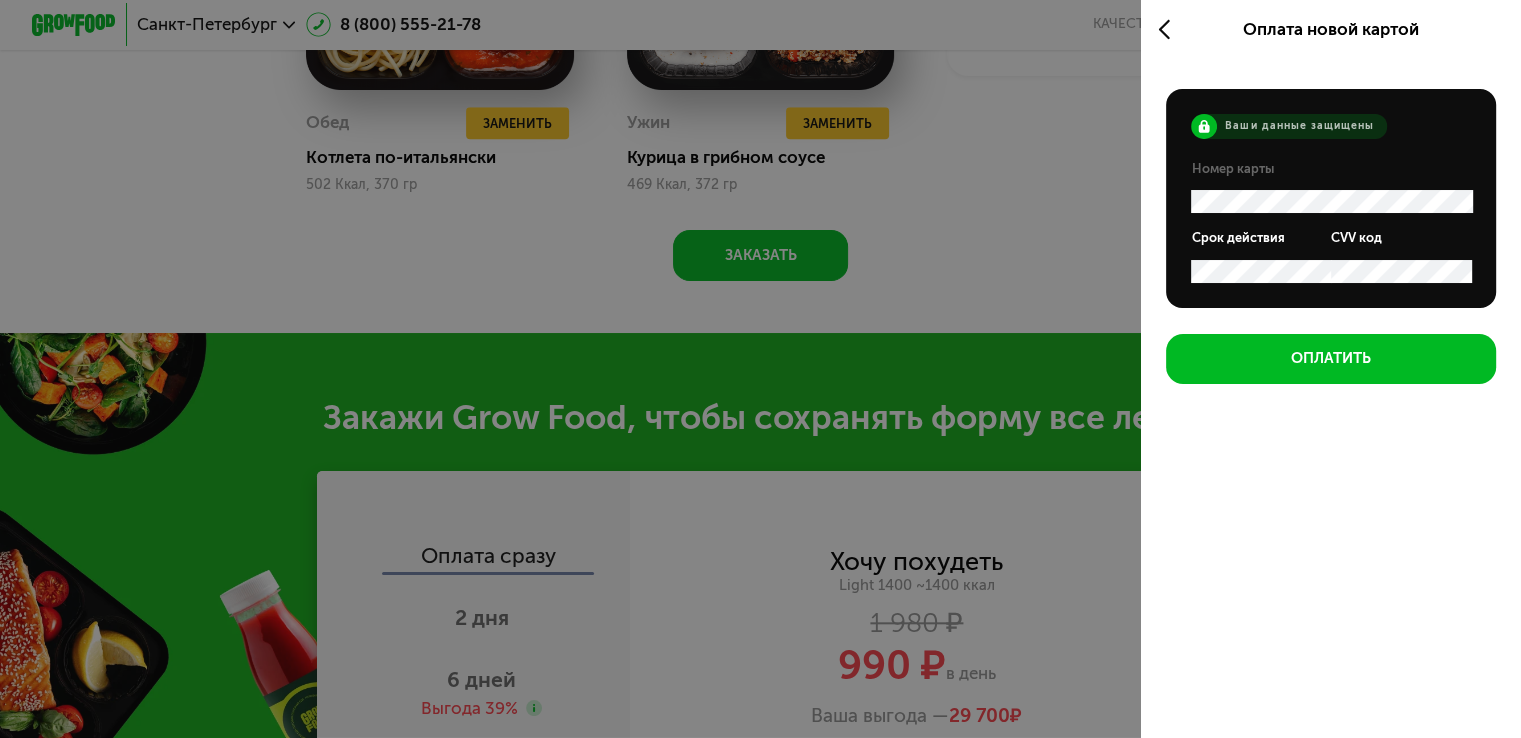 scroll, scrollTop: 0, scrollLeft: 0, axis: both 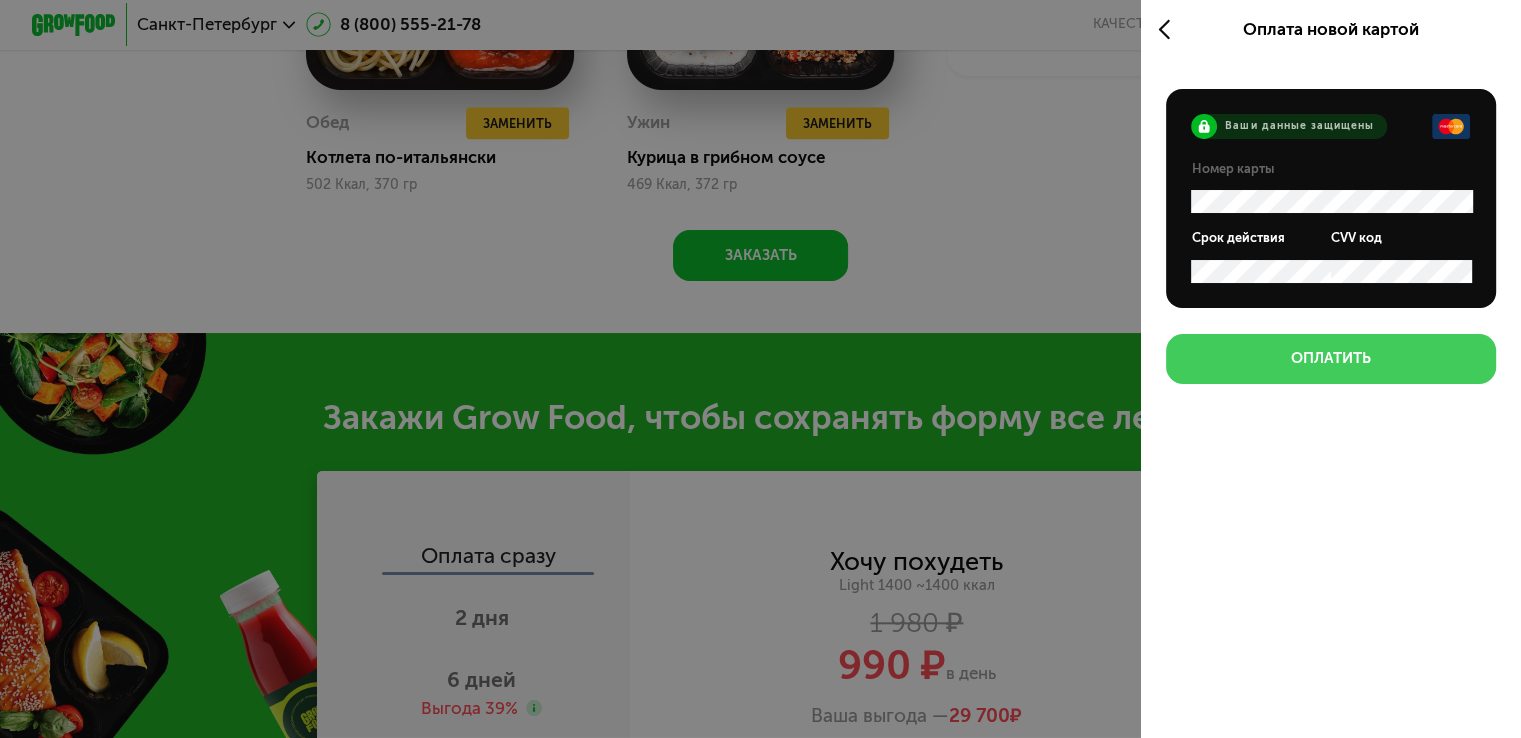 click on "Оплатить" at bounding box center [1331, 359] 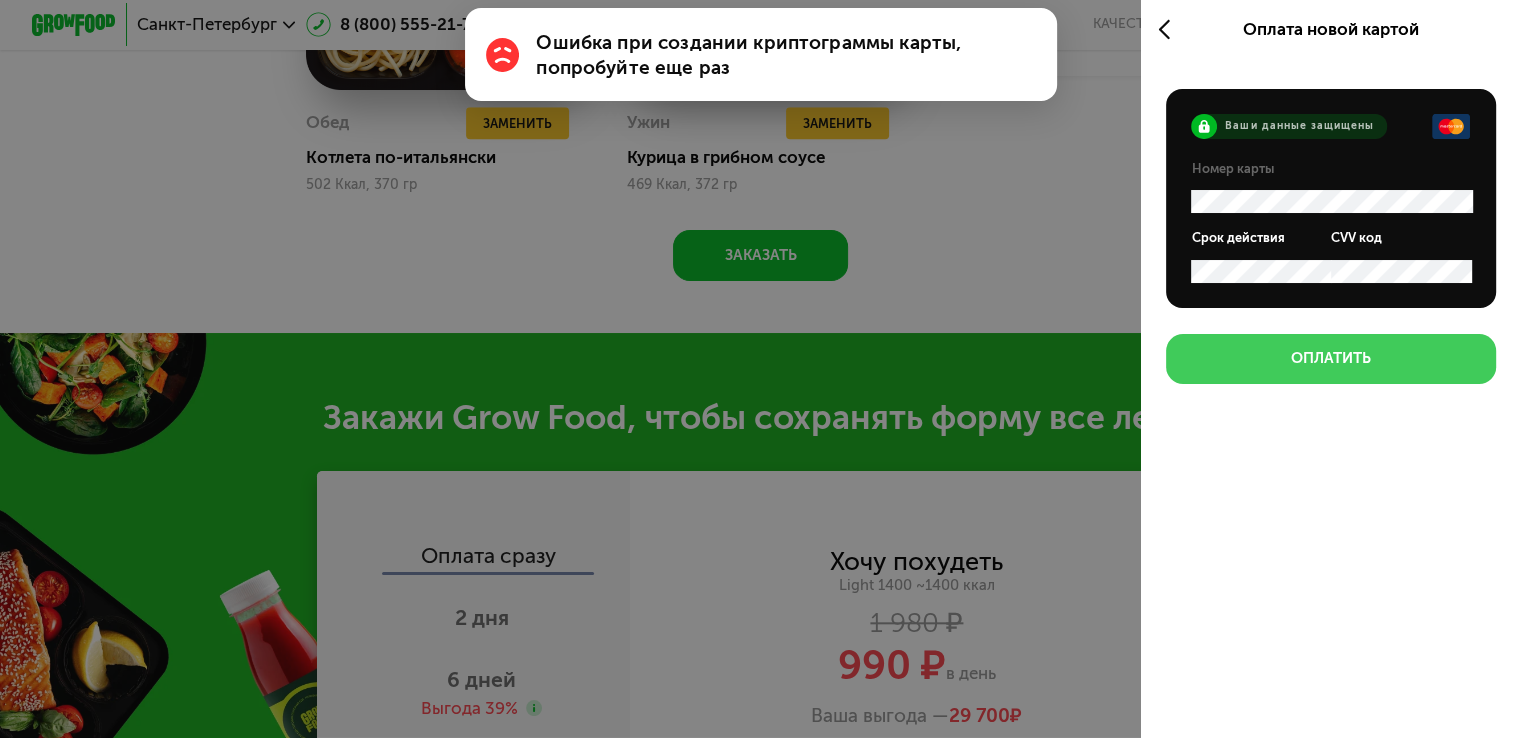 click on "Оплатить" at bounding box center (1331, 359) 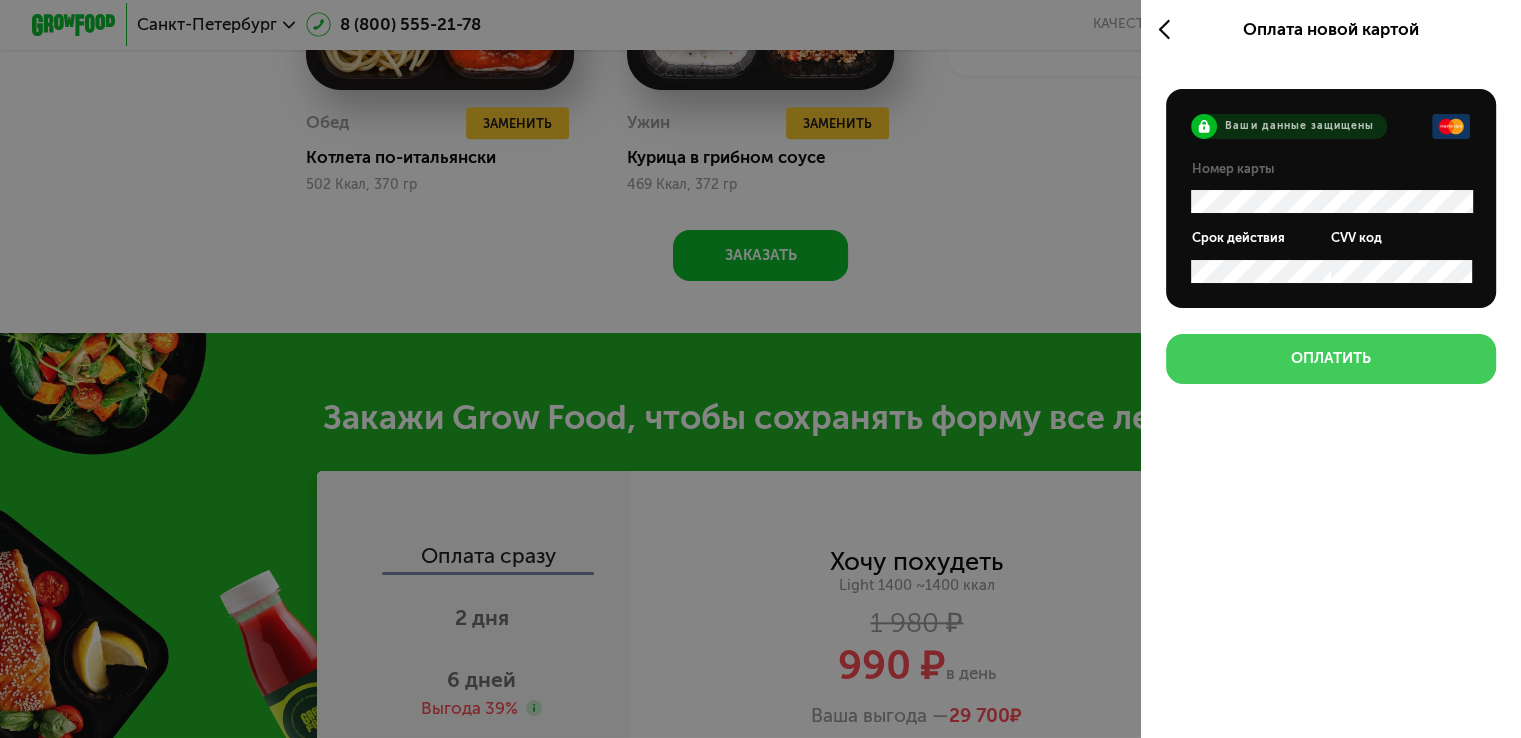 click on "Оплатить" at bounding box center (1331, 359) 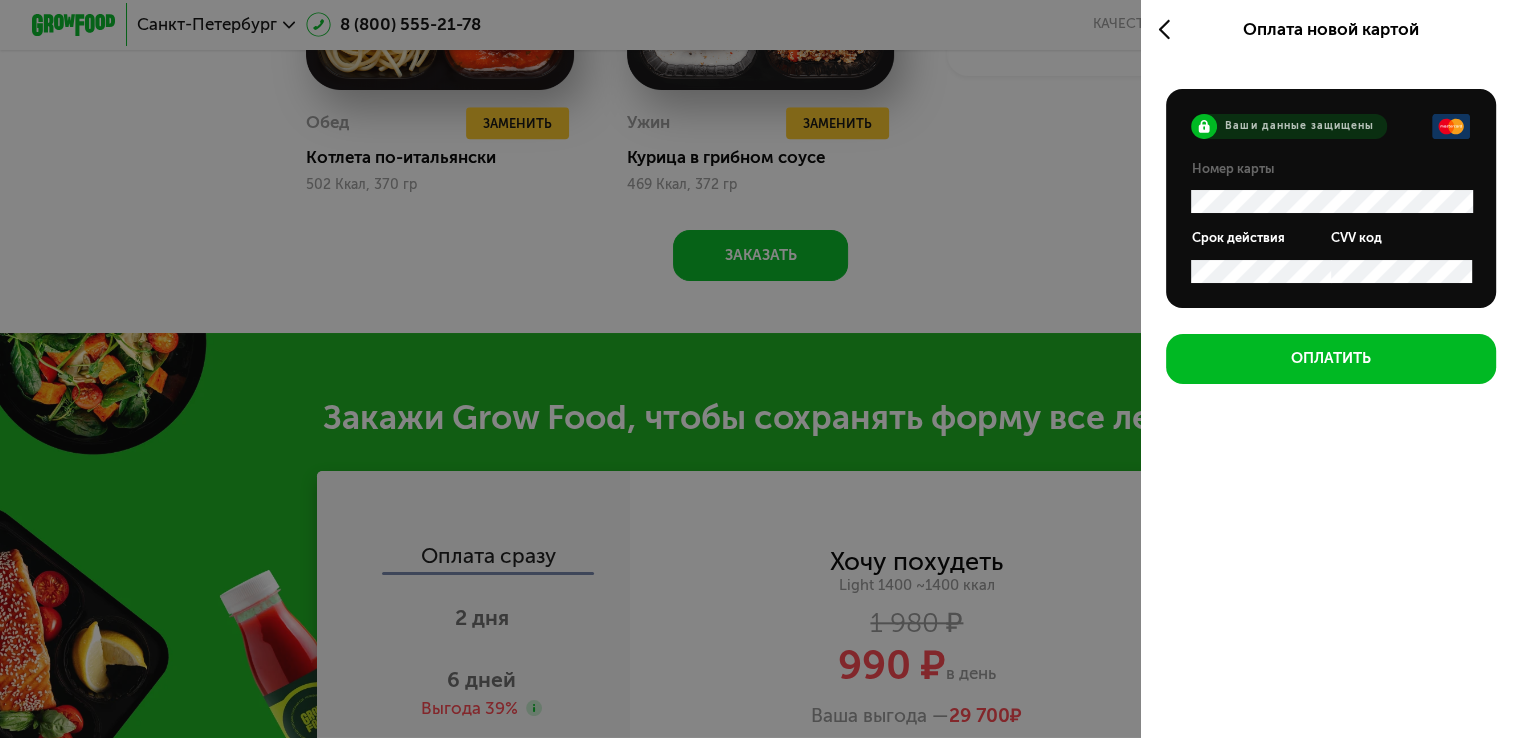 drag, startPoint x: 1150, startPoint y: 16, endPoint x: 1162, endPoint y: 32, distance: 20 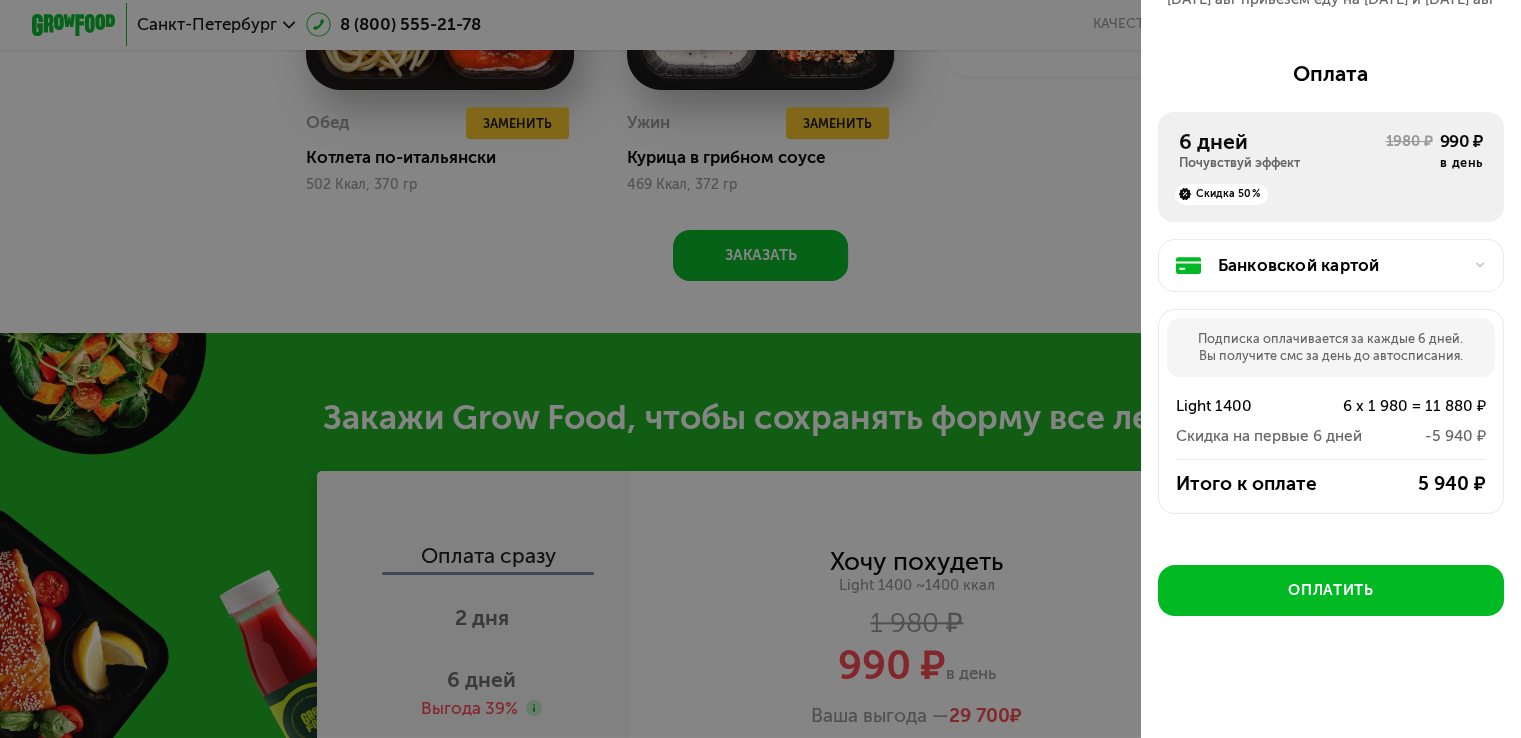 click on "Банковской картой" at bounding box center (1331, 265) 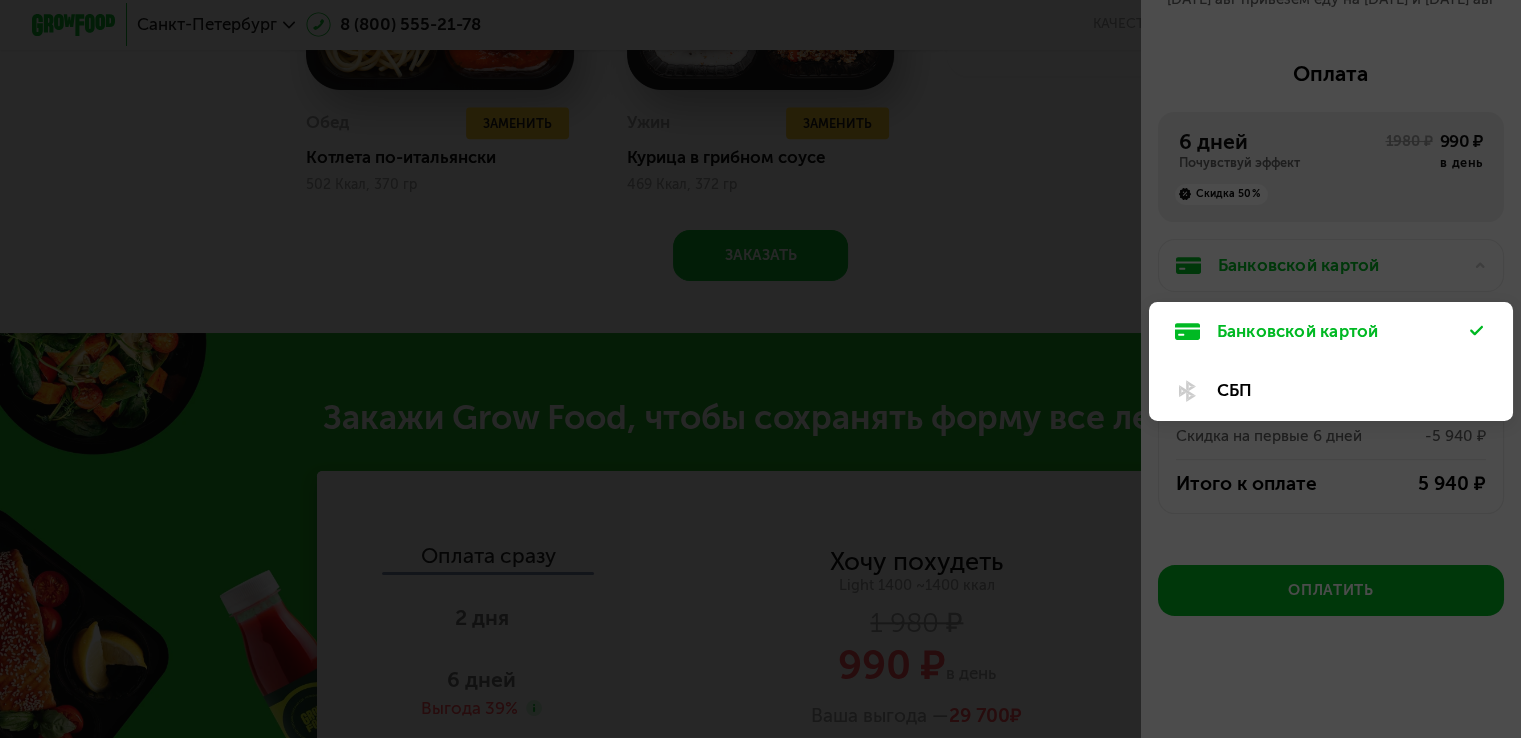 click at bounding box center [760, 369] 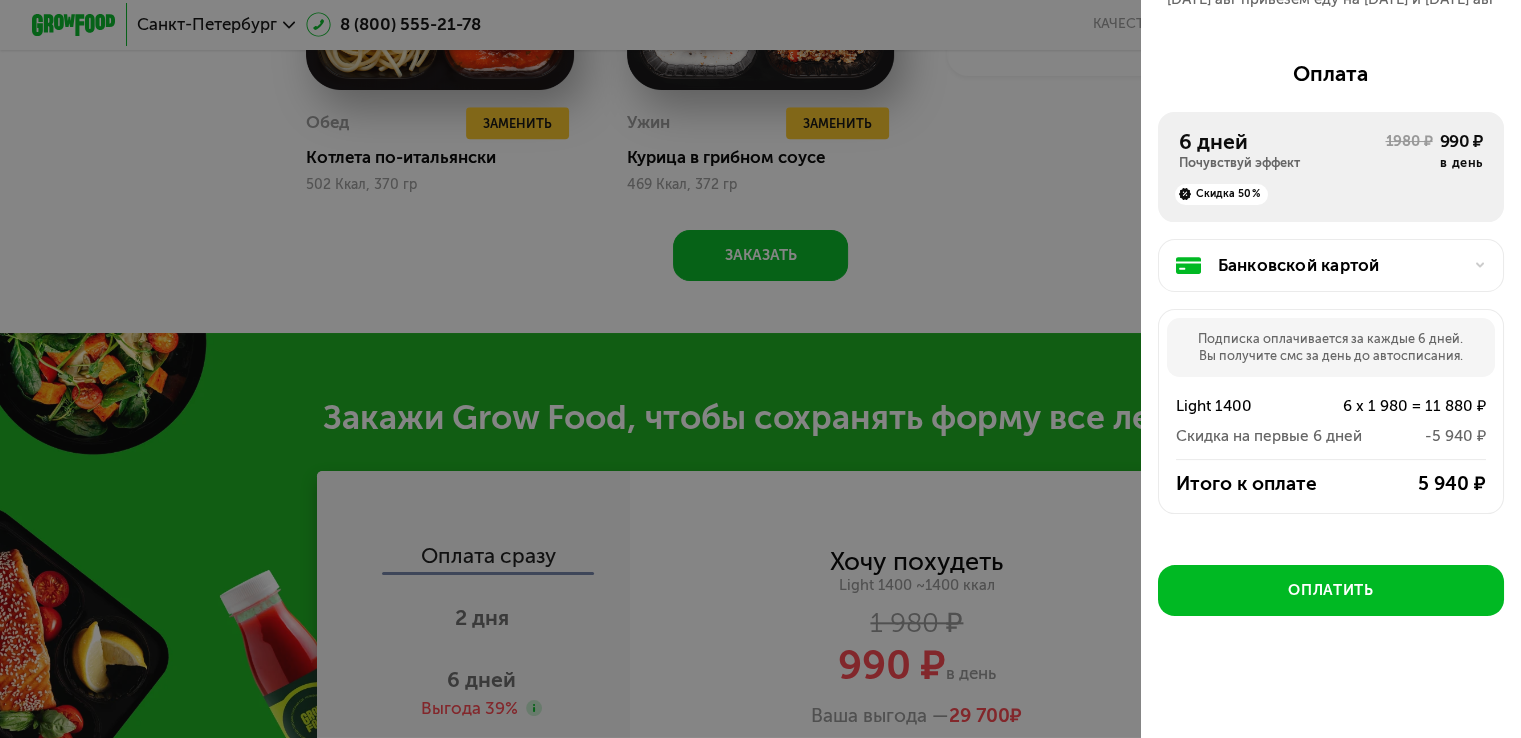 click on "Банковской картой" at bounding box center (1339, 265) 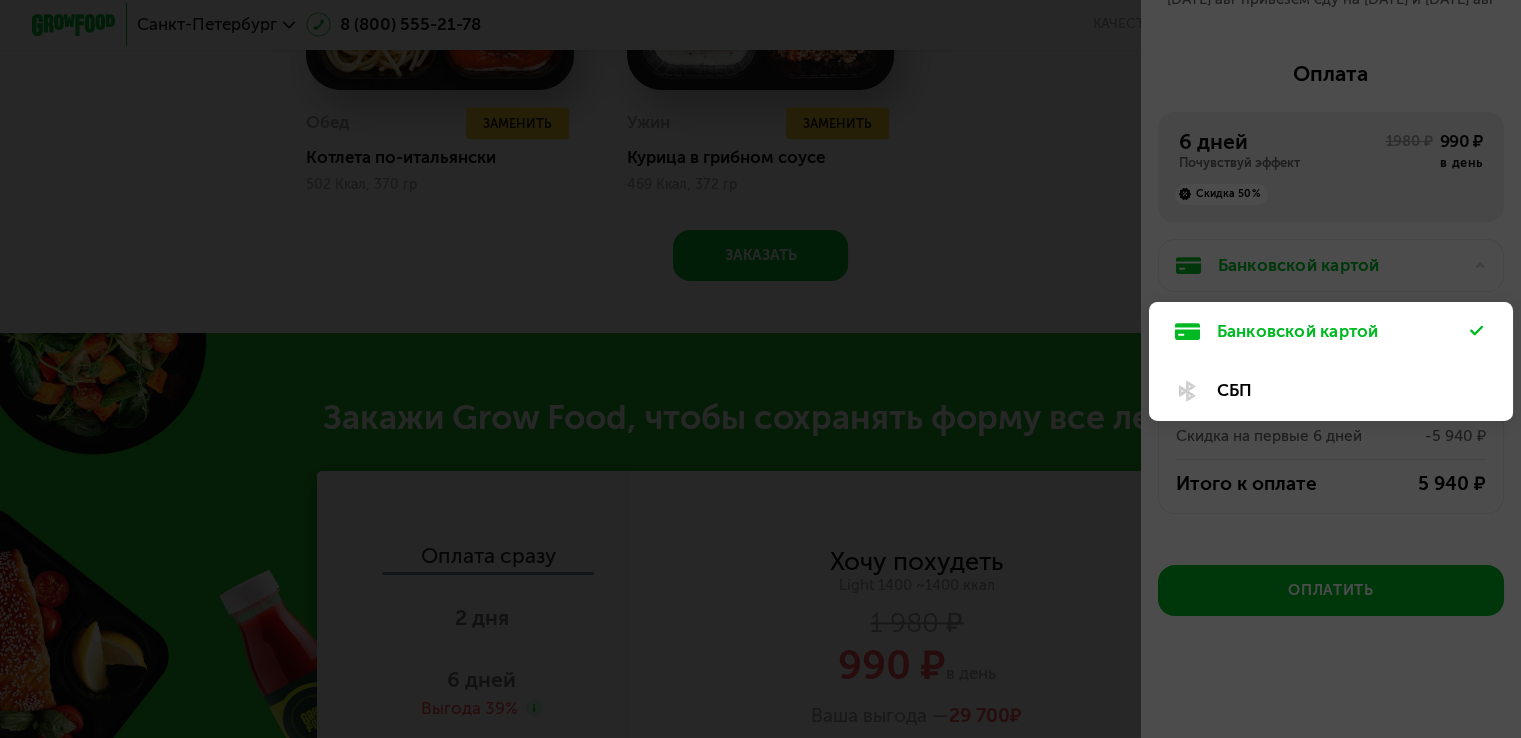click at bounding box center (760, 369) 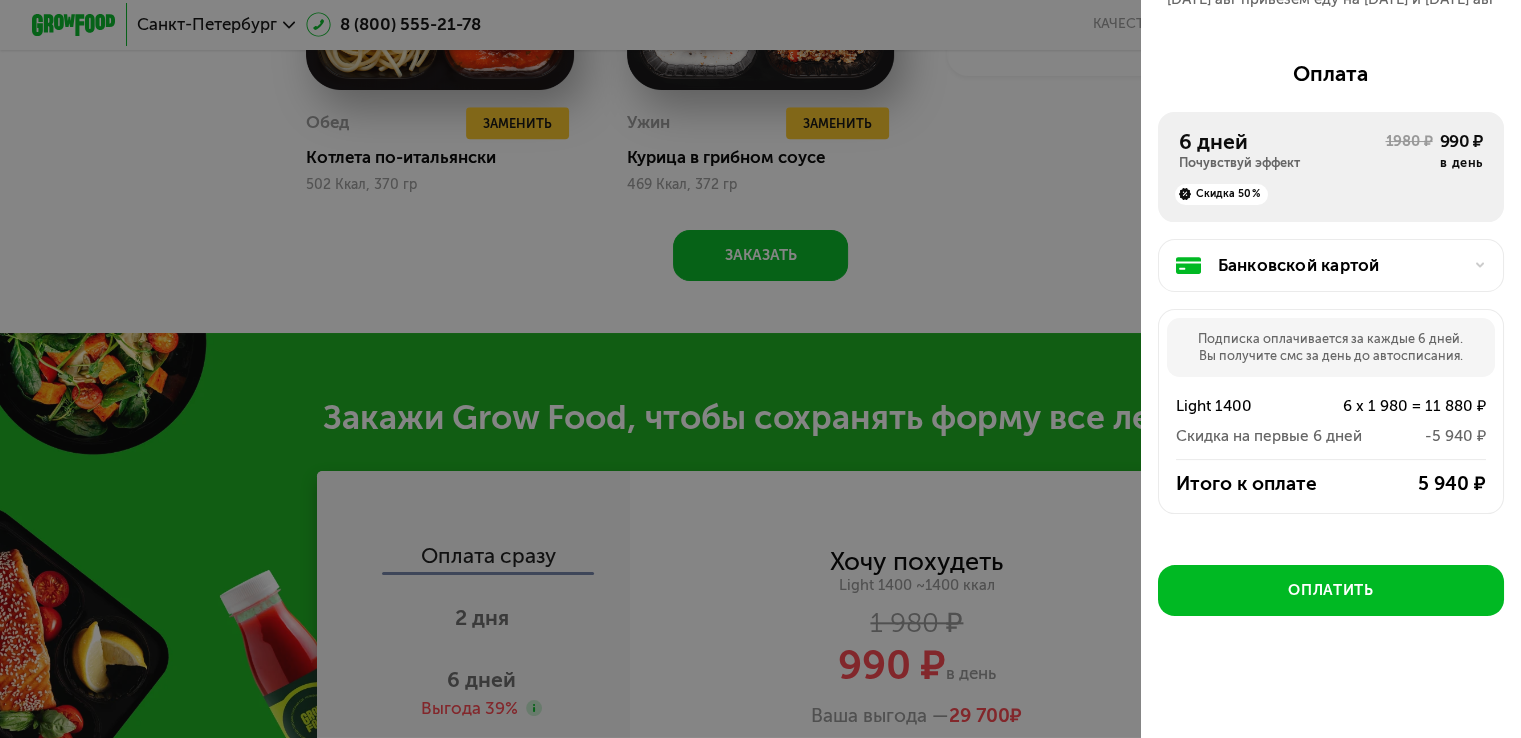 click on "Банковской картой" at bounding box center (1339, 265) 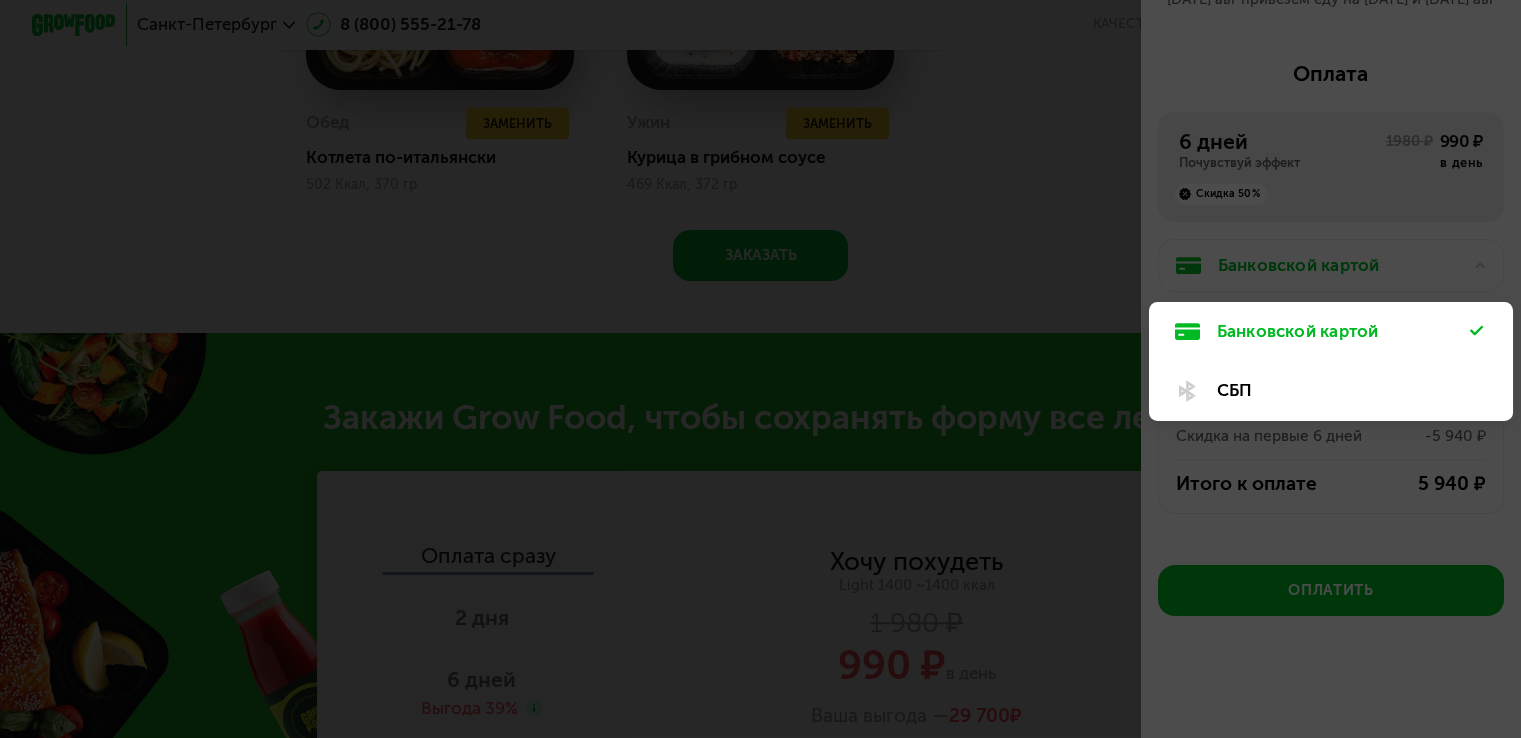 click at bounding box center [760, 369] 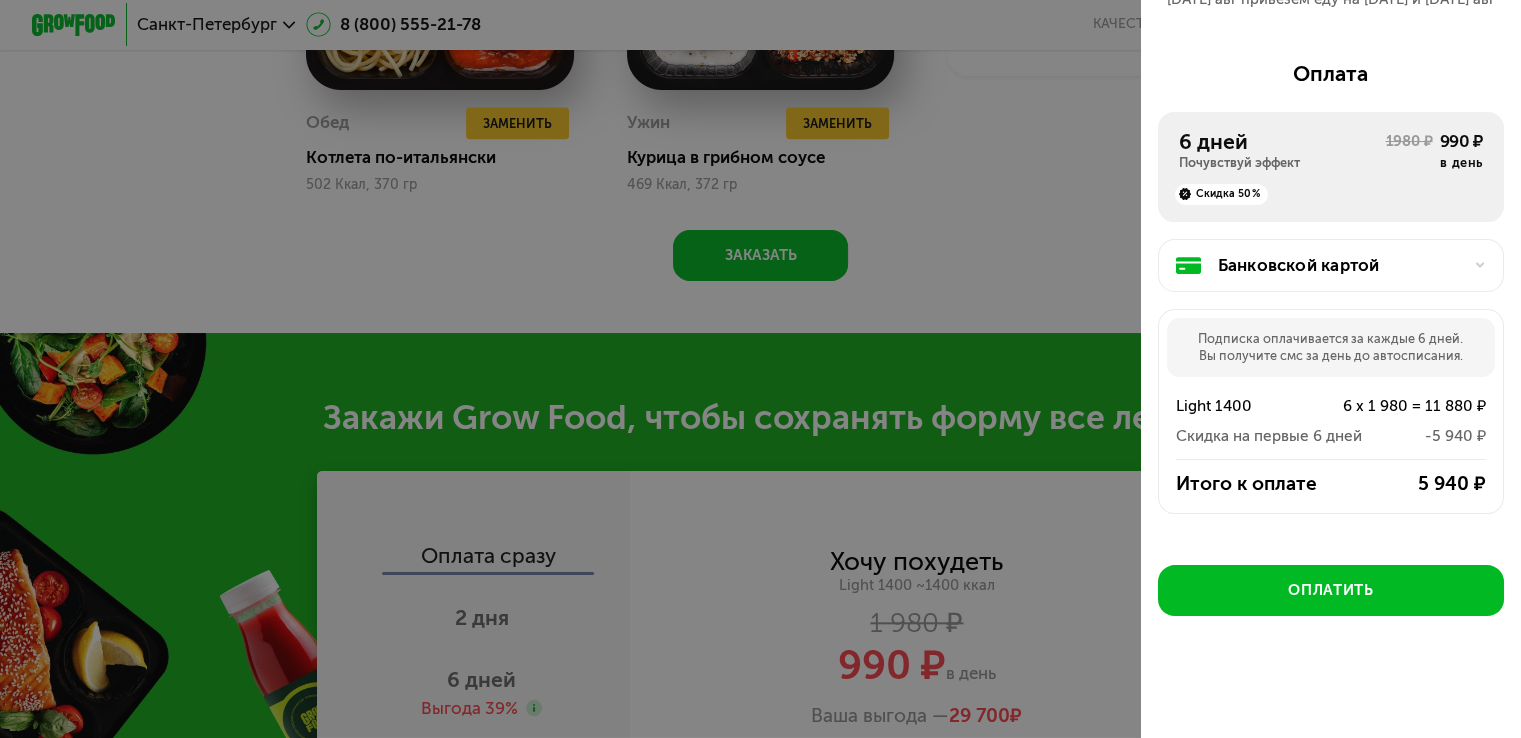 click on "Банковской картой" at bounding box center [1339, 265] 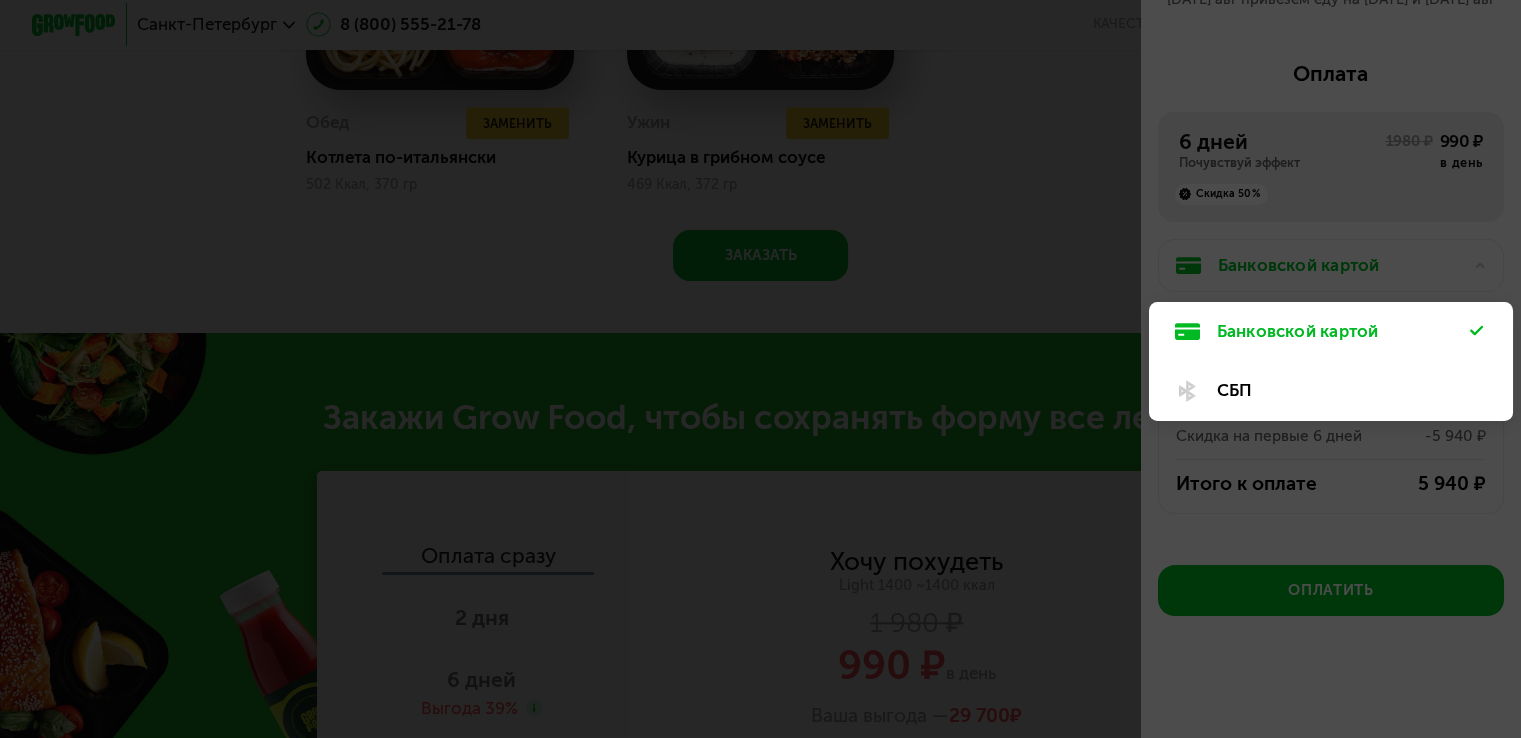 click at bounding box center (760, 369) 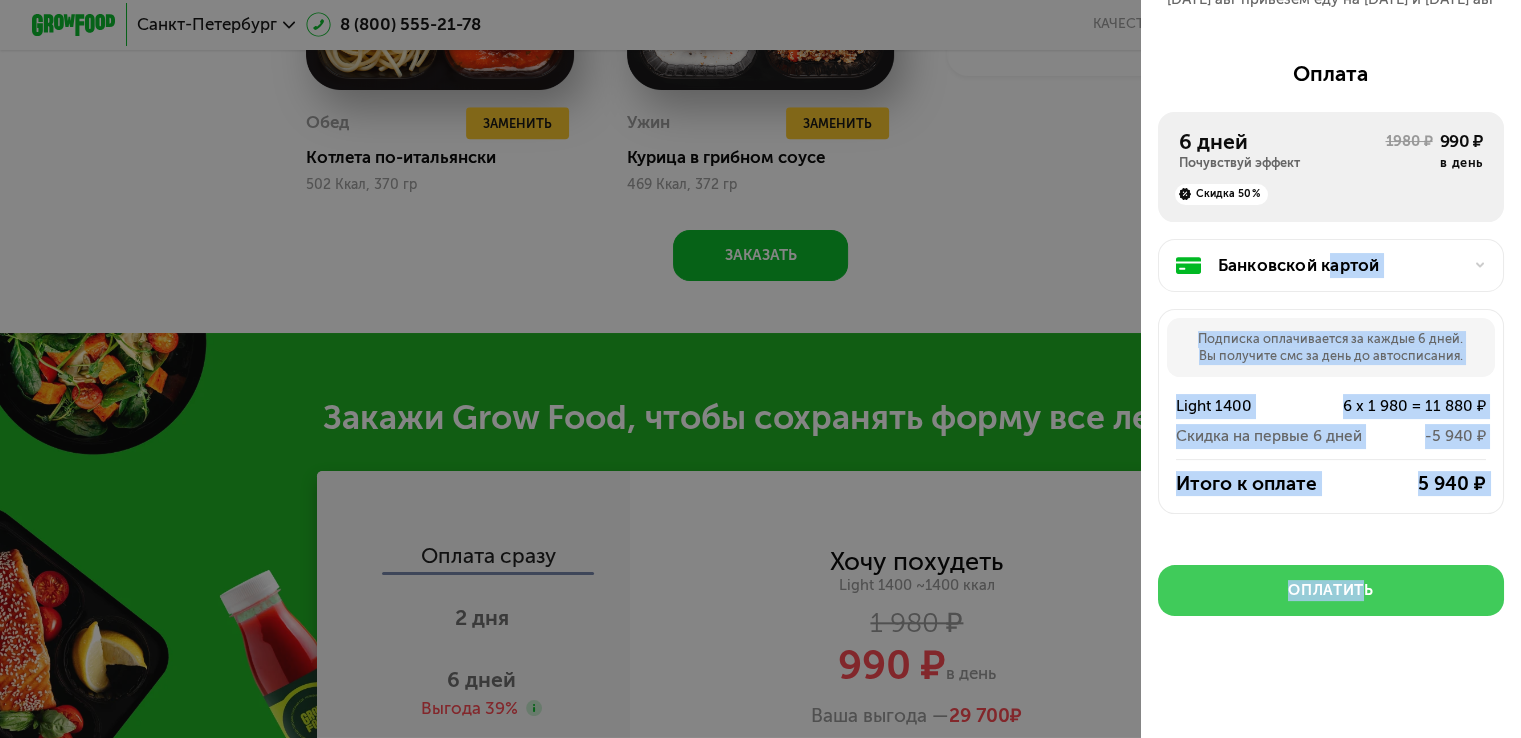 drag, startPoint x: 1332, startPoint y: 249, endPoint x: 1335, endPoint y: 597, distance: 348.01294 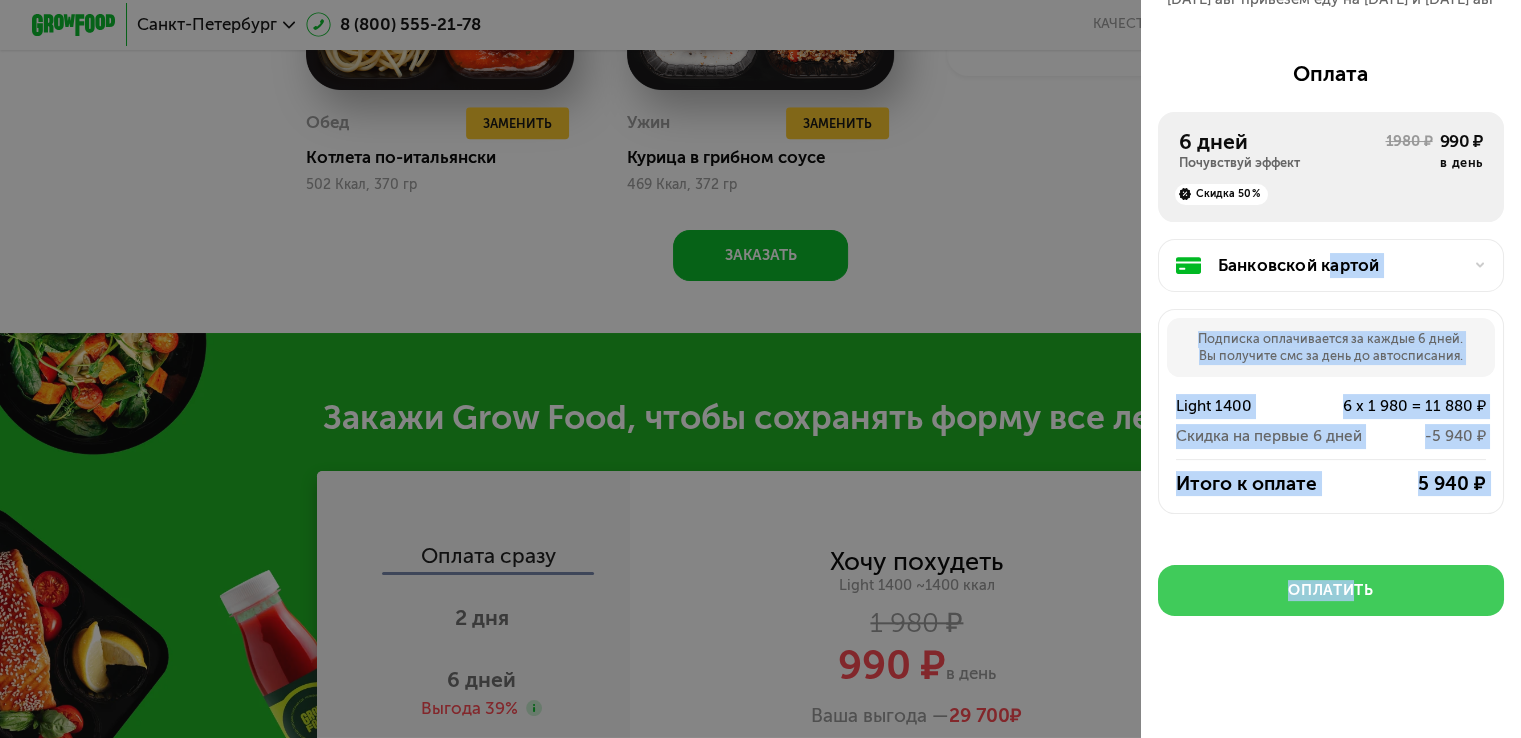 click on "Оплатить" at bounding box center (1330, 590) 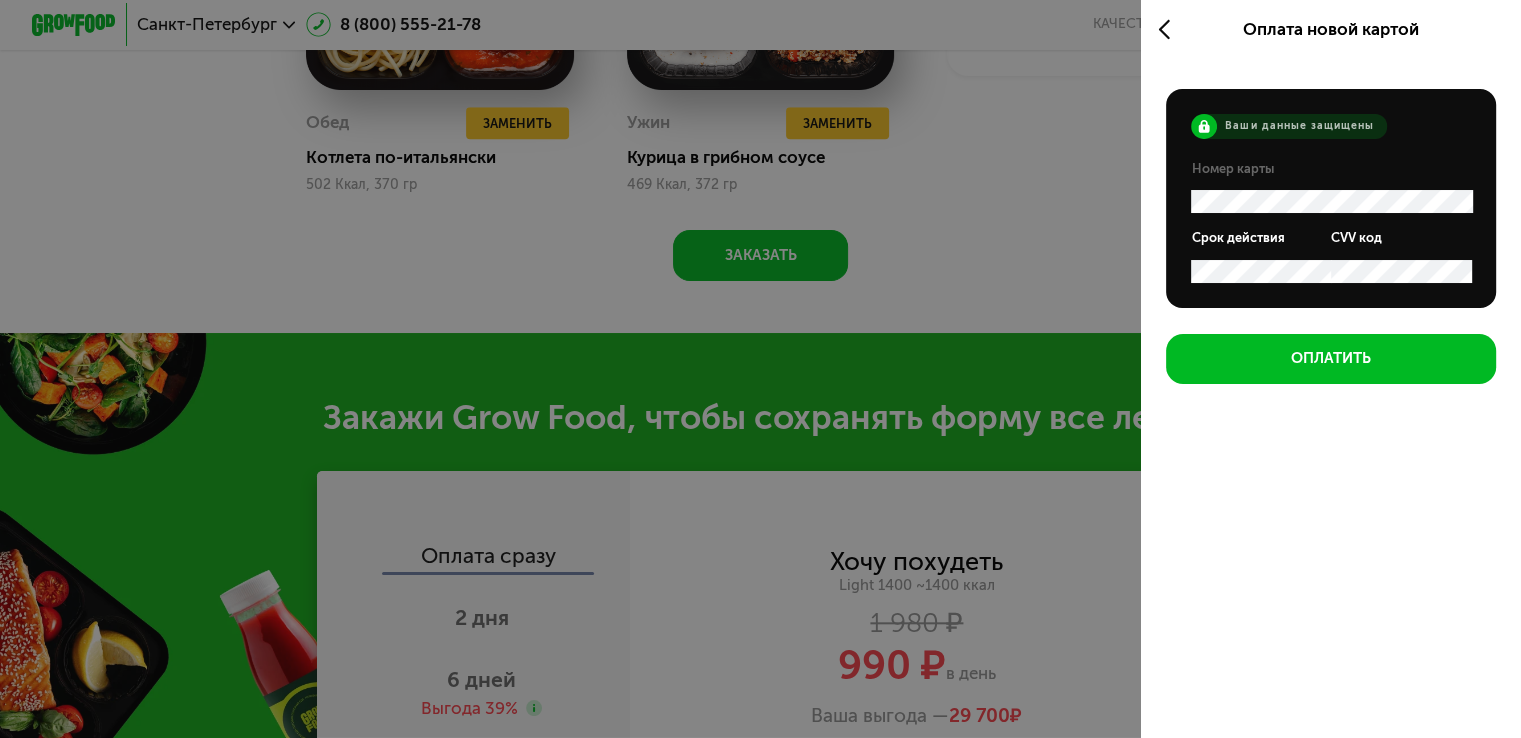 scroll, scrollTop: 0, scrollLeft: 0, axis: both 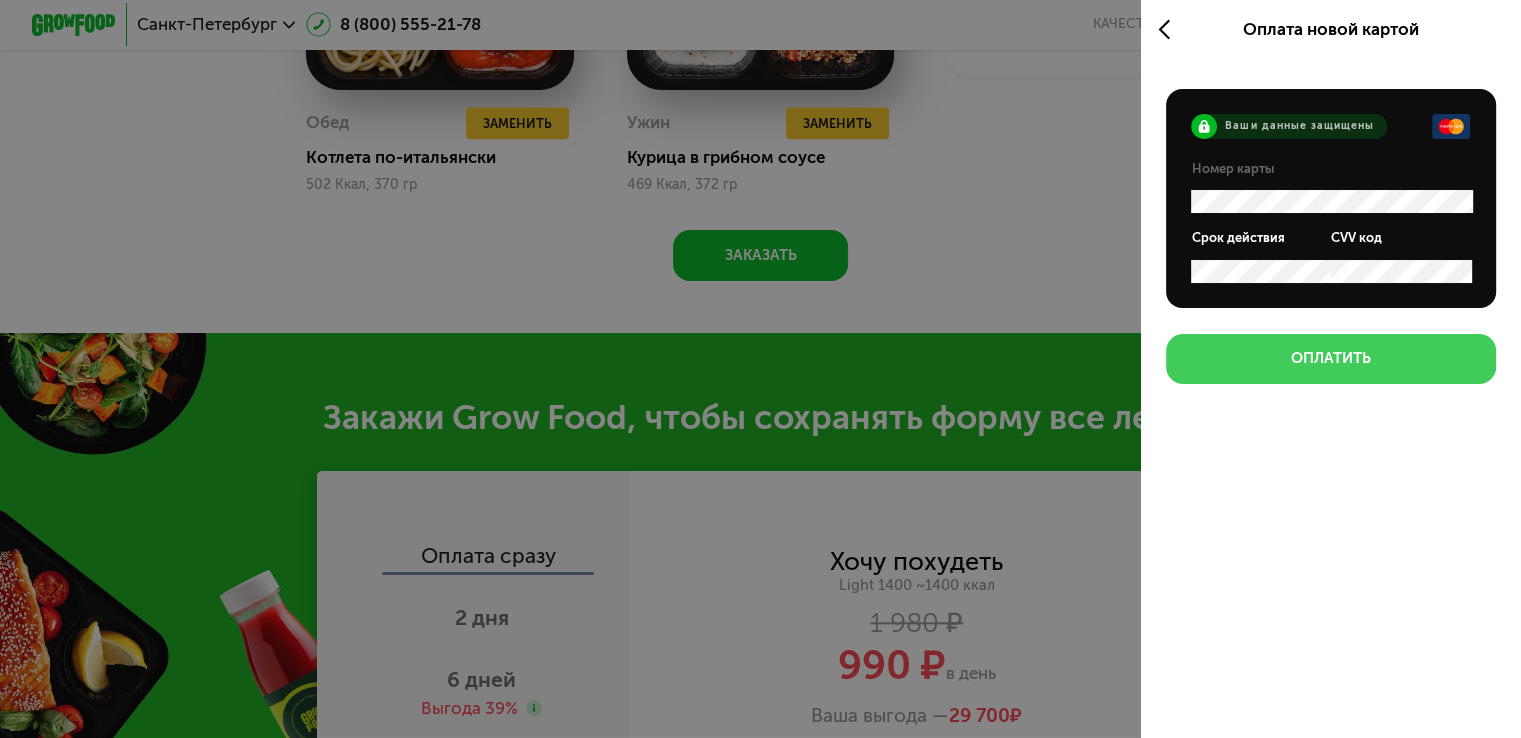 click on "Оплатить" at bounding box center [1331, 359] 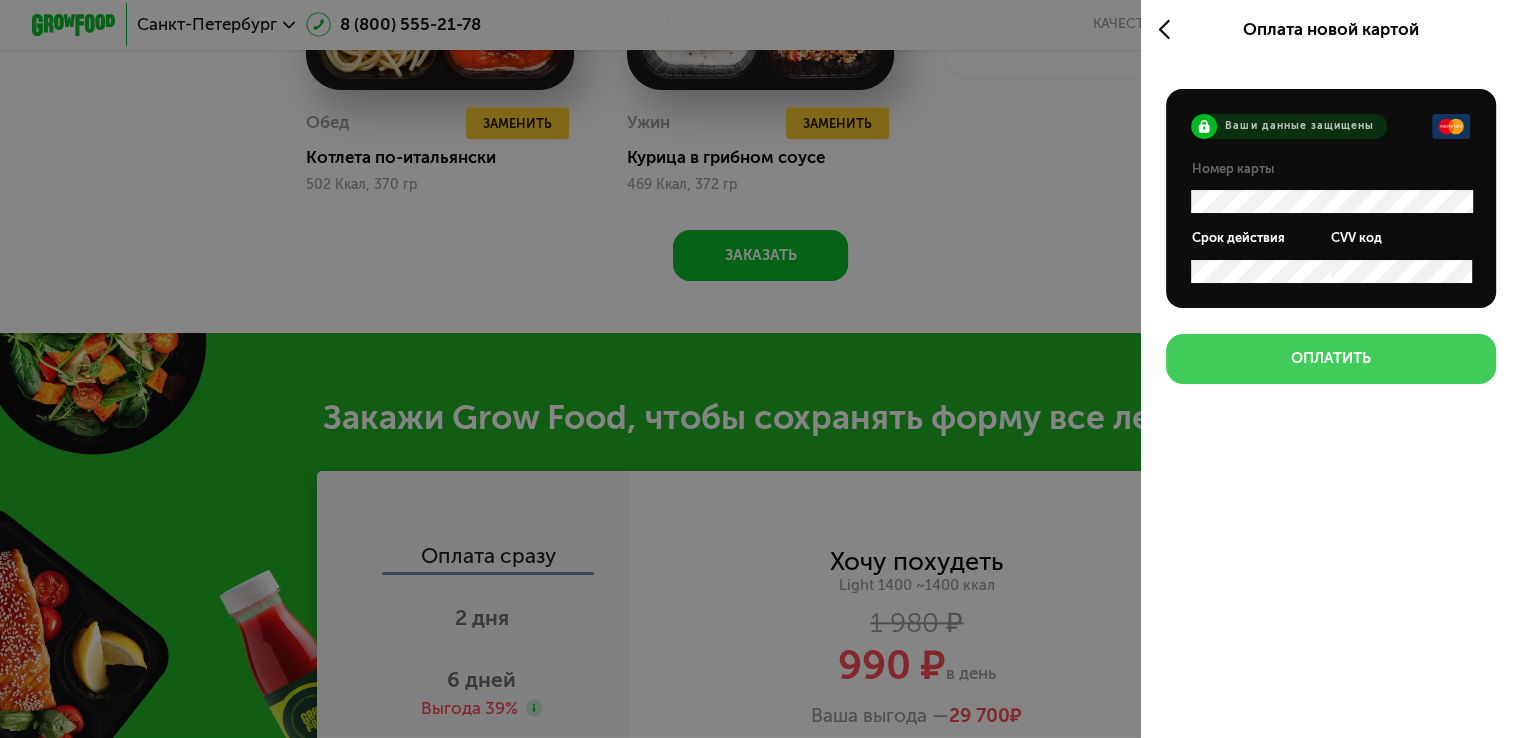 click on "Оплатить" at bounding box center (1331, 359) 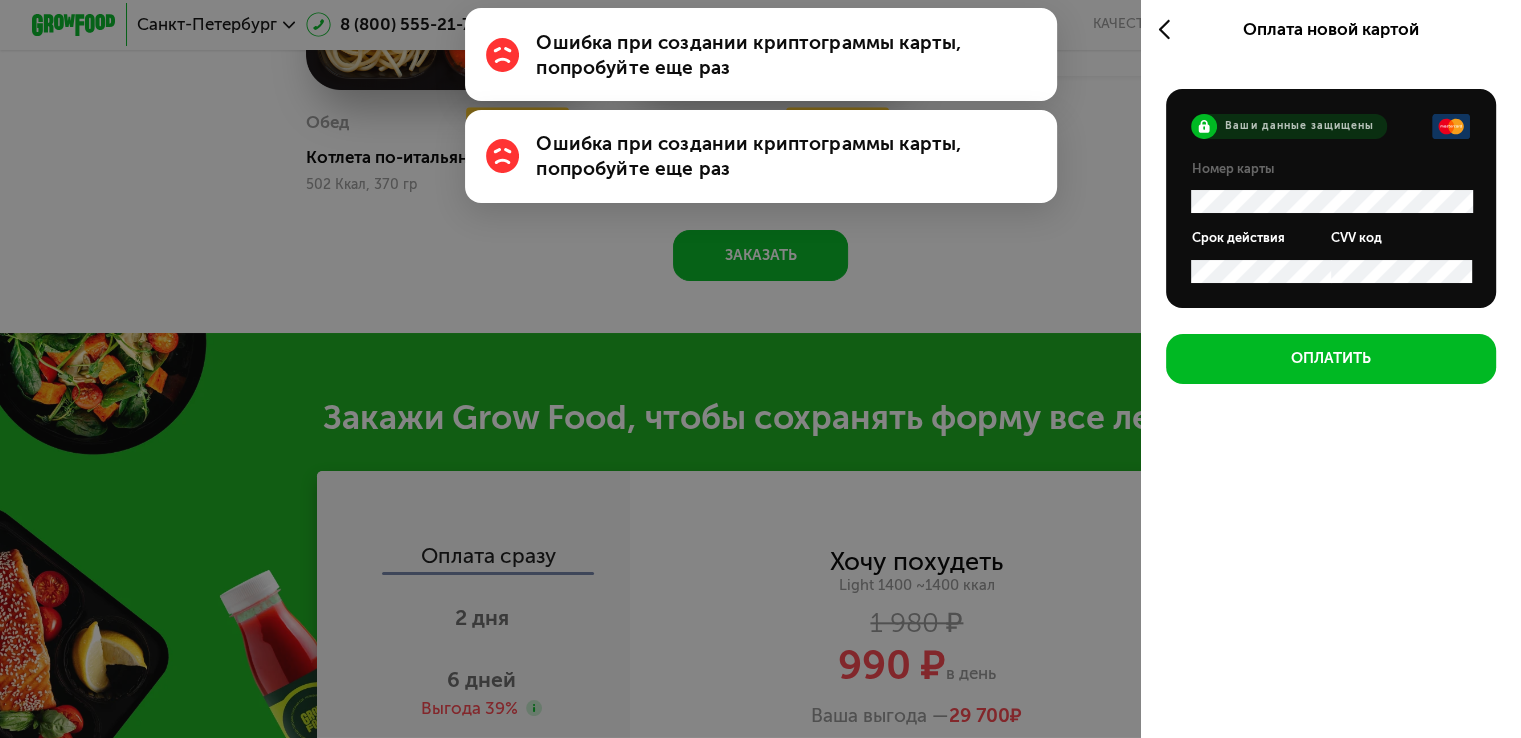 click at bounding box center (760, 369) 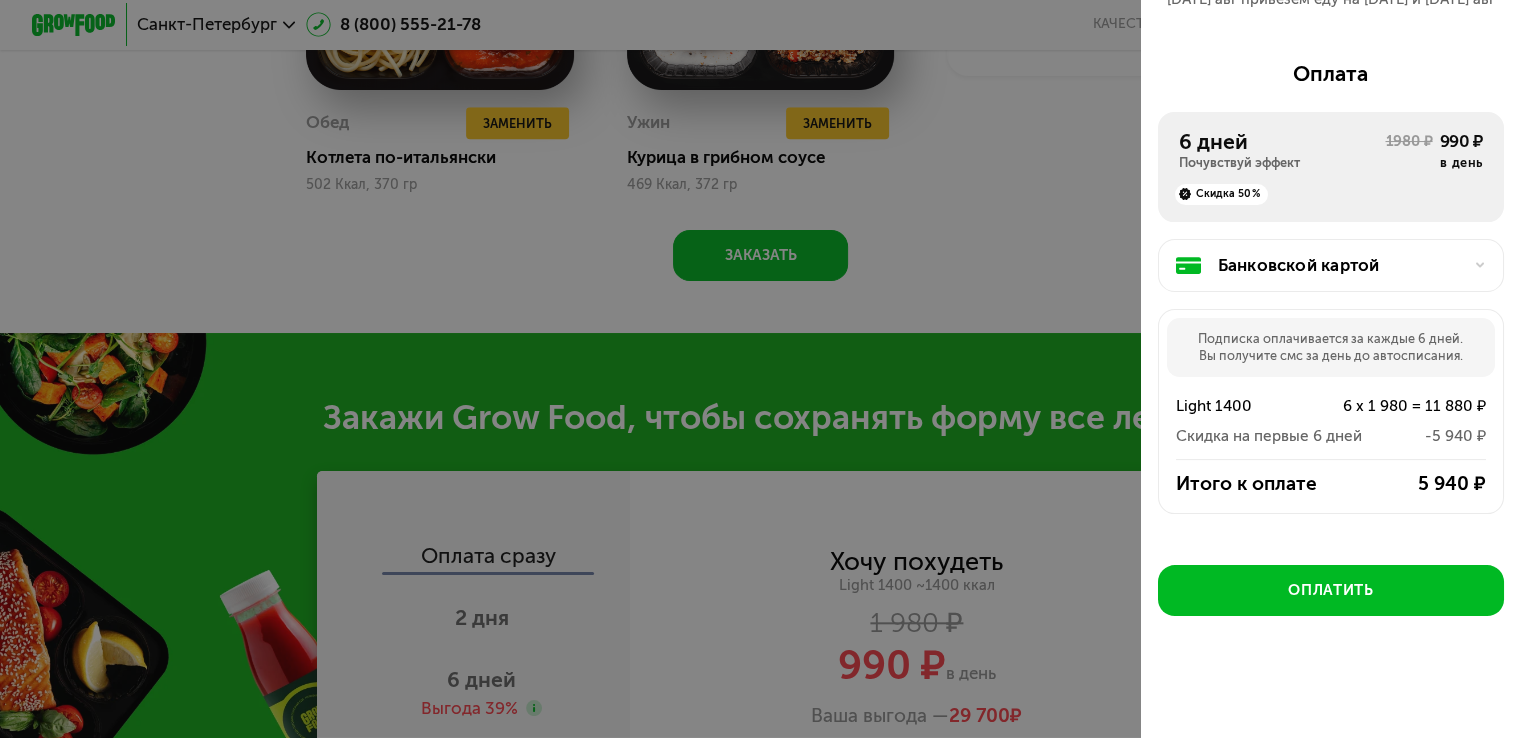 click on "Банковской картой" at bounding box center [1339, 265] 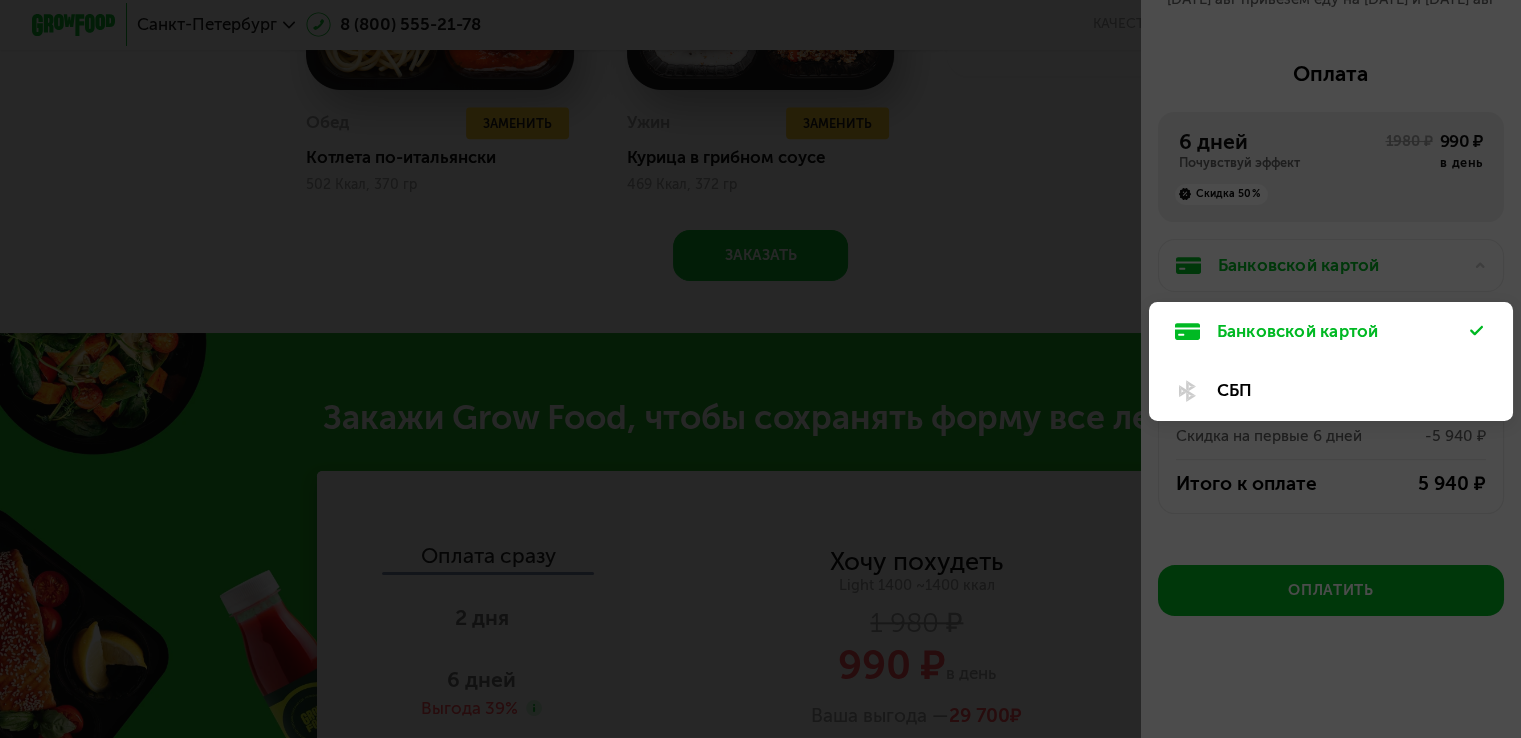 click on "СБП" at bounding box center [1344, 390] 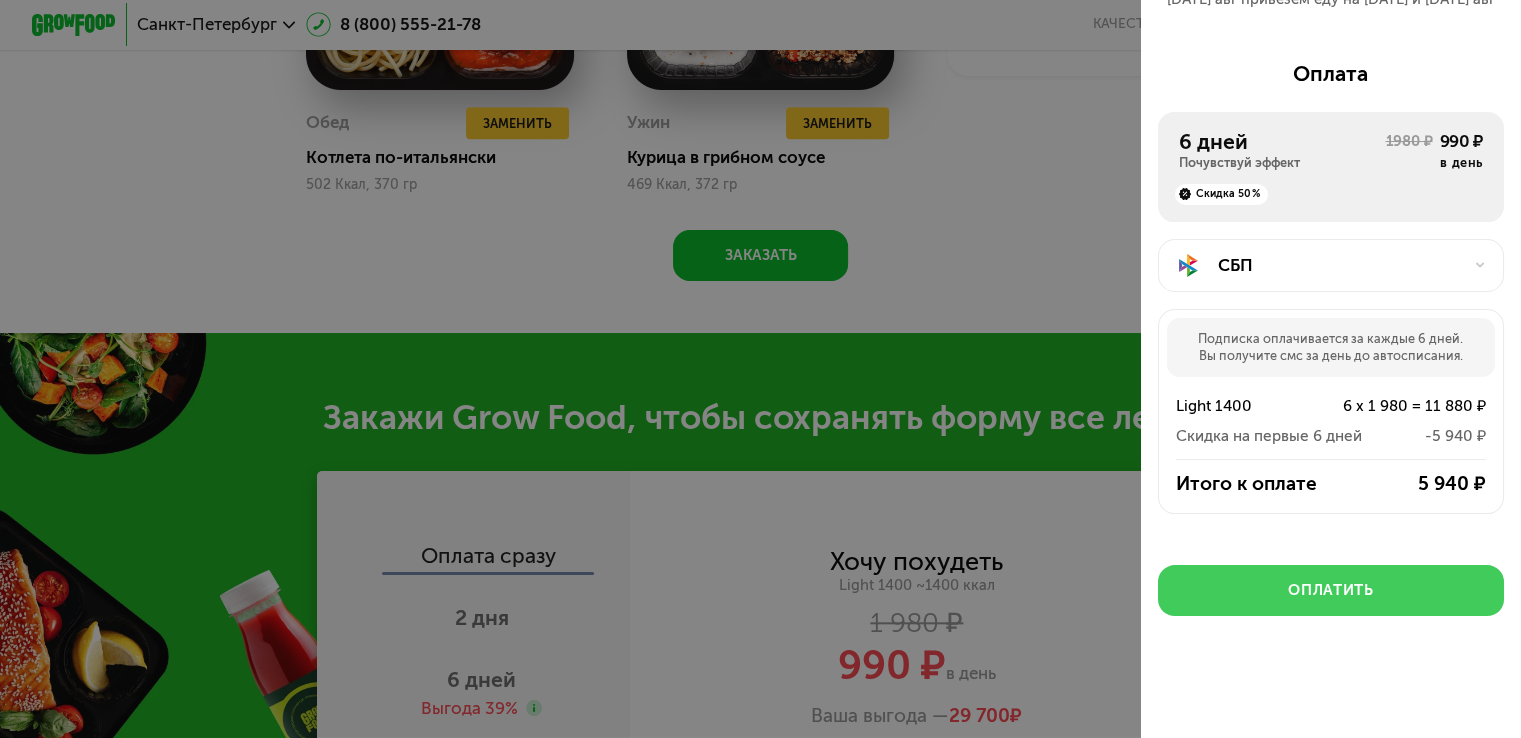 click on "Оплатить" at bounding box center (1331, 590) 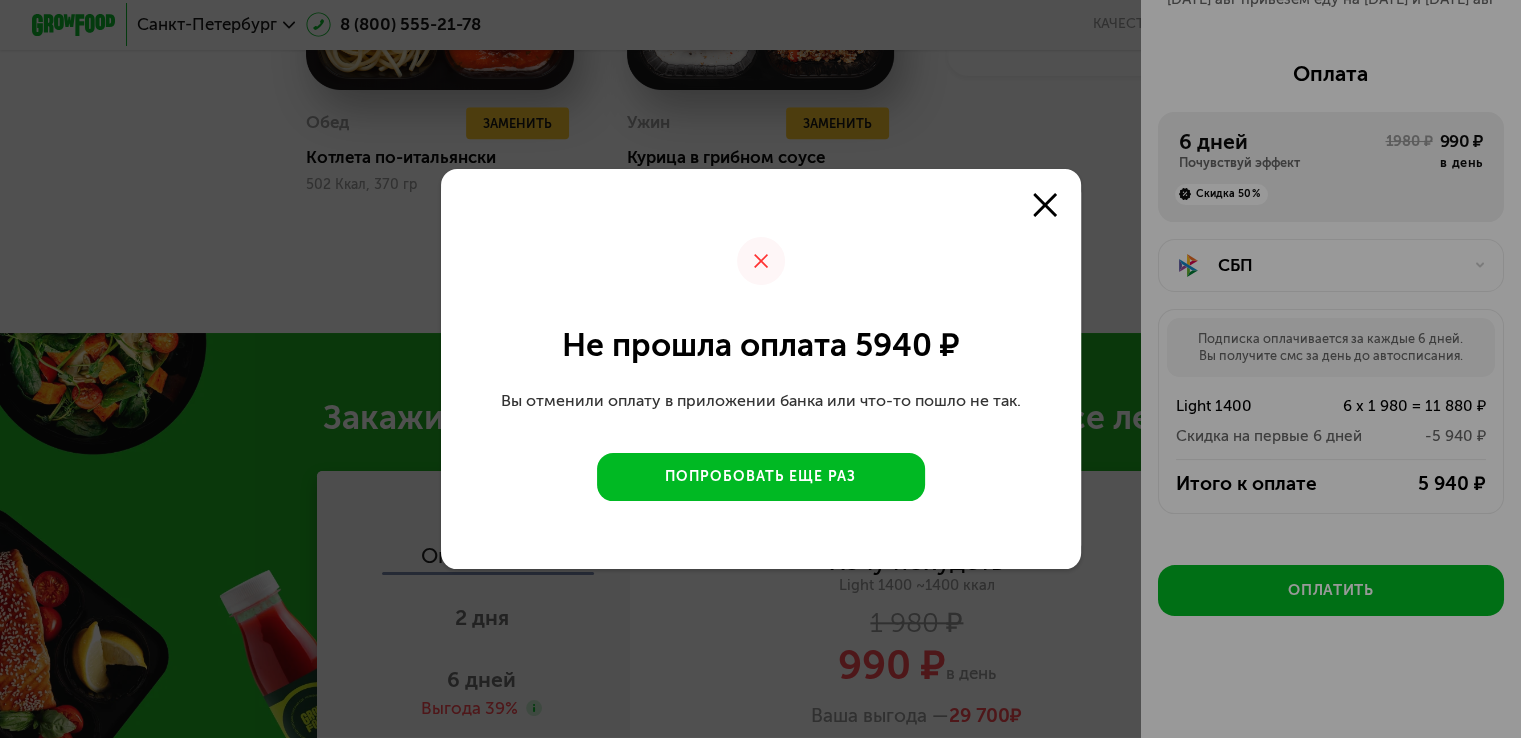 click on "Не прошла оплата 5940 ₽   Вы отменили оплату в приложении банка или что-то пошло не так.   Попробовать еще раз" 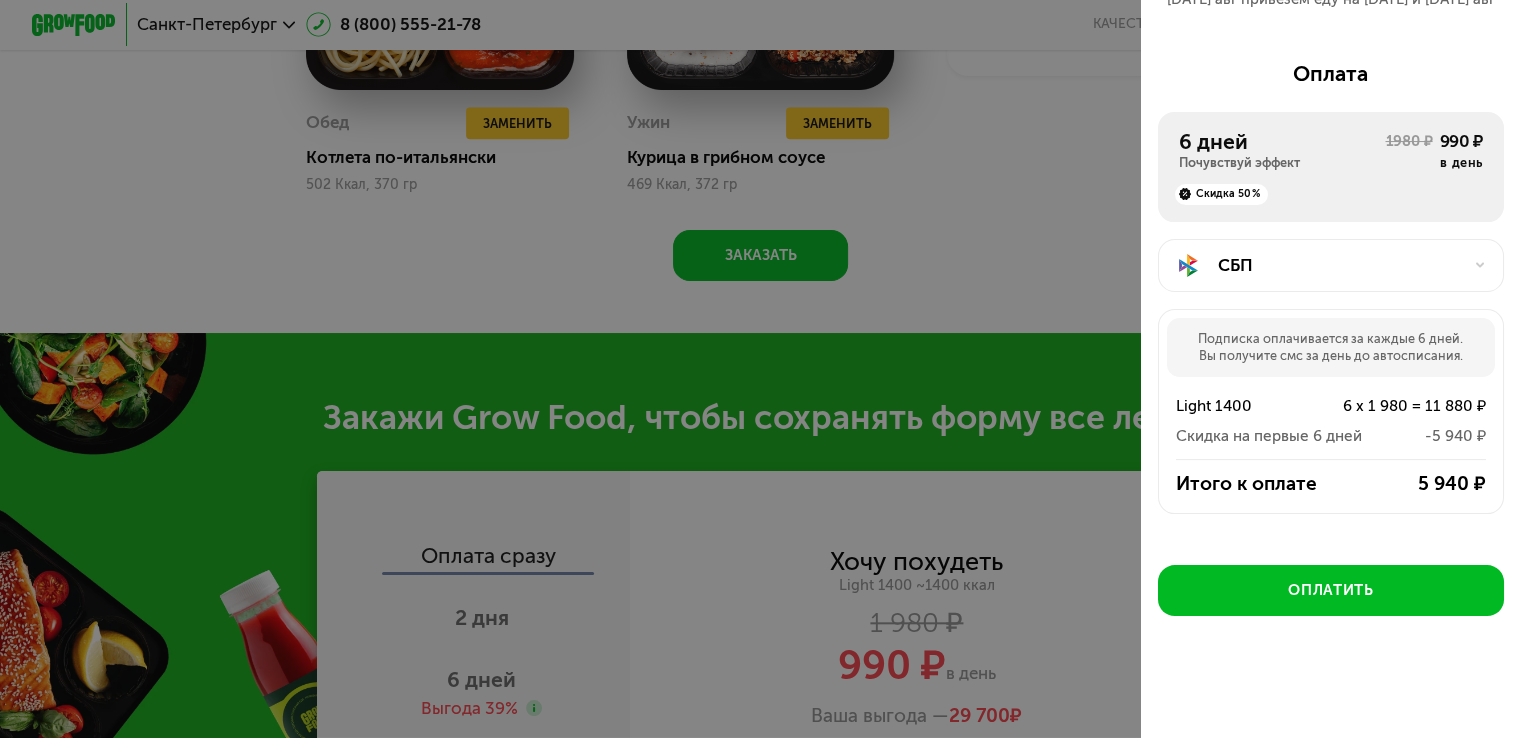 click on "СБП" at bounding box center [1339, 265] 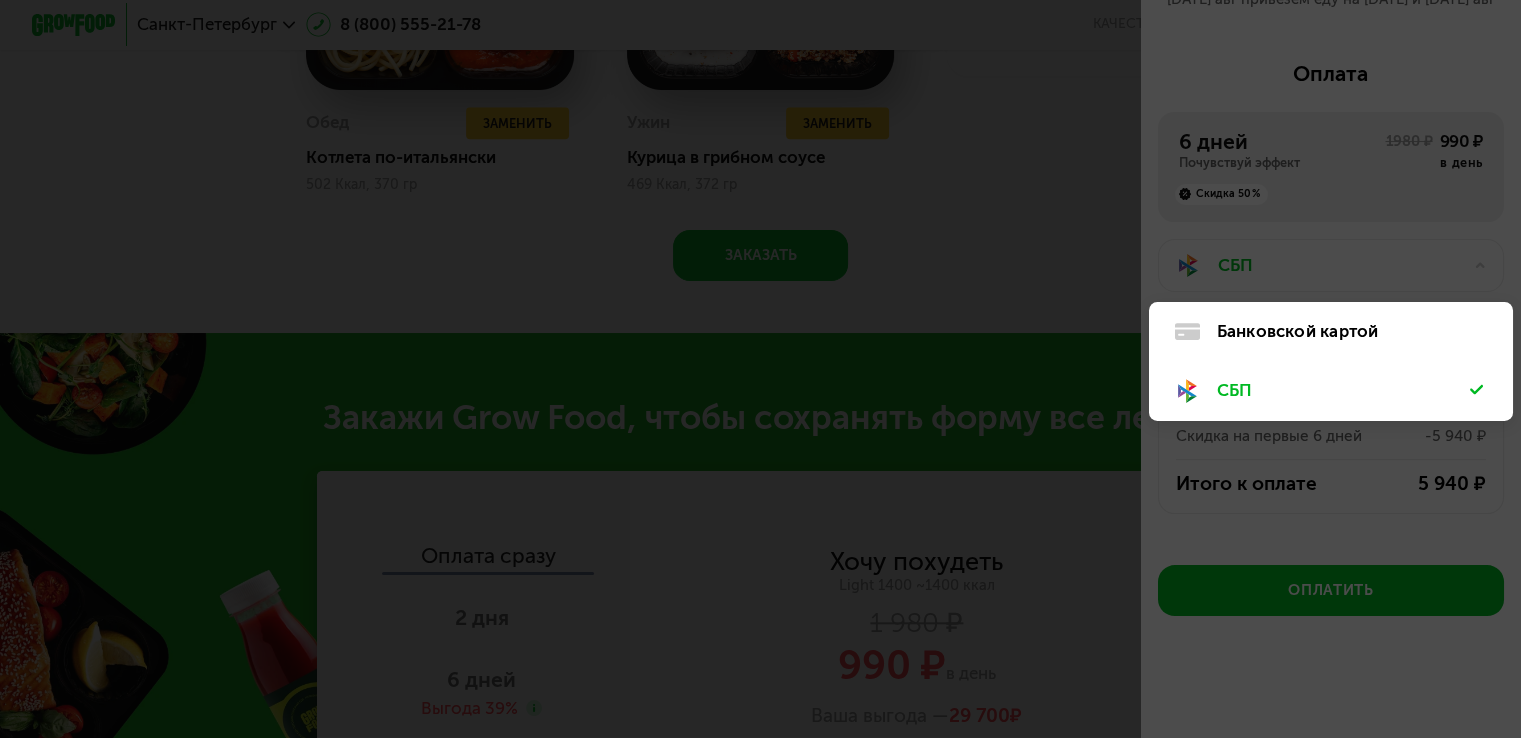 click on "СБП" 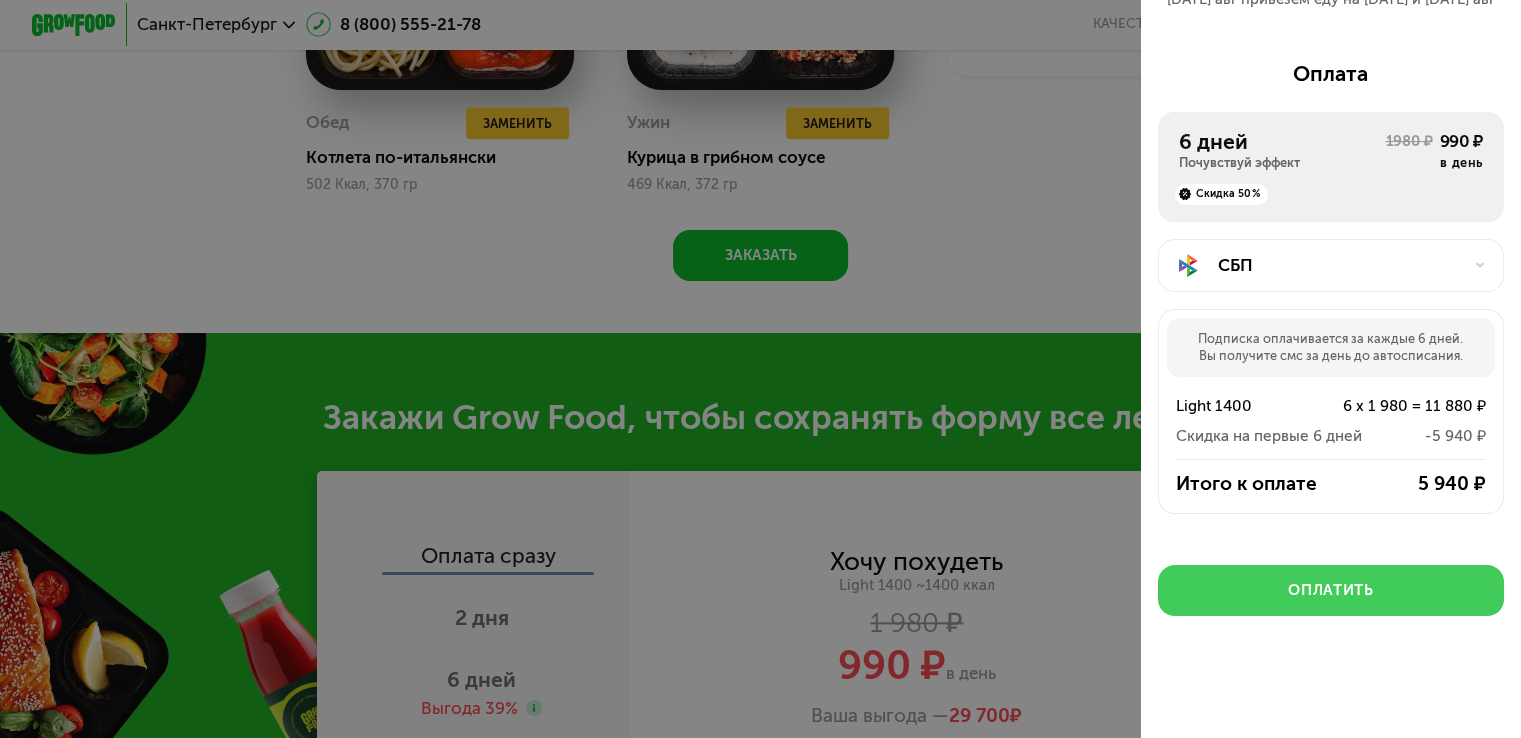 click on "Оплатить" at bounding box center (1331, 590) 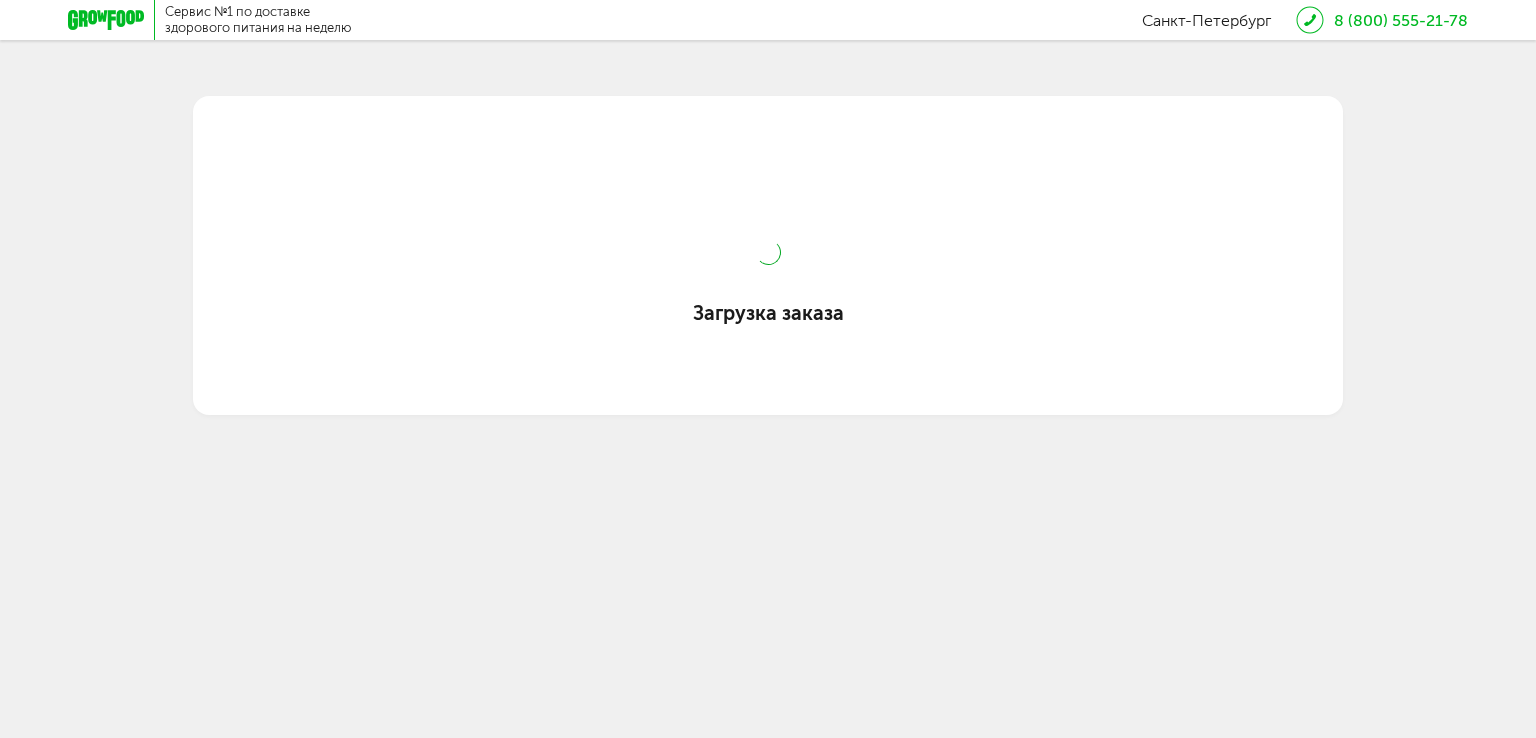 scroll, scrollTop: 0, scrollLeft: 0, axis: both 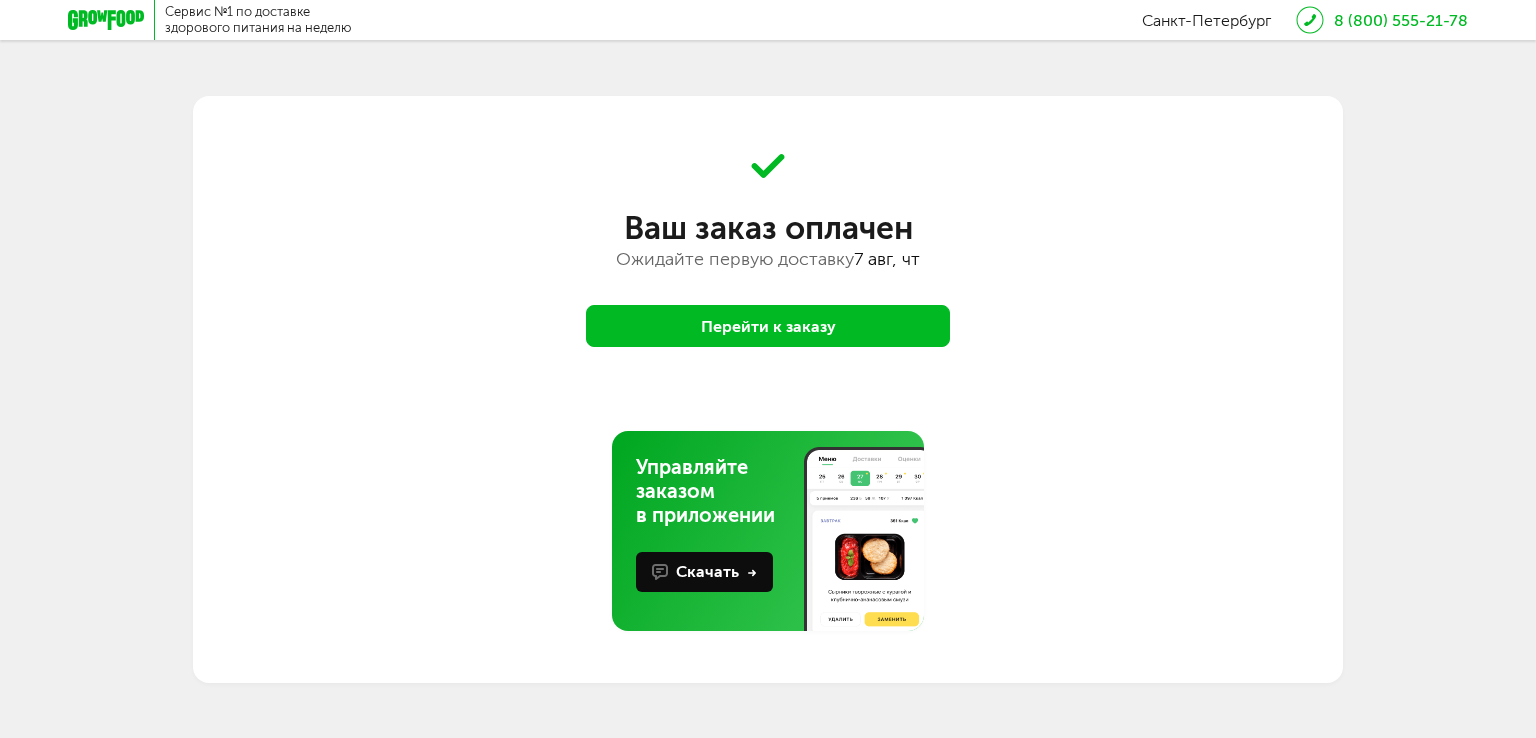 click on "Перейти к заказу" at bounding box center (768, 326) 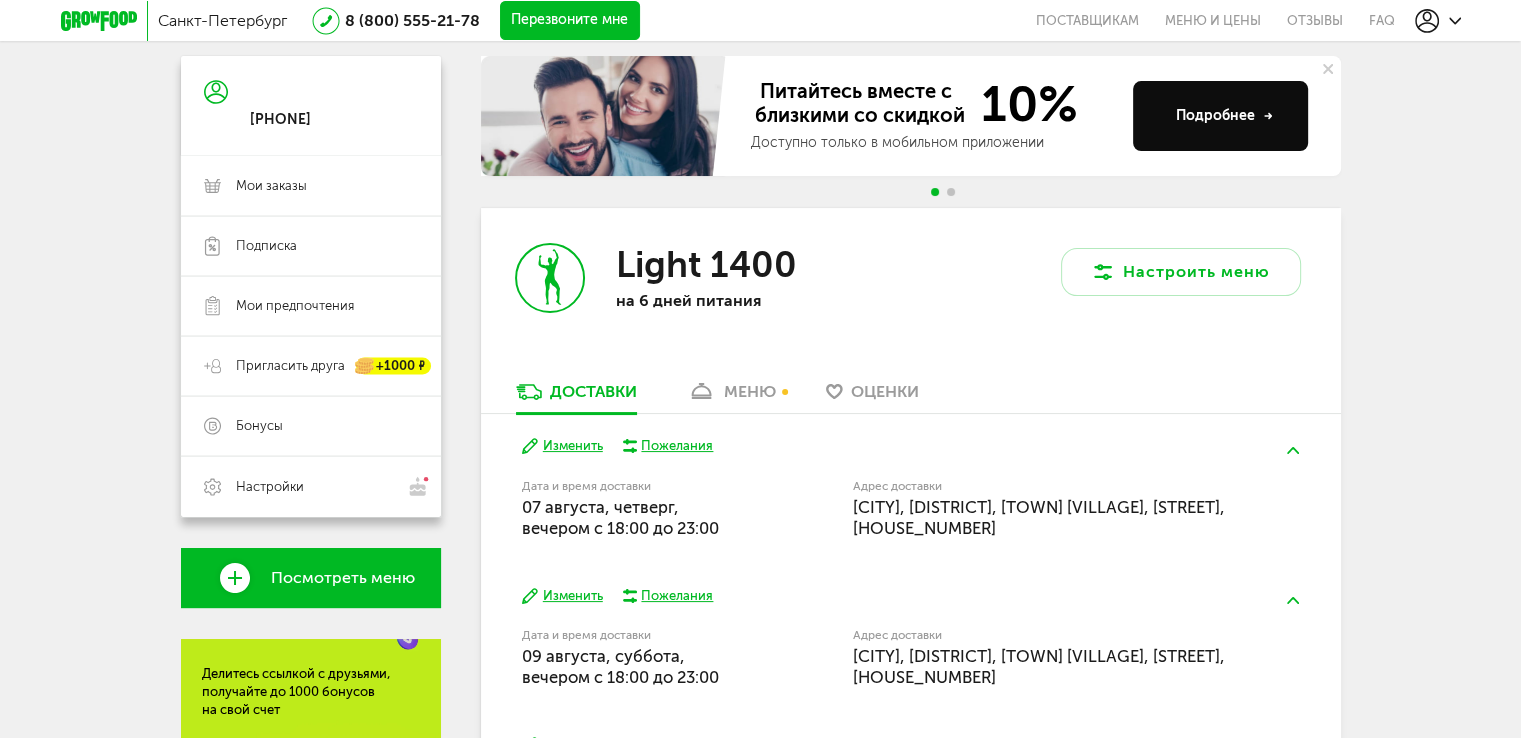 scroll, scrollTop: 202, scrollLeft: 0, axis: vertical 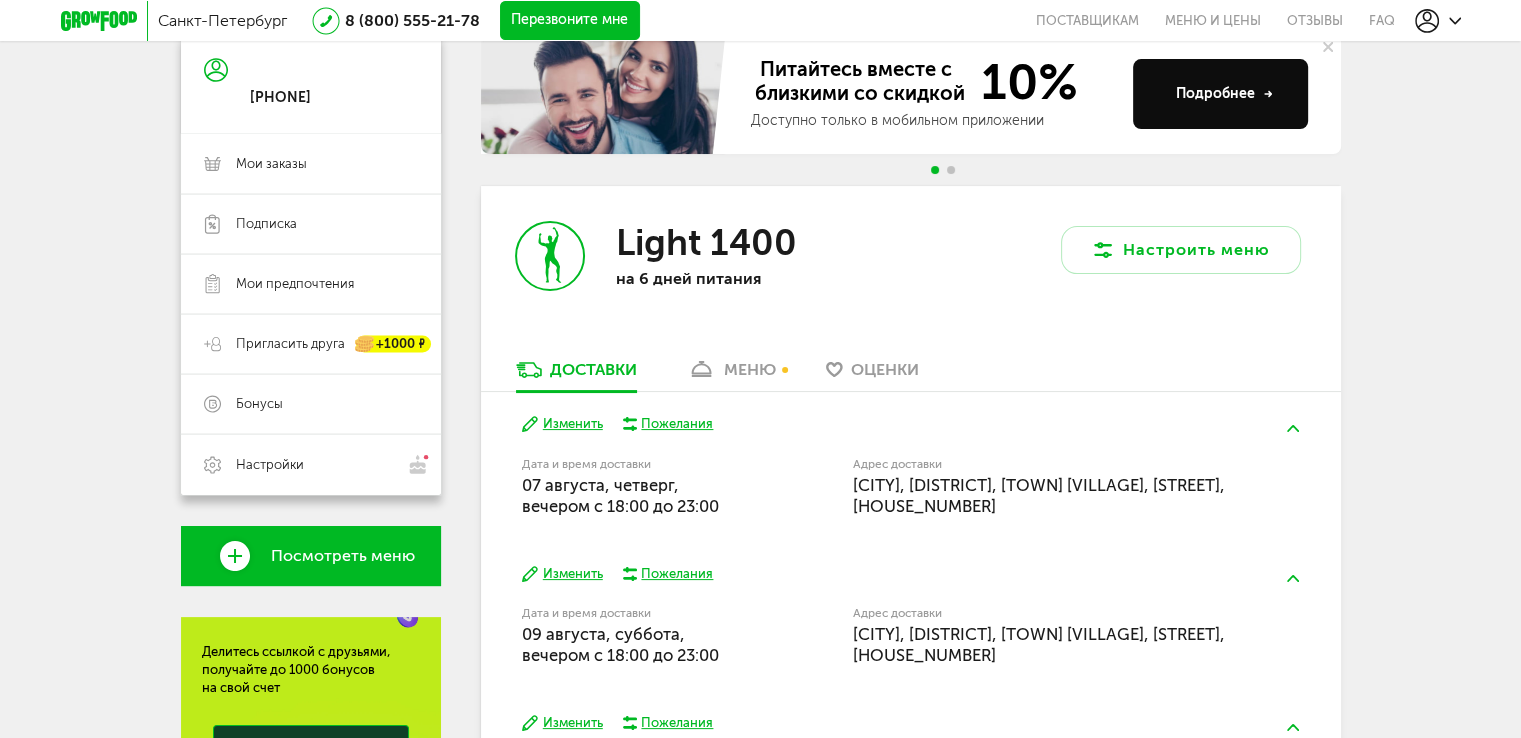 click on "Изменить" at bounding box center [562, 424] 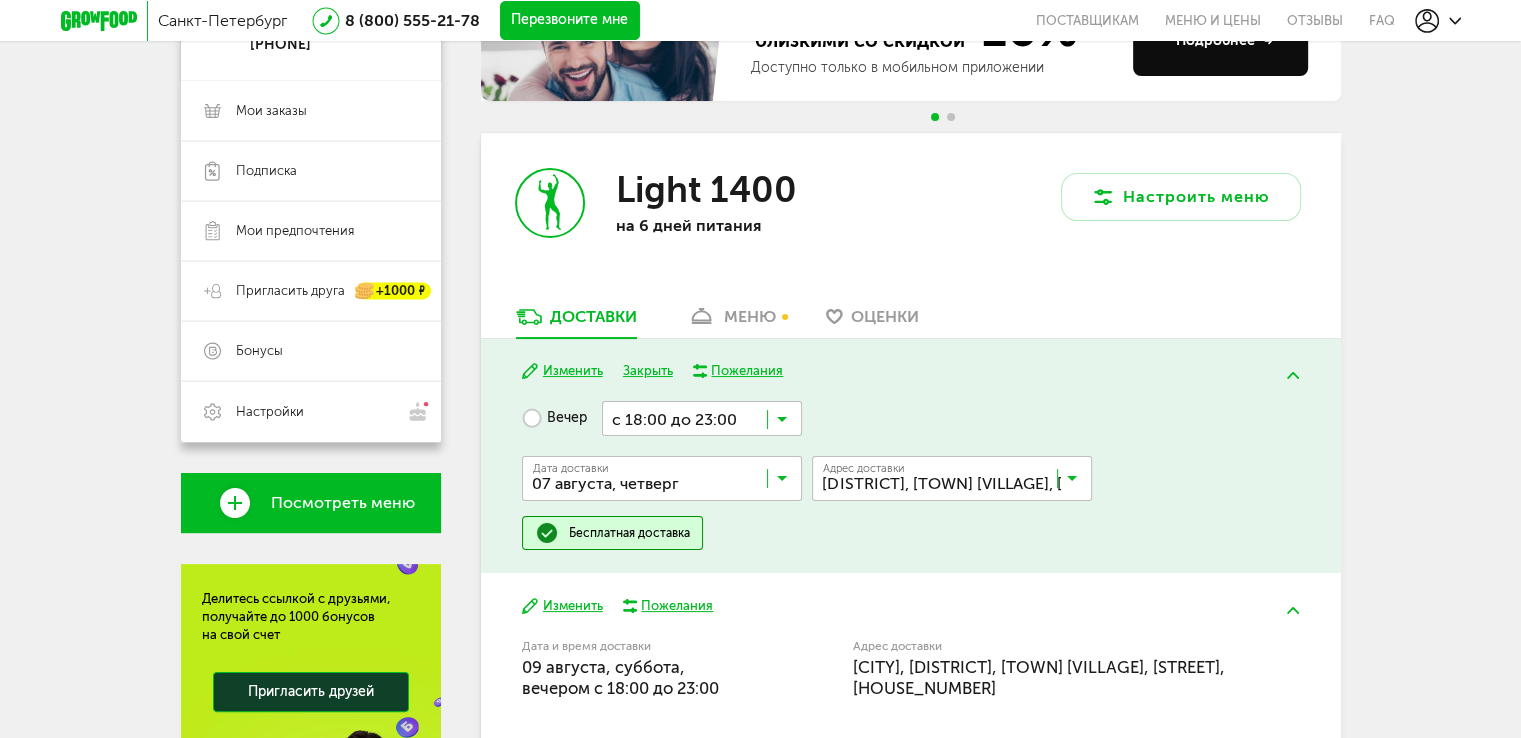 scroll, scrollTop: 254, scrollLeft: 0, axis: vertical 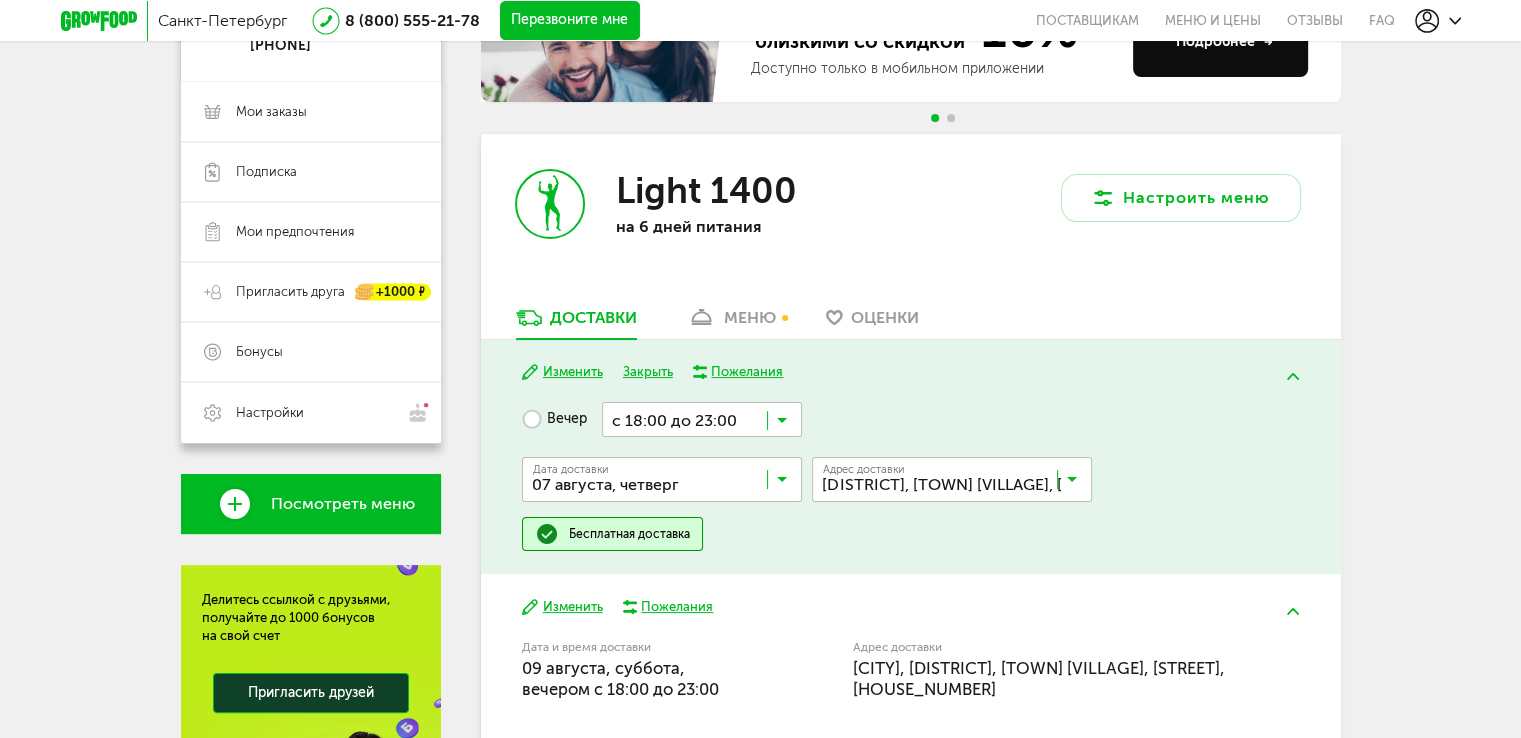 click at bounding box center (702, 419) 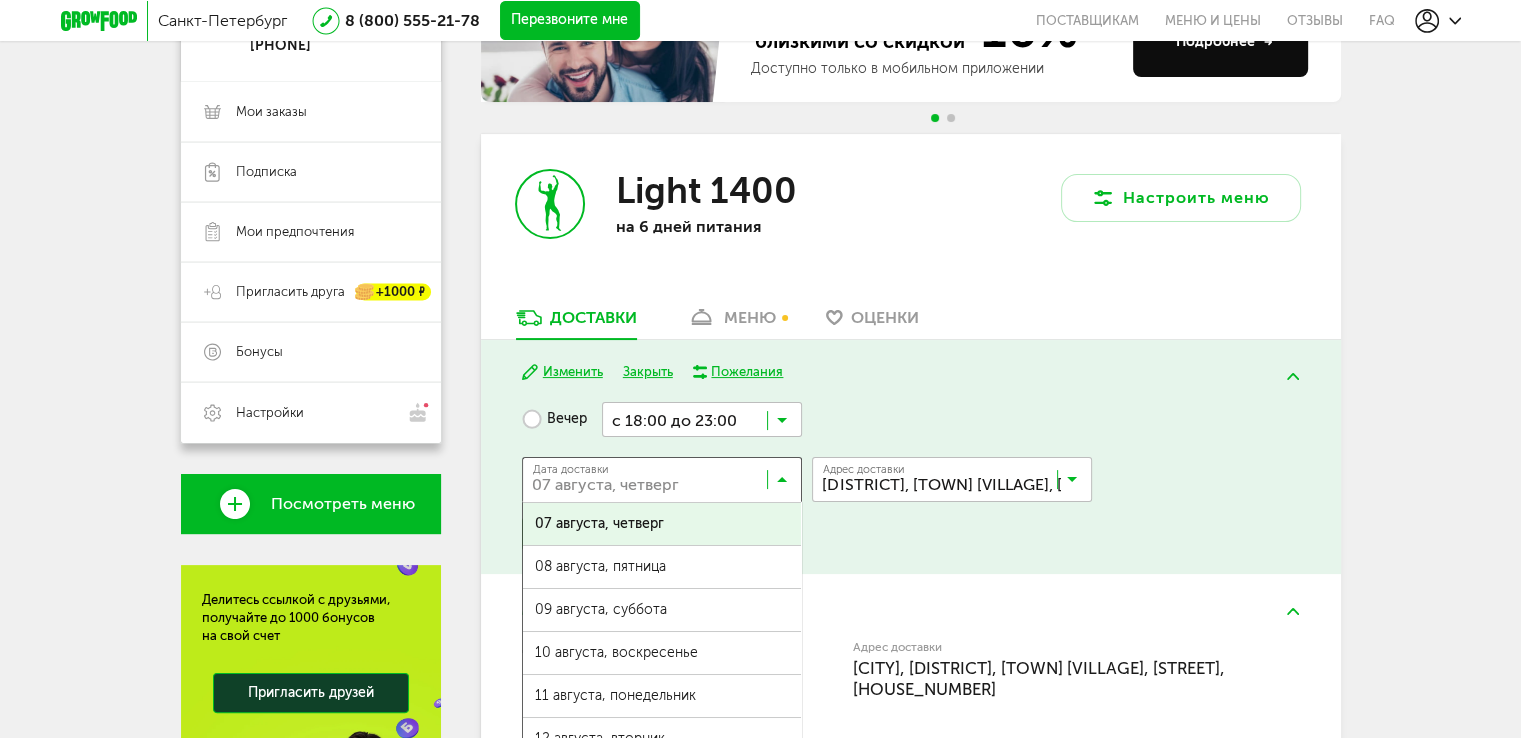 click at bounding box center (667, 484) 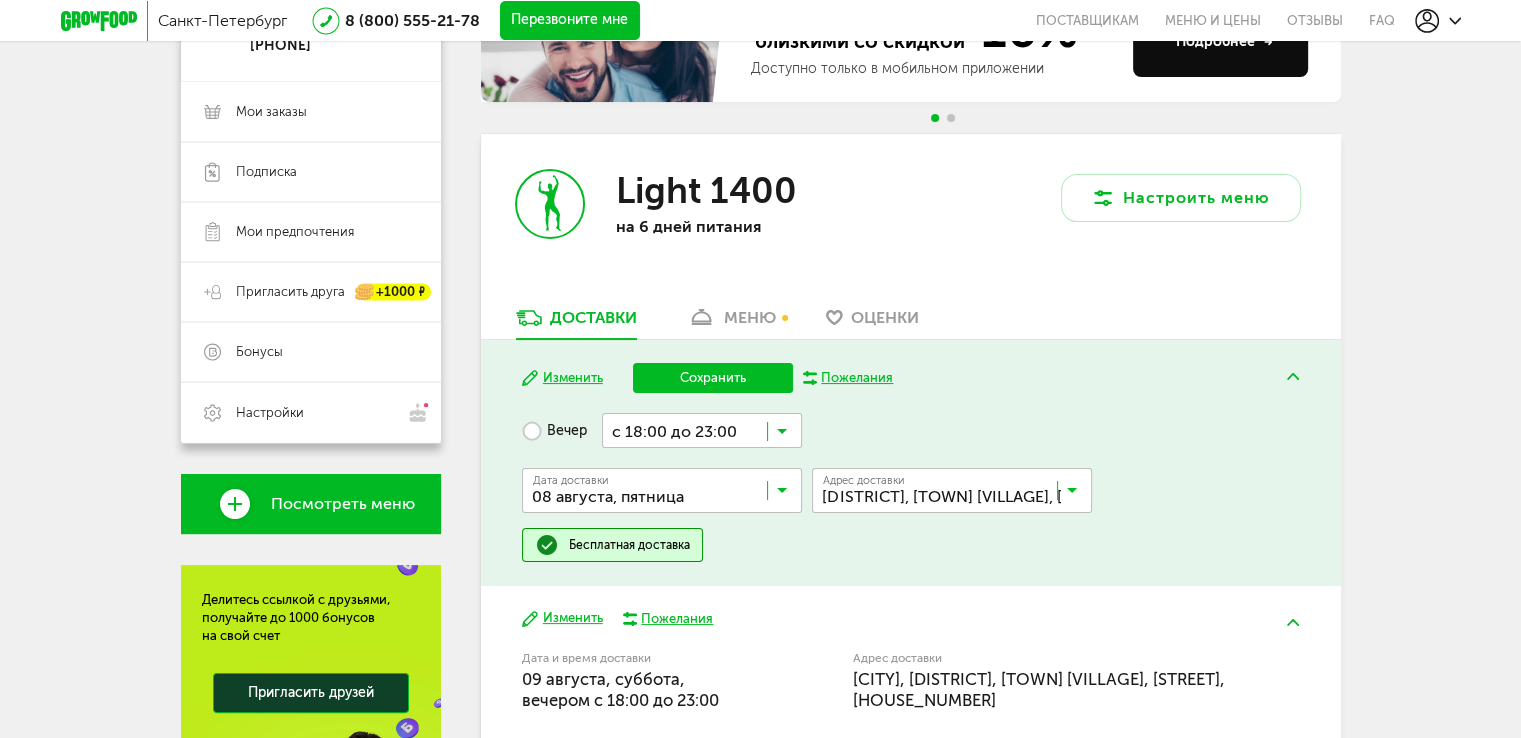 click on "07 августа, четверг 08 августа, пятница 09 августа, суббота 10 августа, воскресенье 11 августа, понедельник 12 августа, вторник 13 августа, среда 14 августа, четверг 15 августа, пятница 16 августа, суббота 17 августа, воскресенье 18 августа, понедельник 19 августа, вторник 20 августа, среда 21 августа, четверг 22 августа, пятница 23 августа, суббота 24 августа, воскресенье 25 августа, понедельник 26 августа, вторник 27 августа, среда" at bounding box center [662, 713] 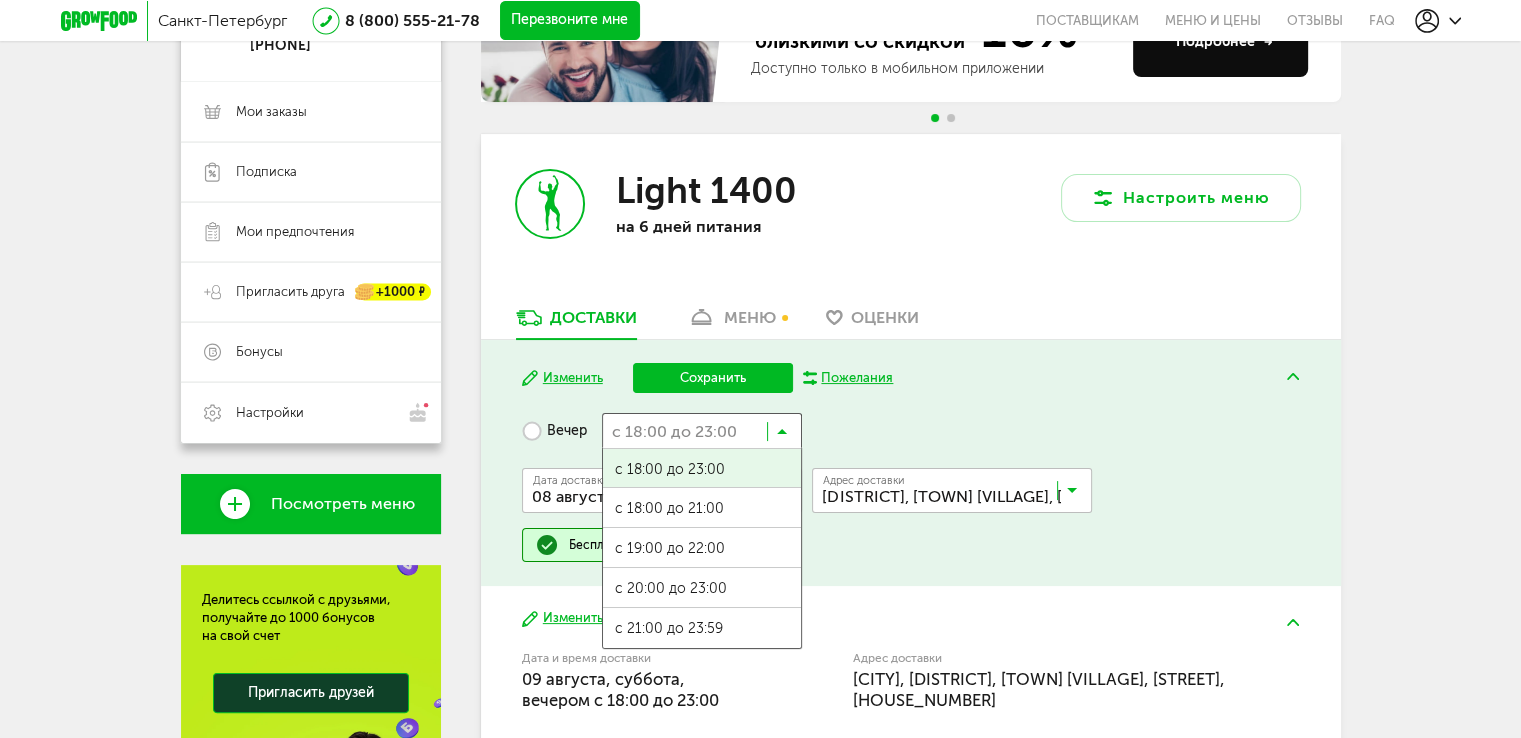 click at bounding box center [702, 430] 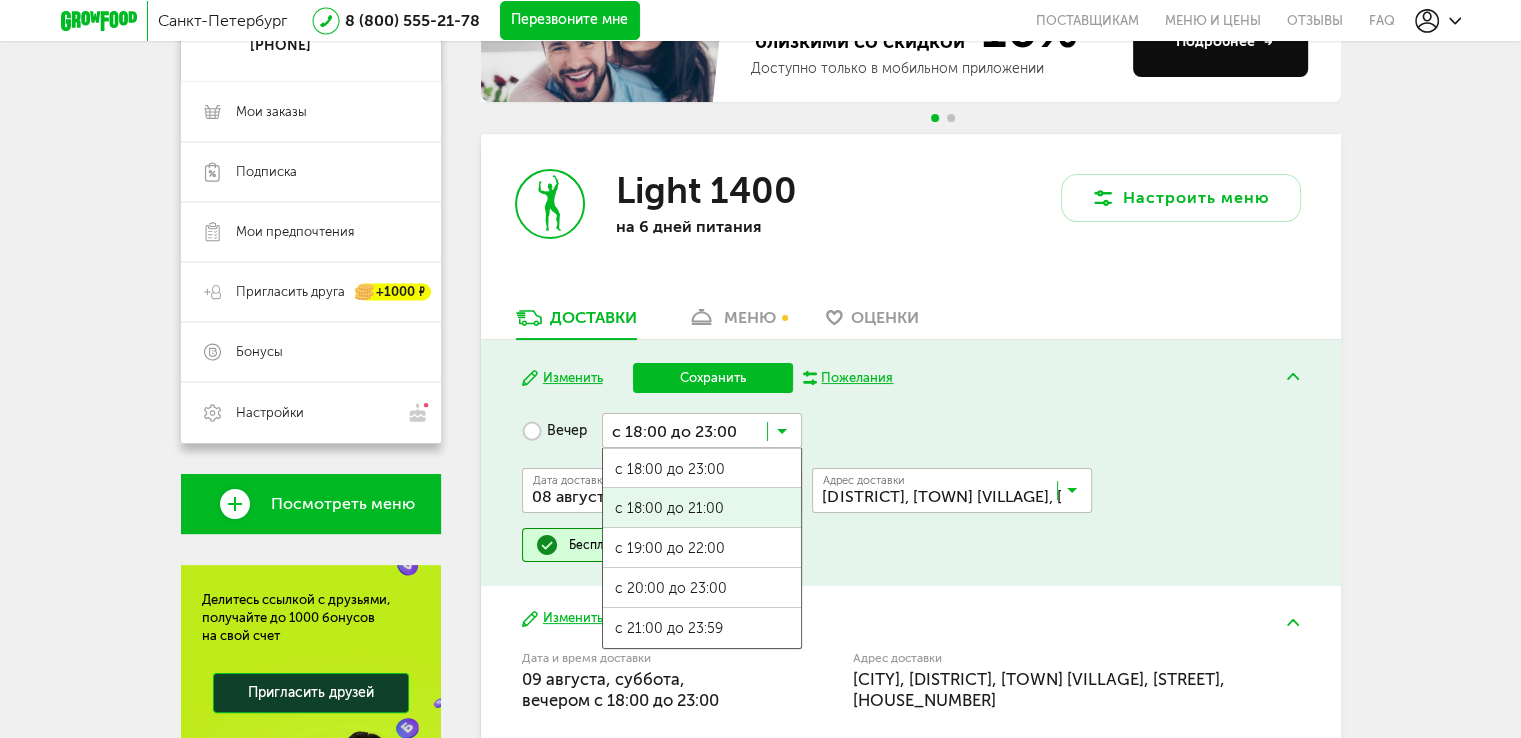 click on "Сегодня    Изменить   Сохранить
Пожелания
Вечер       с 18:00 до 23:00           Загрузка...     с 18:00 до 23:00 с 18:00 до 21:00 с 19:00 до 22:00 с 20:00 до 23:00 с 21:00 до 23:59     Дата доставки     08 августа, пятница           Загрузка...       Адрес           Квартира     Комментарий для курьера         Адрес доставки     Всеволожский р-н, поселок Романовка, шоссе Дорога Жизни, 139А/4           Загрузка...             Бесплатная доставка" at bounding box center [911, 463] 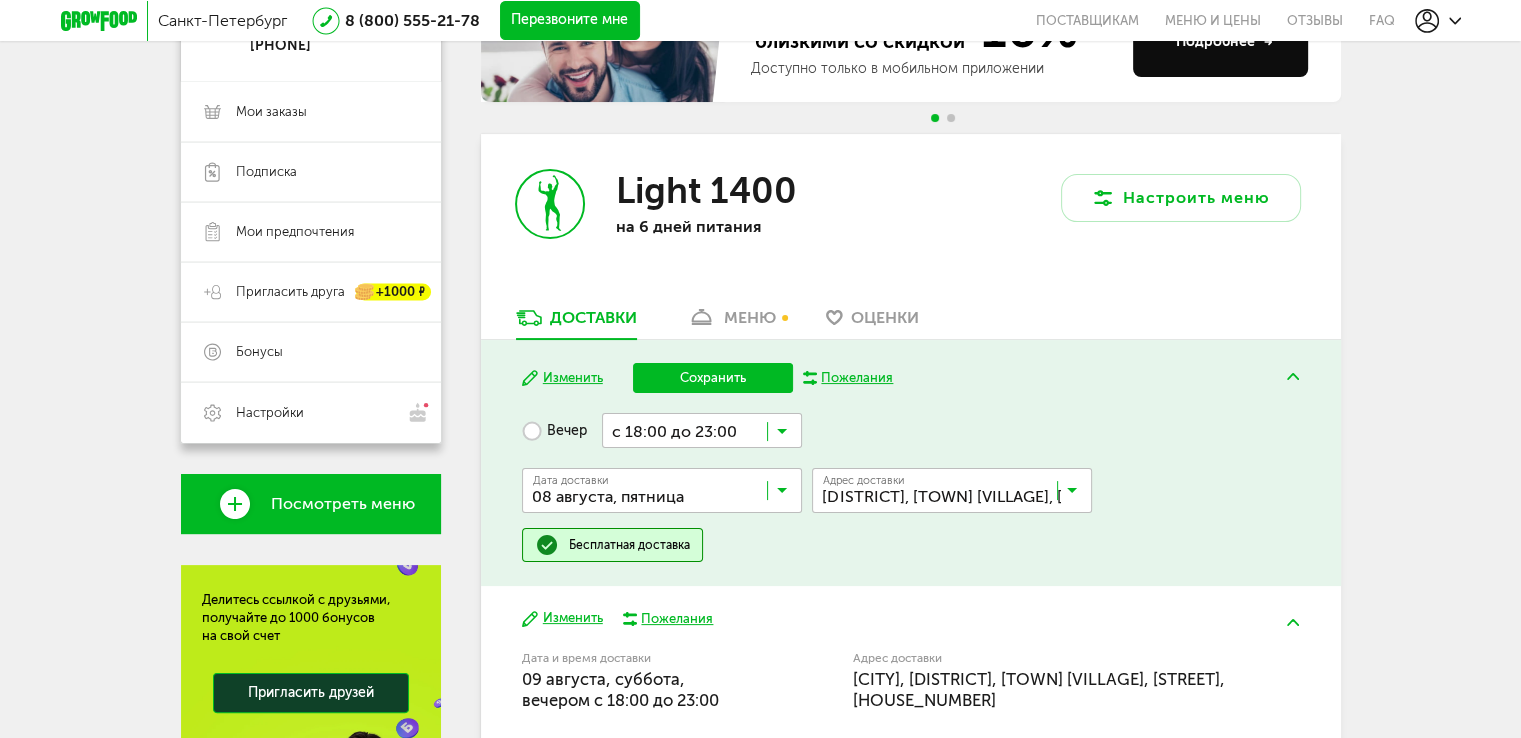 click on "Вечер" at bounding box center [554, 430] 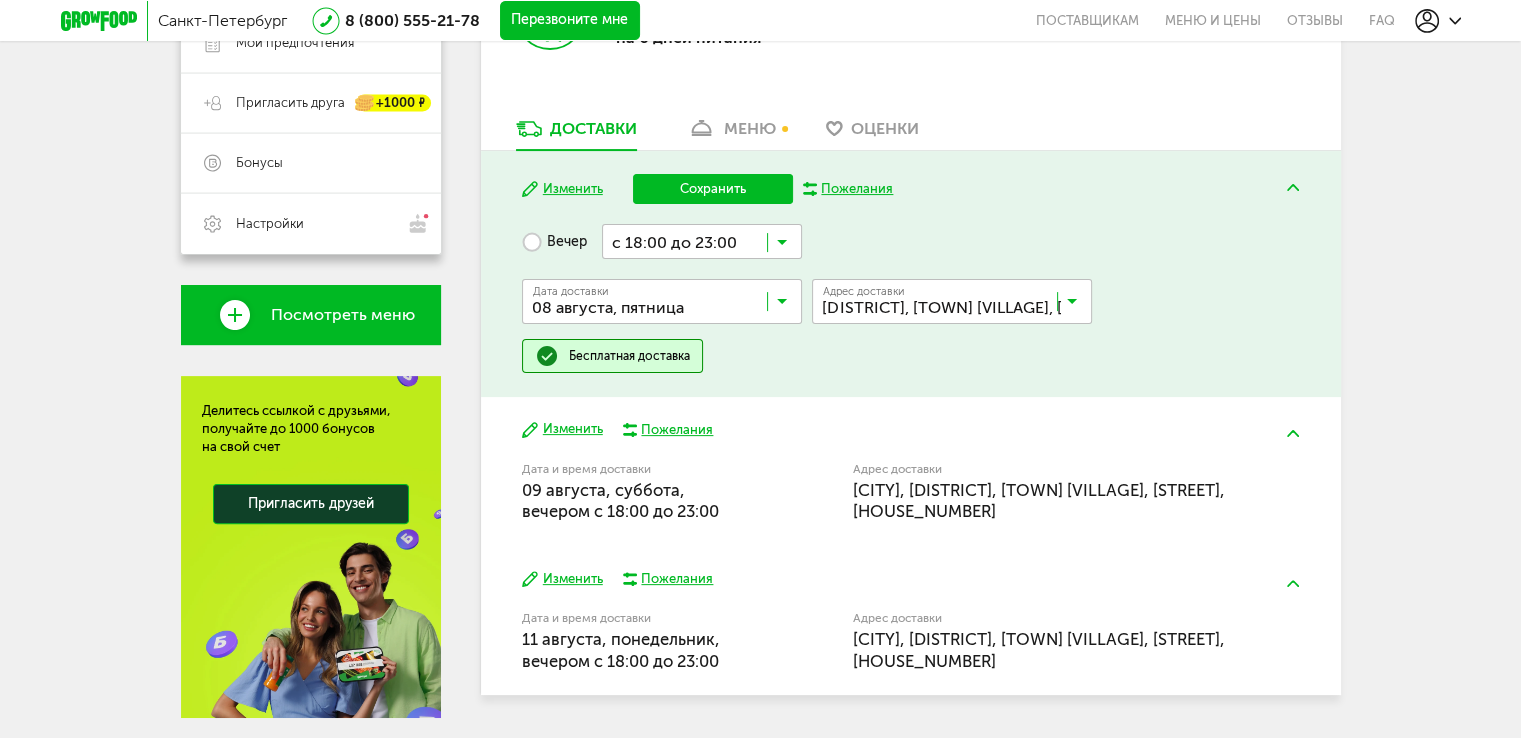 scroll, scrollTop: 442, scrollLeft: 0, axis: vertical 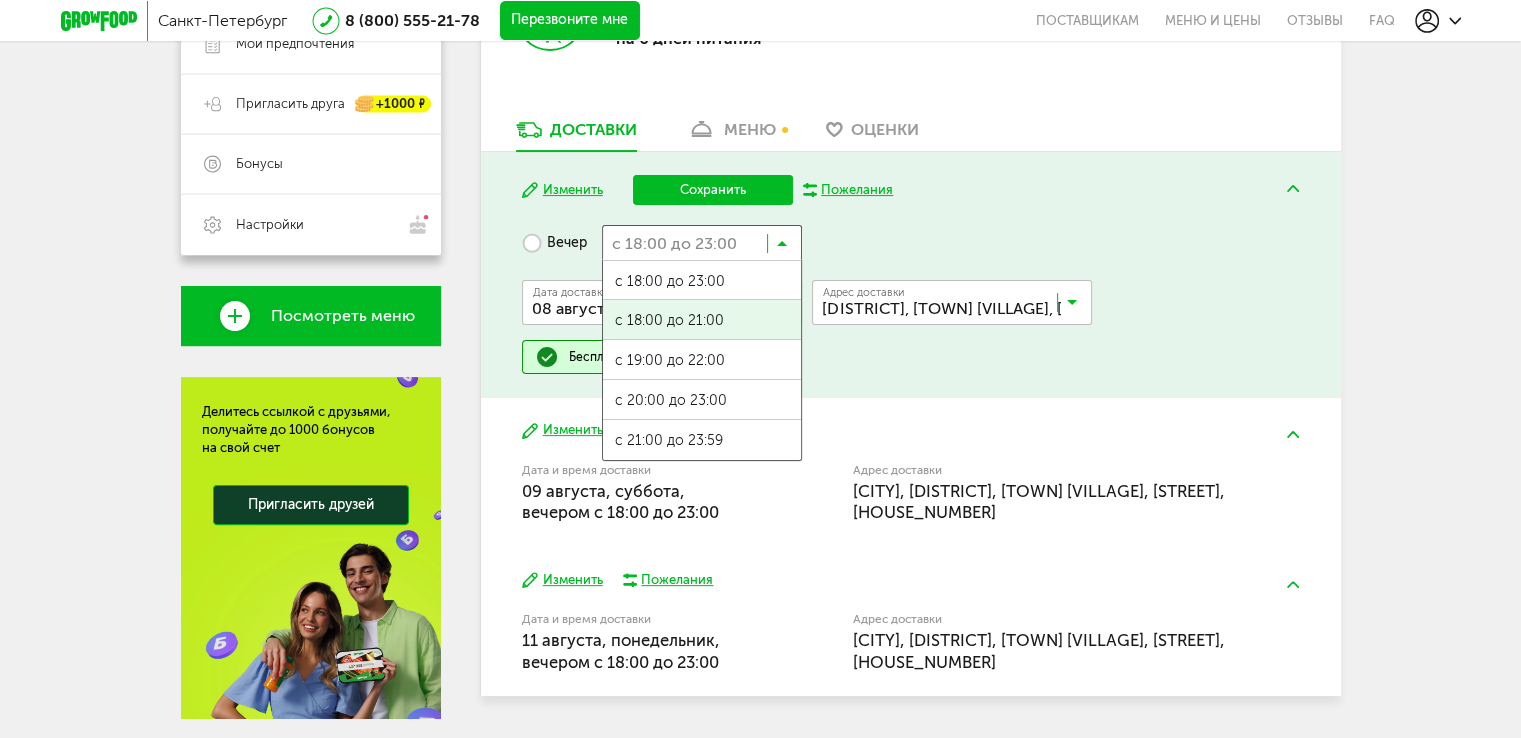 click at bounding box center [702, 242] 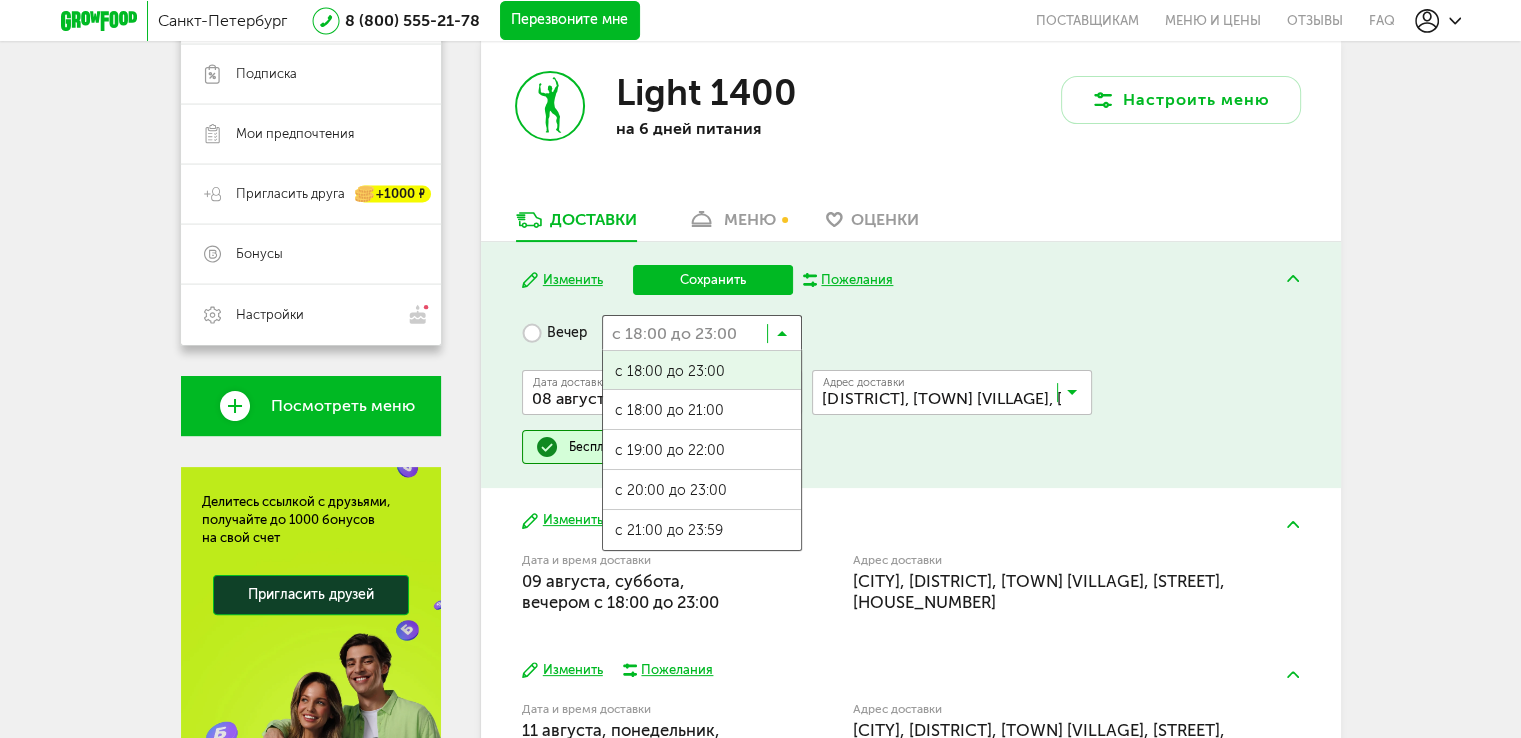 scroll, scrollTop: 351, scrollLeft: 0, axis: vertical 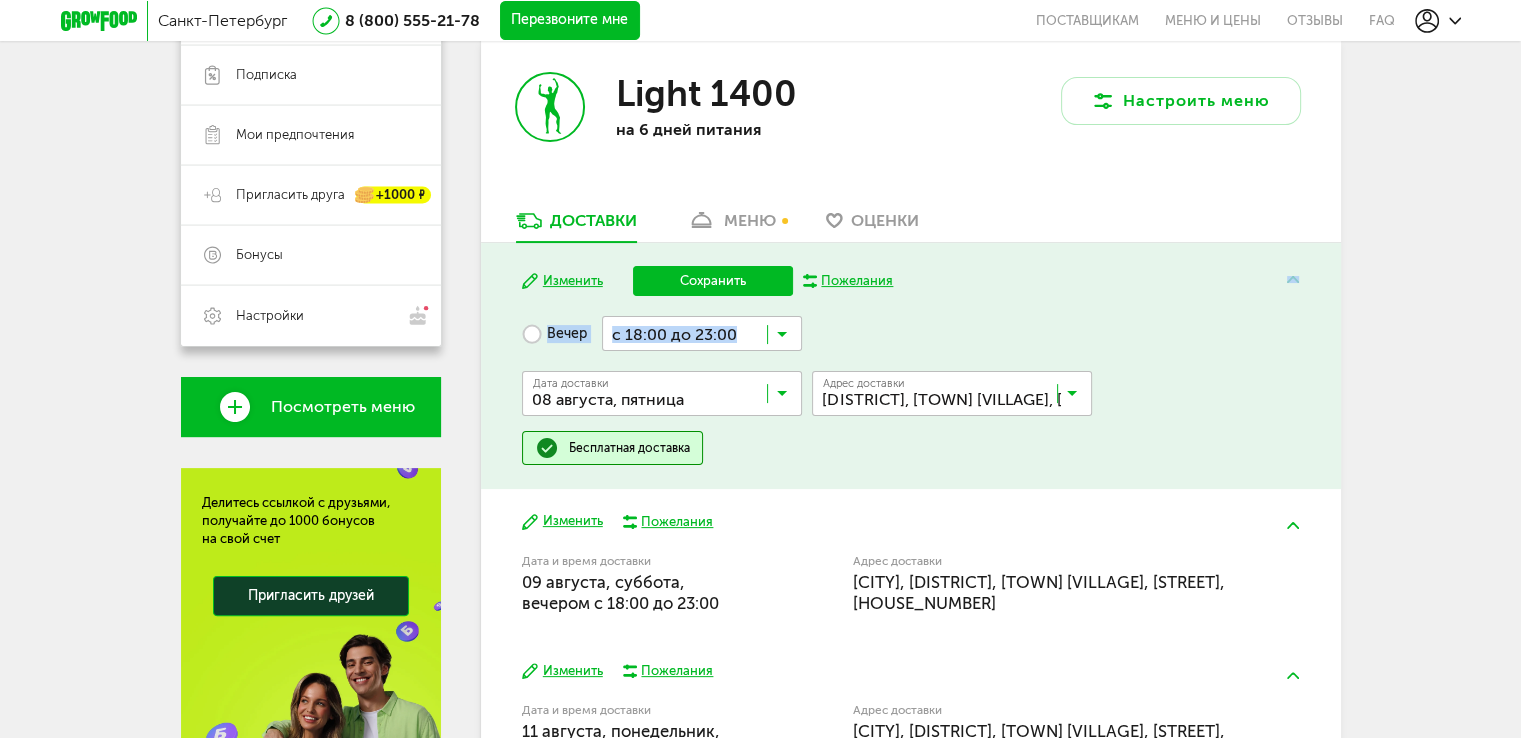 drag, startPoint x: 880, startPoint y: 321, endPoint x: 857, endPoint y: 286, distance: 41.880783 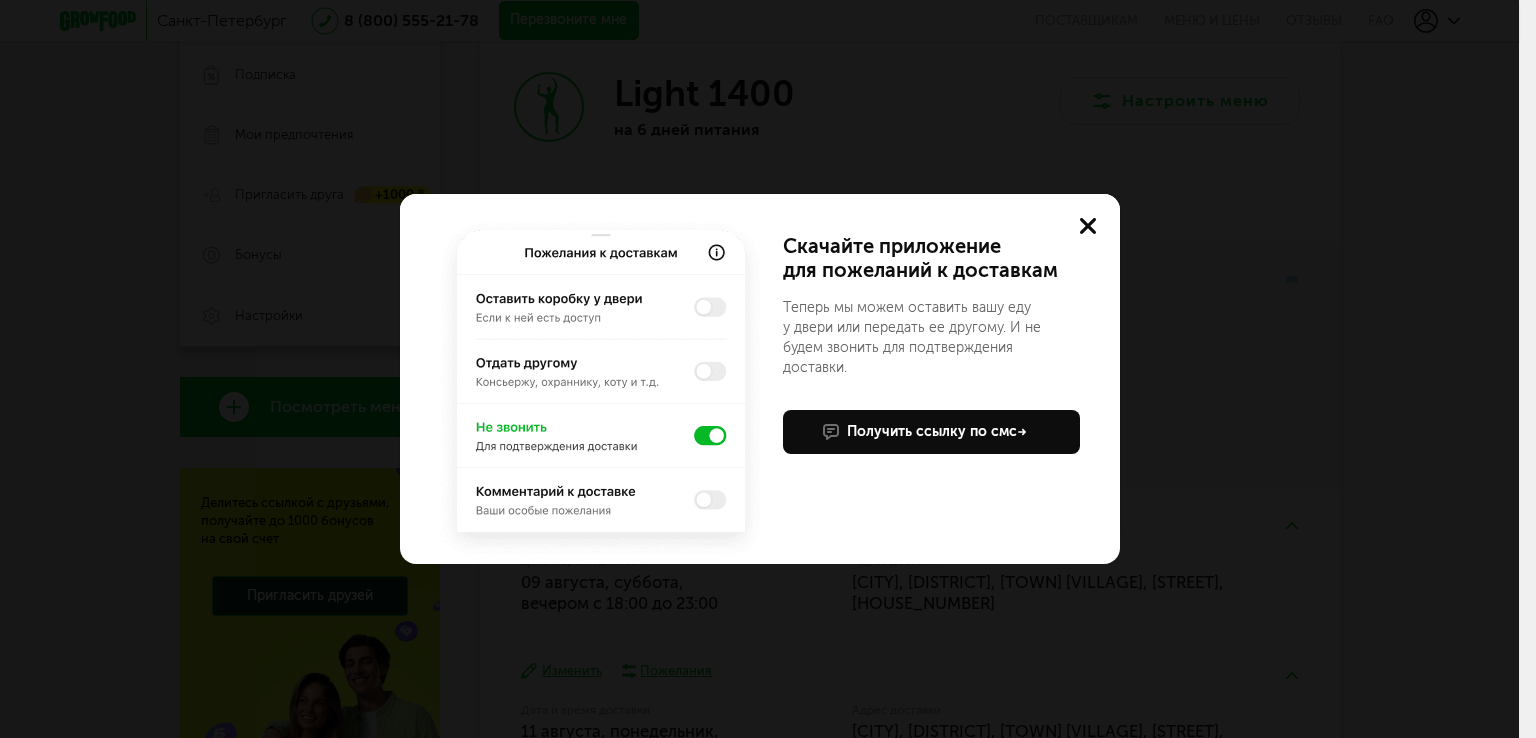 click 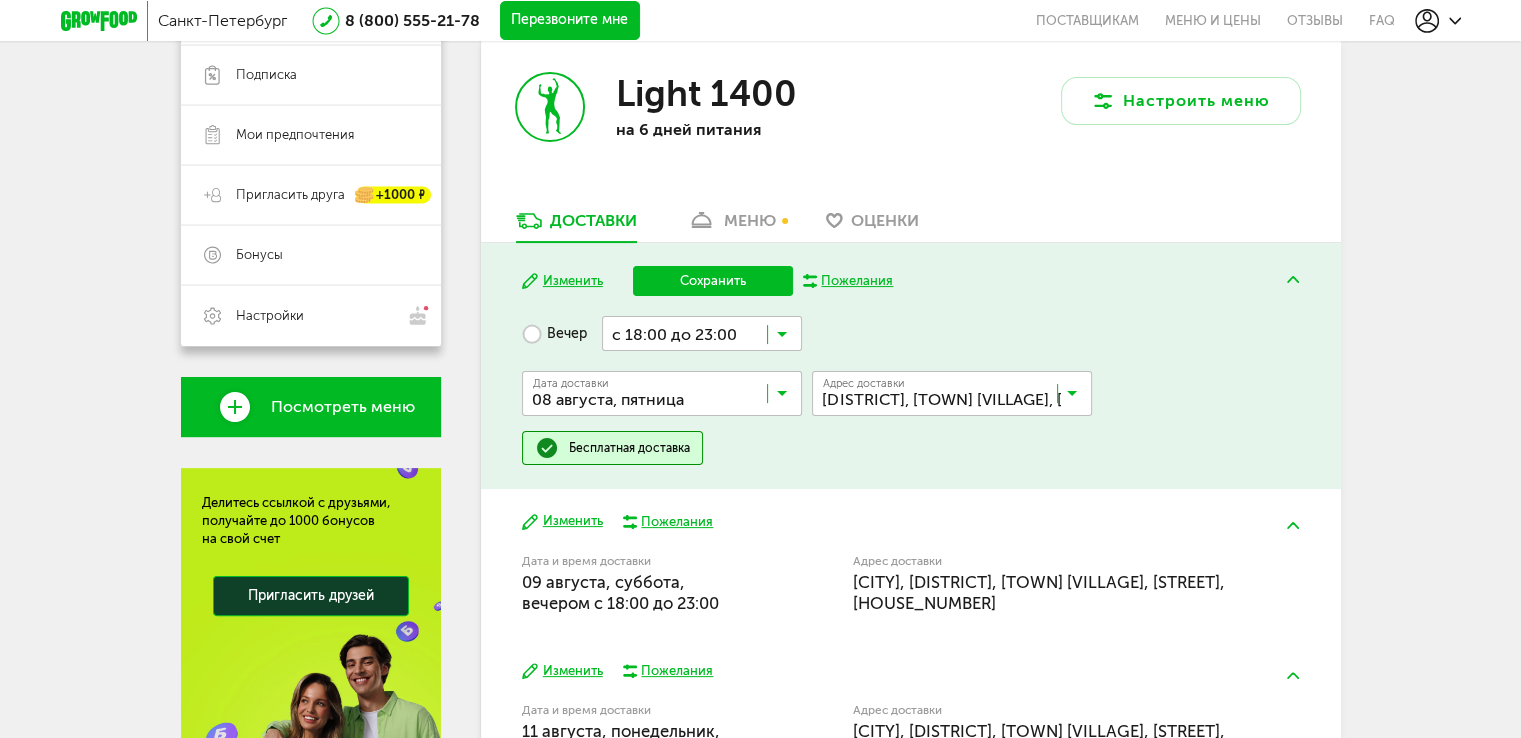 click on "Дата доставки     08 августа, пятница           Загрузка...       Адрес           Квартира     Комментарий для курьера         Адрес доставки     Всеволожский р-н, поселок Романовка, шоссе Дорога Жизни, 139А/4           Загрузка..." at bounding box center (910, 391) 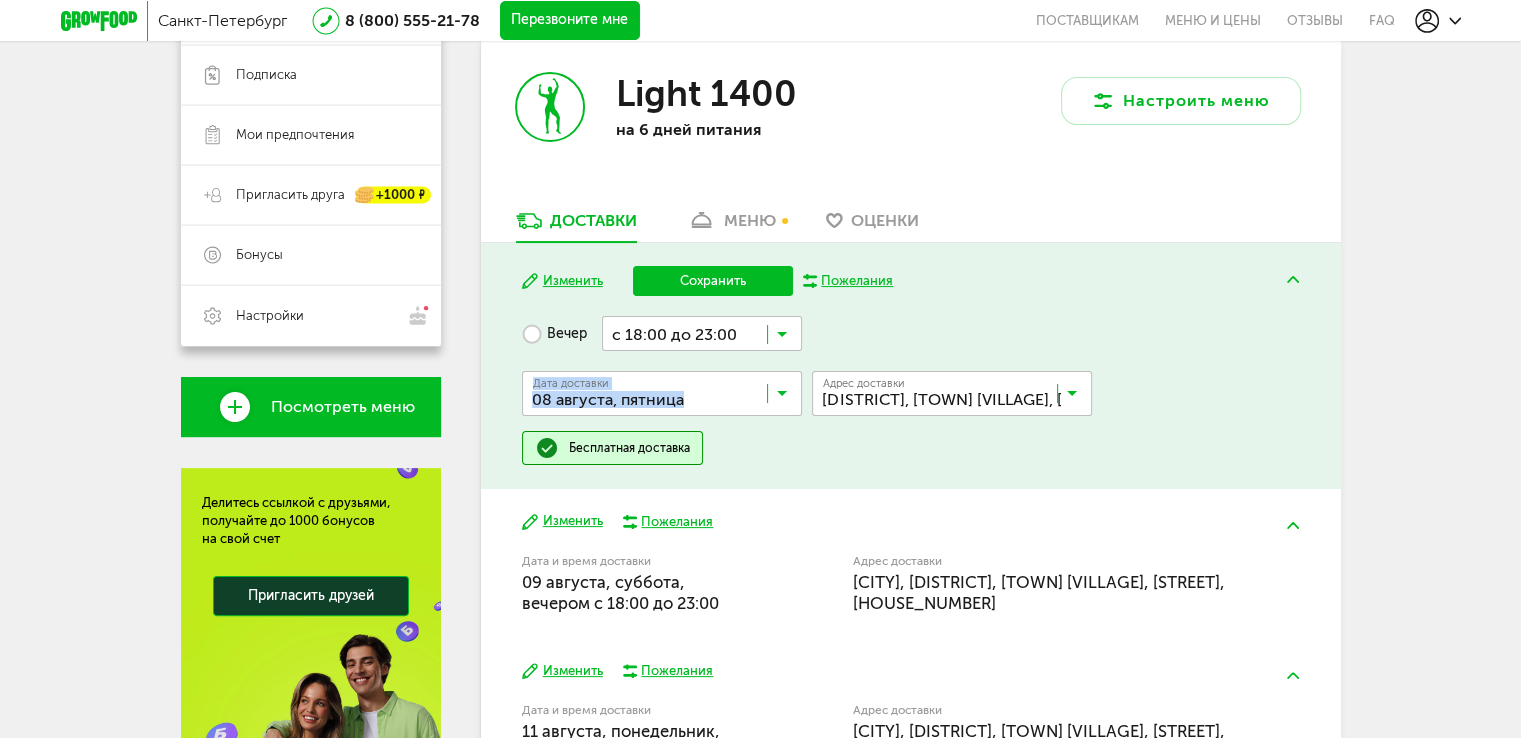 click on "Вечер       с 18:00 до 23:00           Загрузка...     Дата доставки     08 августа, пятница           Загрузка...       Адрес           Квартира     Комментарий для курьера         Адрес доставки     Всеволожский р-н, поселок Романовка, шоссе Дорога Жизни, 139А/4           Загрузка...             Бесплатная доставка" at bounding box center [910, 390] 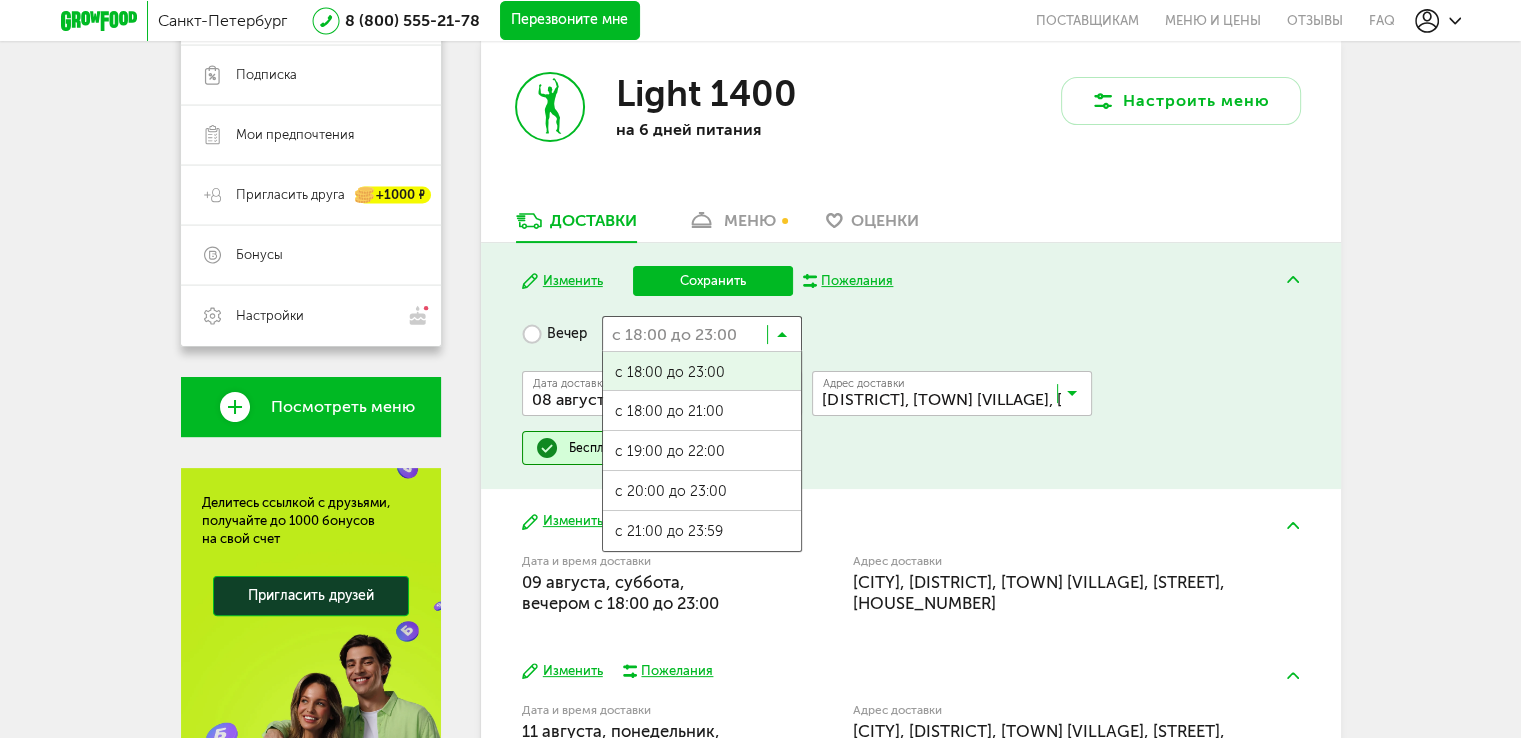 click at bounding box center [782, 339] 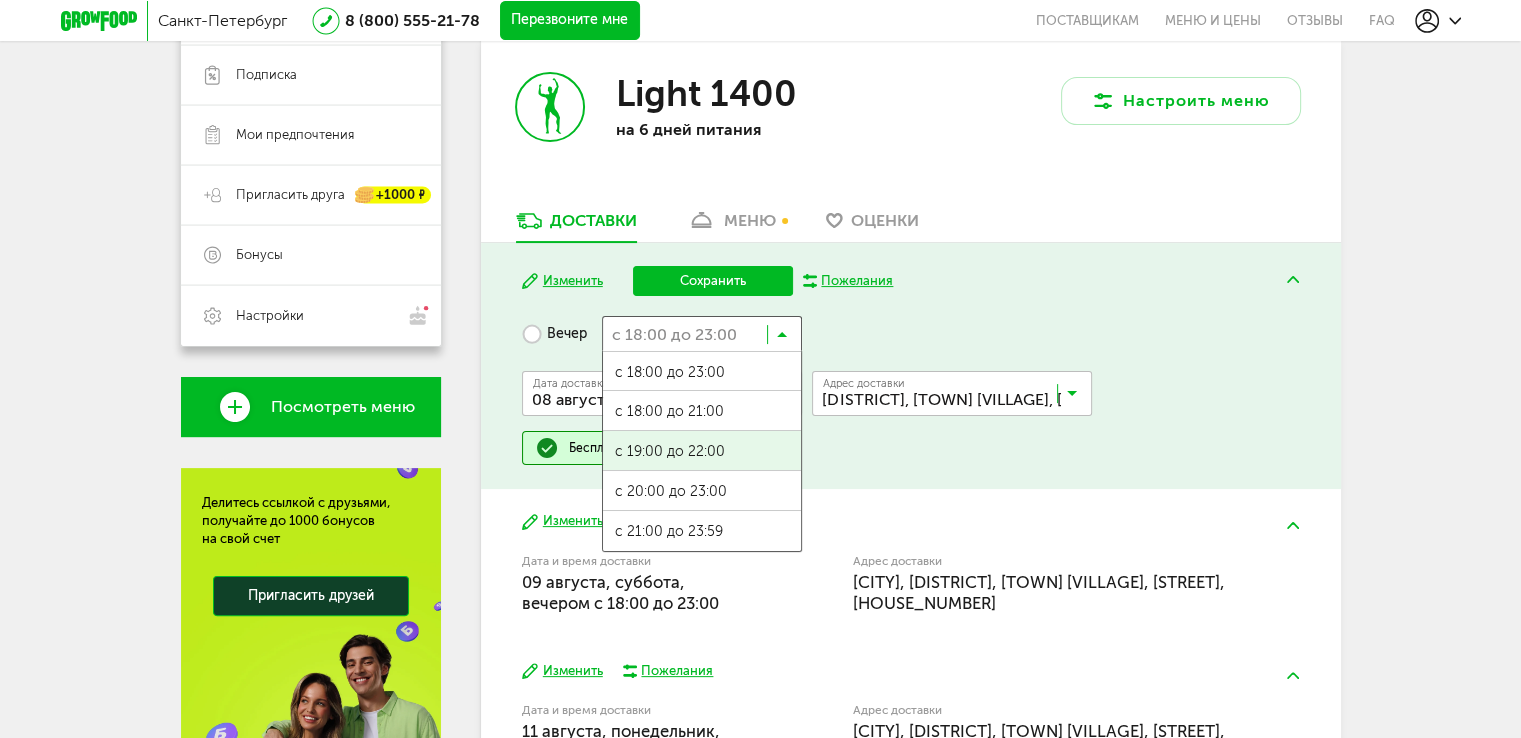 scroll, scrollTop: 0, scrollLeft: 0, axis: both 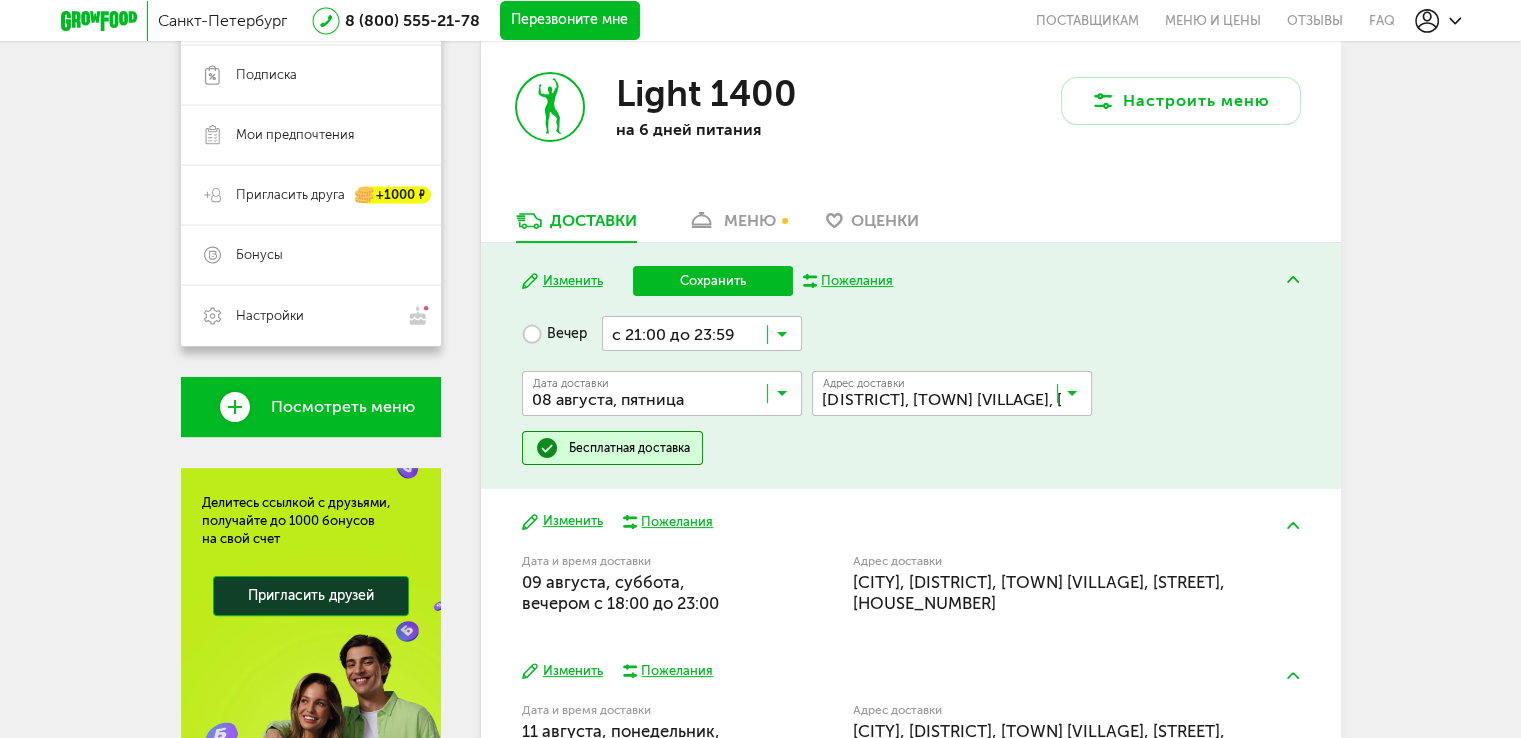 click on "с 21:00 до 23:59" at bounding box center (702, 532) 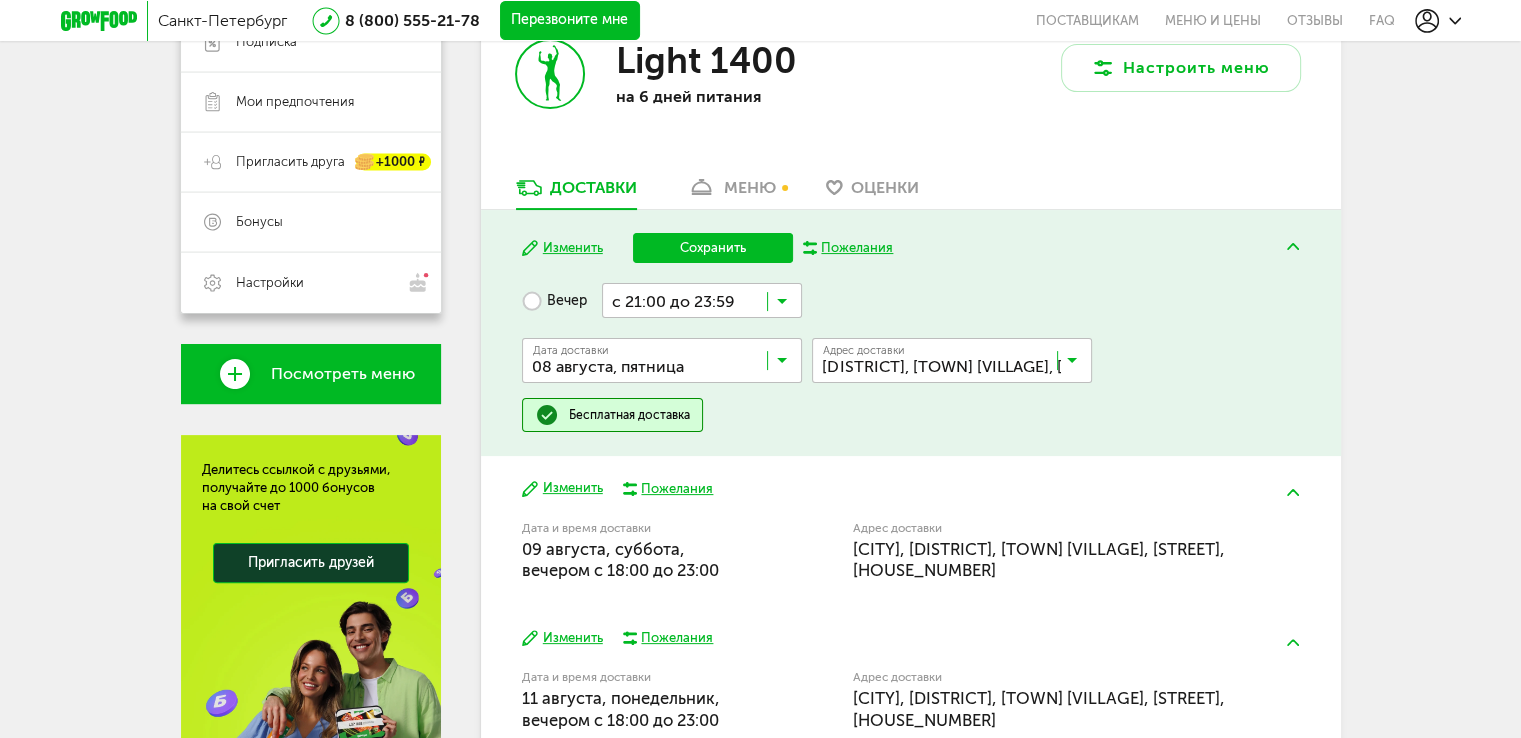 scroll, scrollTop: 384, scrollLeft: 0, axis: vertical 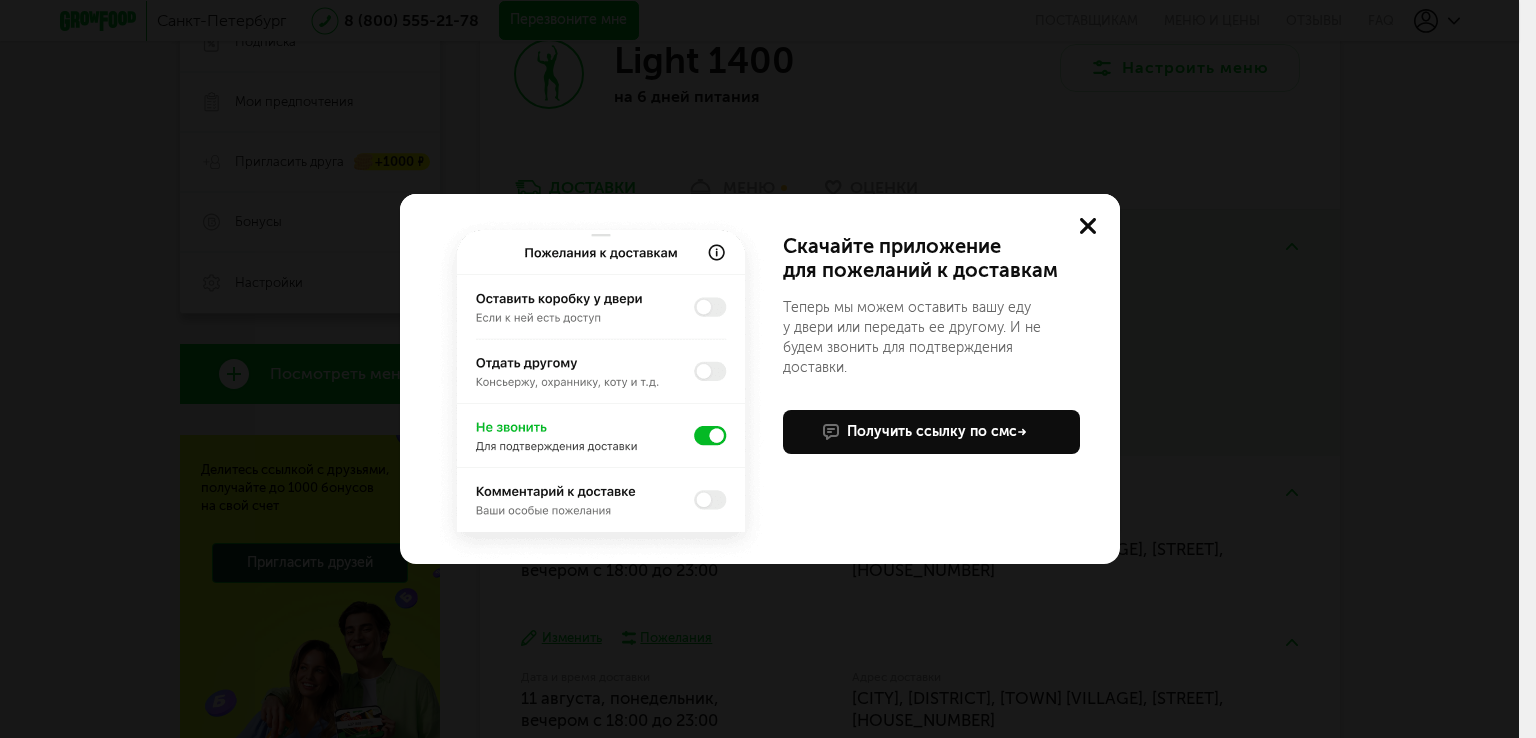 click at bounding box center (601, 389) 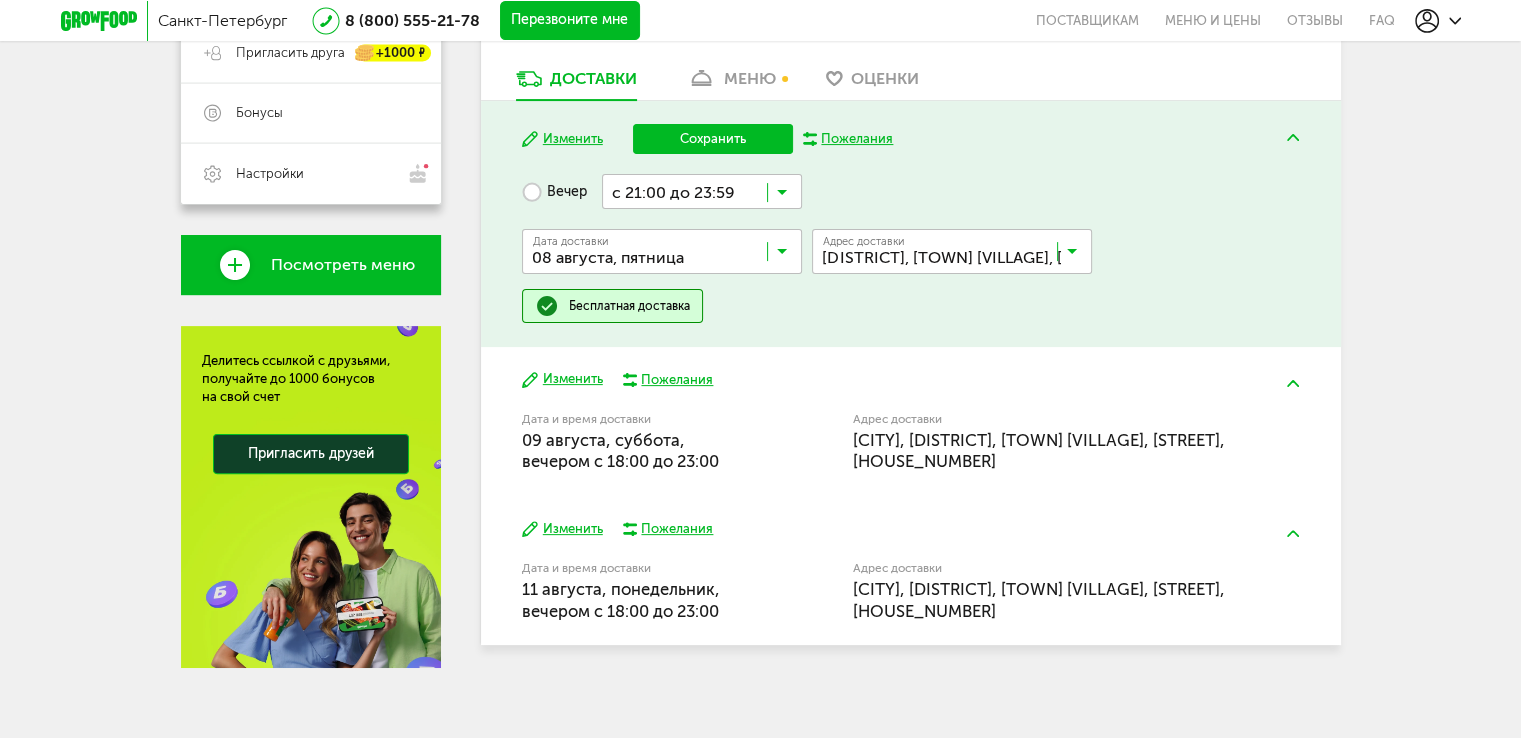 scroll, scrollTop: 483, scrollLeft: 0, axis: vertical 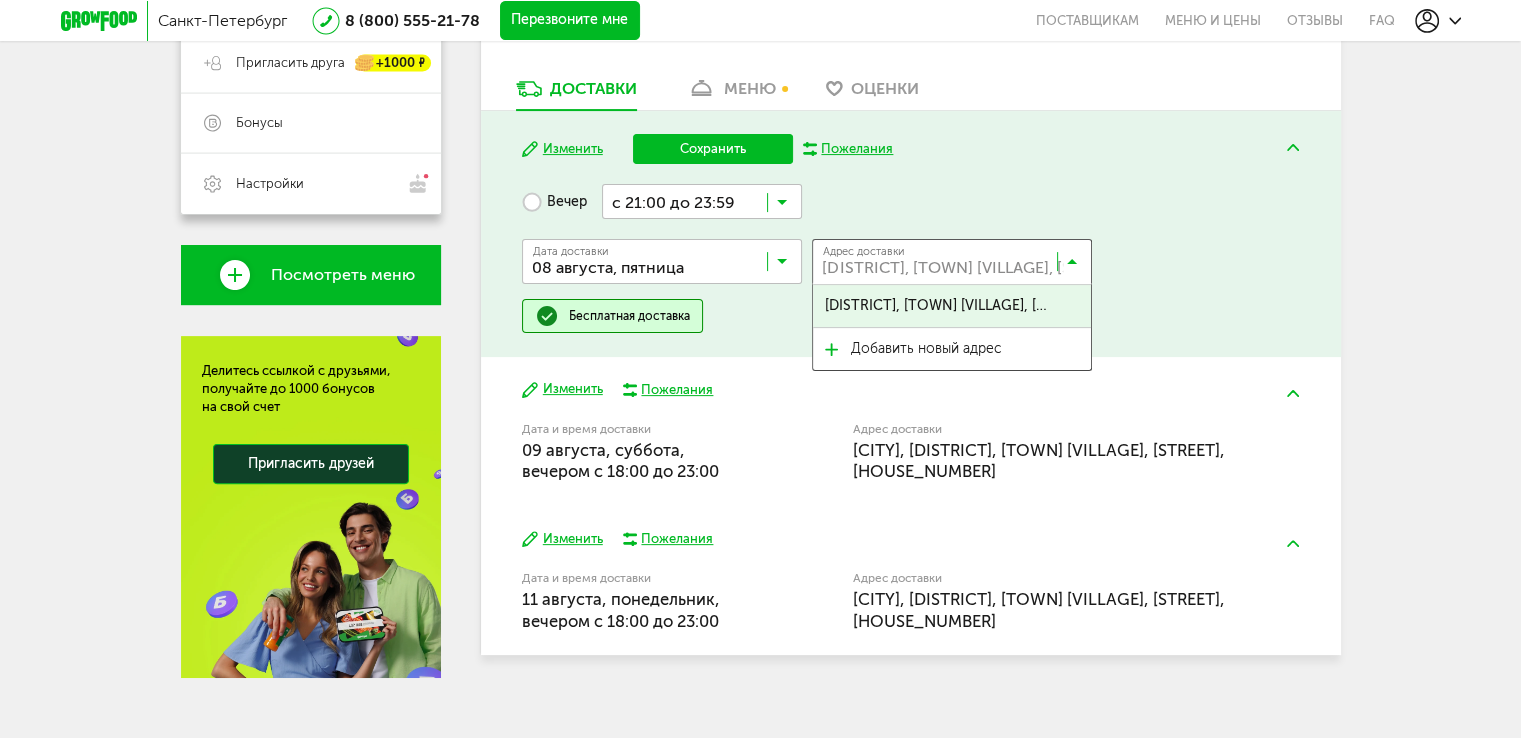 click at bounding box center (957, 266) 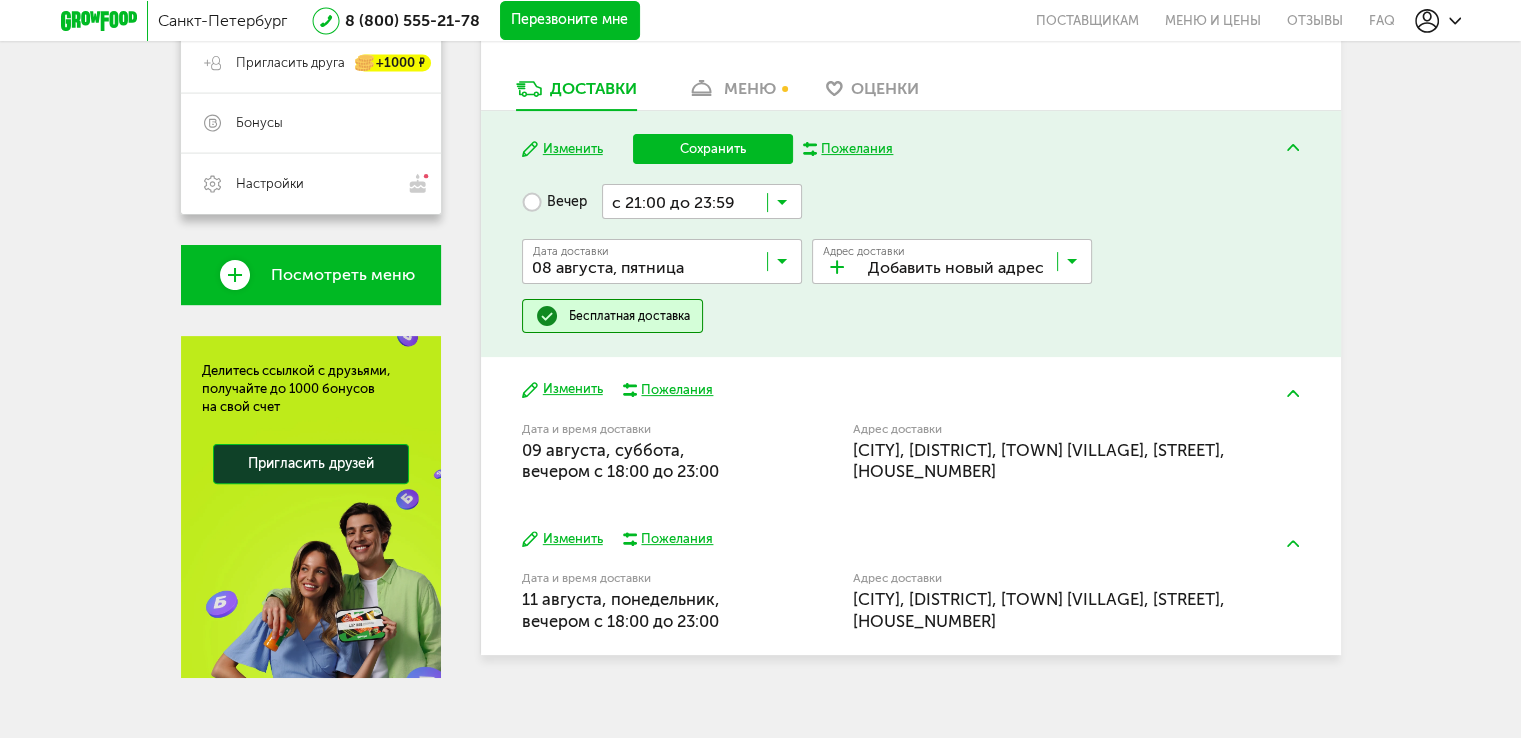 click on "Добавить новый адрес" at bounding box center (926, 349) 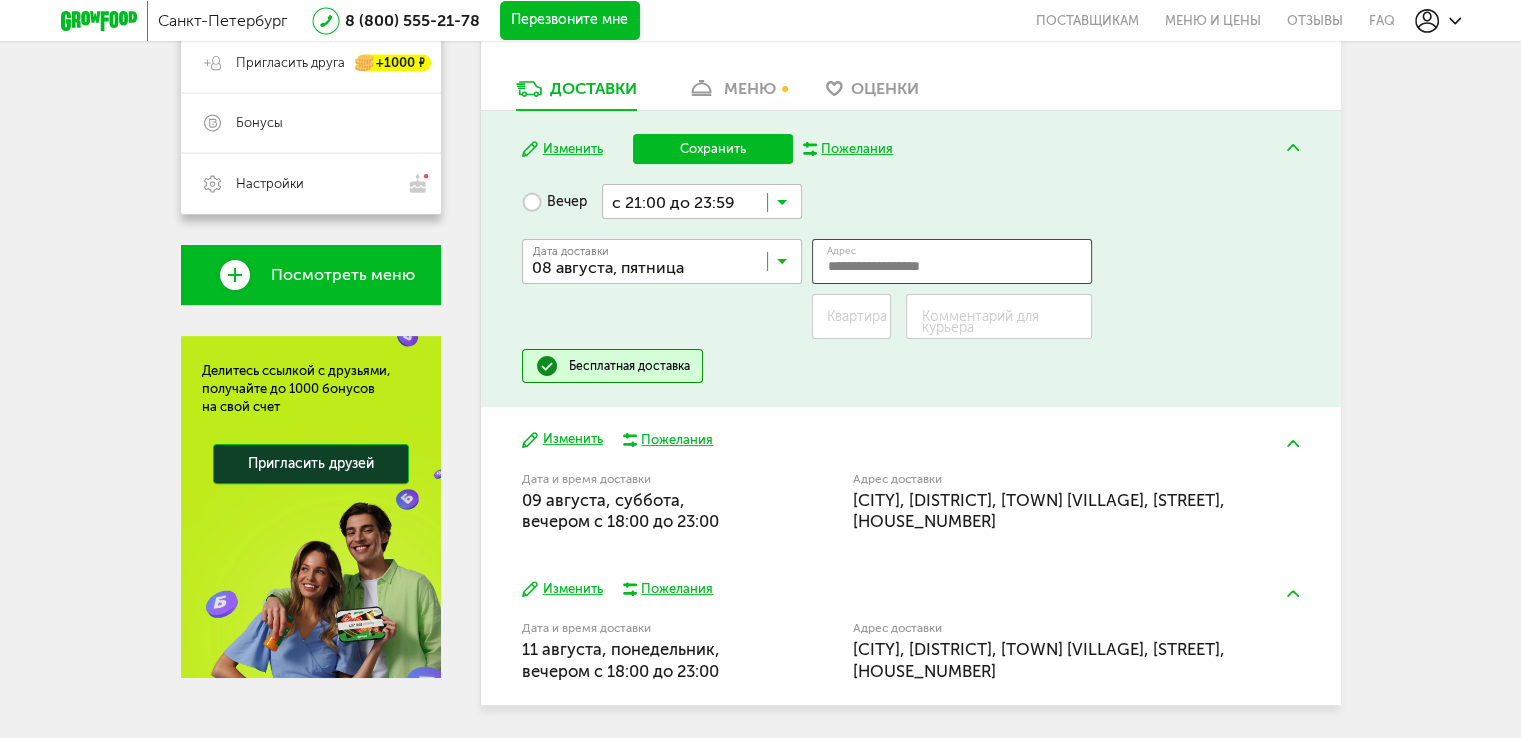 click on "Адрес" at bounding box center [952, 261] 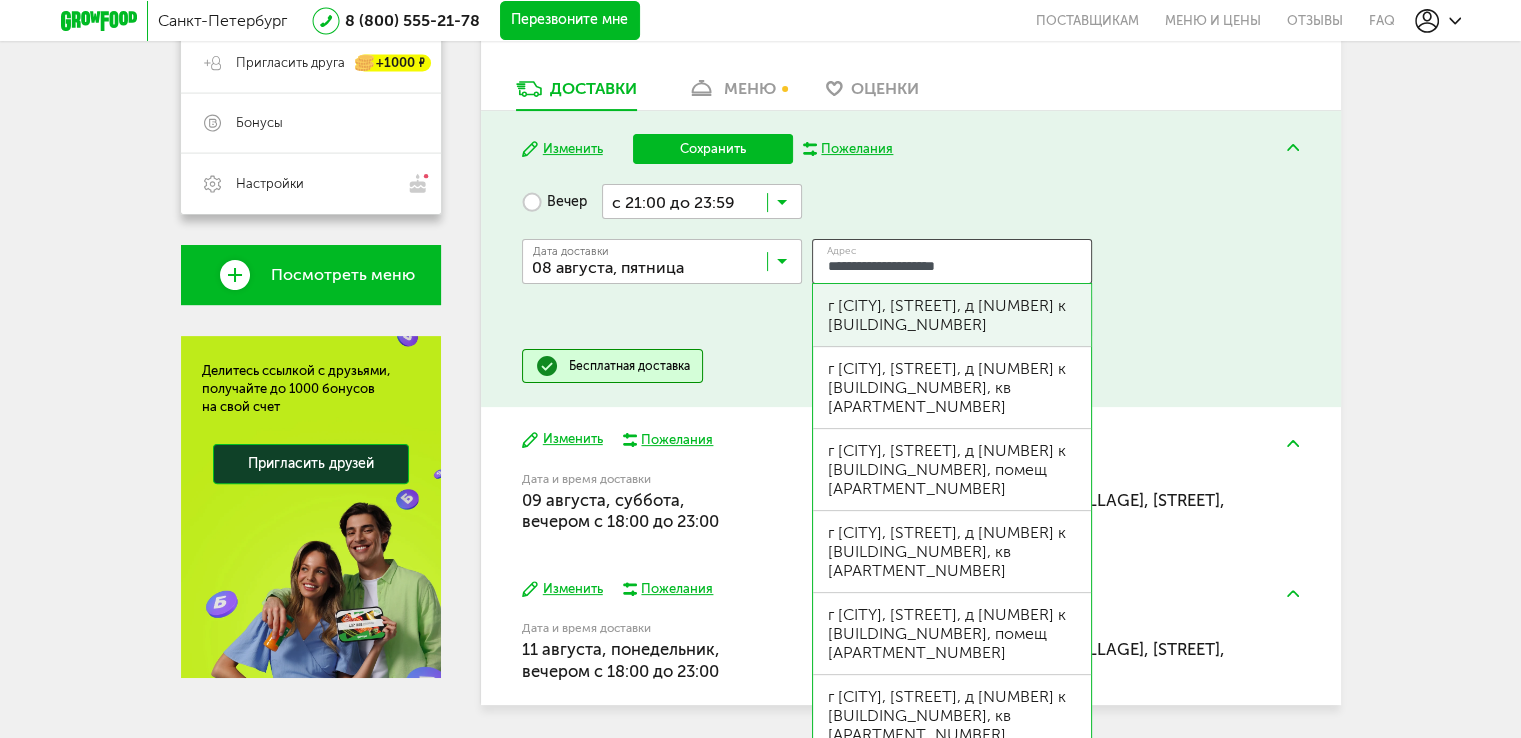 click on "г [CITY], [STREET], д [NUMBER] к [NUMBER]" at bounding box center [952, 315] 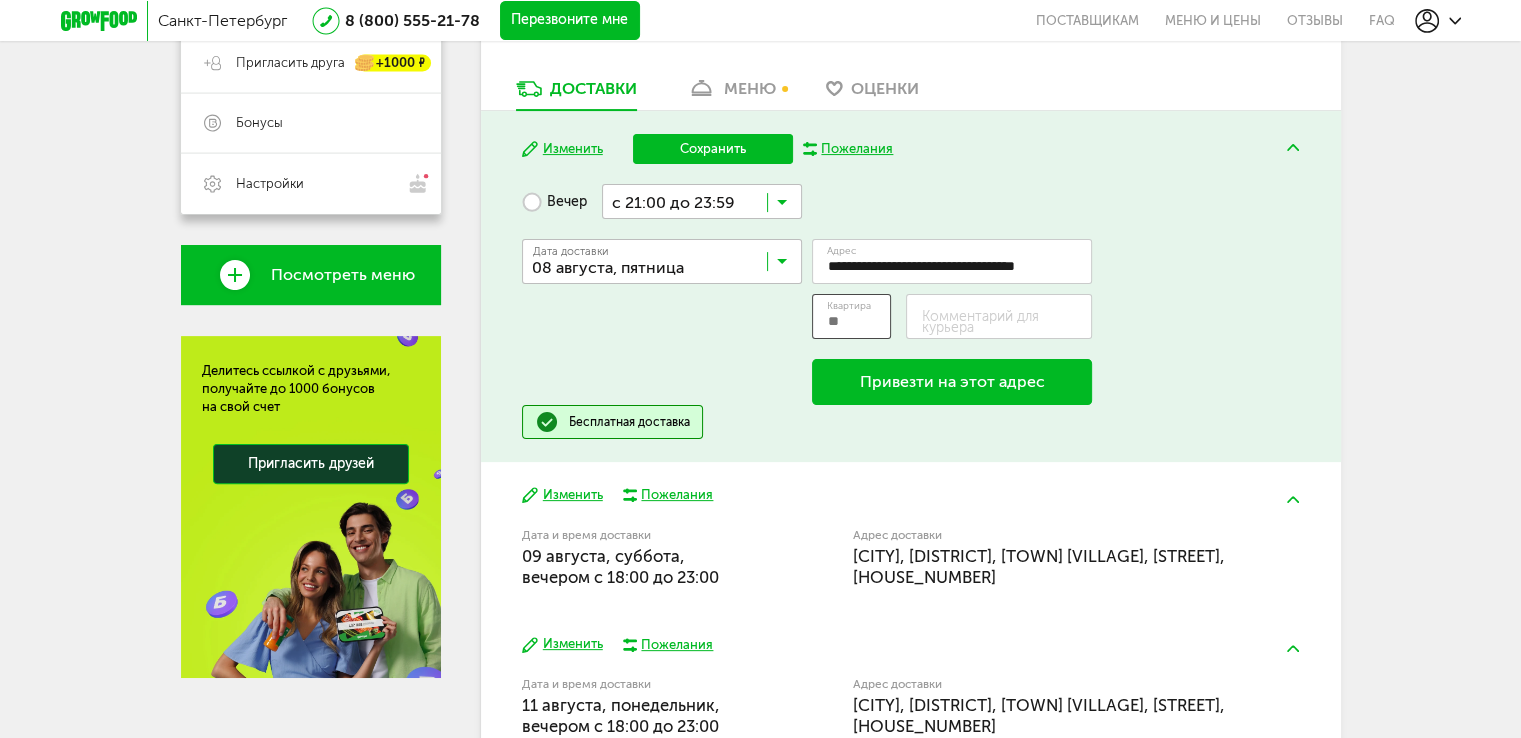 click on "Квартира" at bounding box center (852, 316) 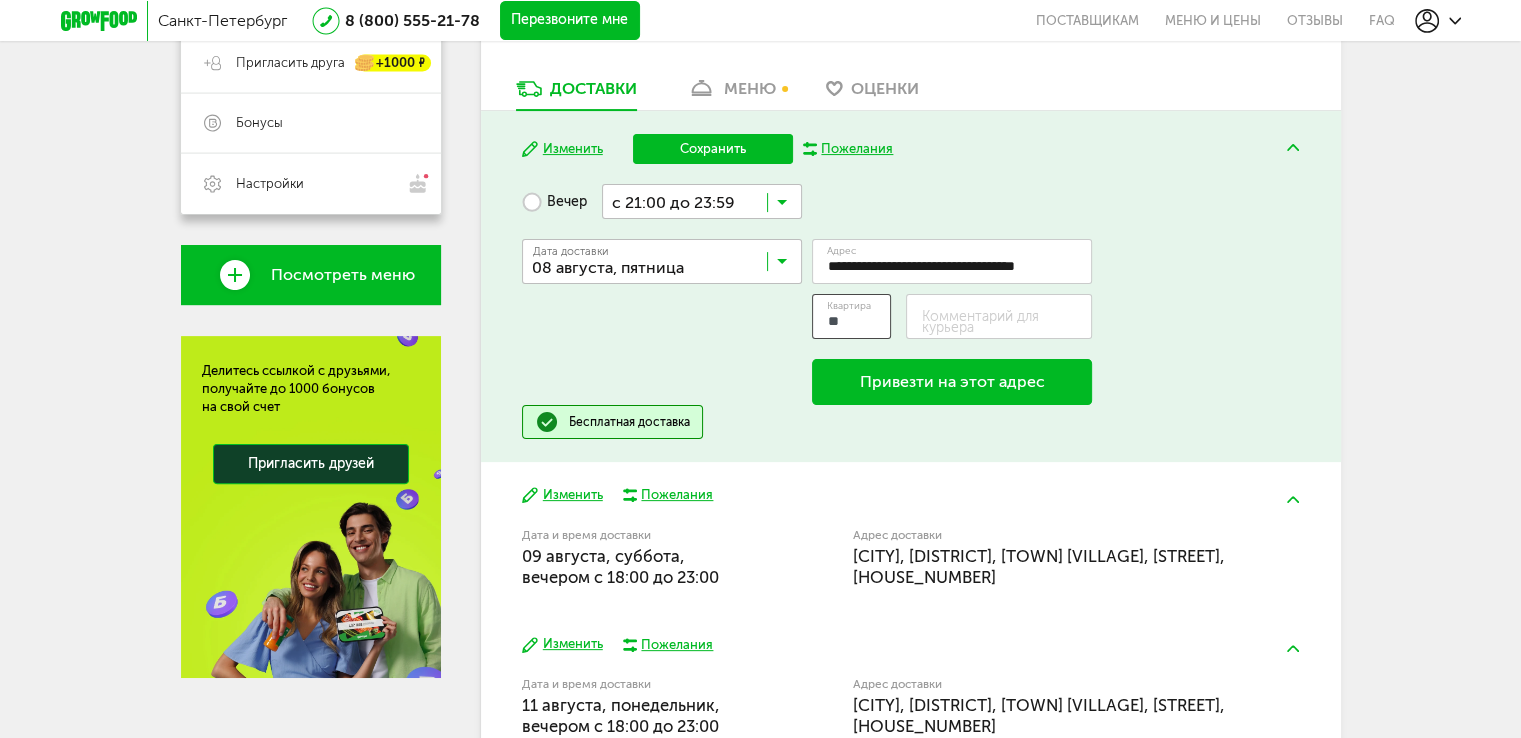 type on "**" 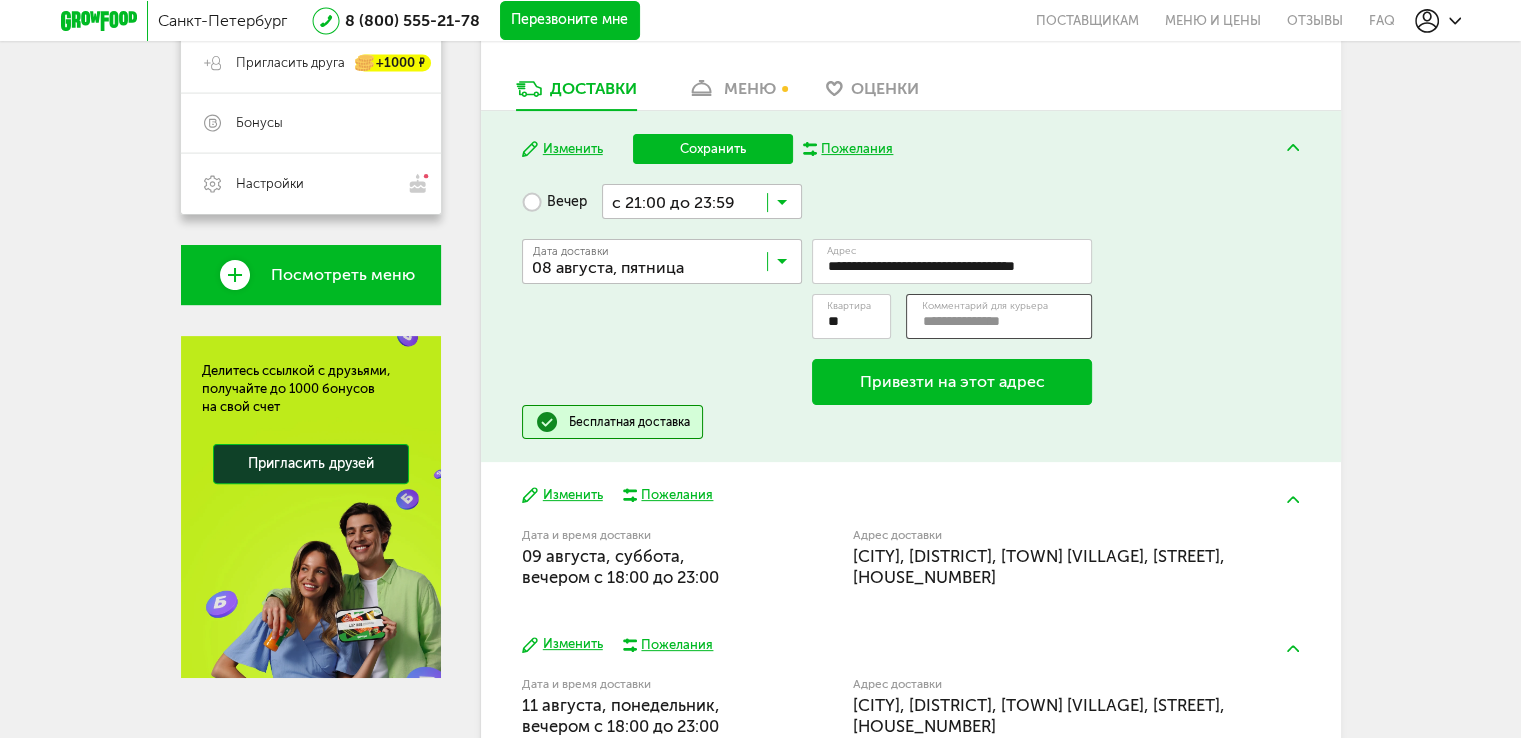 click on "Комментарий для курьера" at bounding box center (999, 316) 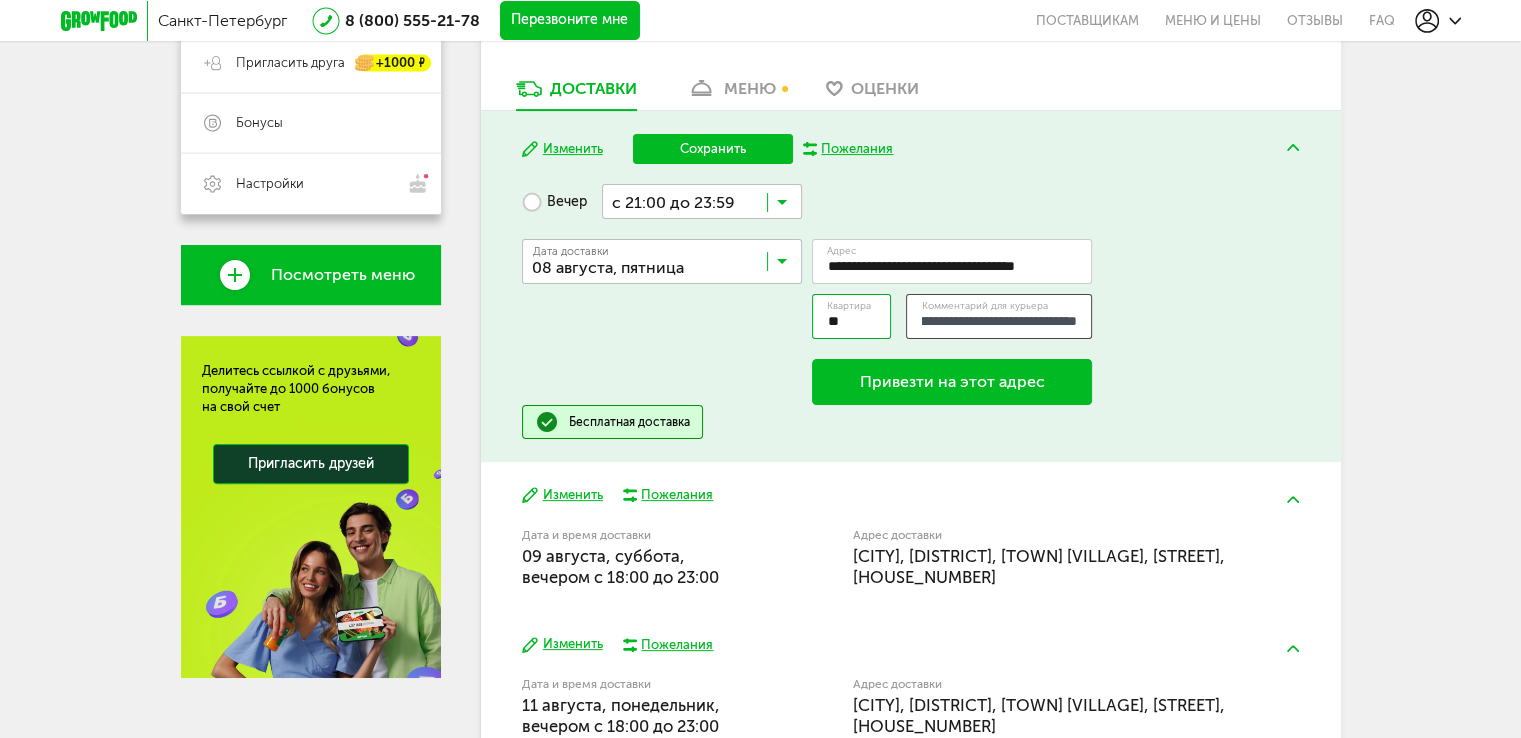 scroll, scrollTop: 0, scrollLeft: 375, axis: horizontal 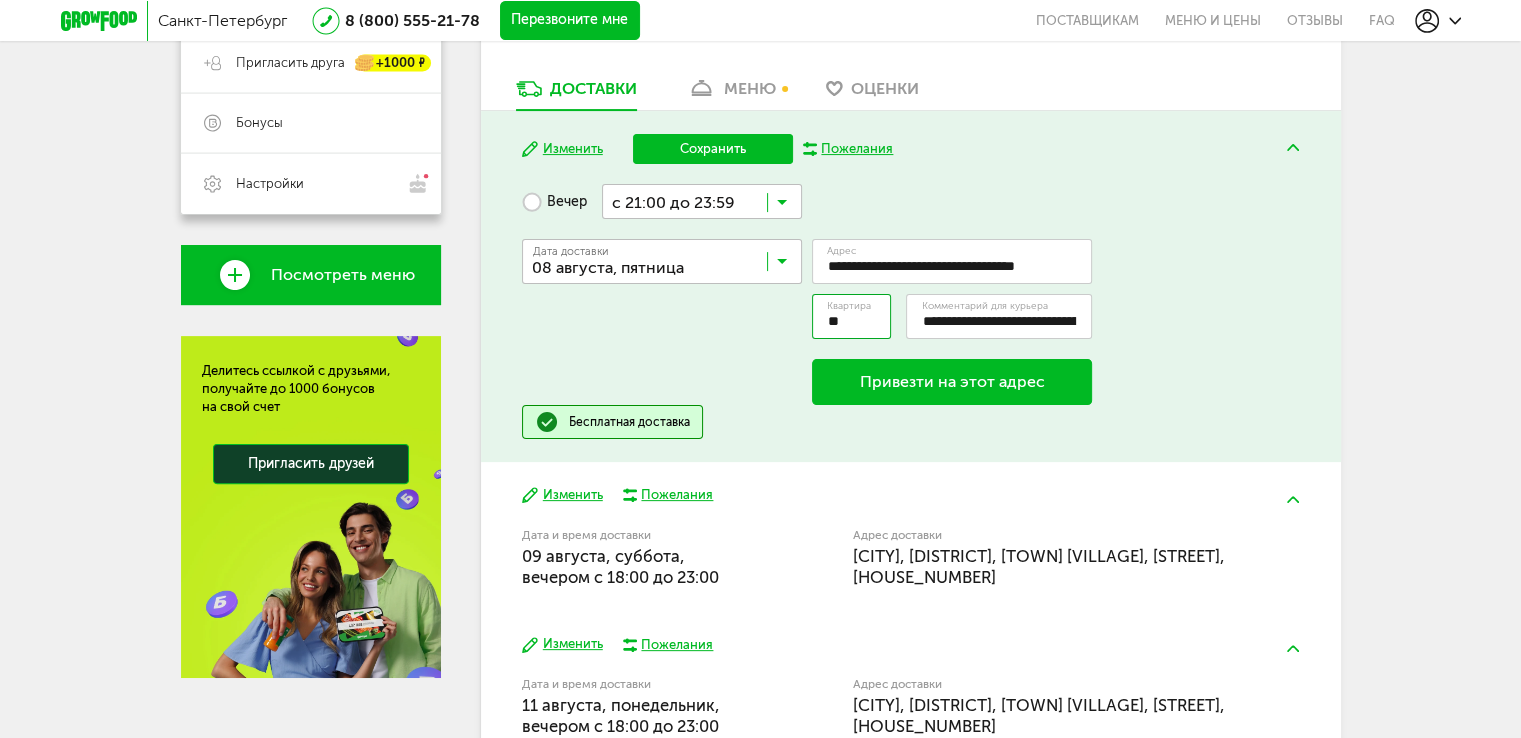 click on "Привезти на этот адрес" at bounding box center [952, 382] 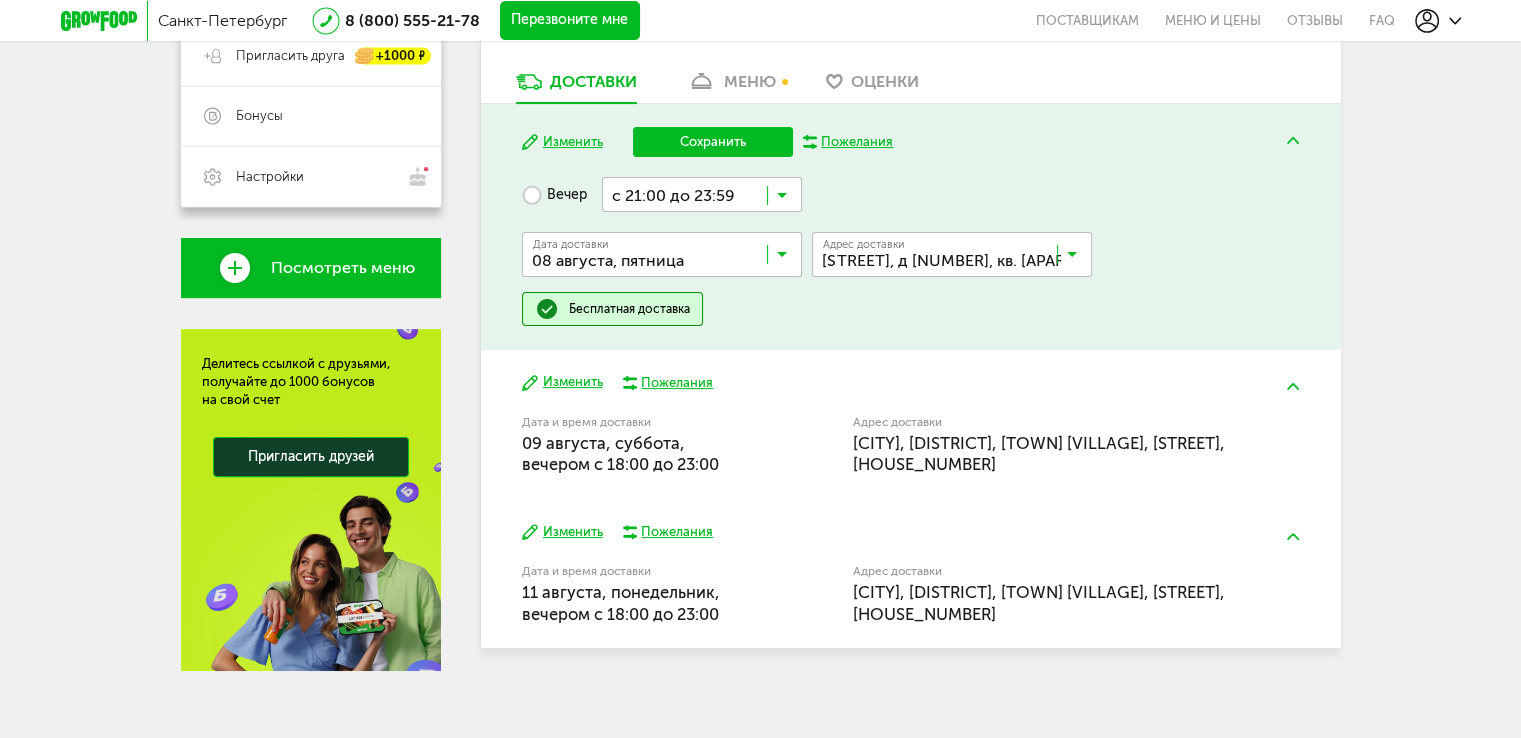 scroll, scrollTop: 454, scrollLeft: 0, axis: vertical 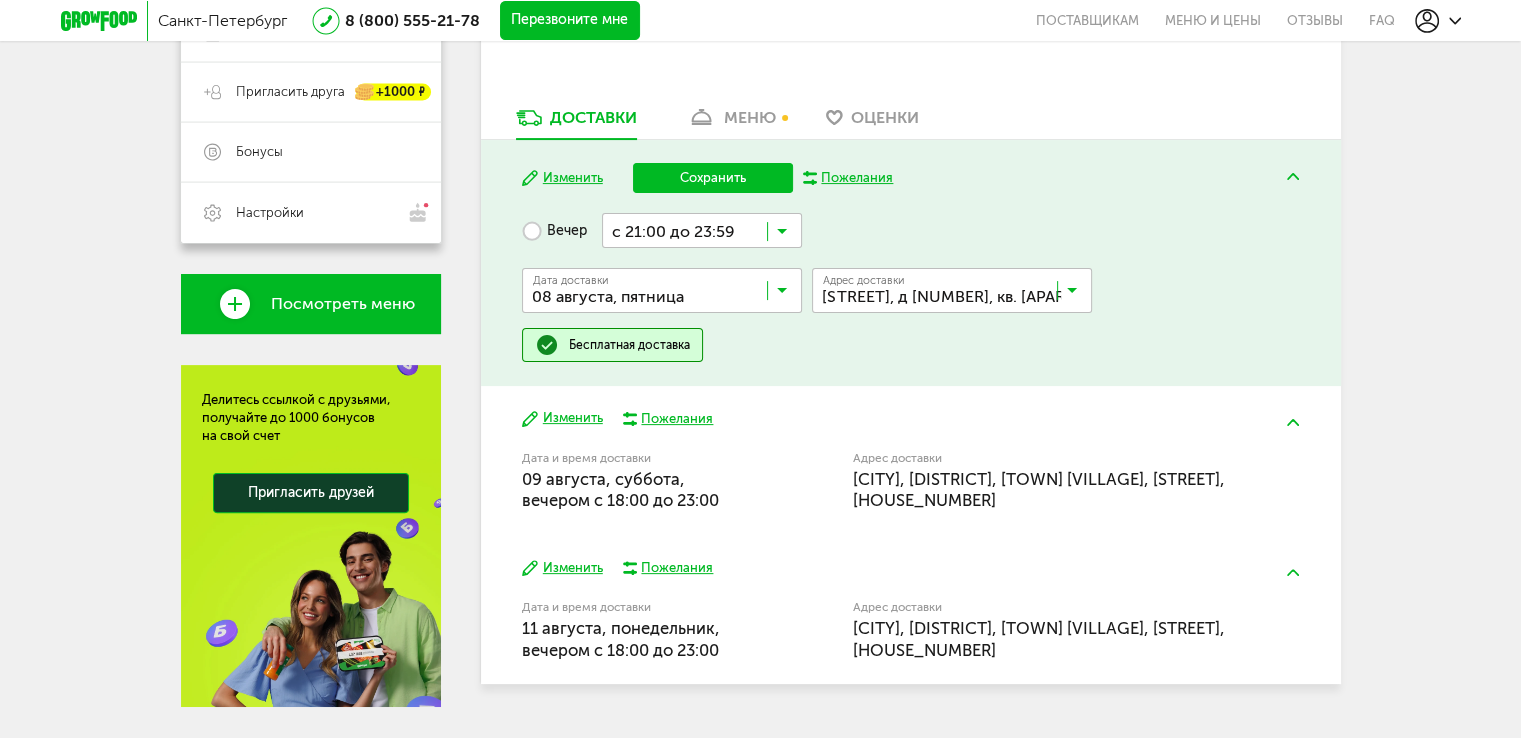 click at bounding box center [957, 295] 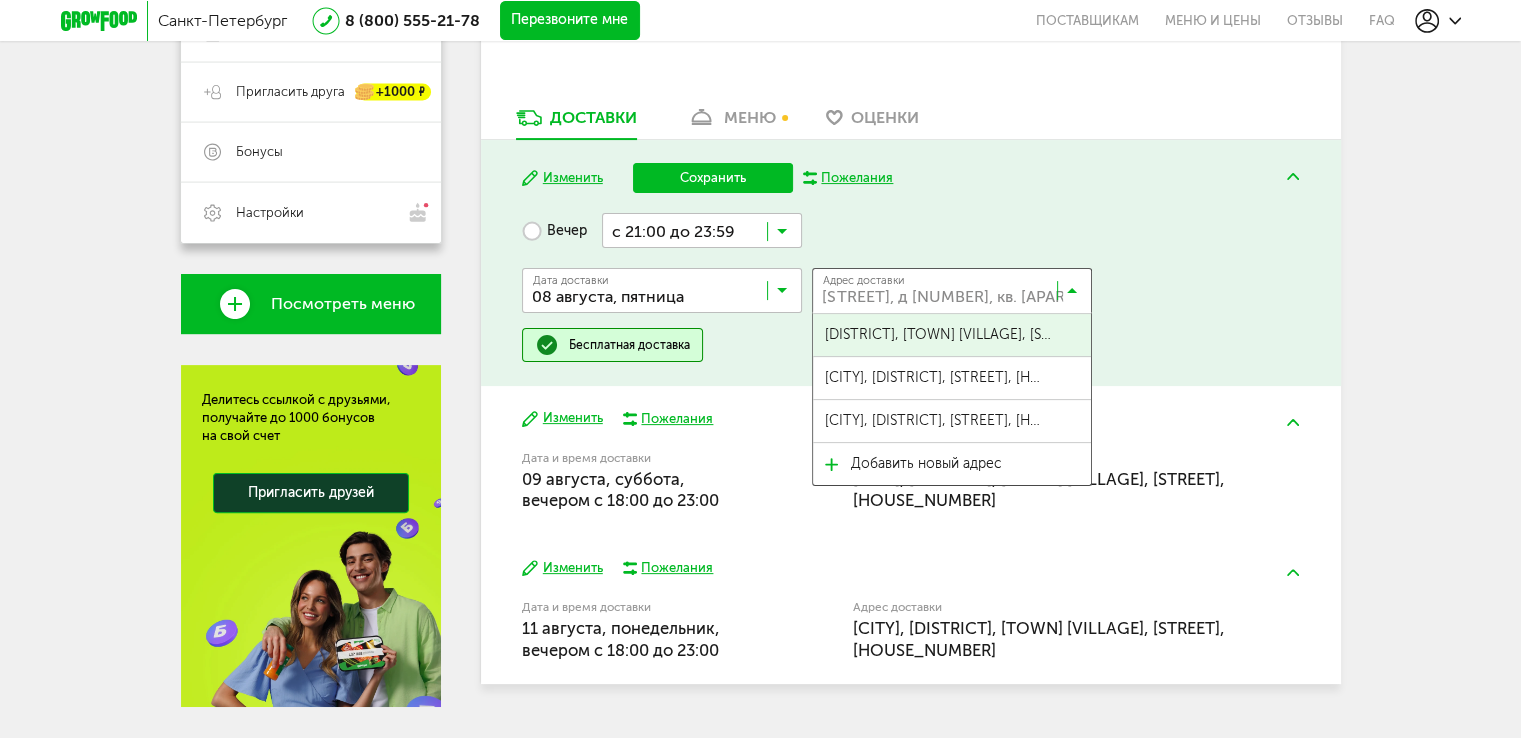 click on "[STREET], д [NUMBER], кв. [NUMBER]" at bounding box center (942, 291) 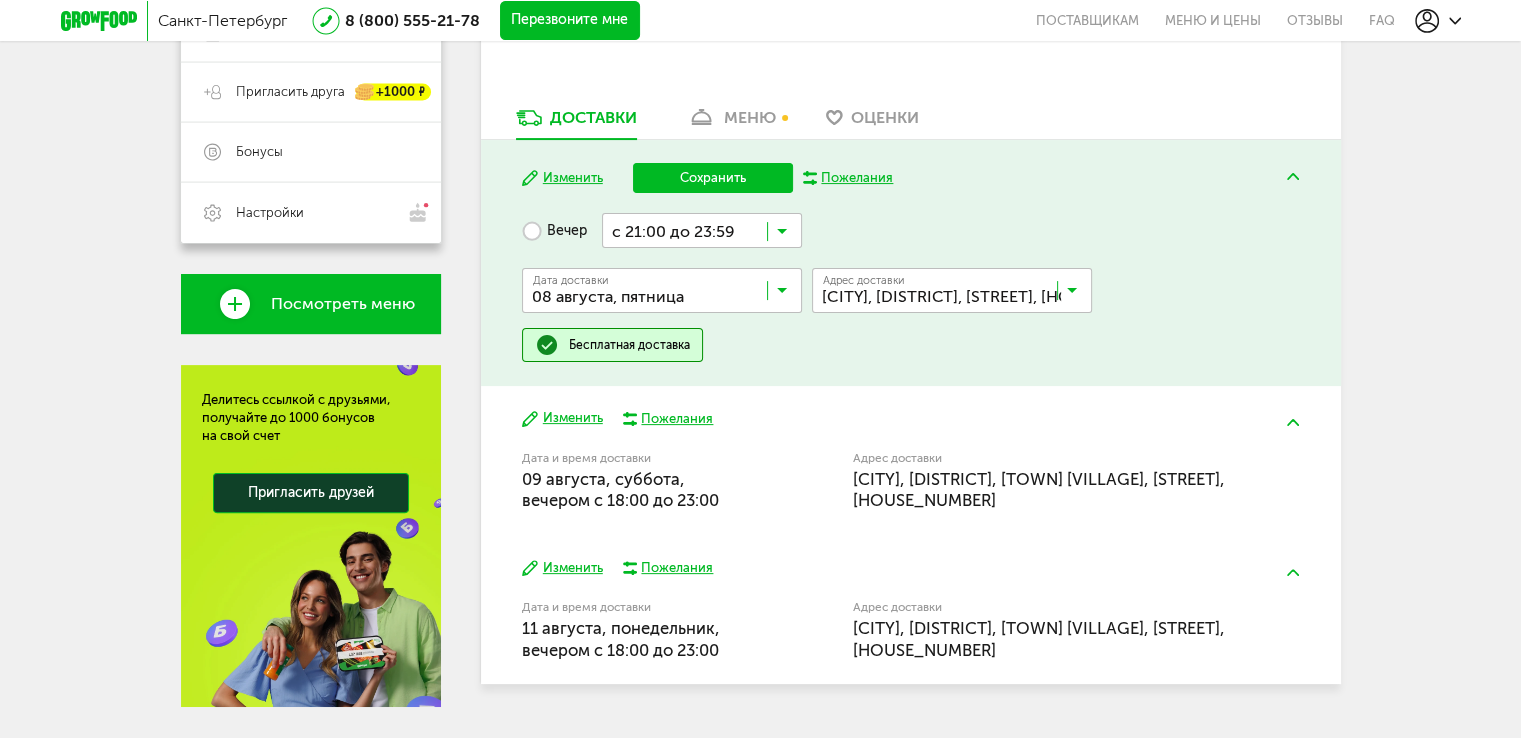 click on "[CITY], [DISTRICT], [STREET], [NUMBER]к[NUMBER]" at bounding box center (938, 378) 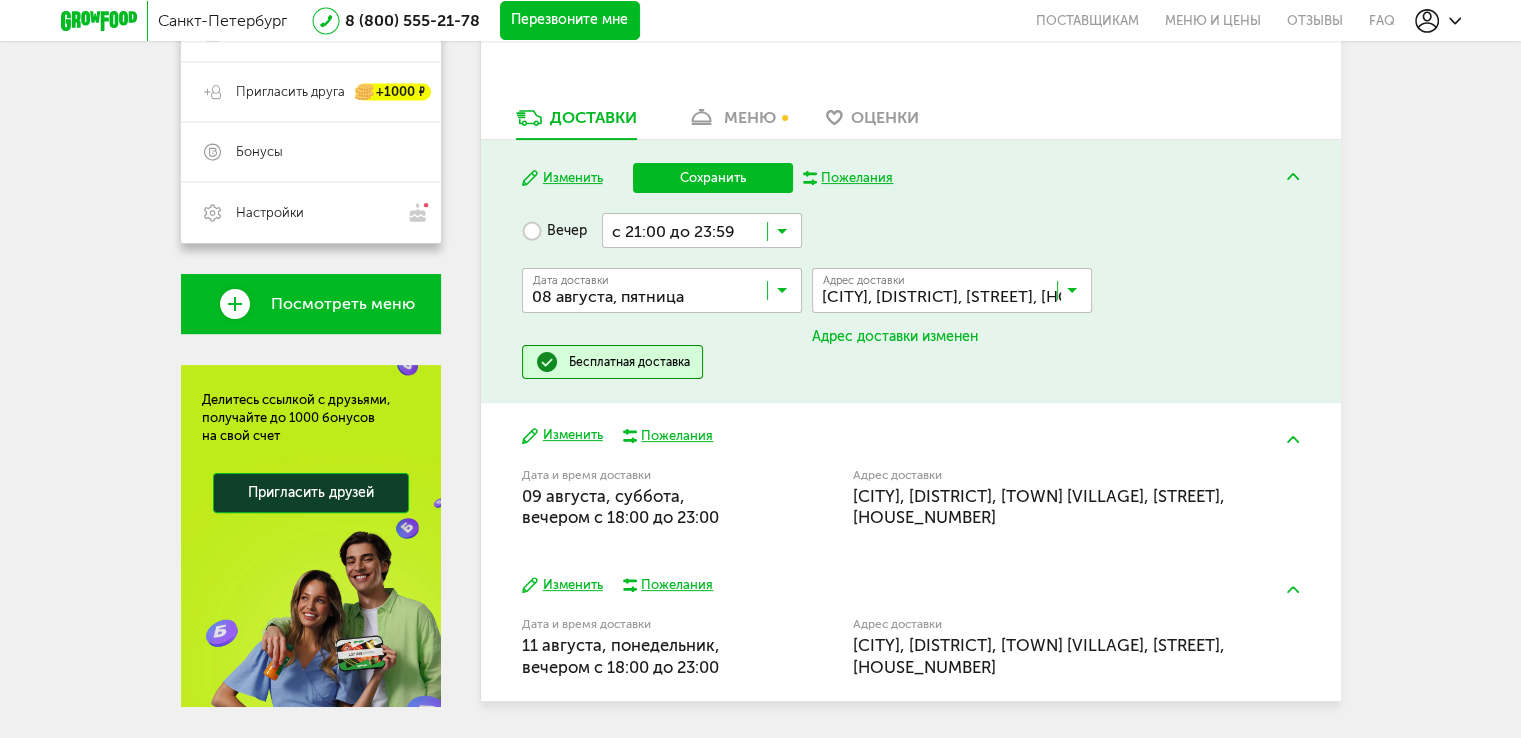 click at bounding box center (957, 295) 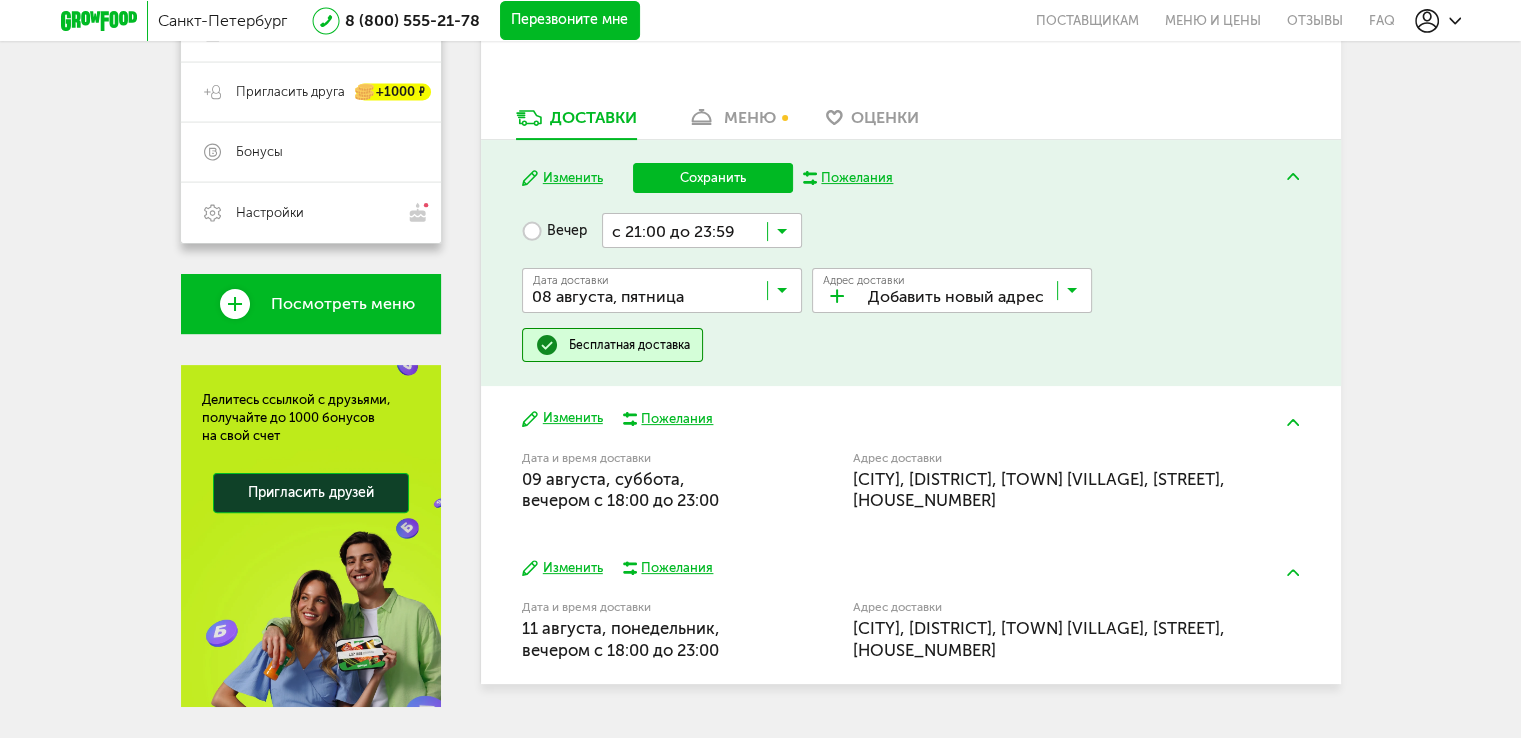 click on "Добавить новый адрес" at bounding box center (926, 464) 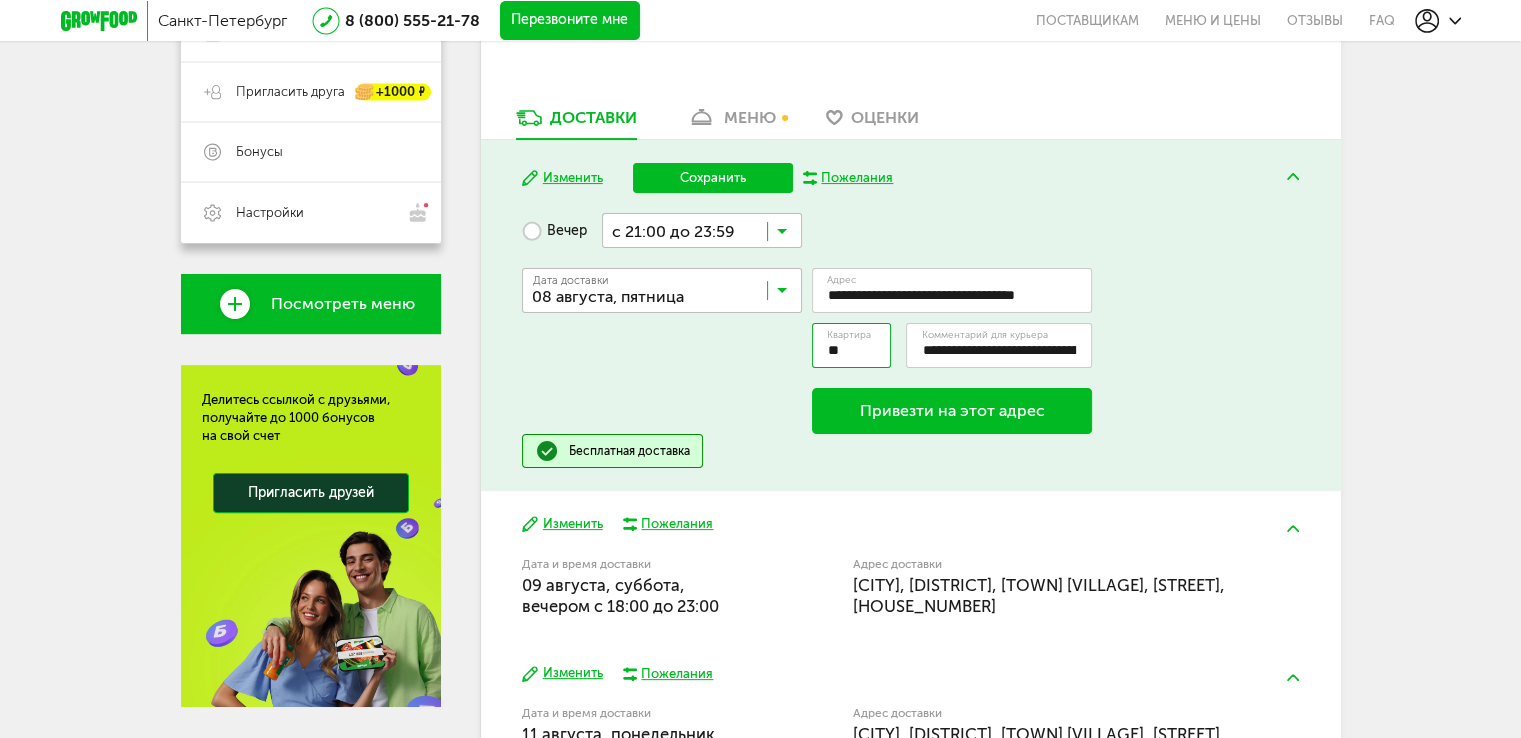 drag, startPoint x: 1062, startPoint y: 297, endPoint x: 1040, endPoint y: 205, distance: 94.59387 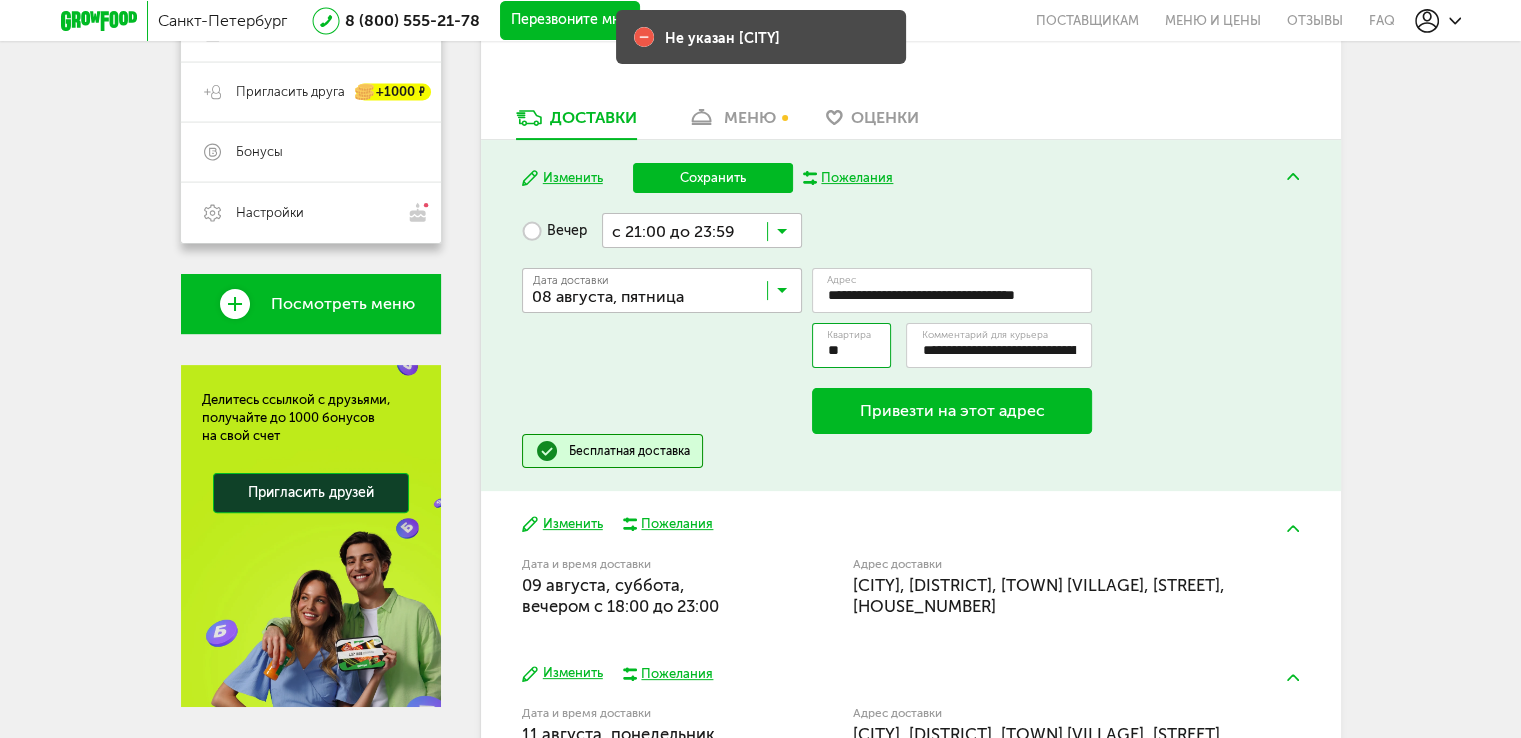 click on "Привезти на этот адрес" at bounding box center (952, 411) 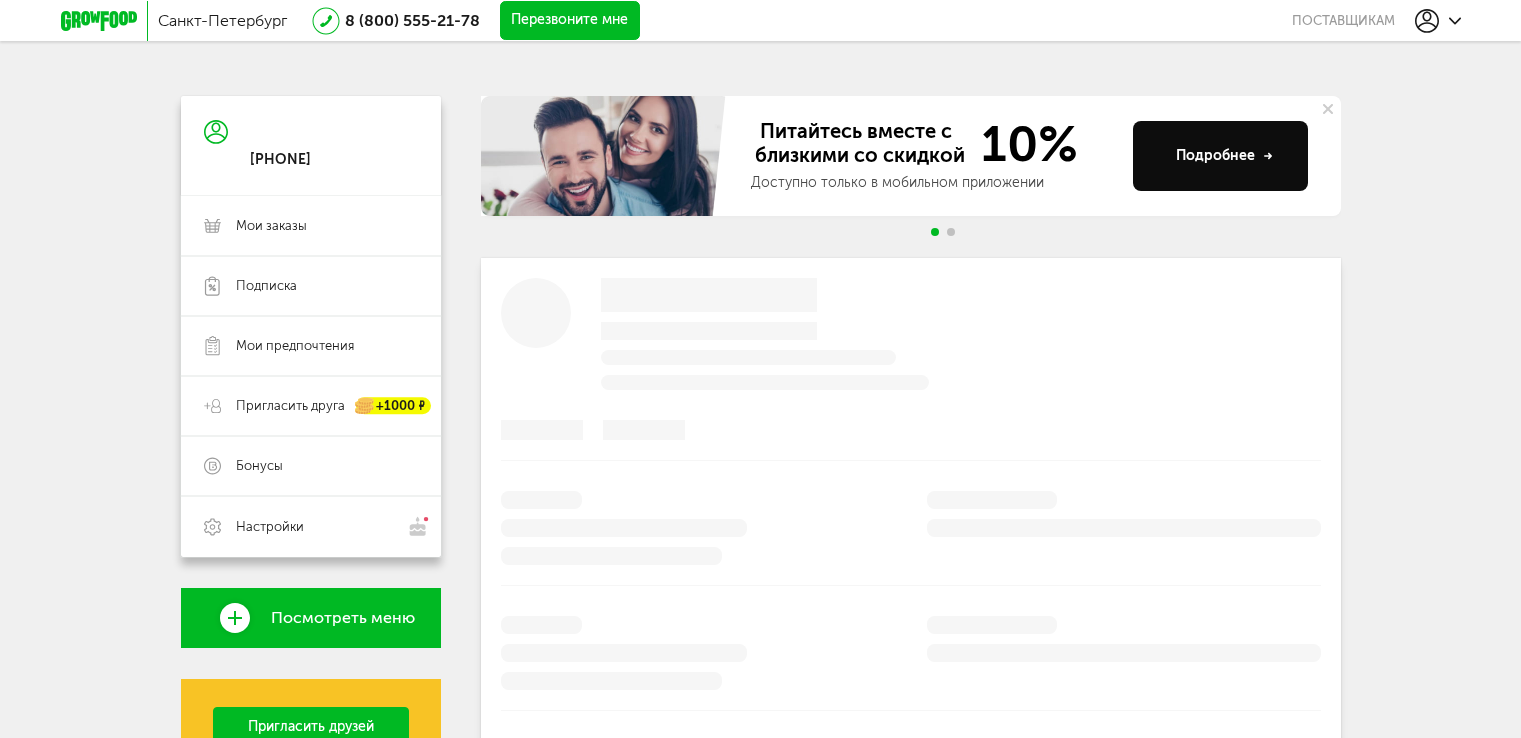 scroll, scrollTop: 314, scrollLeft: 0, axis: vertical 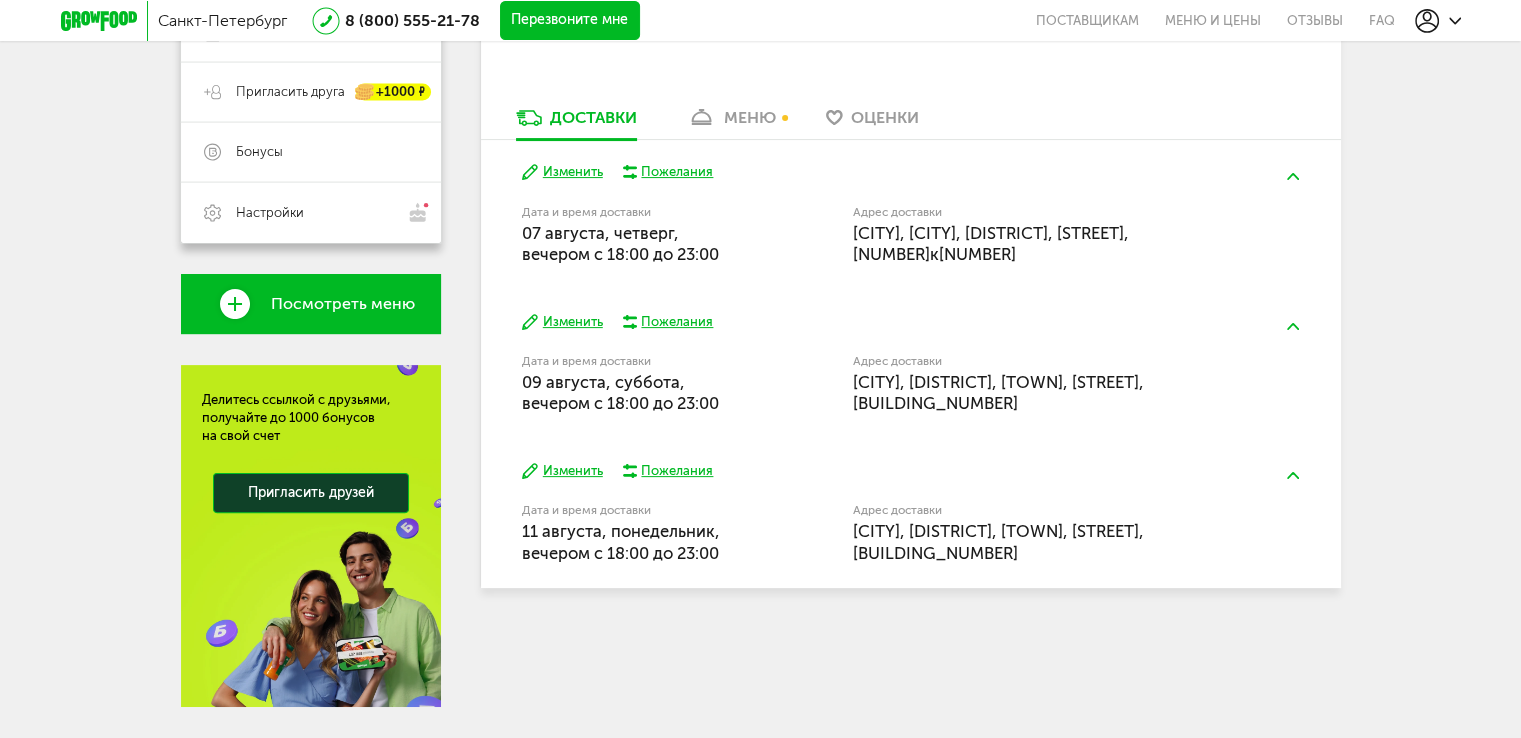 click on "Изменить" at bounding box center [562, 172] 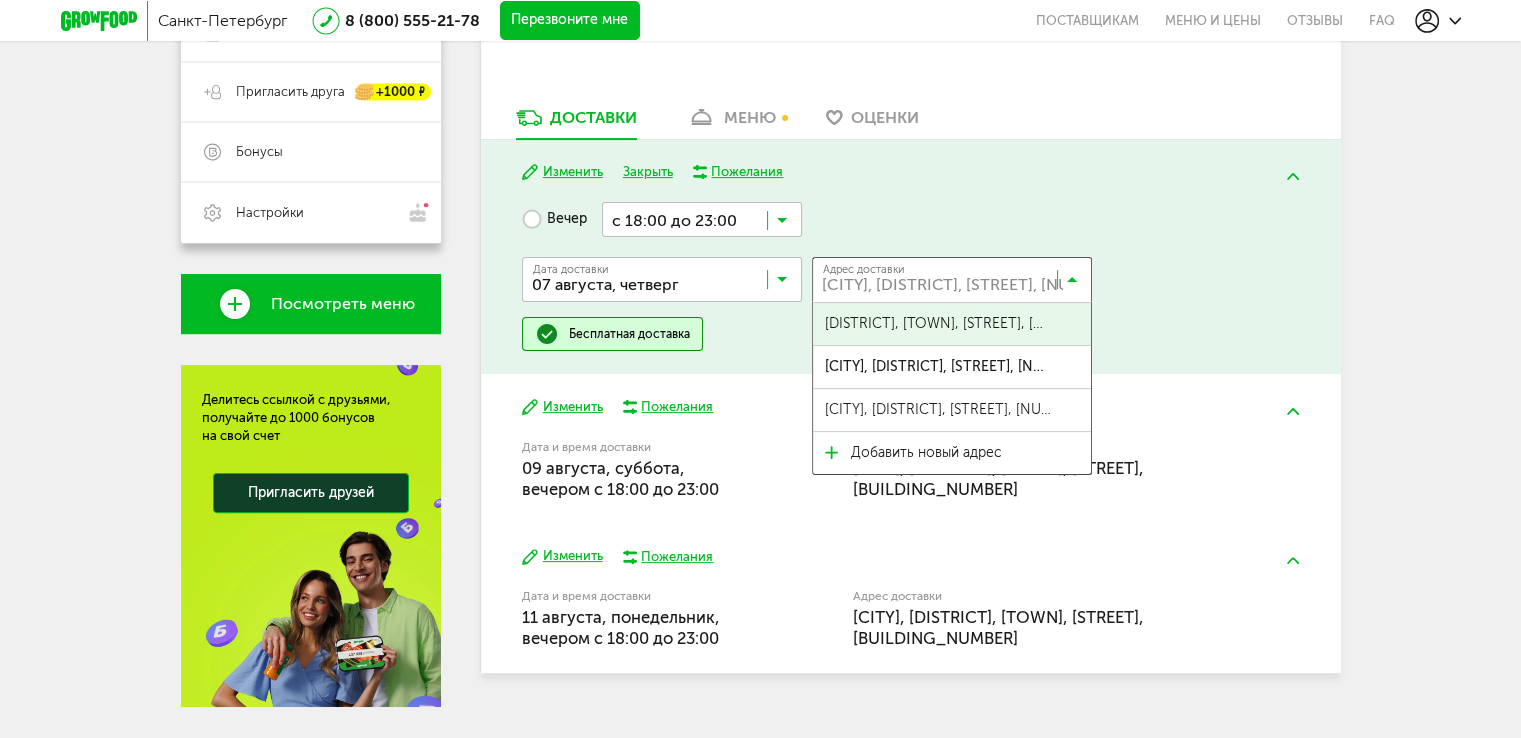 click at bounding box center (957, 284) 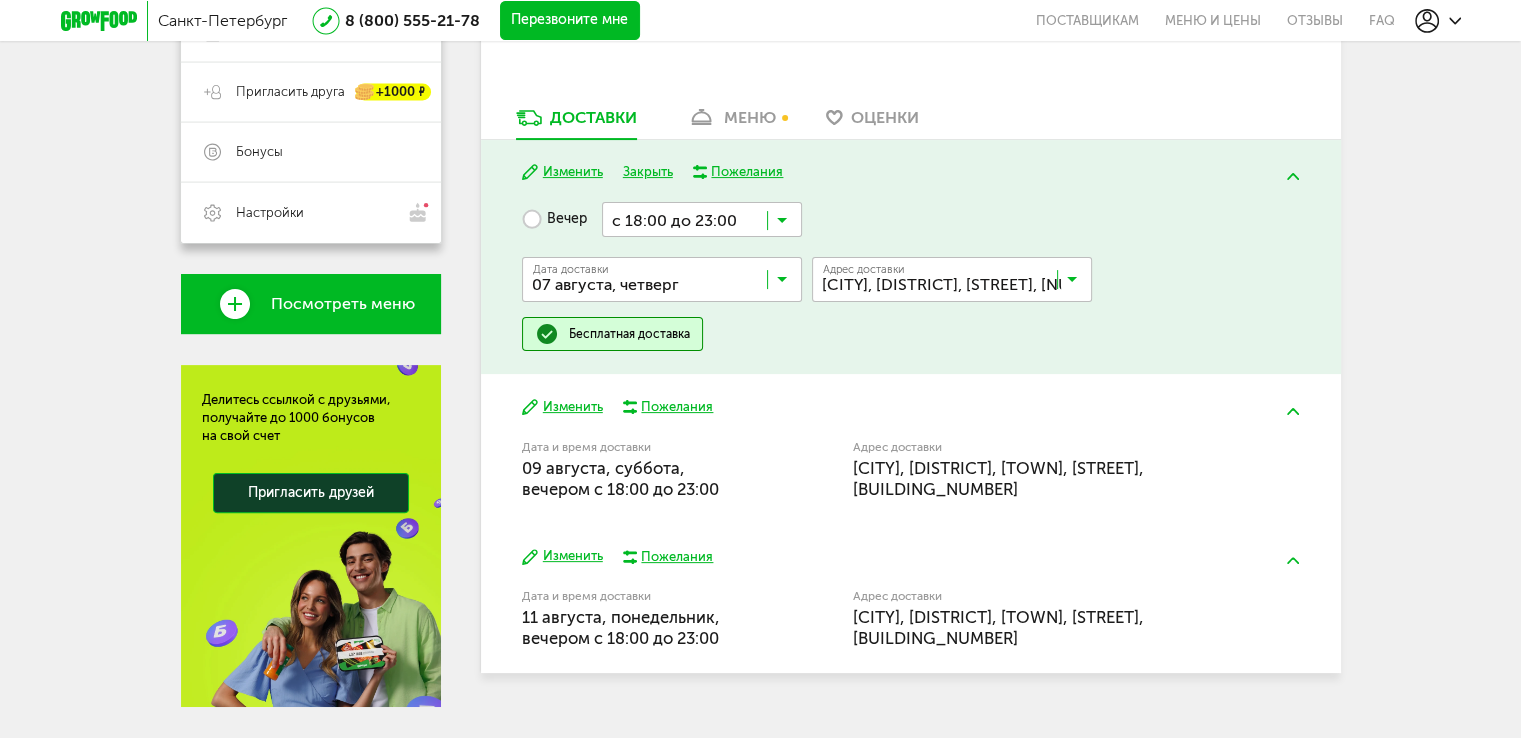 click on "[CITY], [DISTRICT], [STREET], [NUMBER]к[NUMBER]" at bounding box center (938, 367) 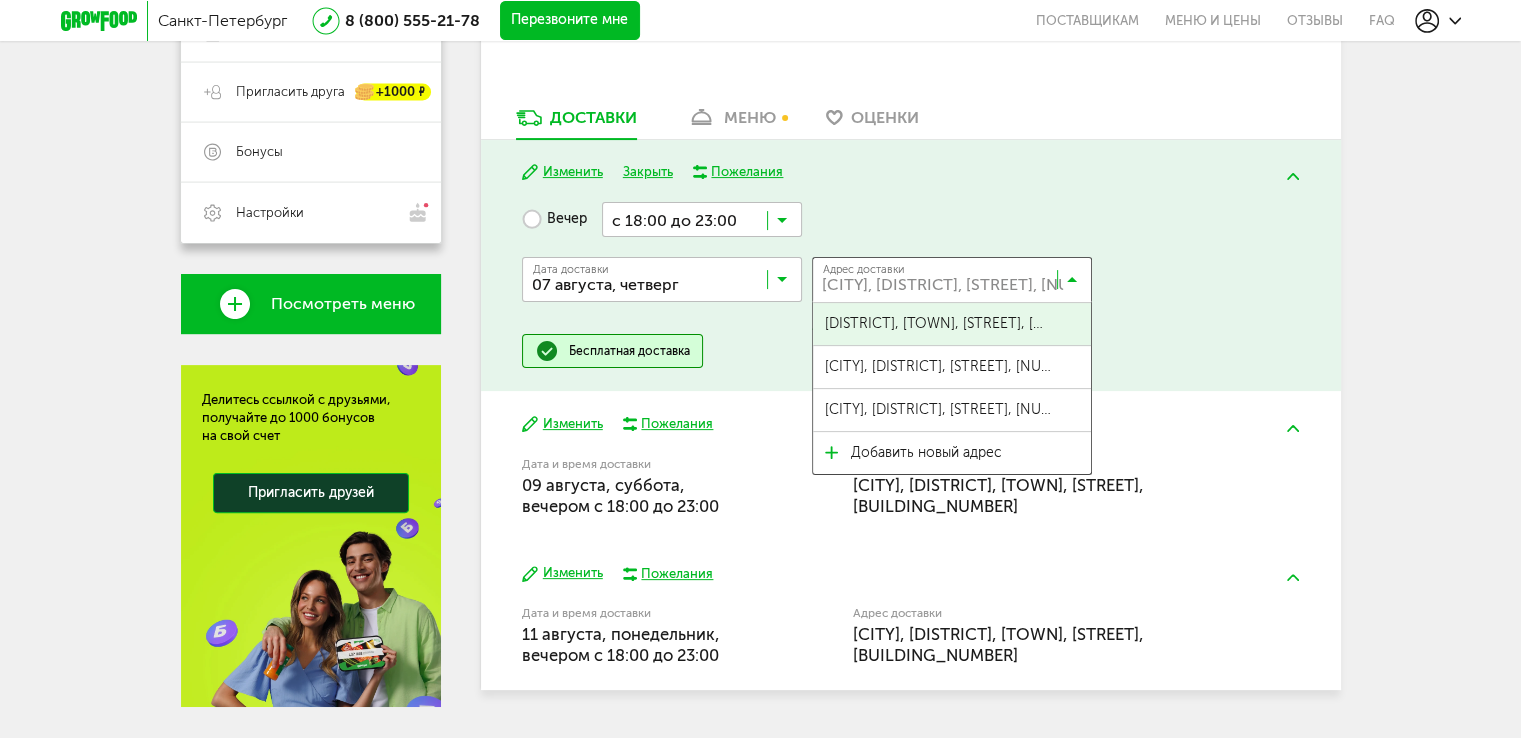 click at bounding box center [957, 284] 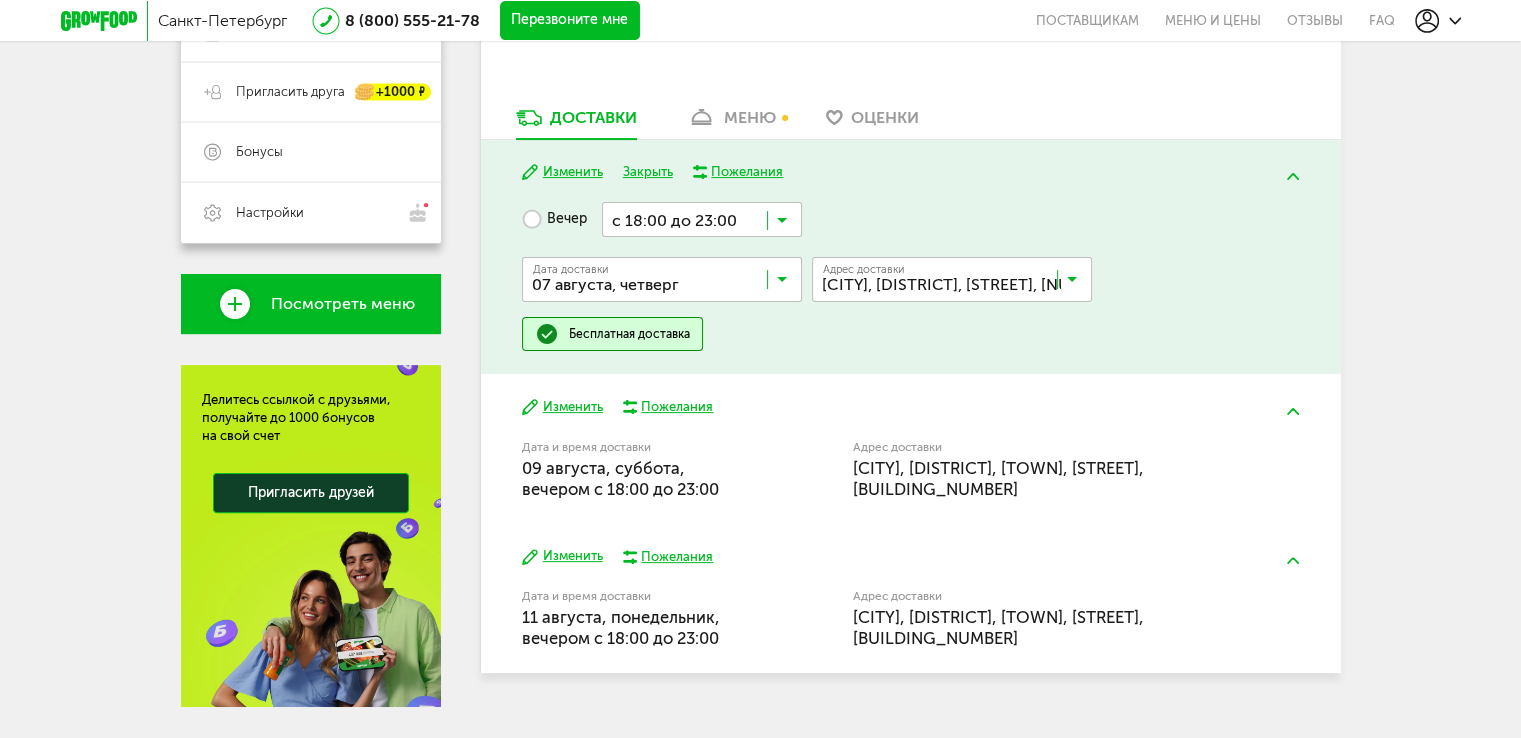 click at bounding box center (957, 284) 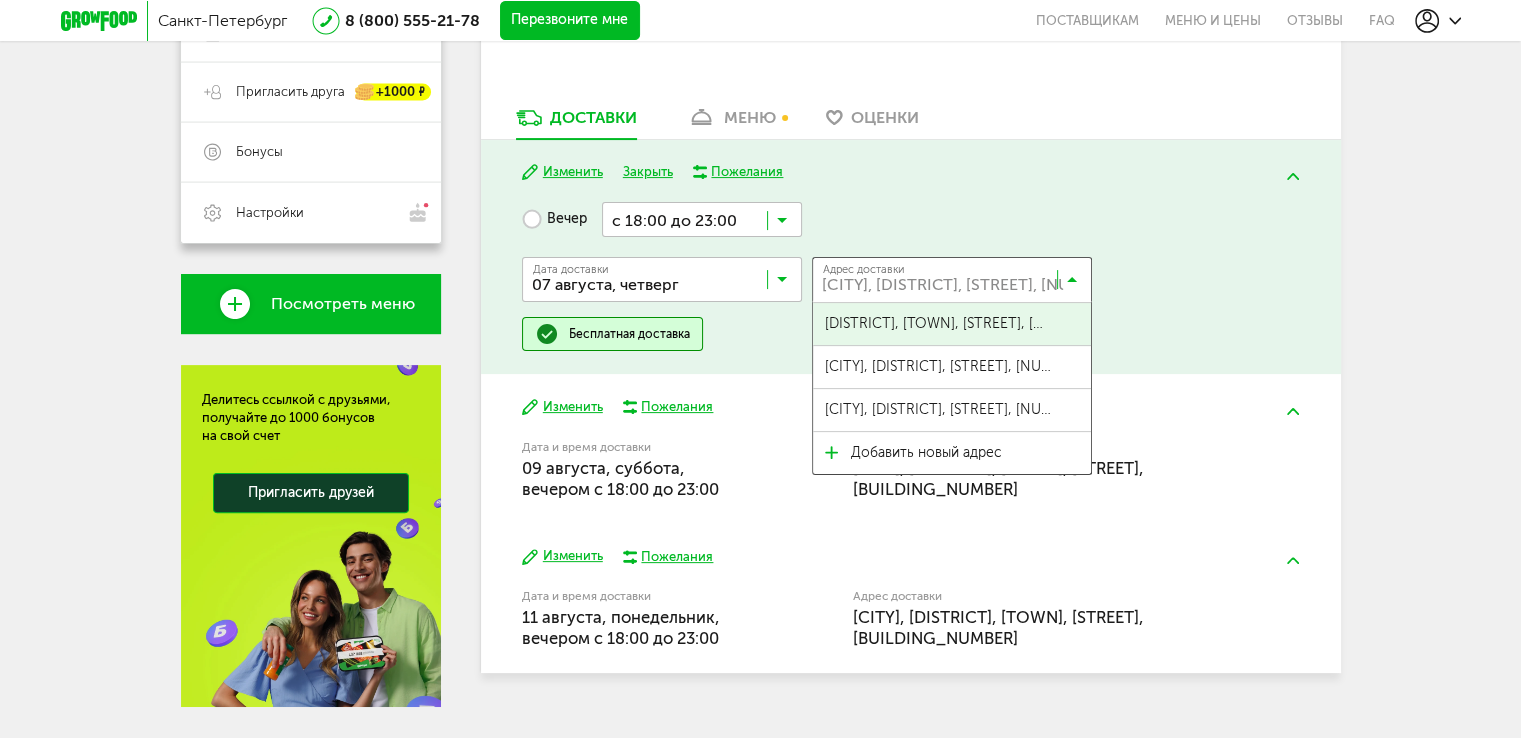 click at bounding box center (957, 284) 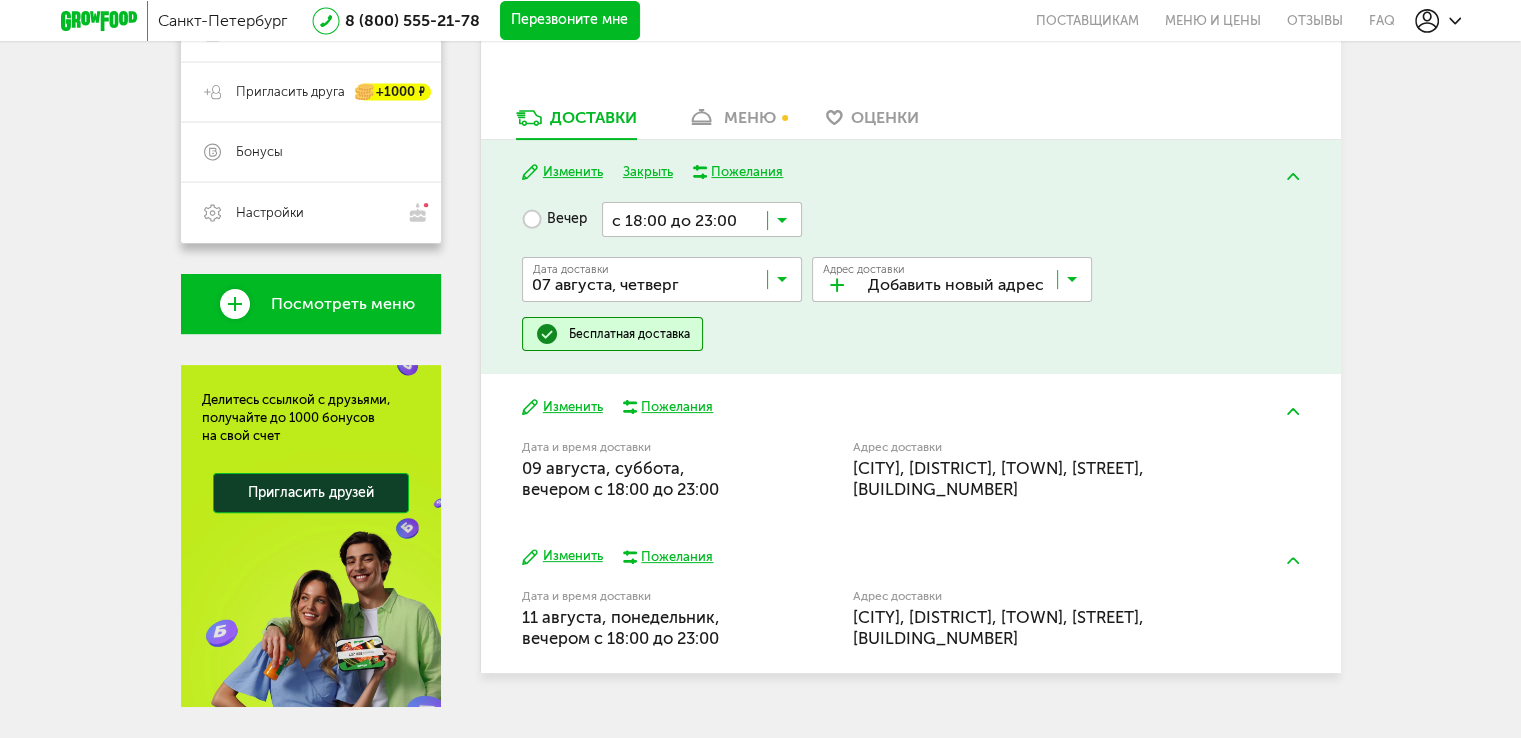 click on "Добавить новый адрес" at bounding box center (926, 453) 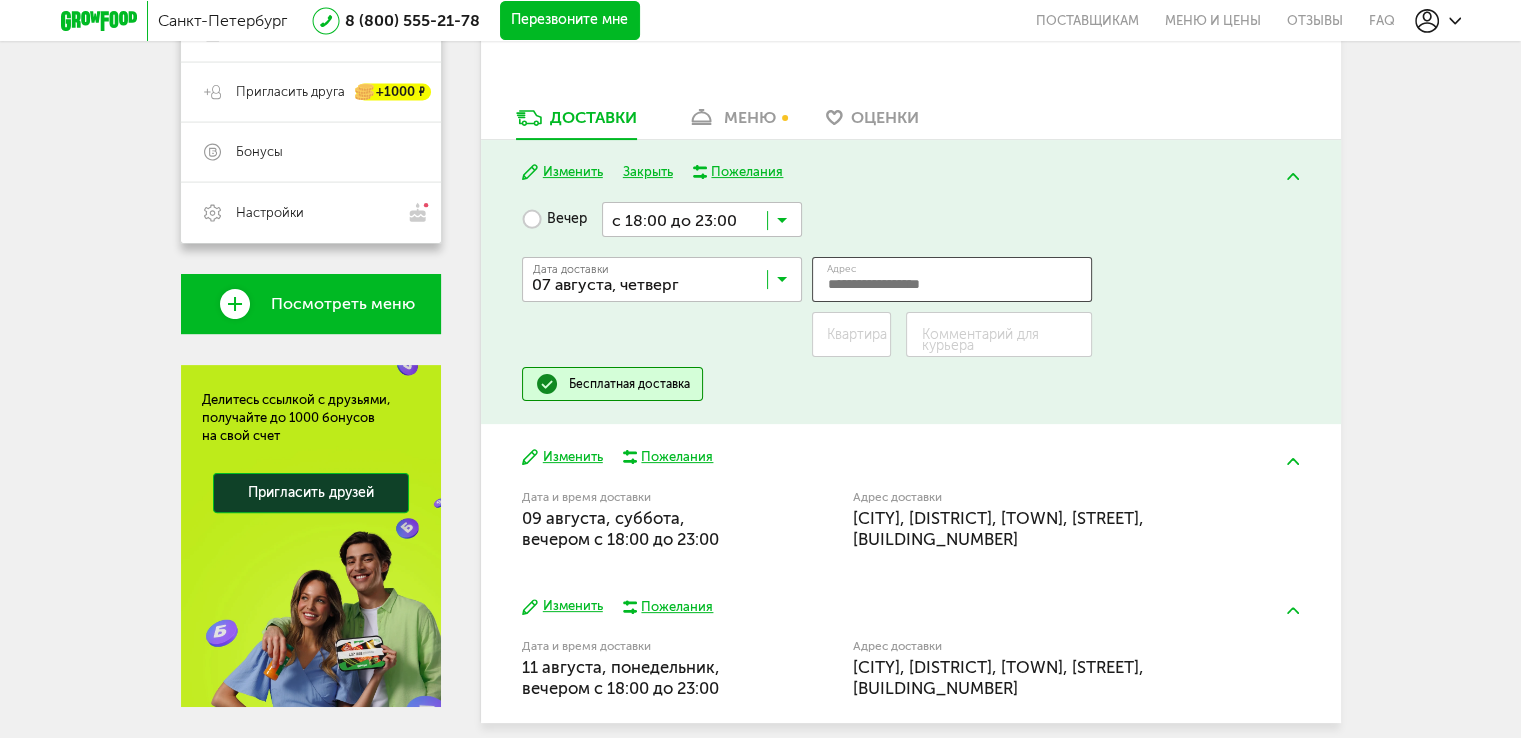 click on "Адрес" at bounding box center (952, 279) 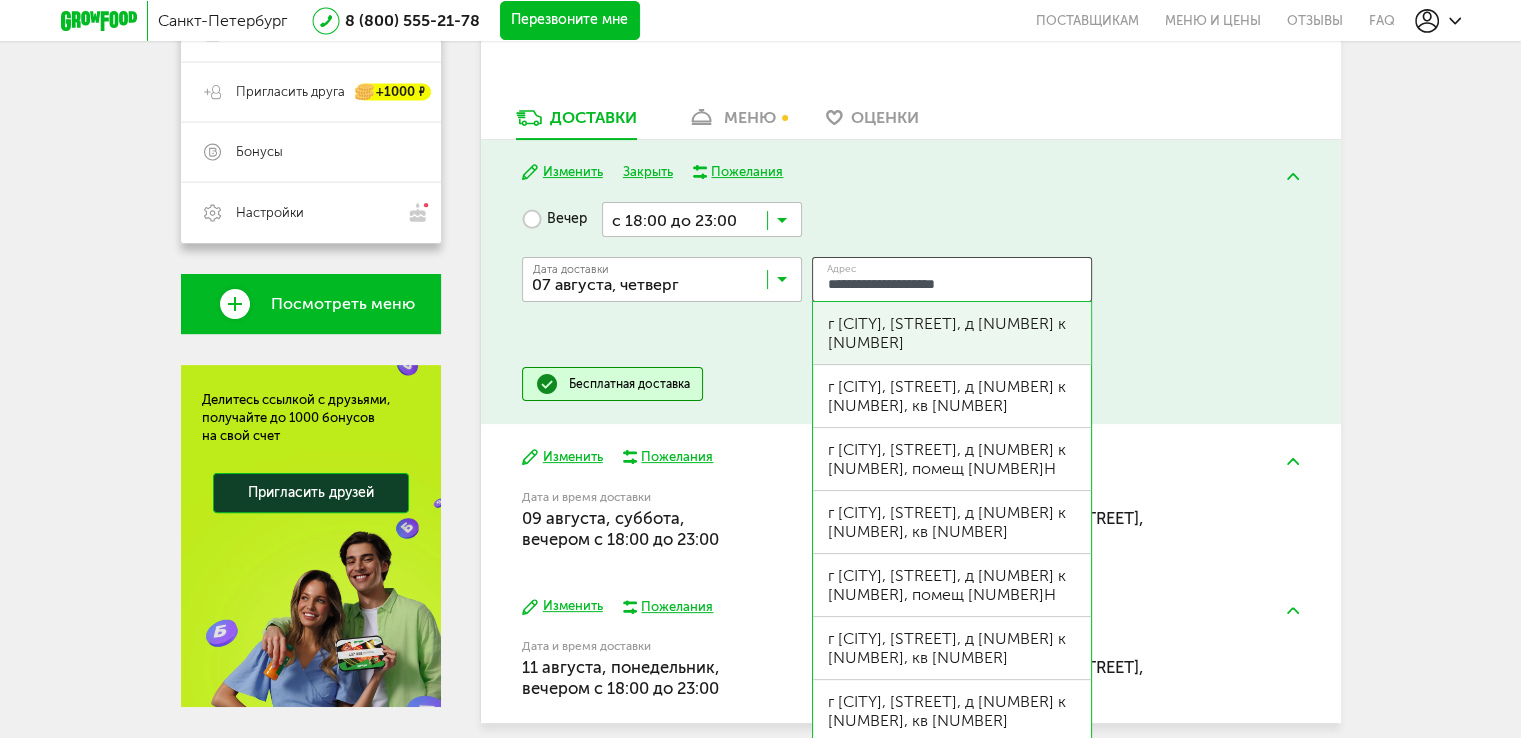 click on "г [CITY], [STREET], д [NUMBER] к [NUMBER]" at bounding box center [952, 333] 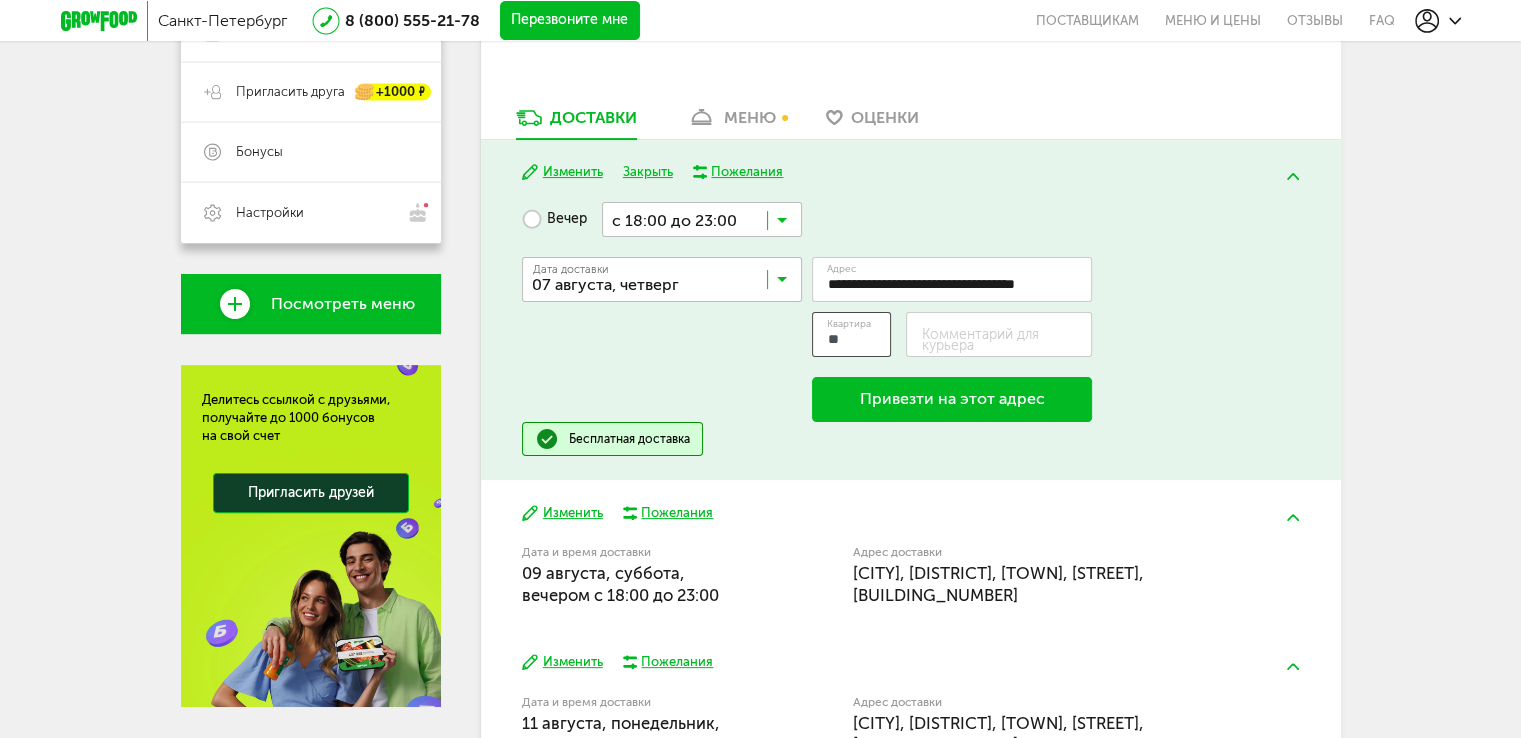 type on "**" 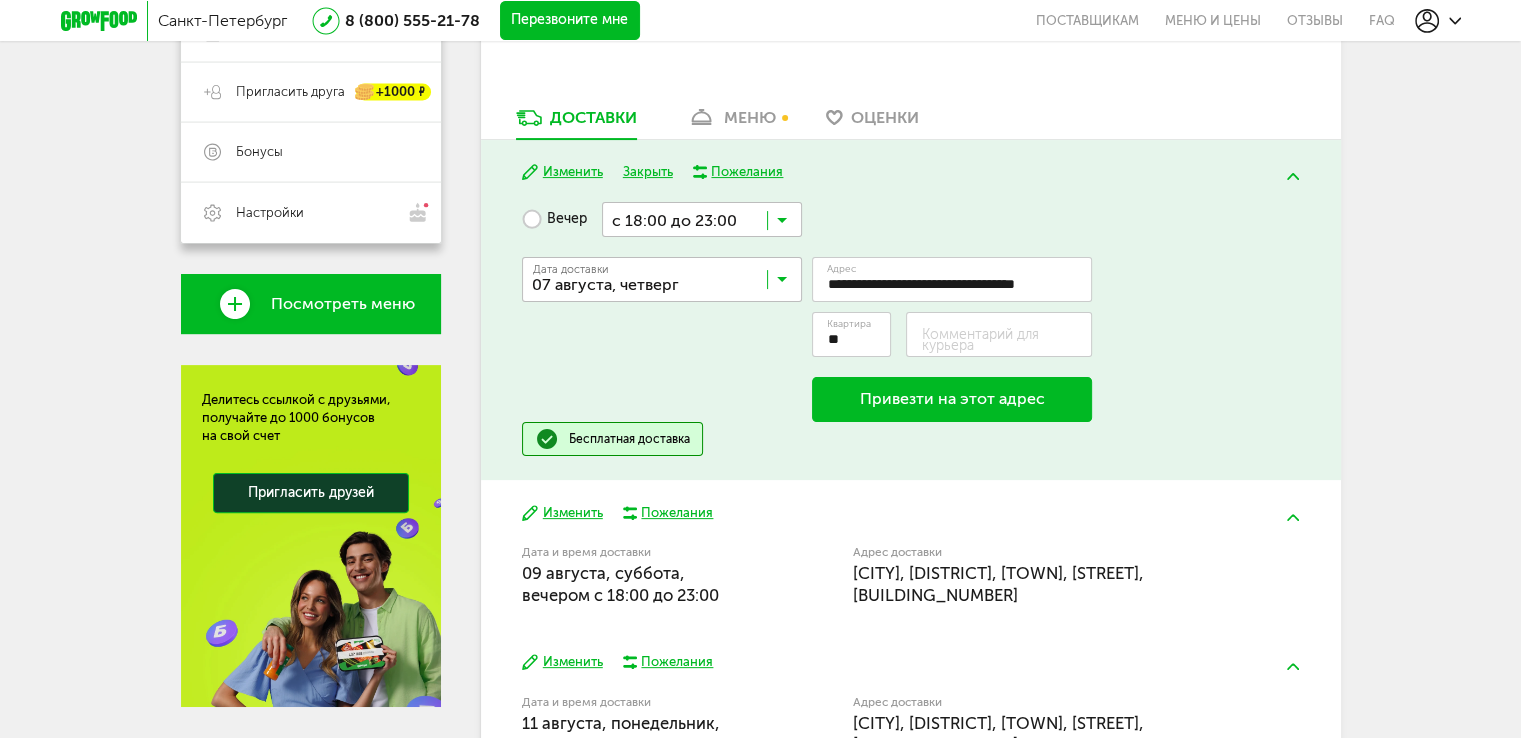 click on "Комментарий для курьера" at bounding box center (1006, 340) 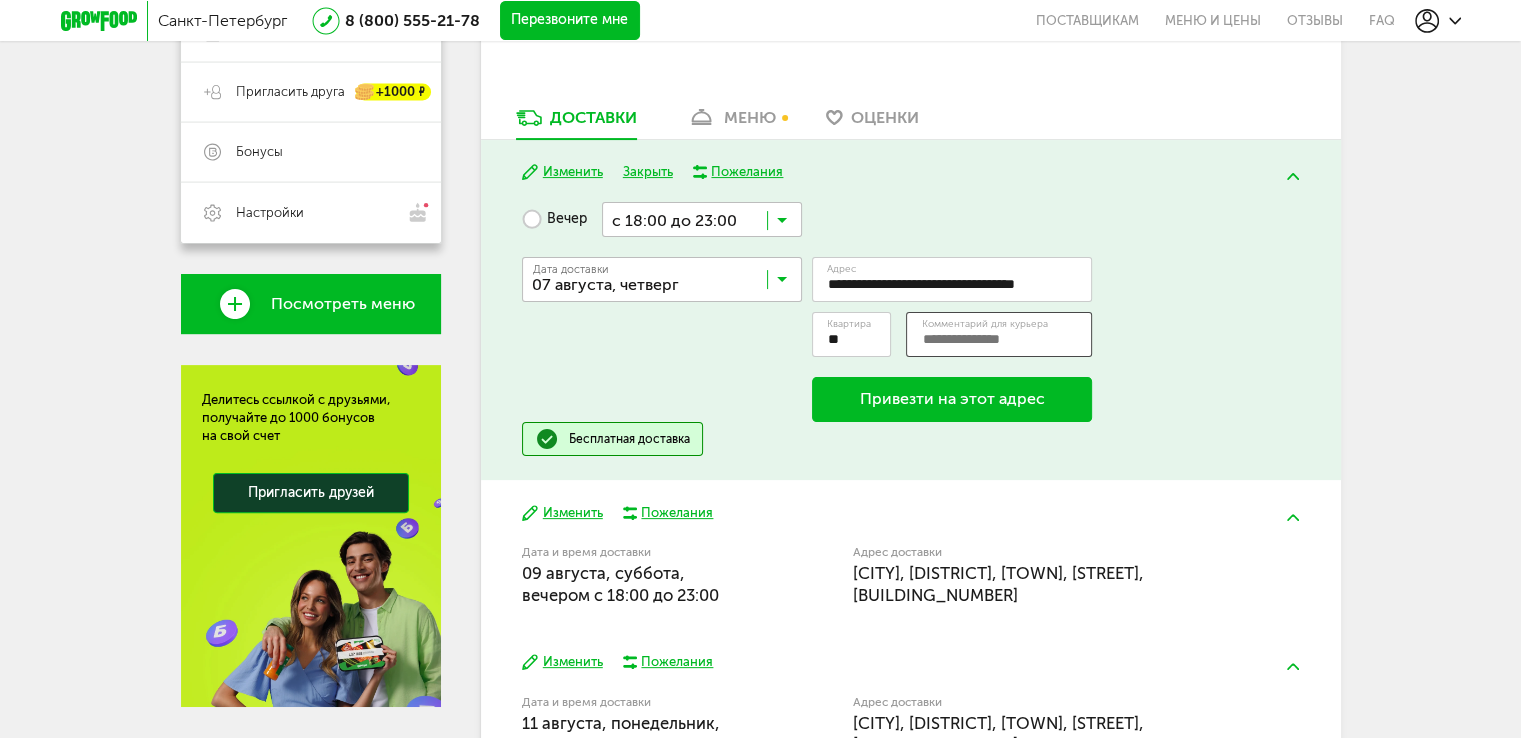 click on "Комментарий для курьера" at bounding box center [999, 334] 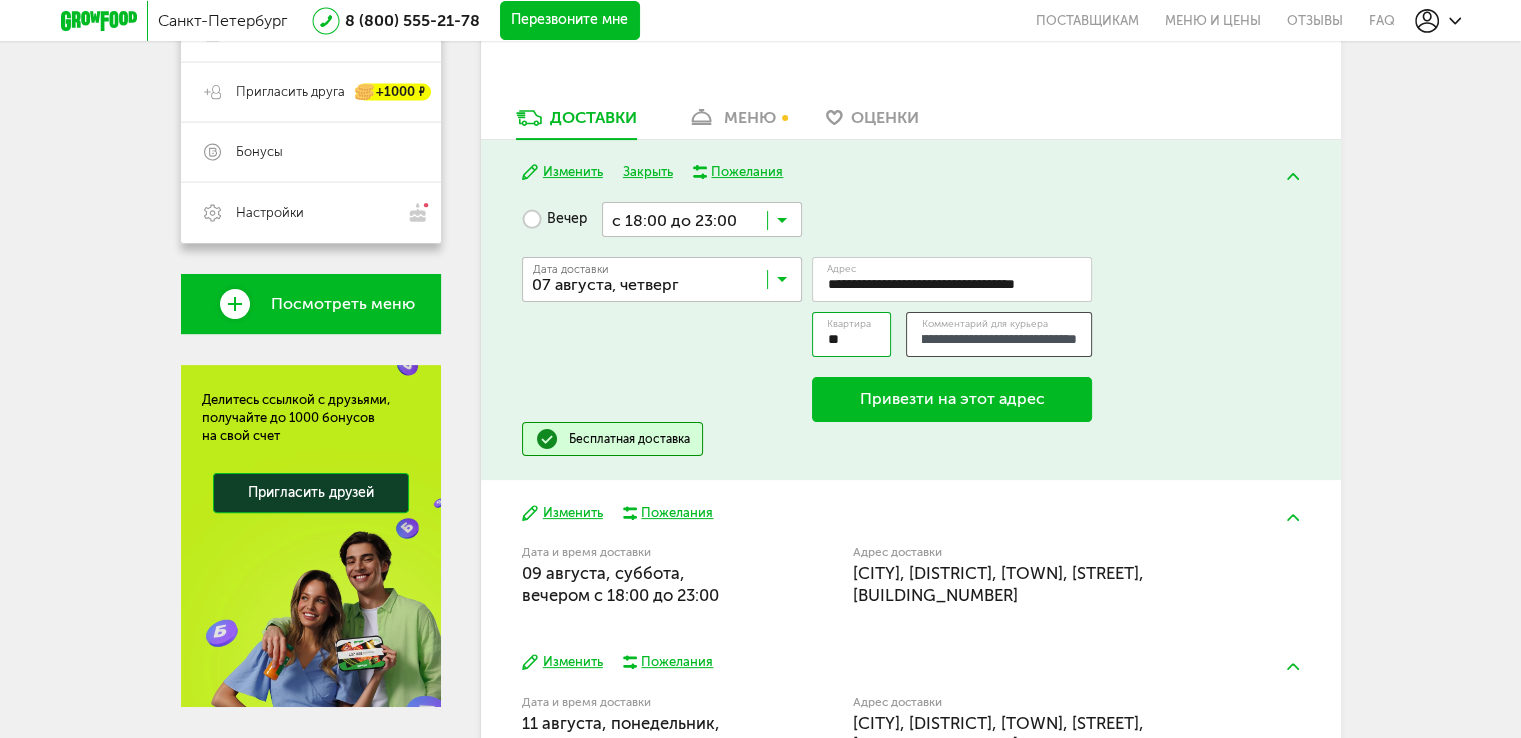 scroll, scrollTop: 0, scrollLeft: 309, axis: horizontal 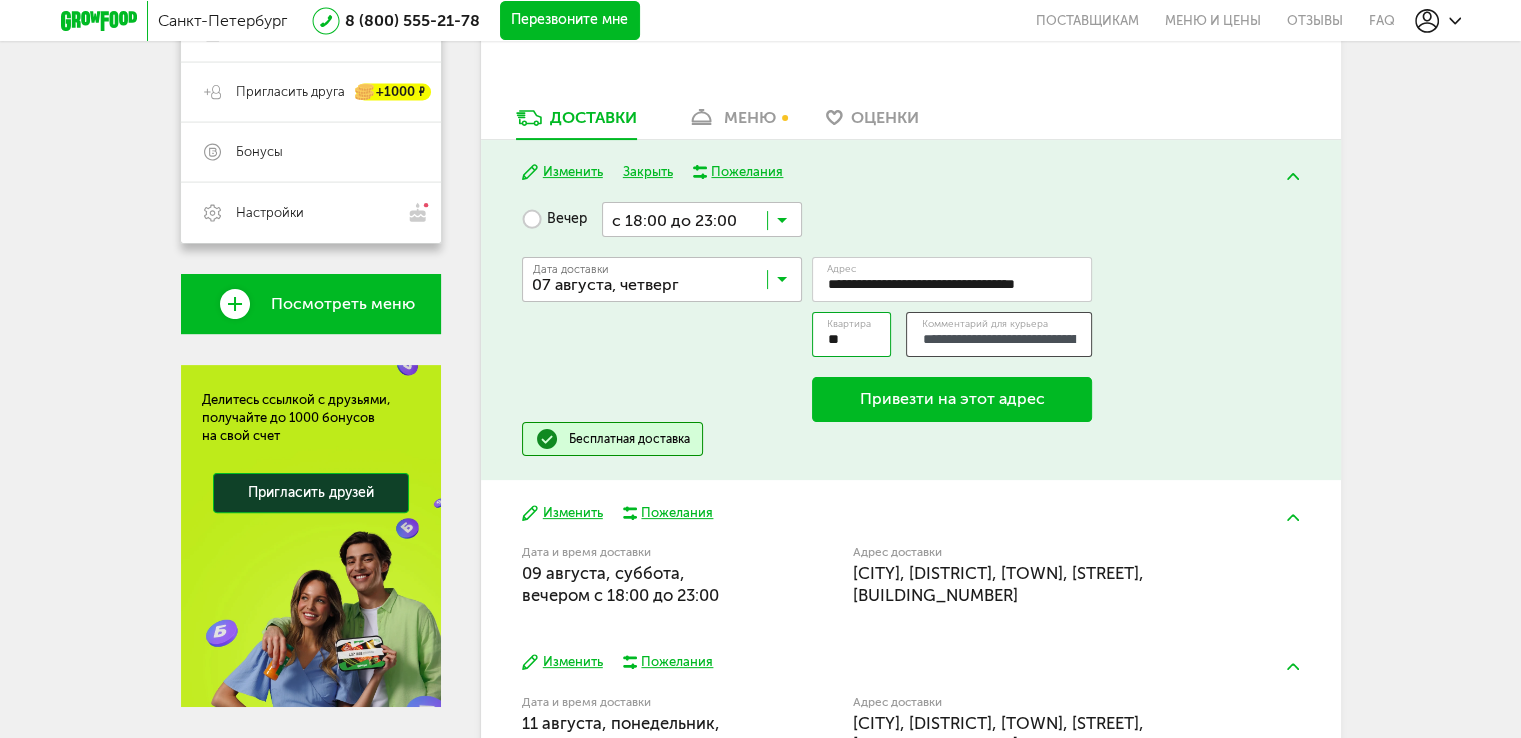 drag, startPoint x: 992, startPoint y: 349, endPoint x: 760, endPoint y: 282, distance: 241.48085 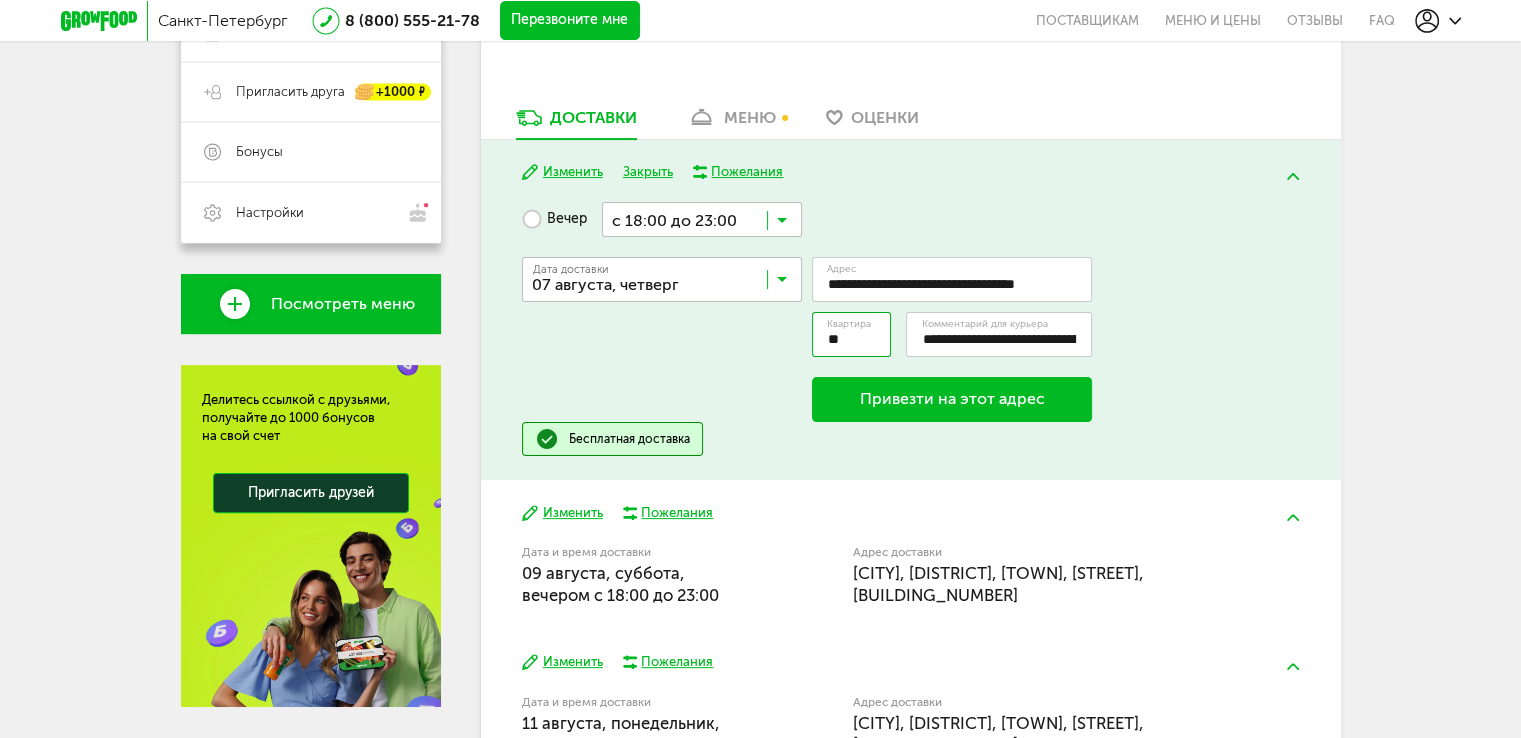 click on "Привезти на этот адрес" at bounding box center (952, 400) 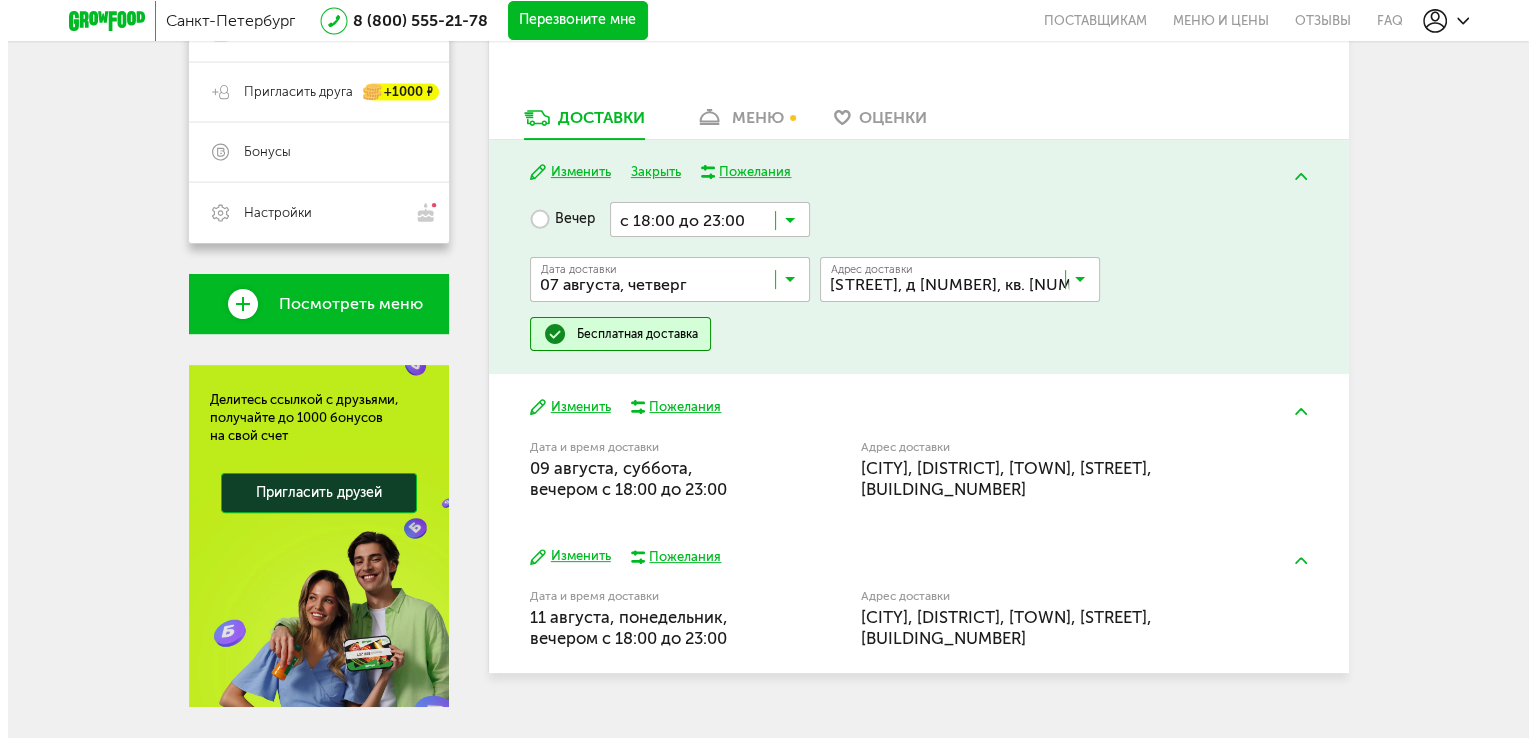 scroll, scrollTop: 0, scrollLeft: 0, axis: both 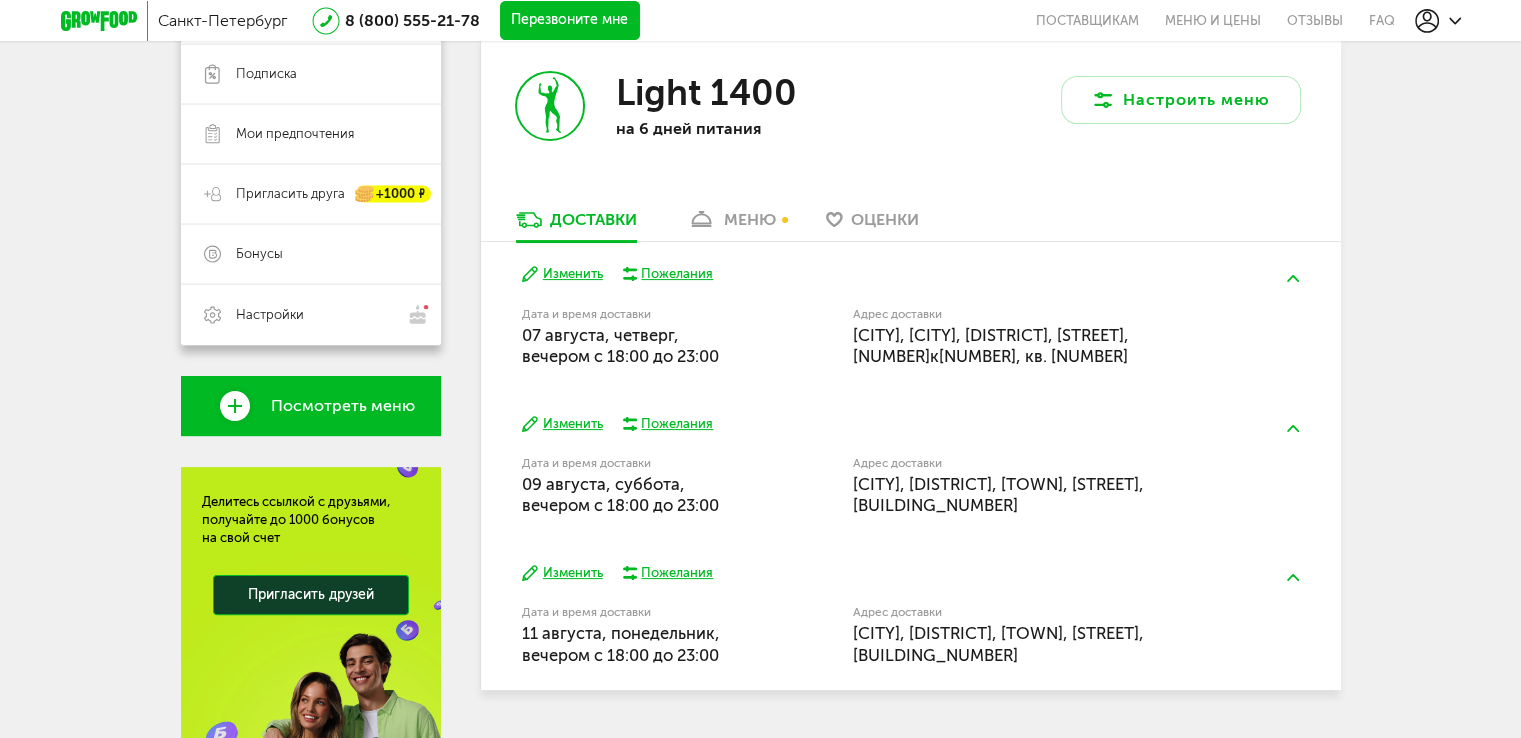 click on "Изменить" at bounding box center [562, 424] 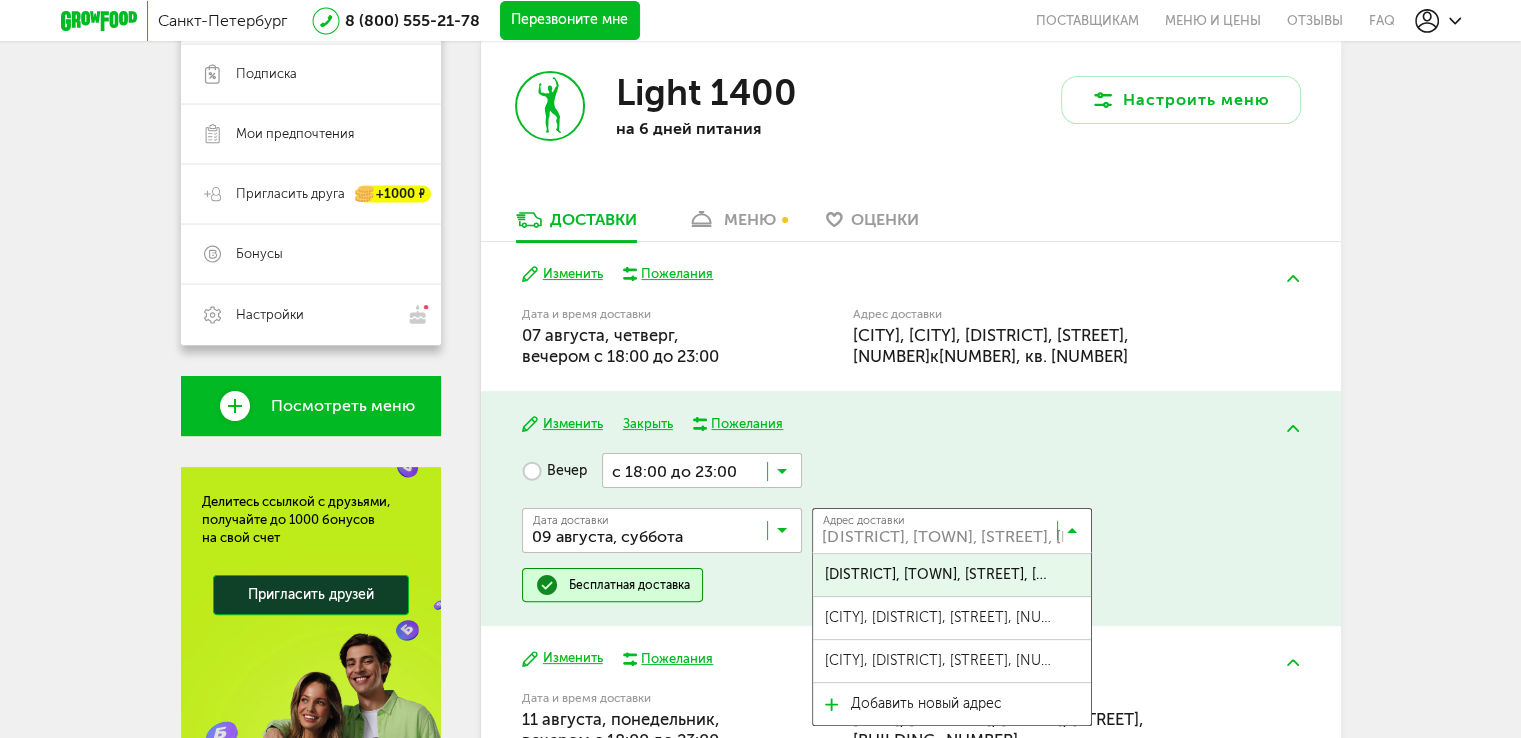 click at bounding box center (957, 535) 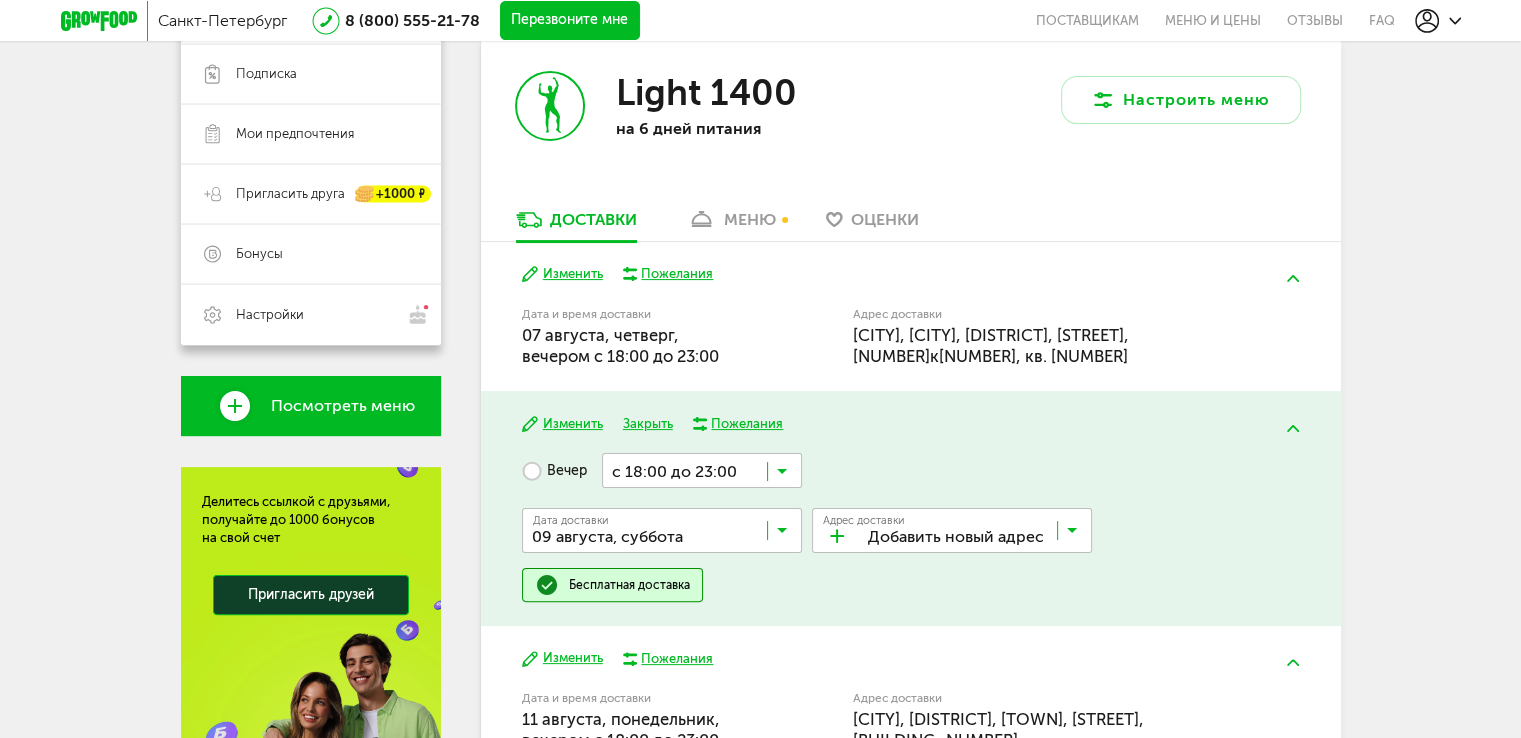 click on "Добавить новый адрес" at bounding box center (926, 704) 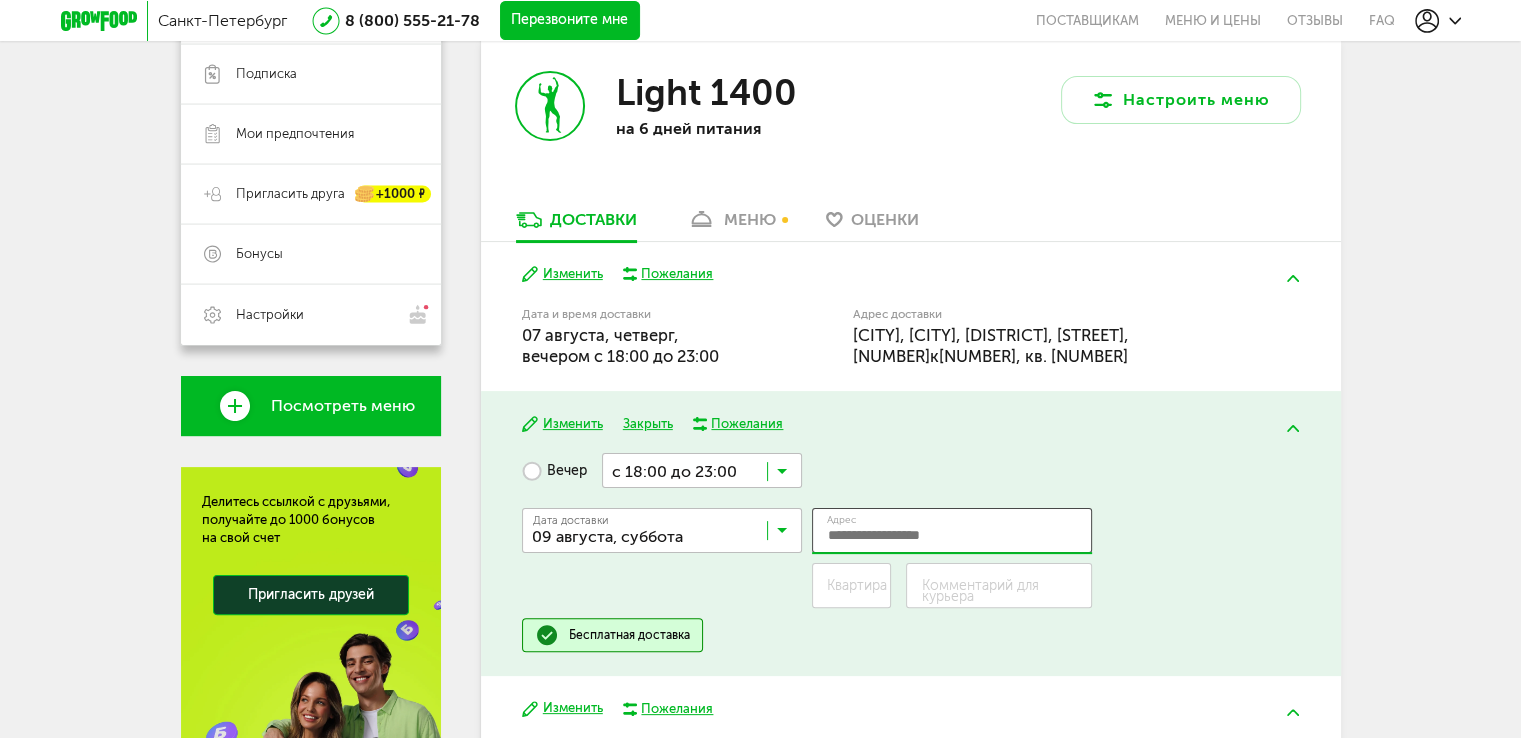 click on "Адрес" at bounding box center [952, 530] 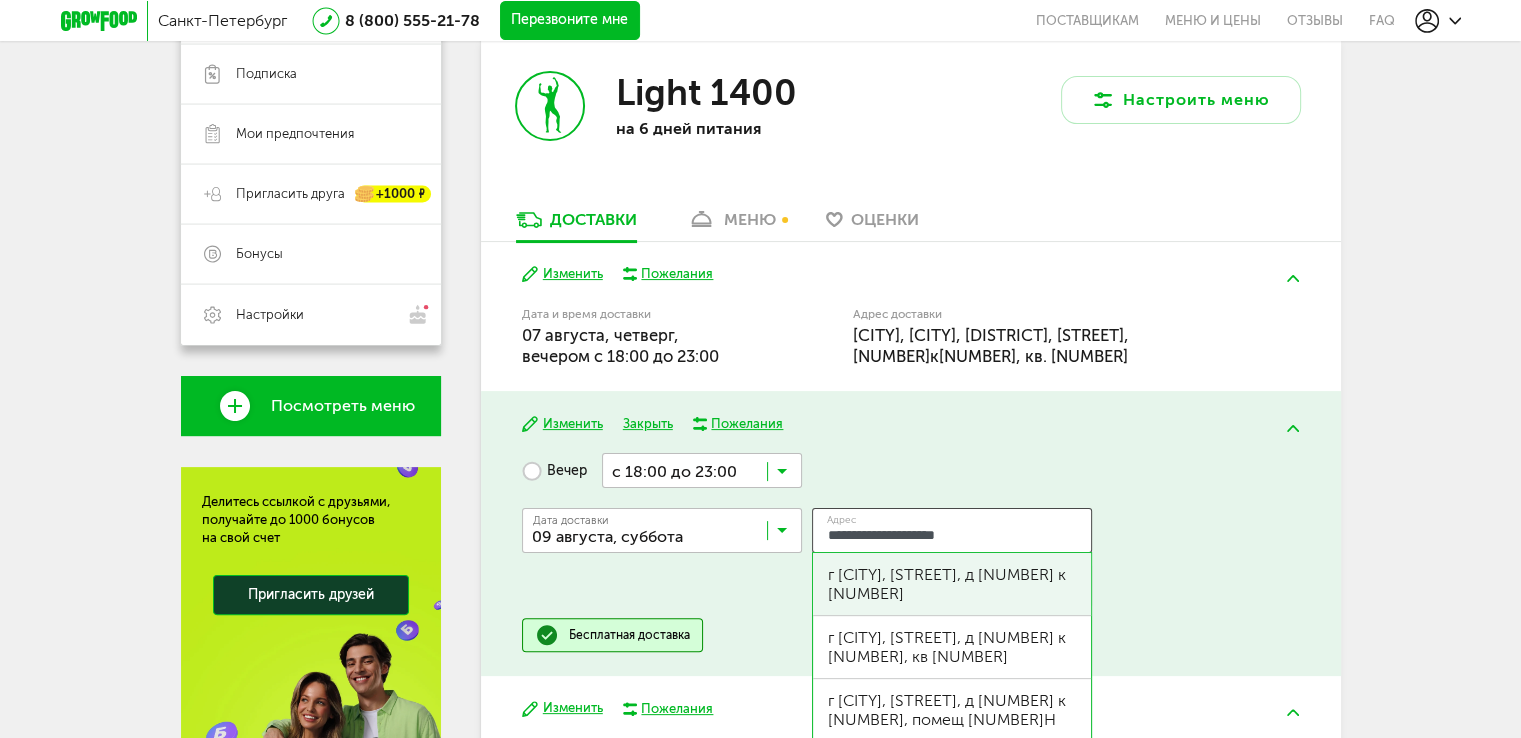 click on "г [CITY], [STREET], д [NUMBER] к [NUMBER]" at bounding box center [952, 584] 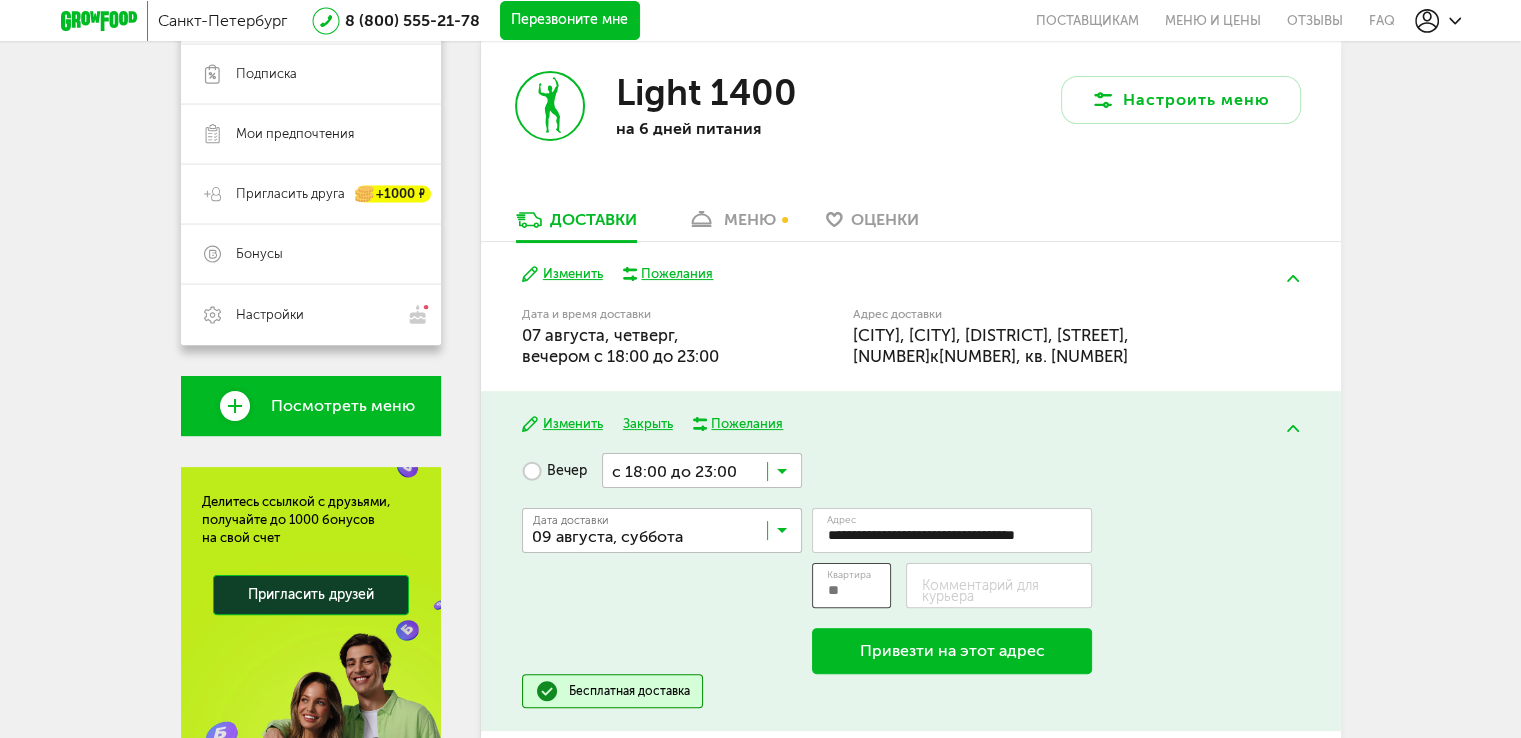 click on "Квартира" at bounding box center (852, 585) 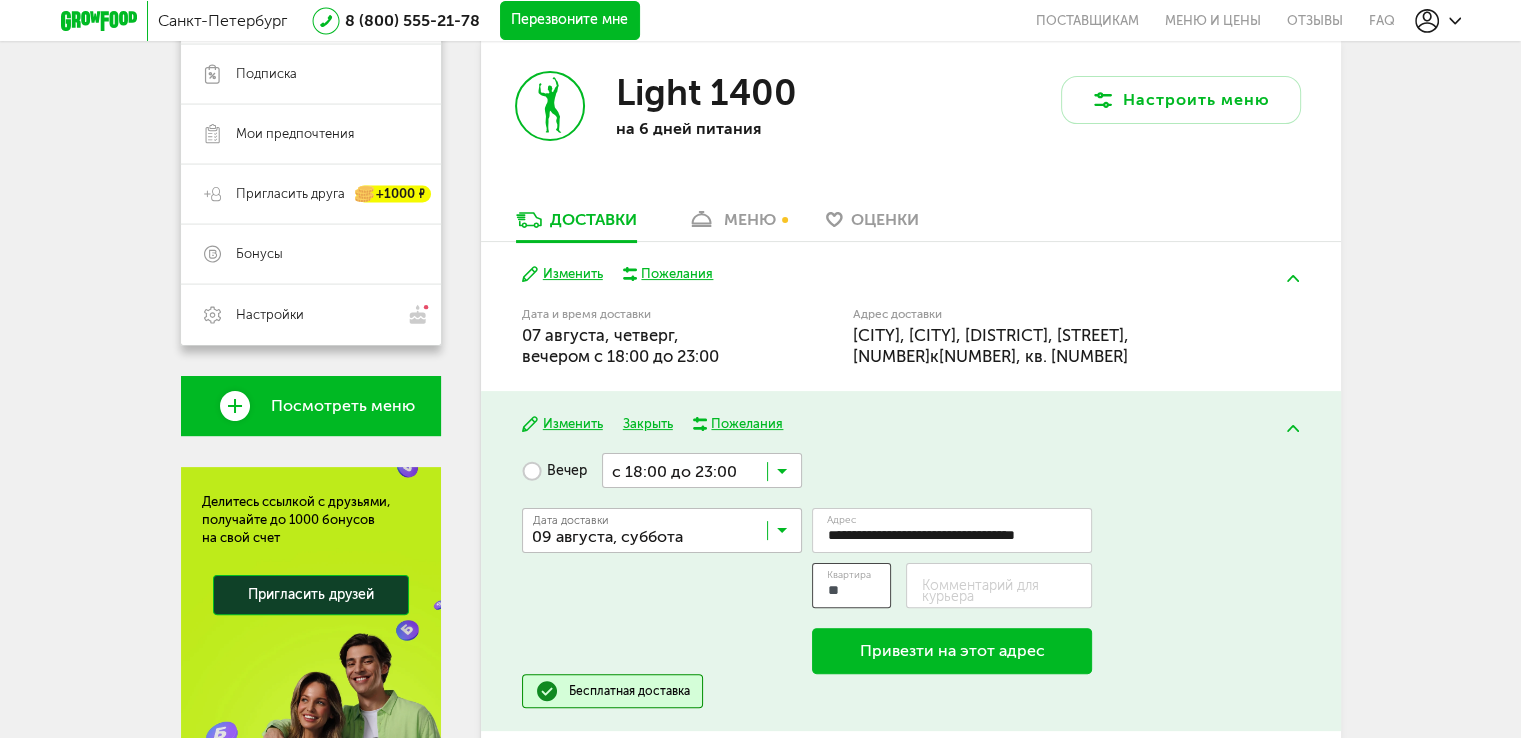 type on "**" 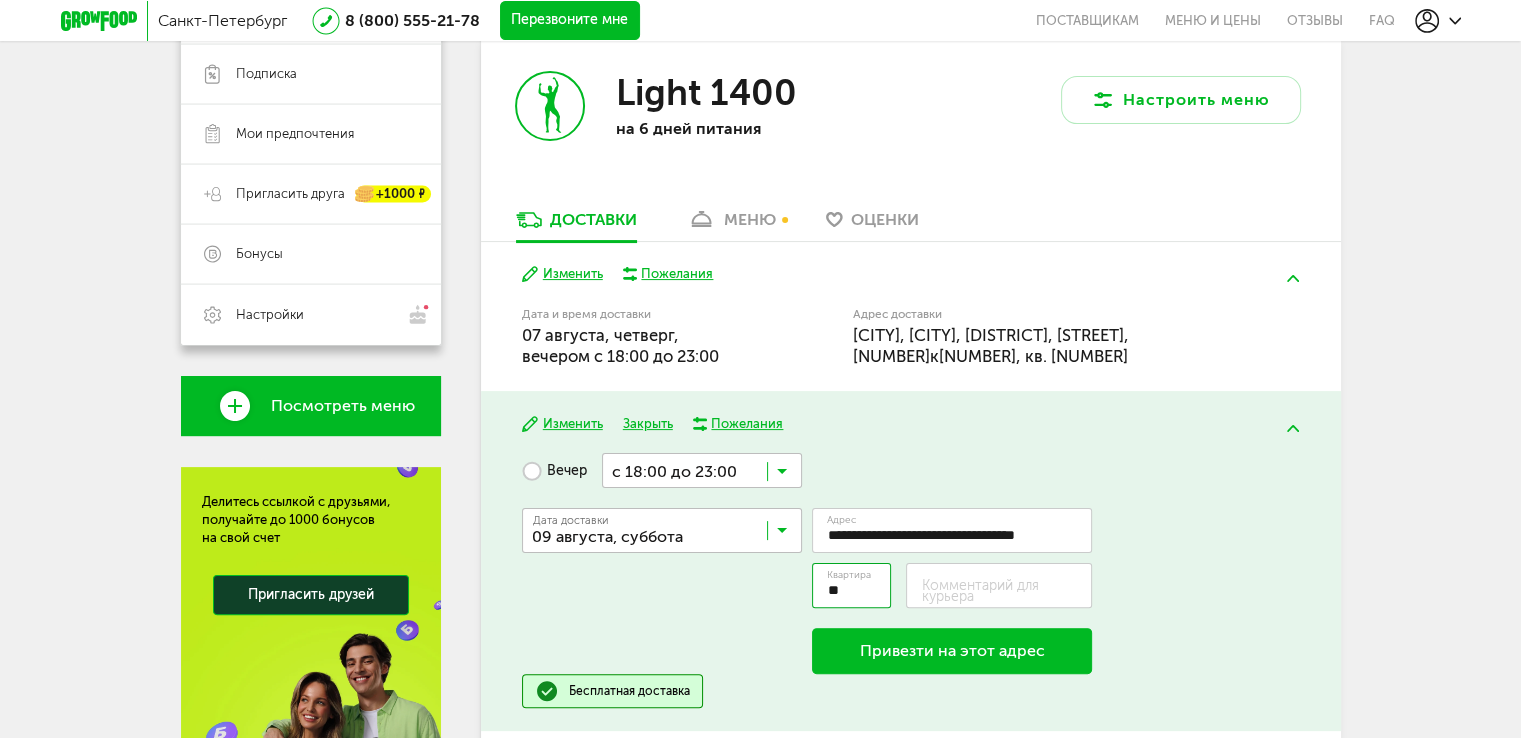 click on "Комментарий для курьера" at bounding box center [1006, 591] 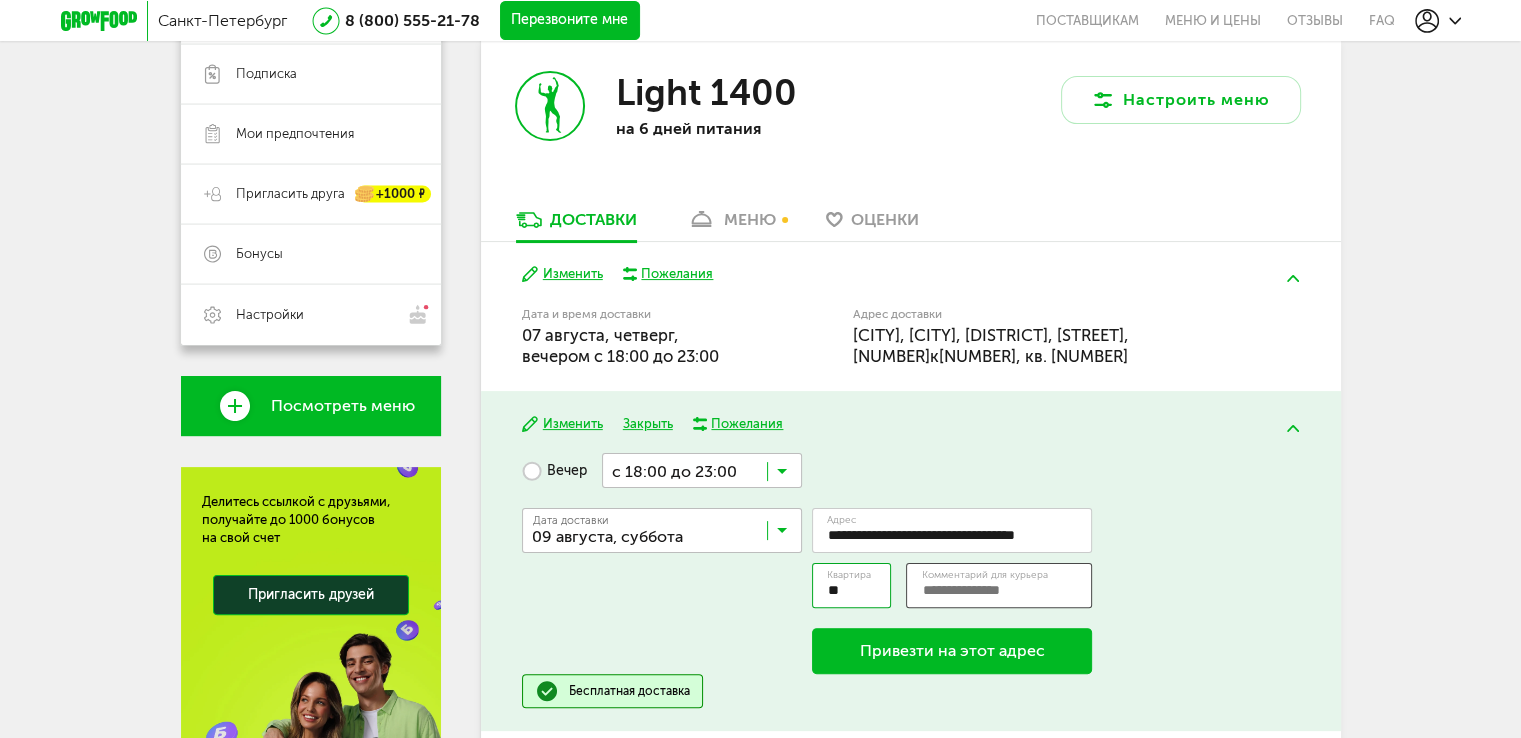 click on "Комментарий для курьера" at bounding box center (999, 585) 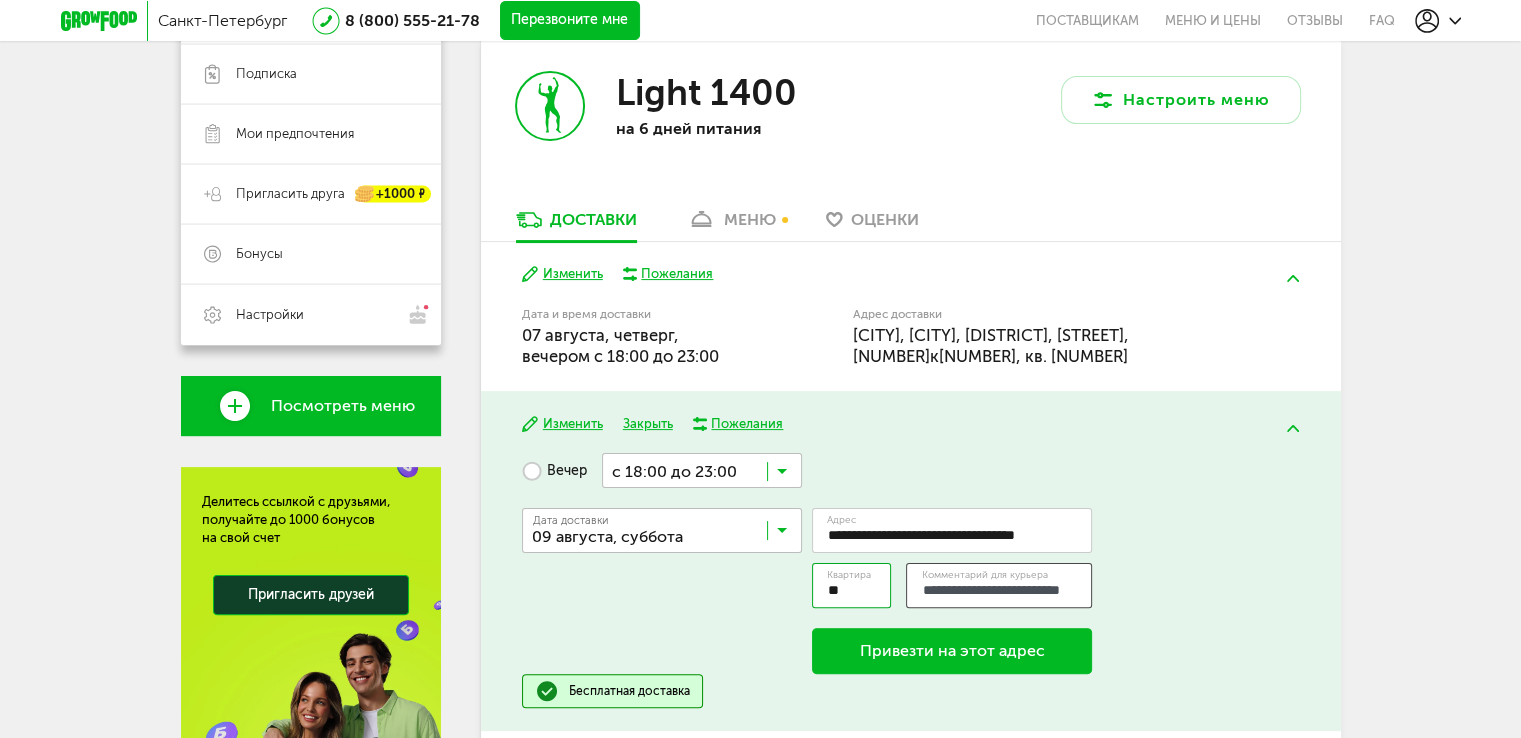 scroll, scrollTop: 0, scrollLeft: 38, axis: horizontal 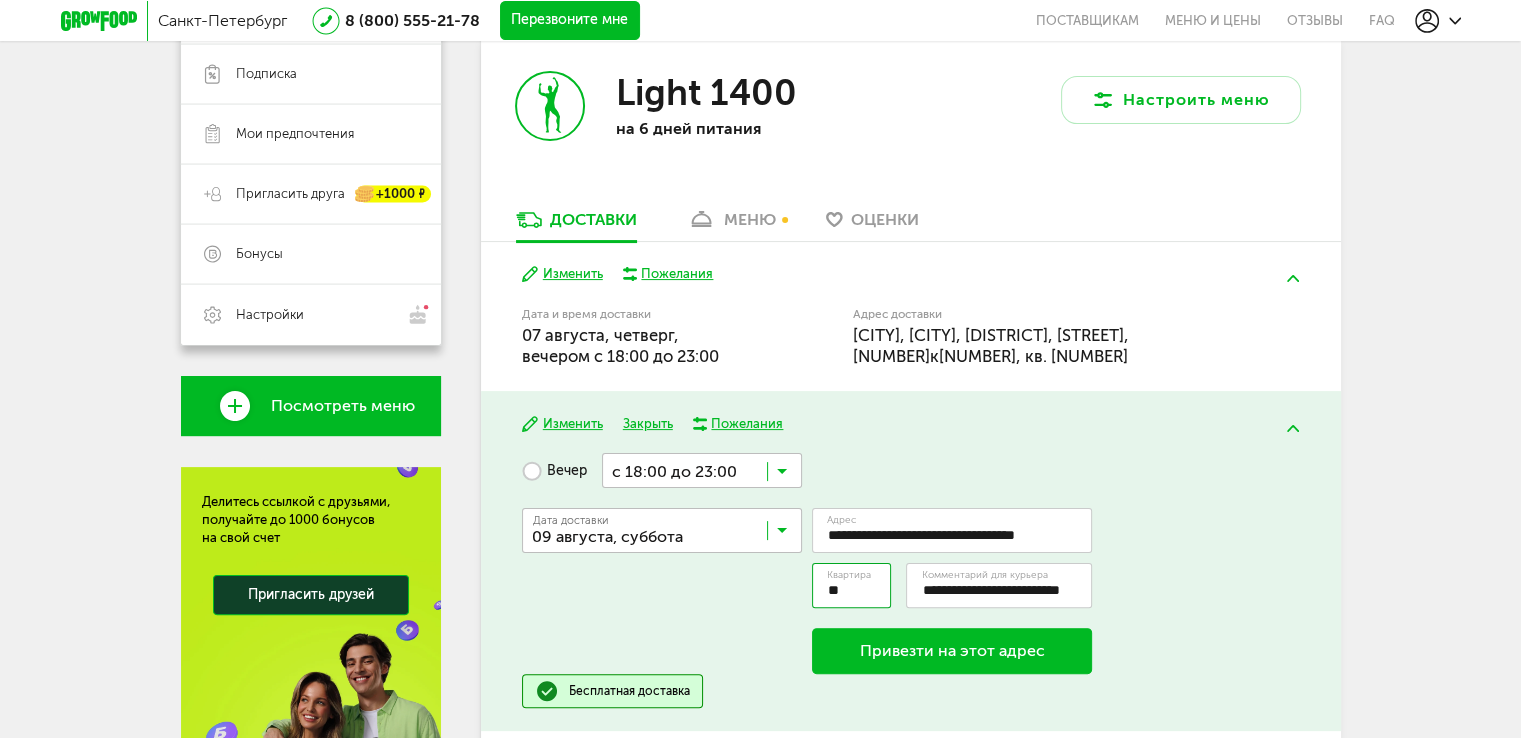 click on "Привезти на этот адрес" at bounding box center [952, 651] 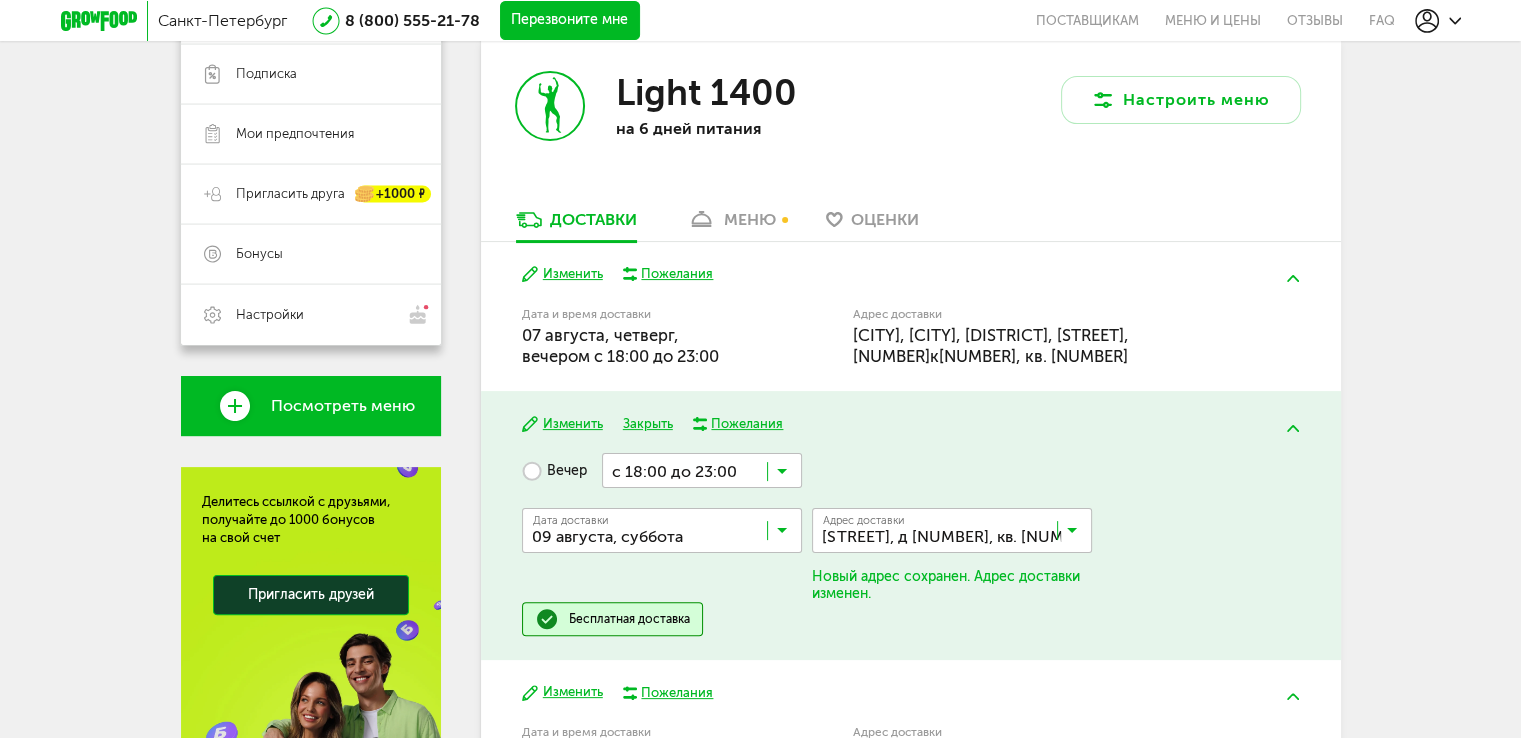 scroll, scrollTop: 416, scrollLeft: 0, axis: vertical 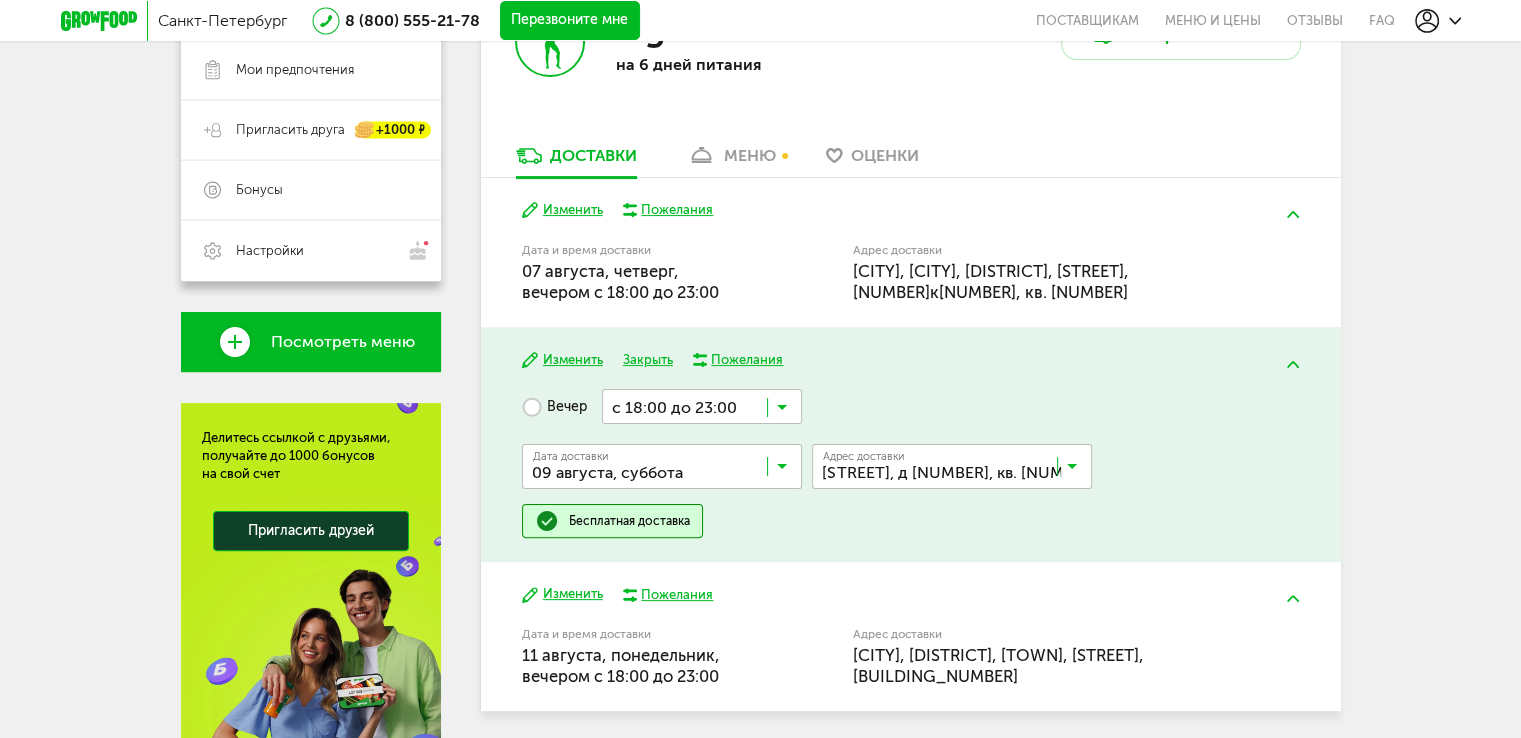 click at bounding box center [702, 406] 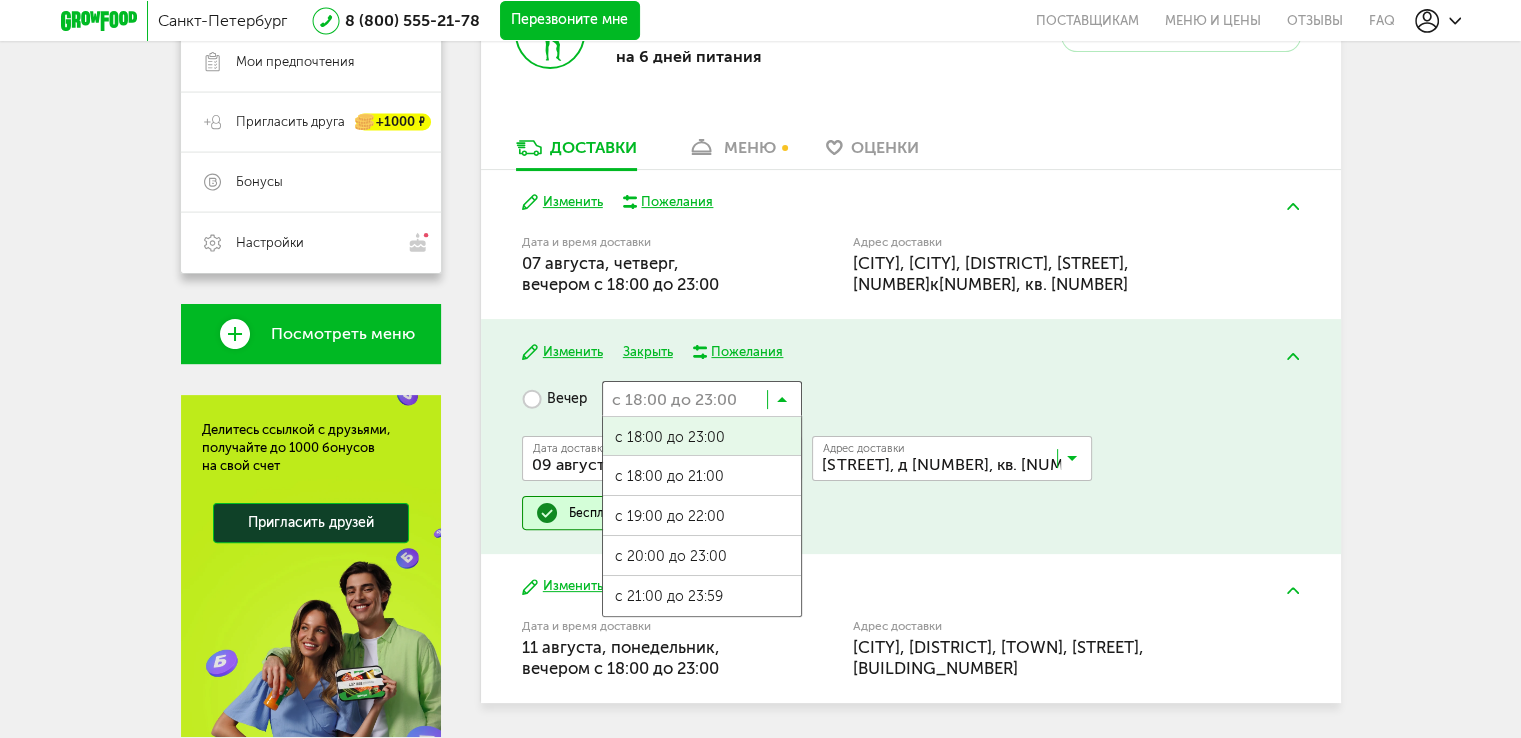 scroll, scrollTop: 424, scrollLeft: 0, axis: vertical 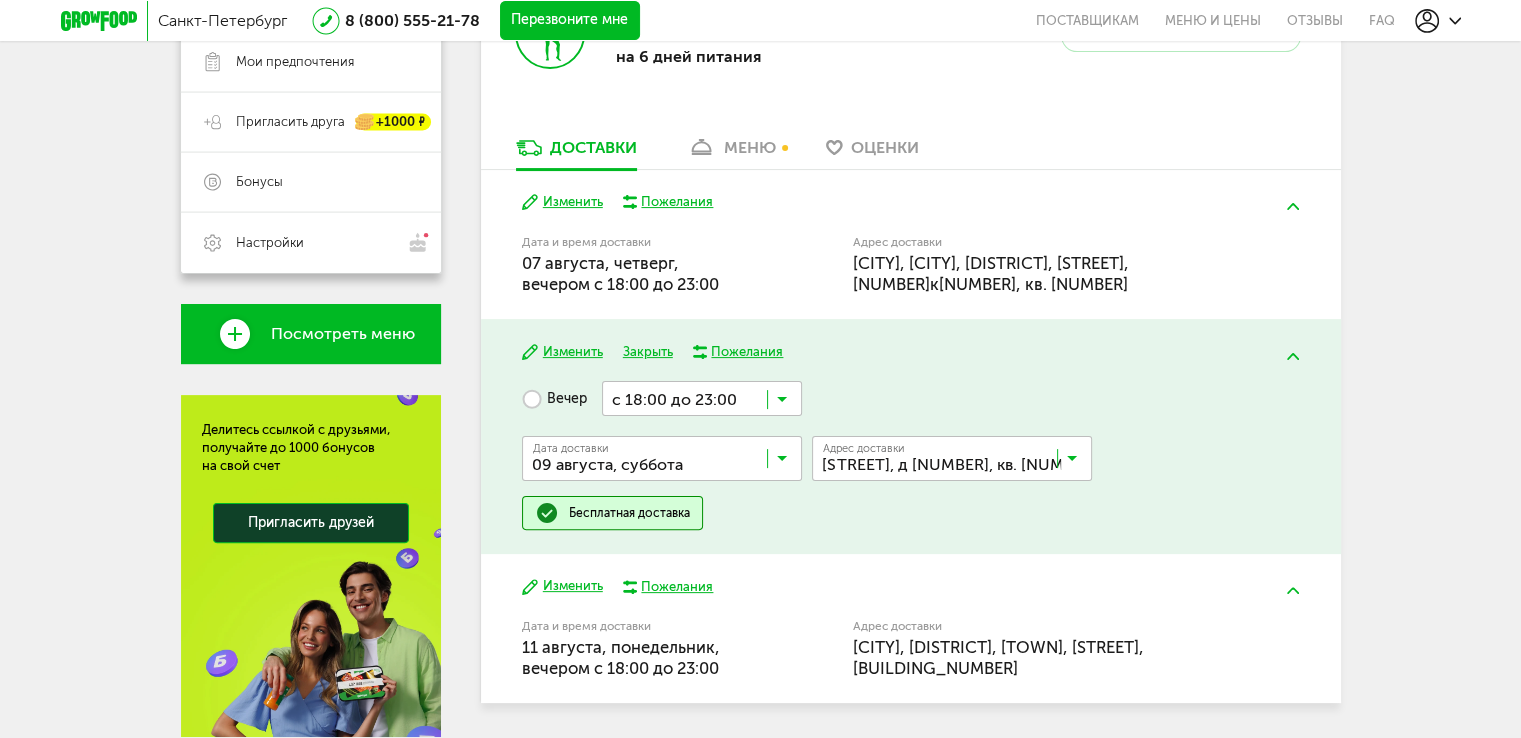 click at bounding box center [702, 398] 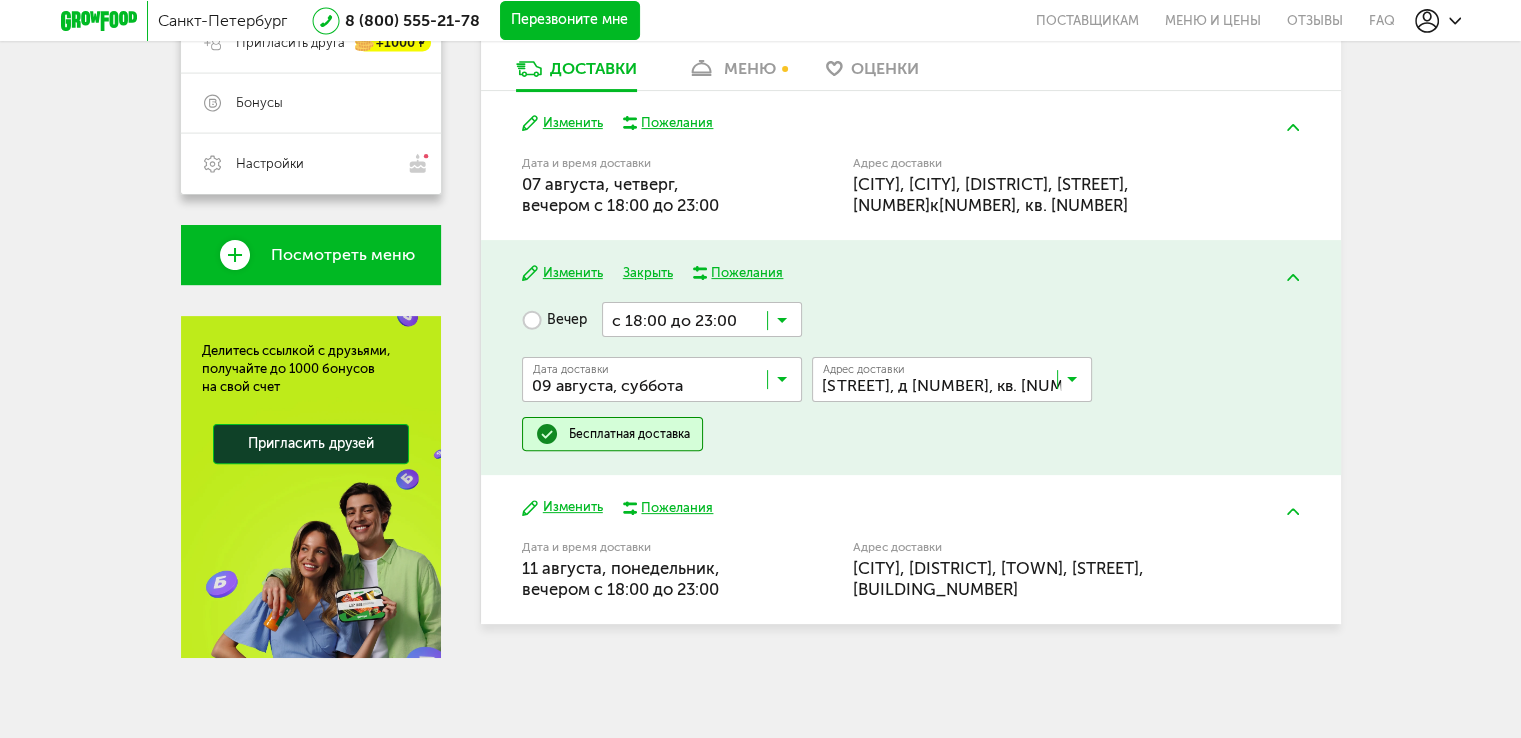 click on "Изменить" at bounding box center [562, 507] 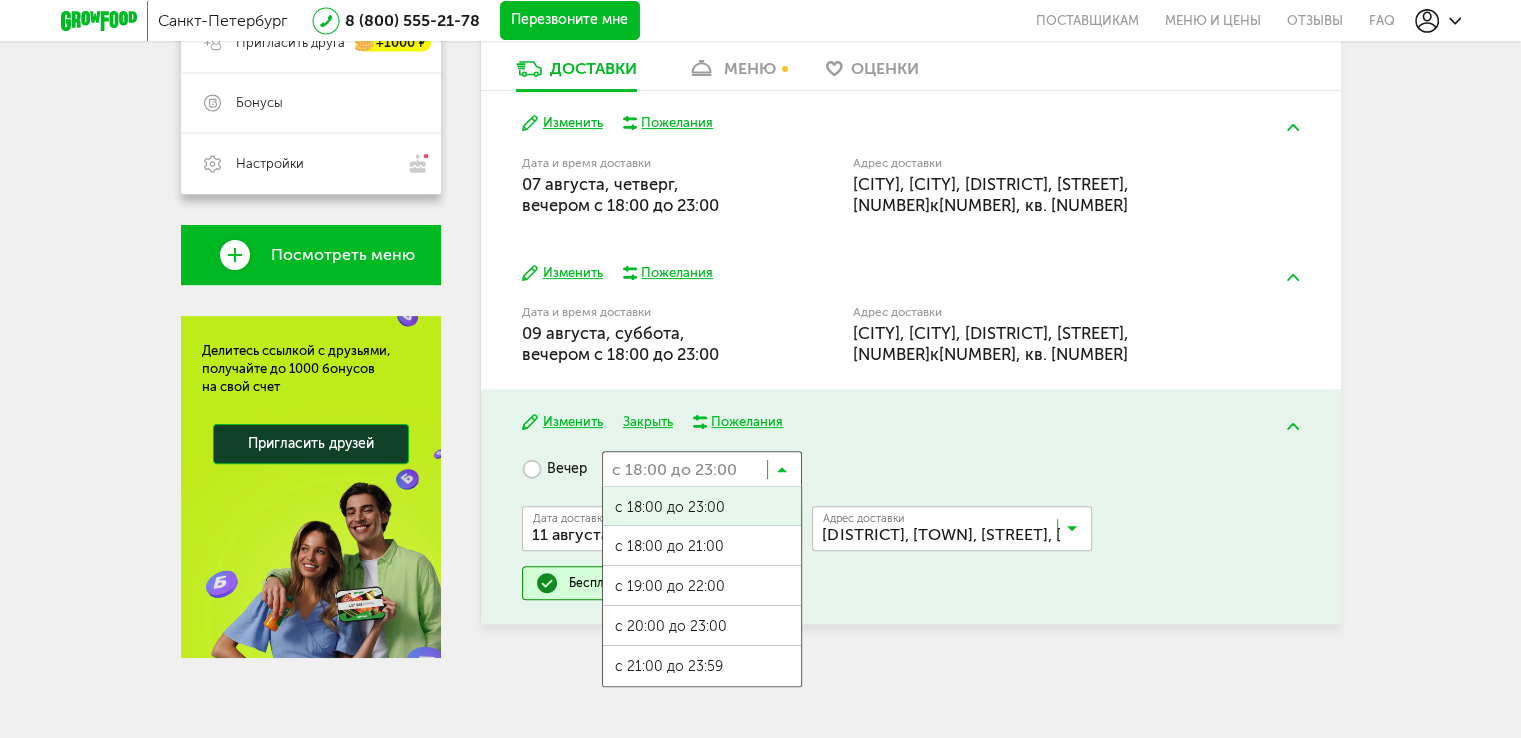click at bounding box center (702, 468) 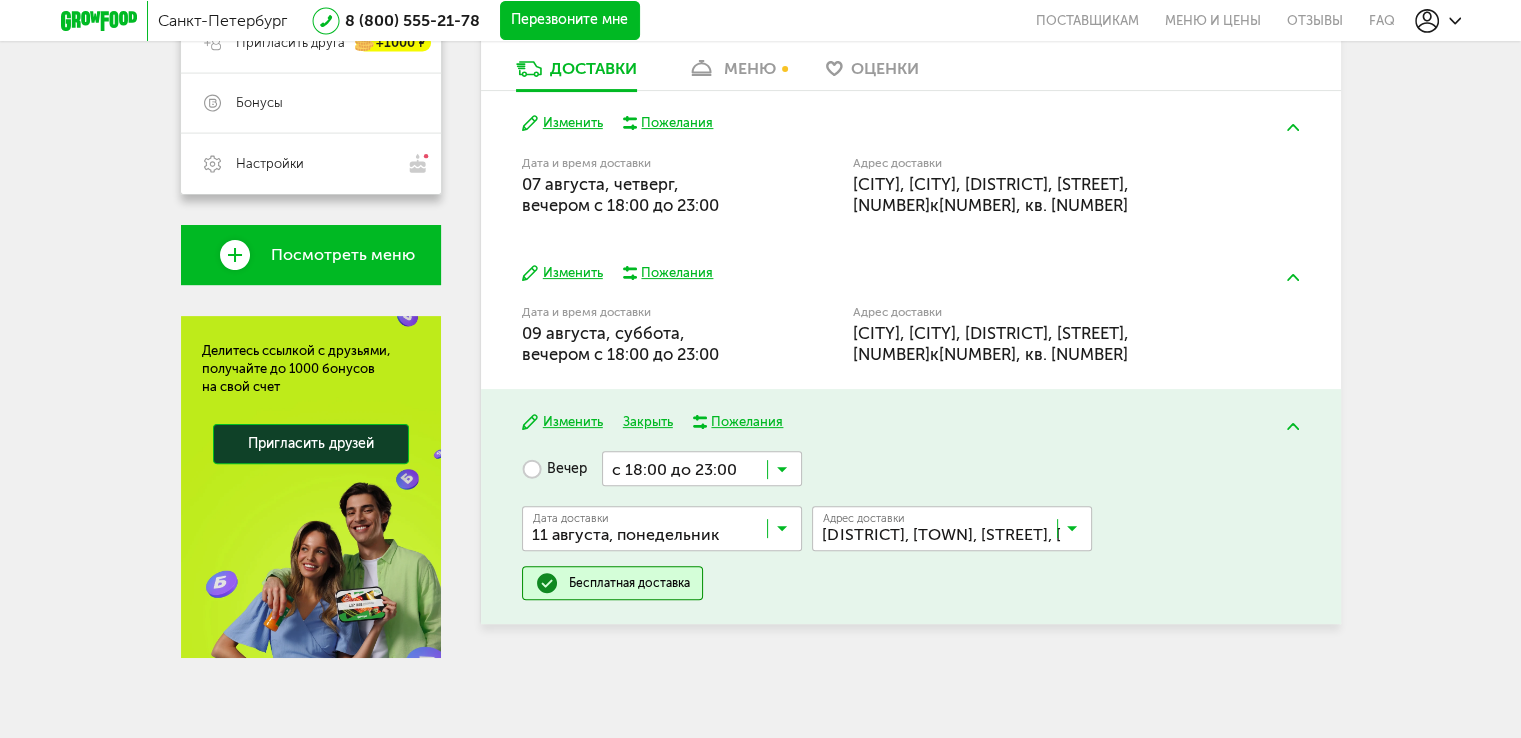 click at bounding box center [702, 468] 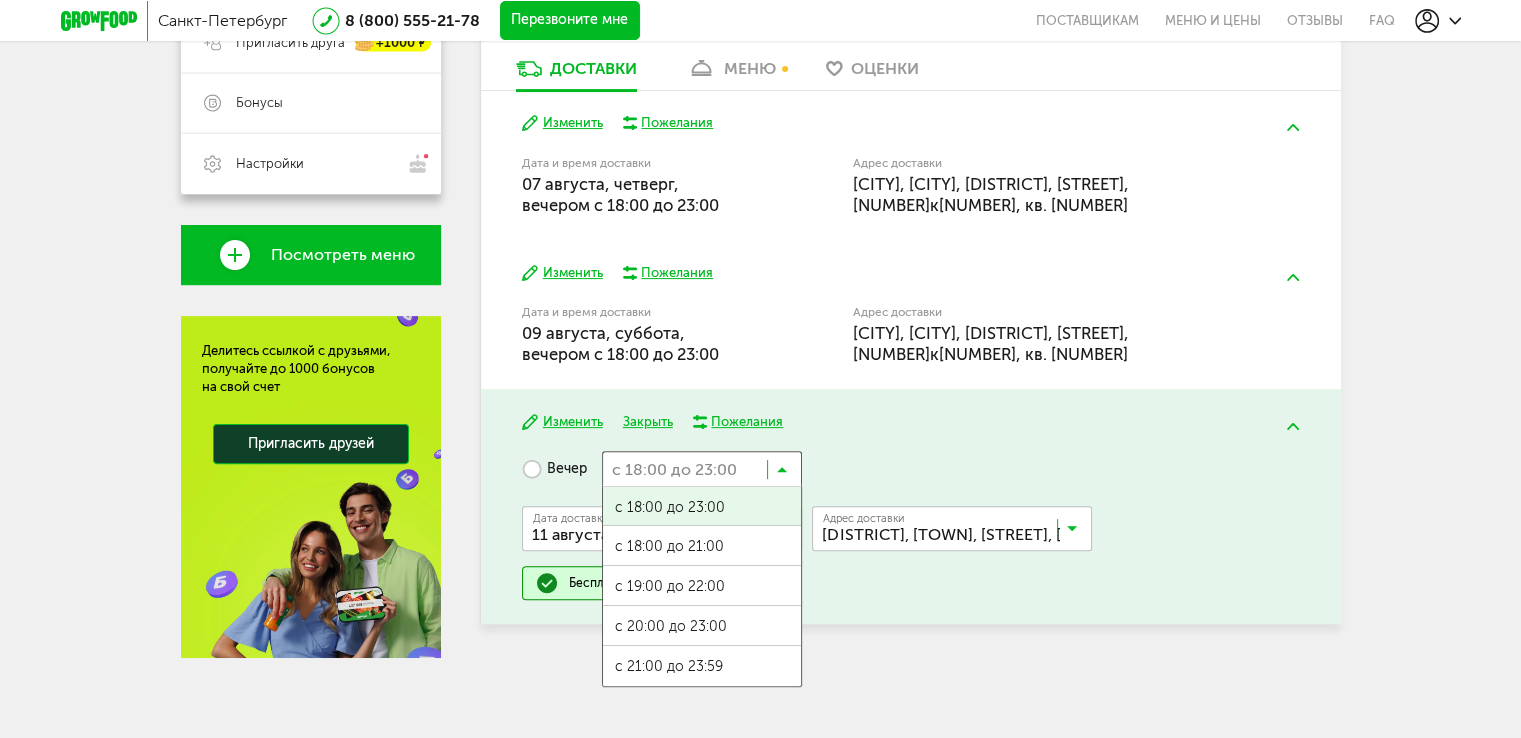 click at bounding box center [702, 468] 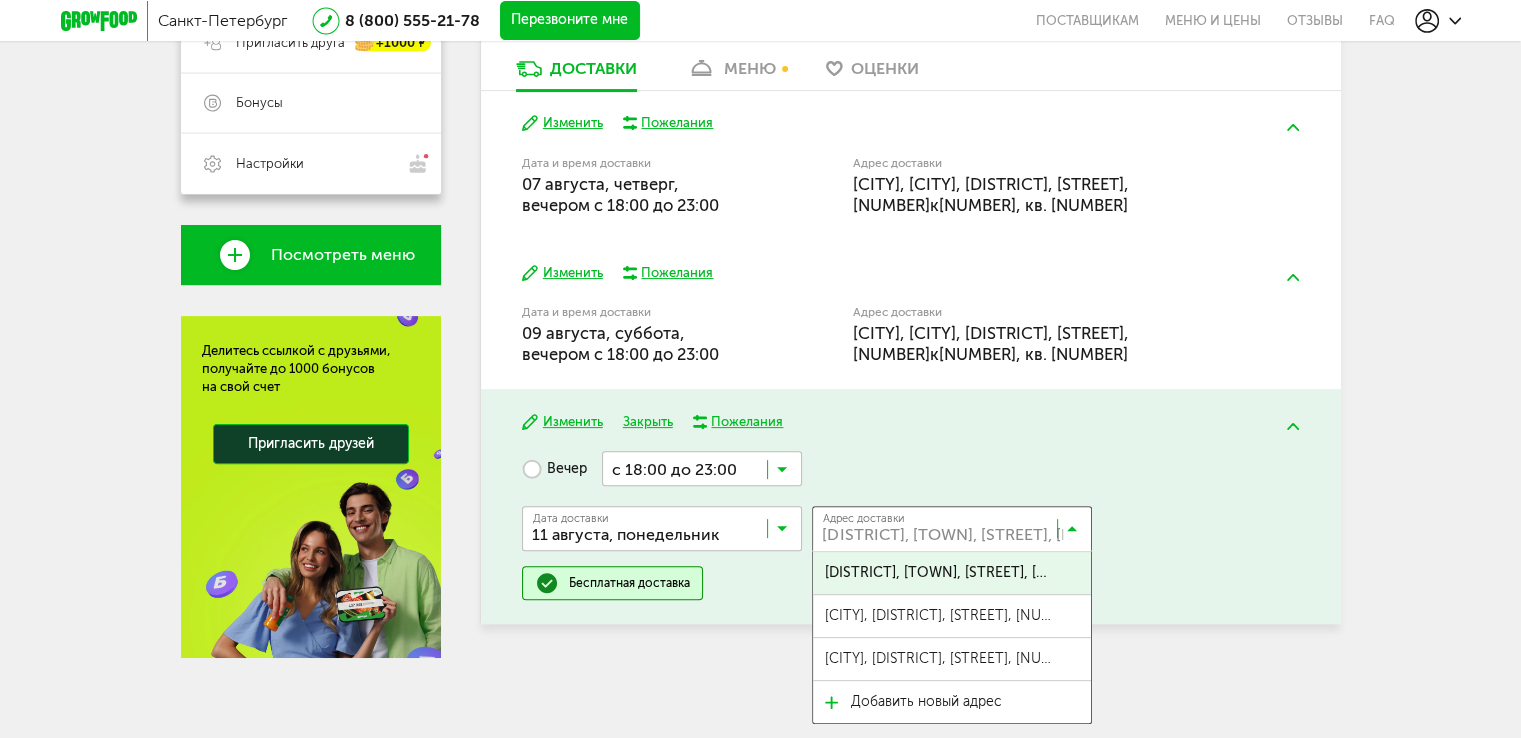 click at bounding box center (957, 533) 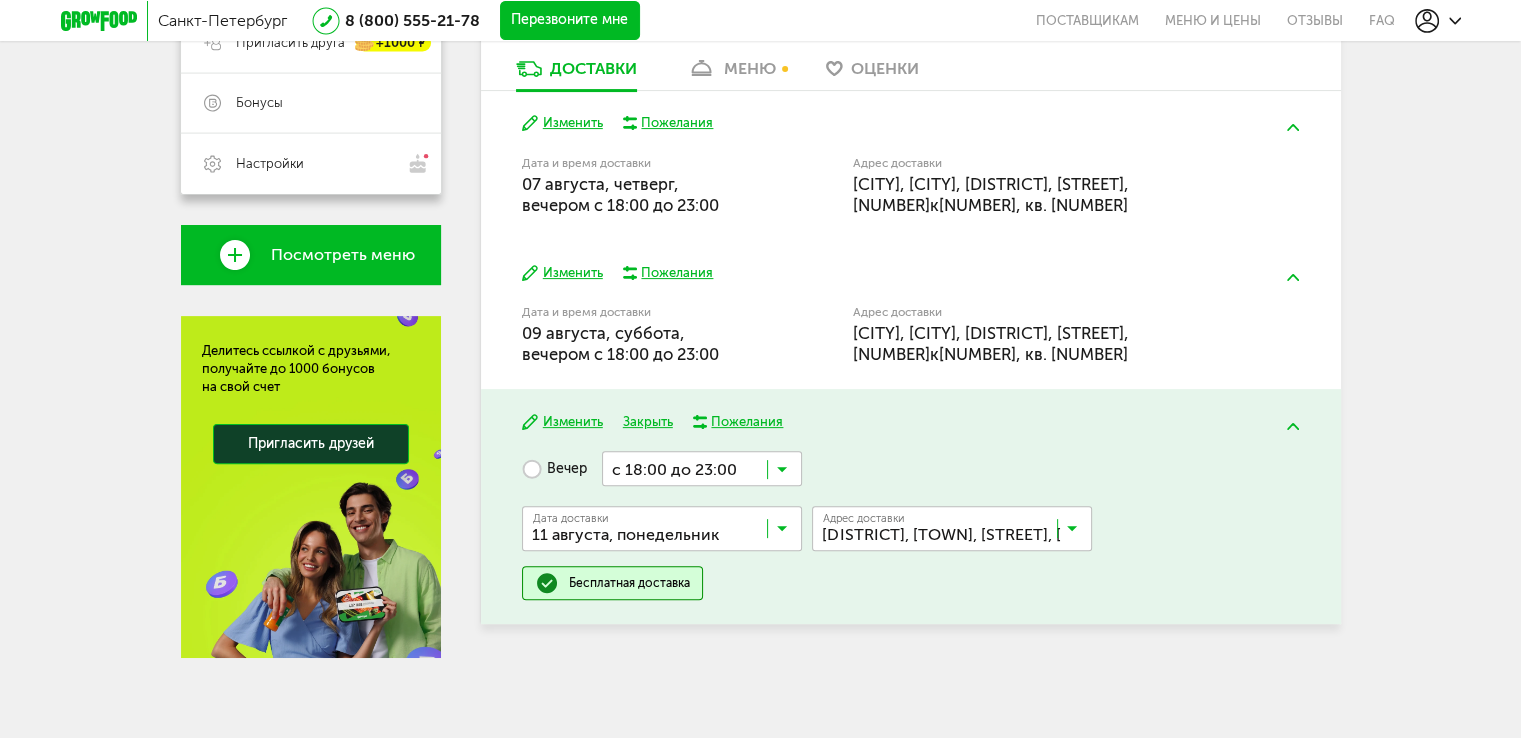 click at bounding box center [957, 533] 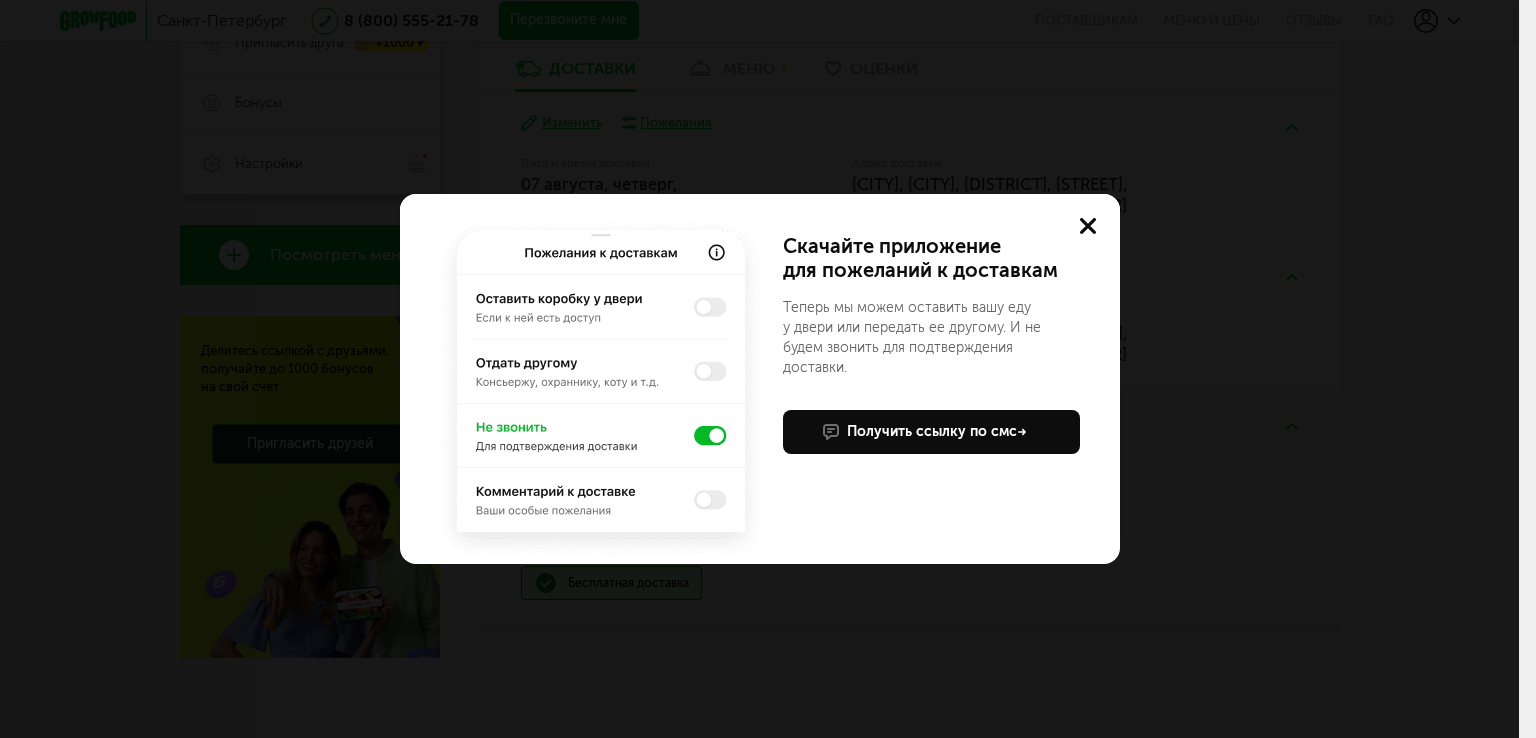 click at bounding box center (601, 389) 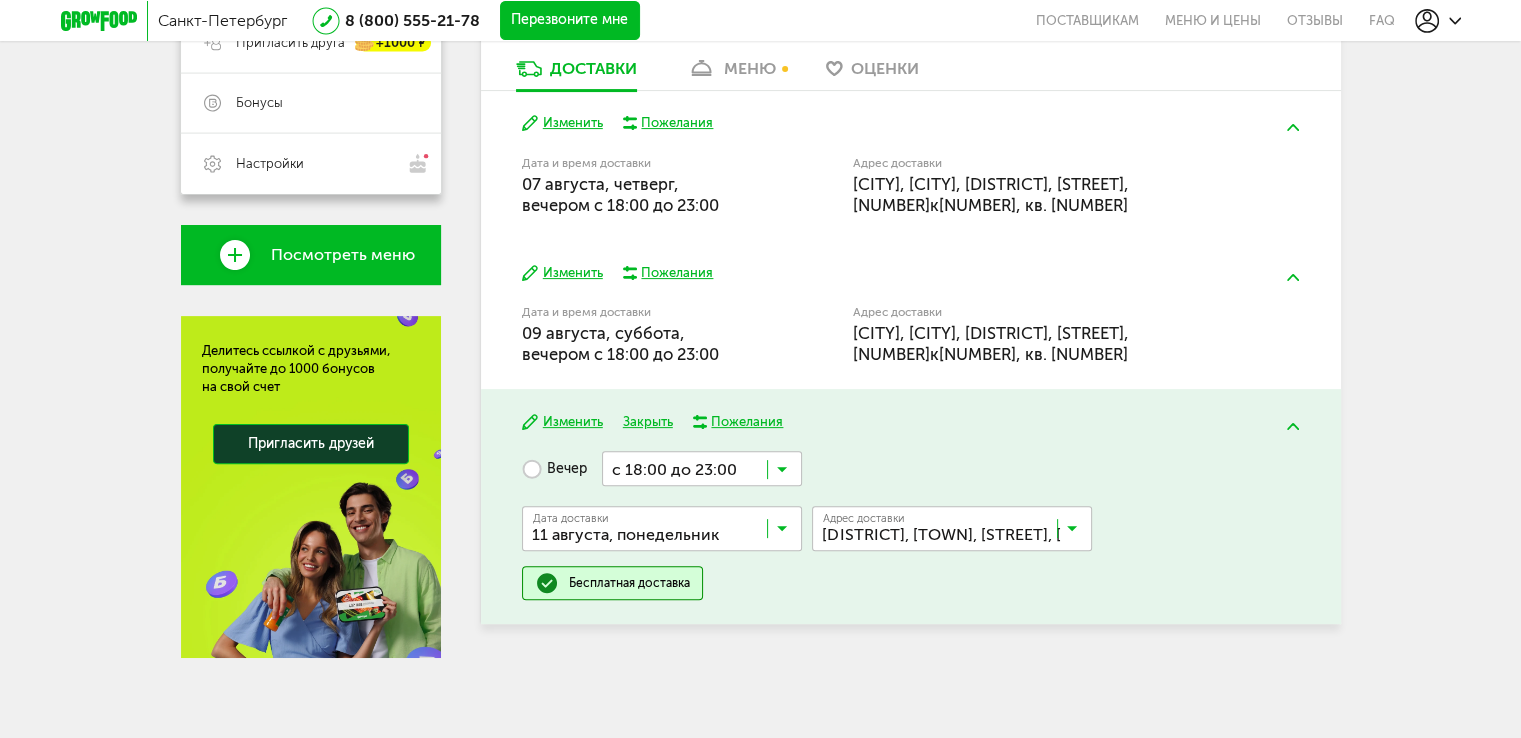 click on "Вечер" at bounding box center [554, 468] 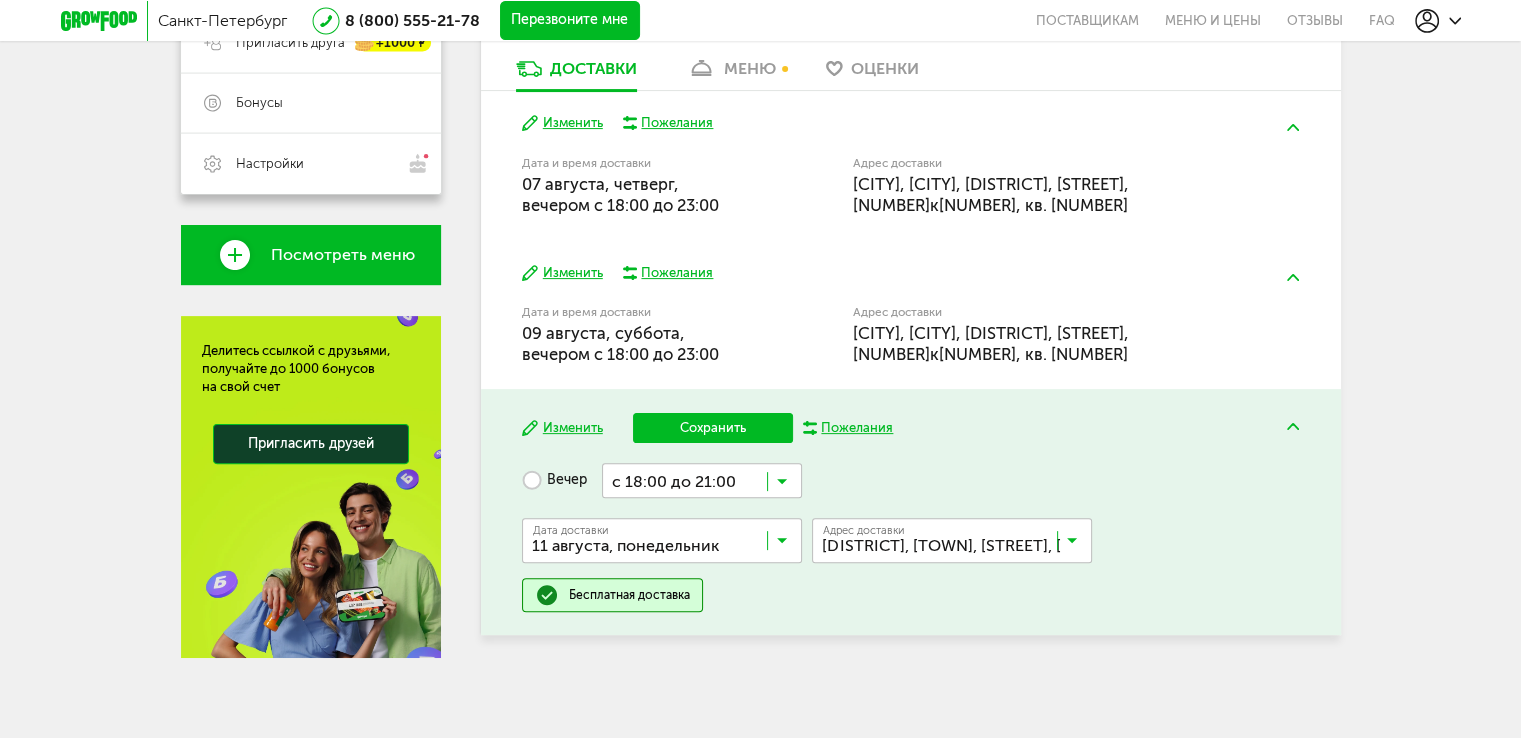 click on "с 18:00 до 21:00" at bounding box center (702, 559) 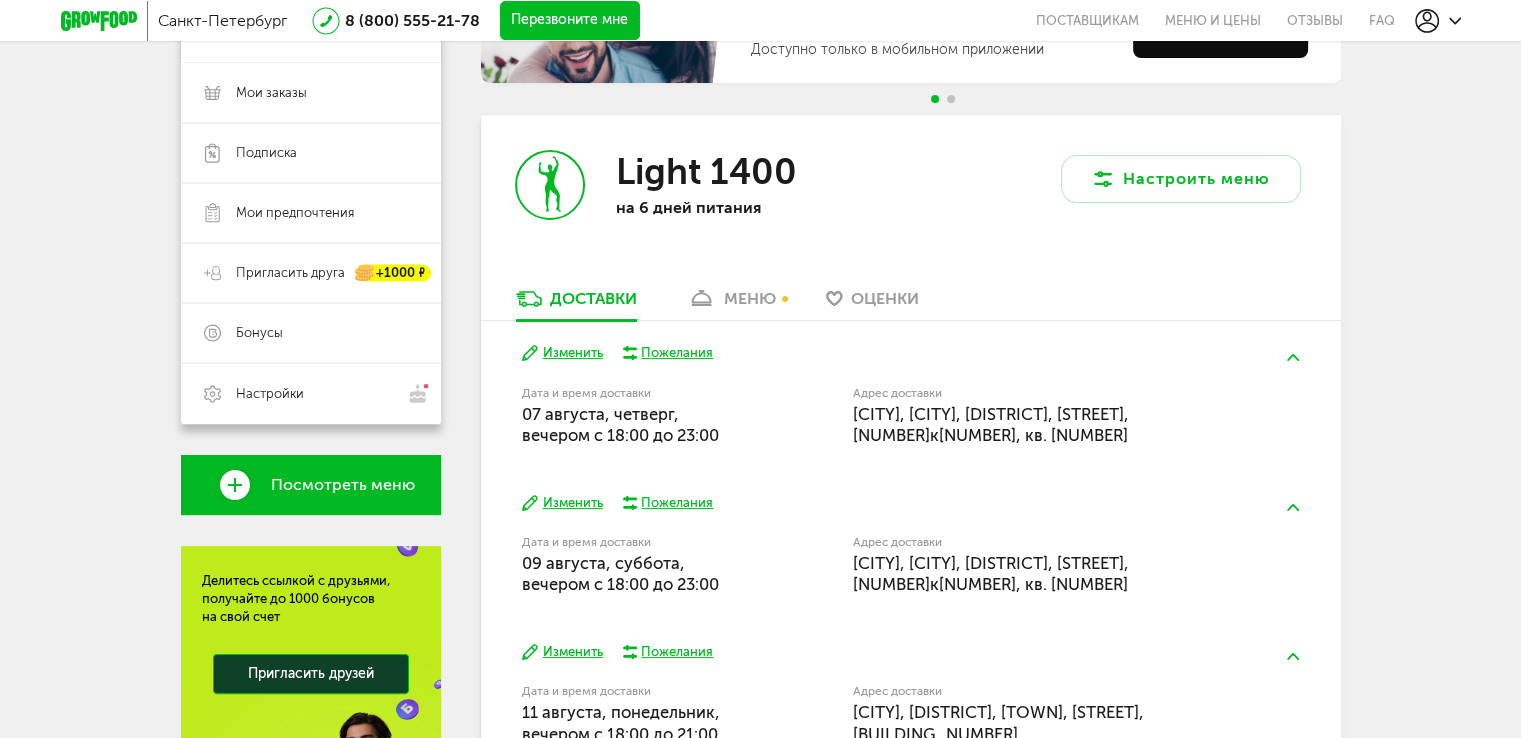 scroll, scrollTop: 272, scrollLeft: 0, axis: vertical 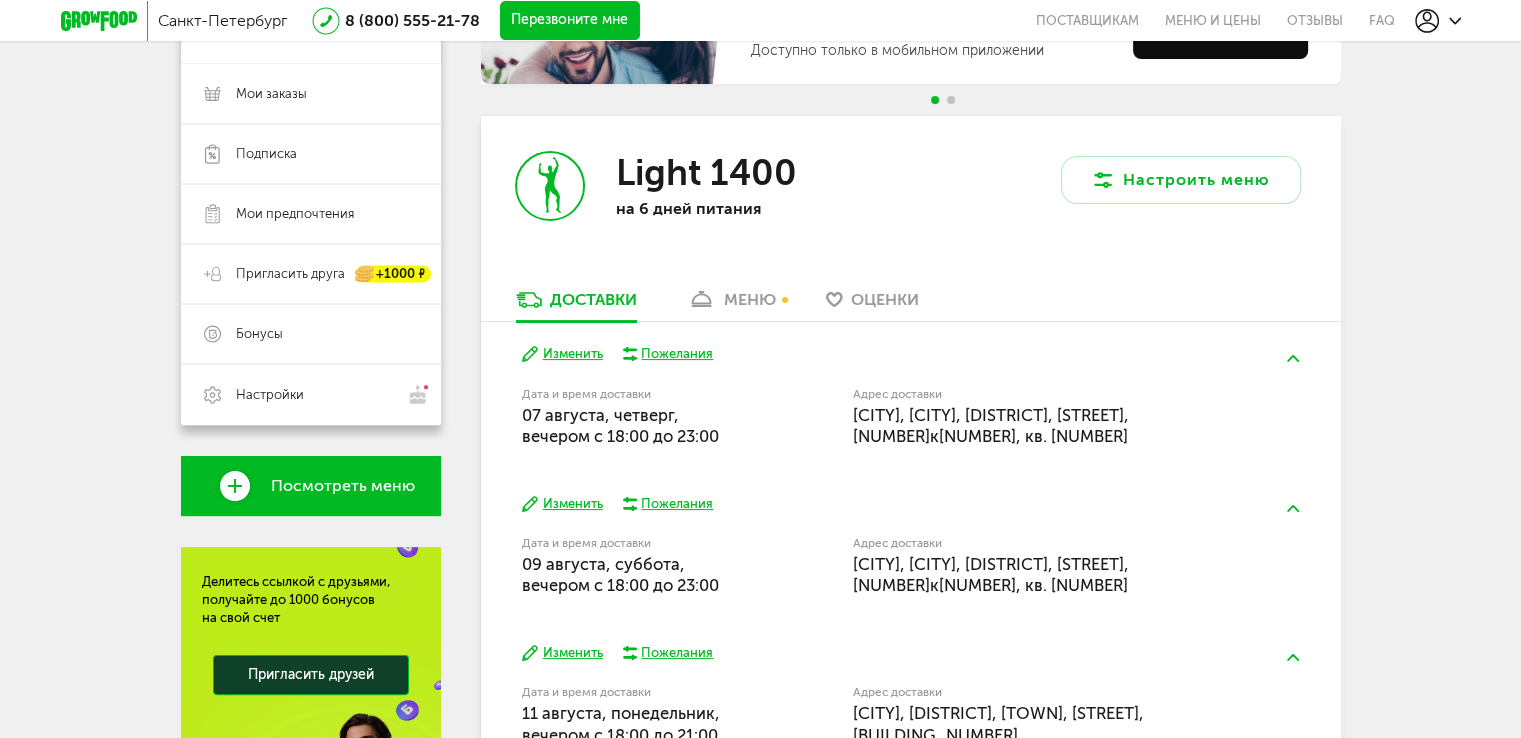 click on "Настроить меню" at bounding box center (1126, 202) 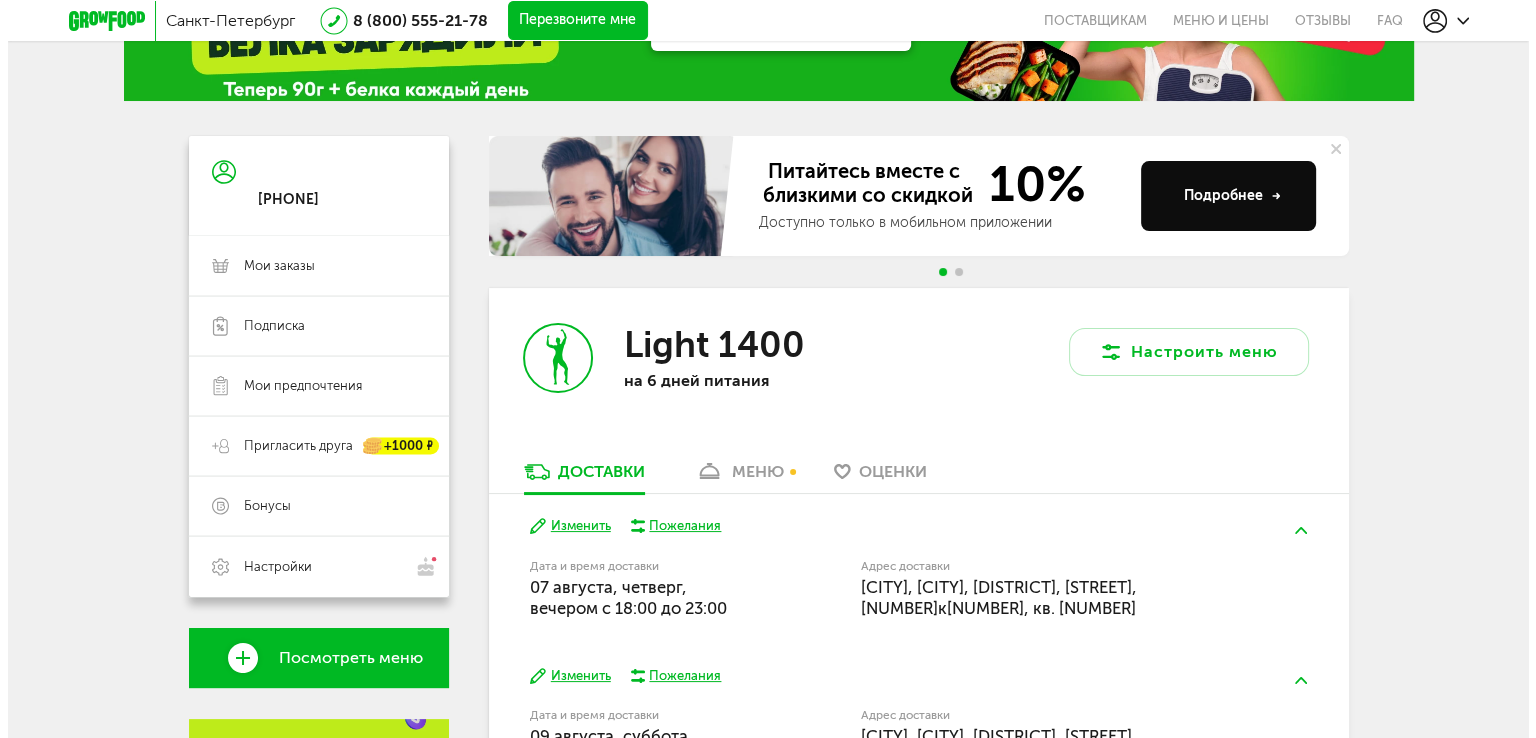 scroll, scrollTop: 99, scrollLeft: 0, axis: vertical 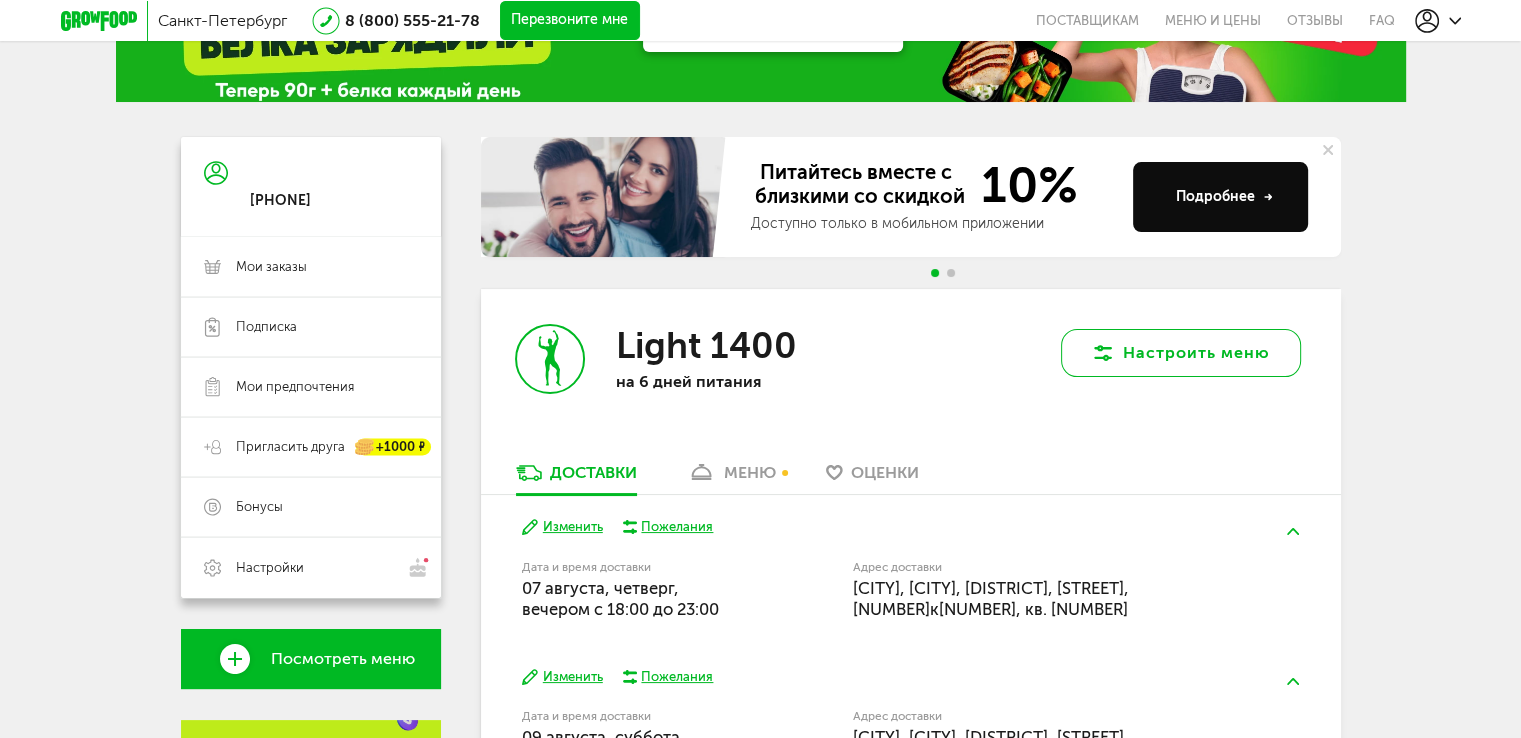 click on "Настроить меню" at bounding box center (1181, 353) 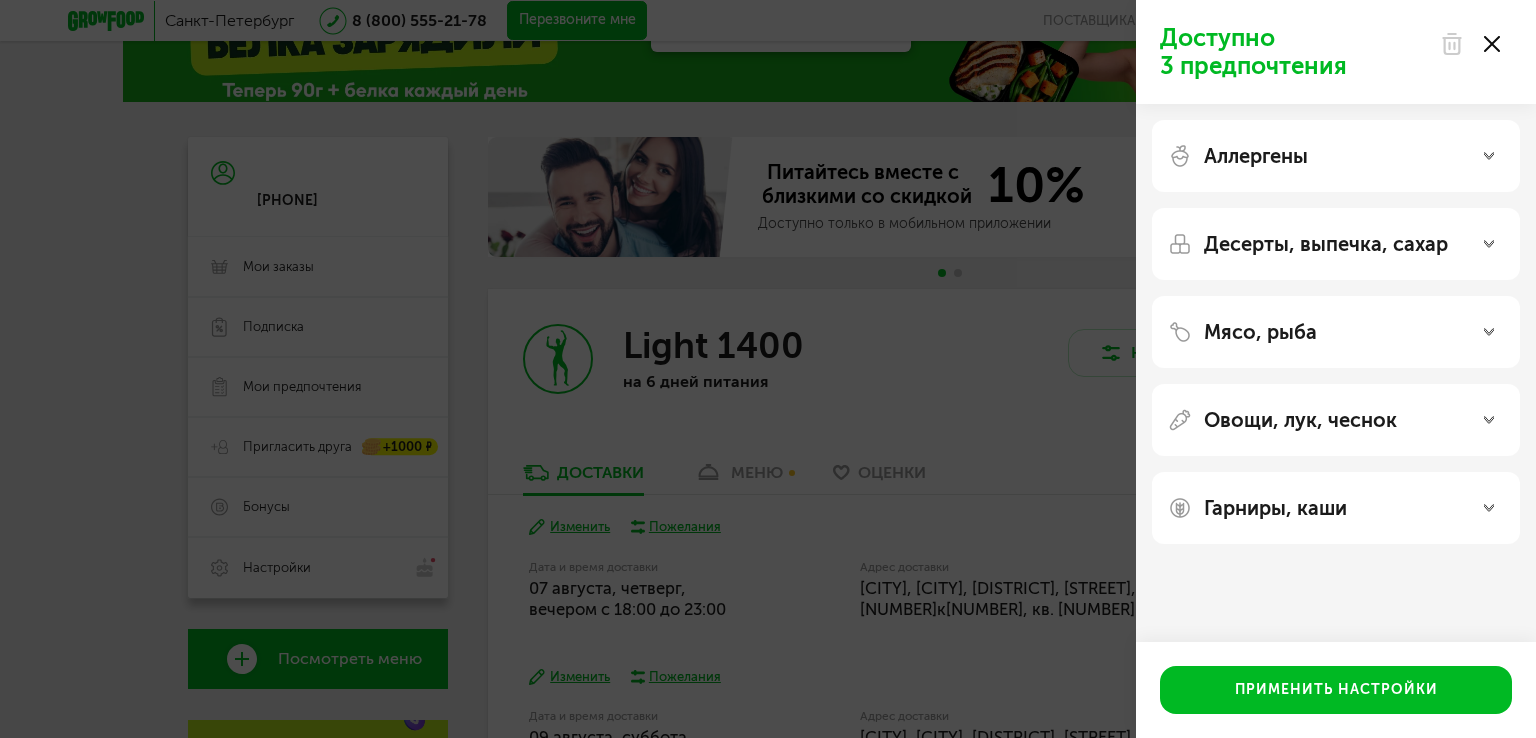 click on "Аллергены" at bounding box center (1336, 156) 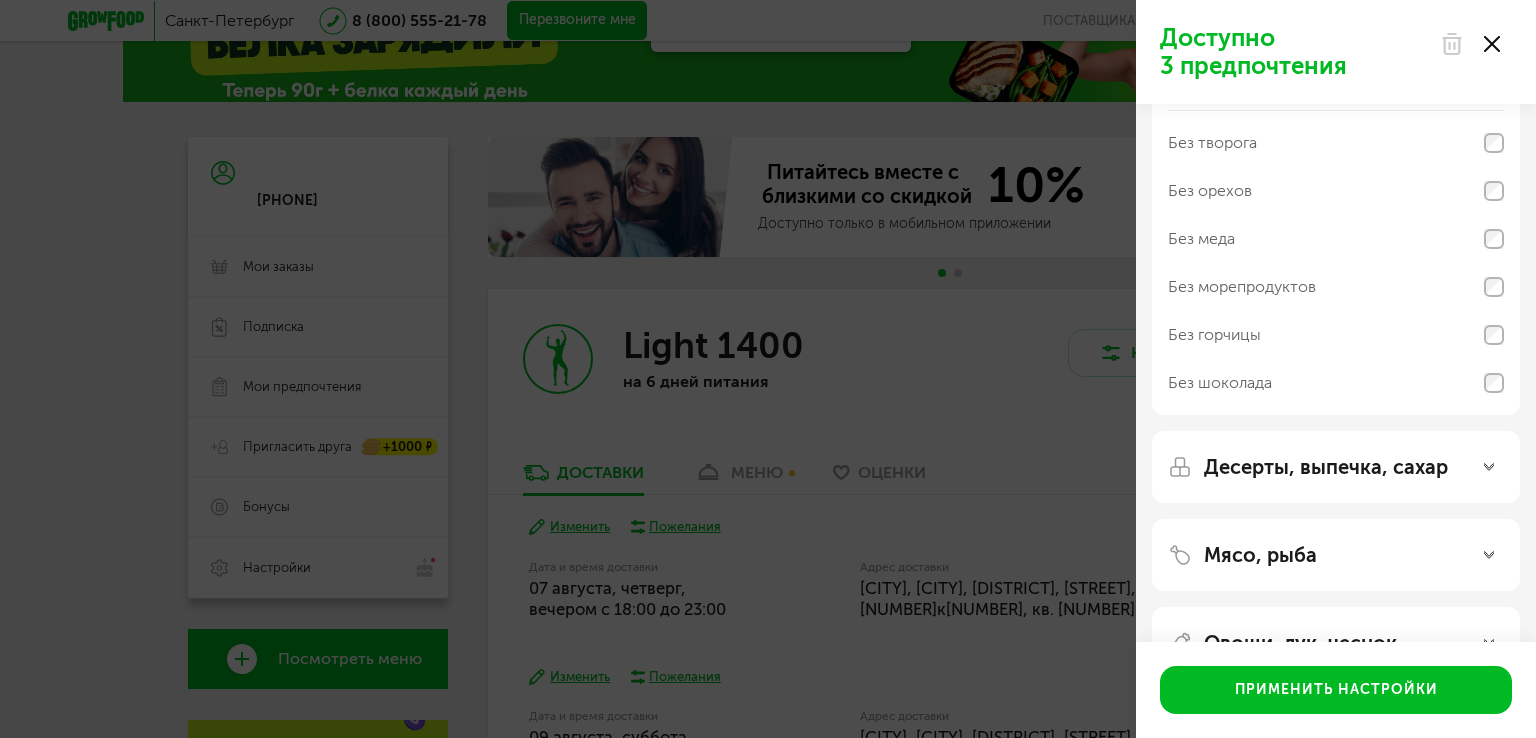 scroll, scrollTop: 83, scrollLeft: 0, axis: vertical 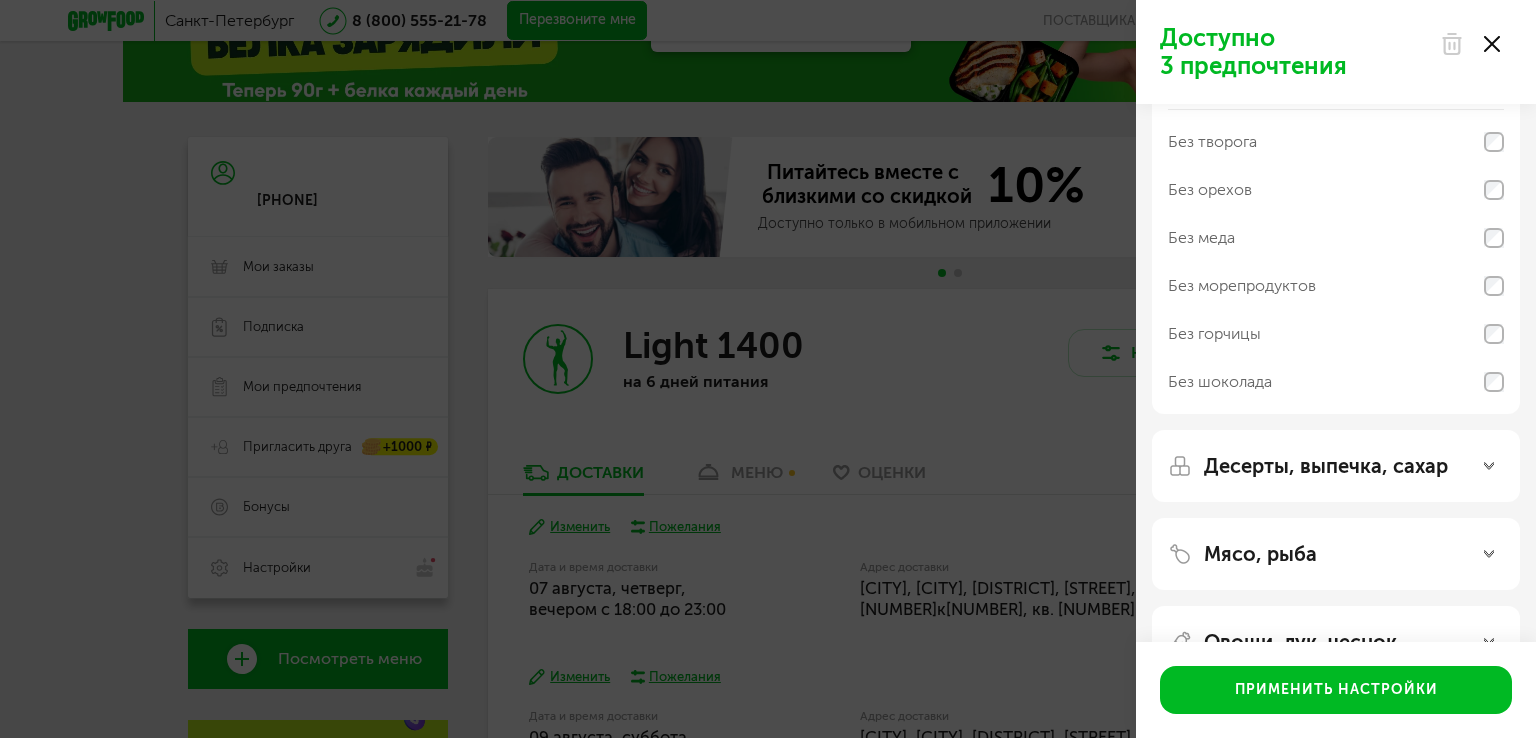 click on "Без морепродуктов" at bounding box center (1336, 286) 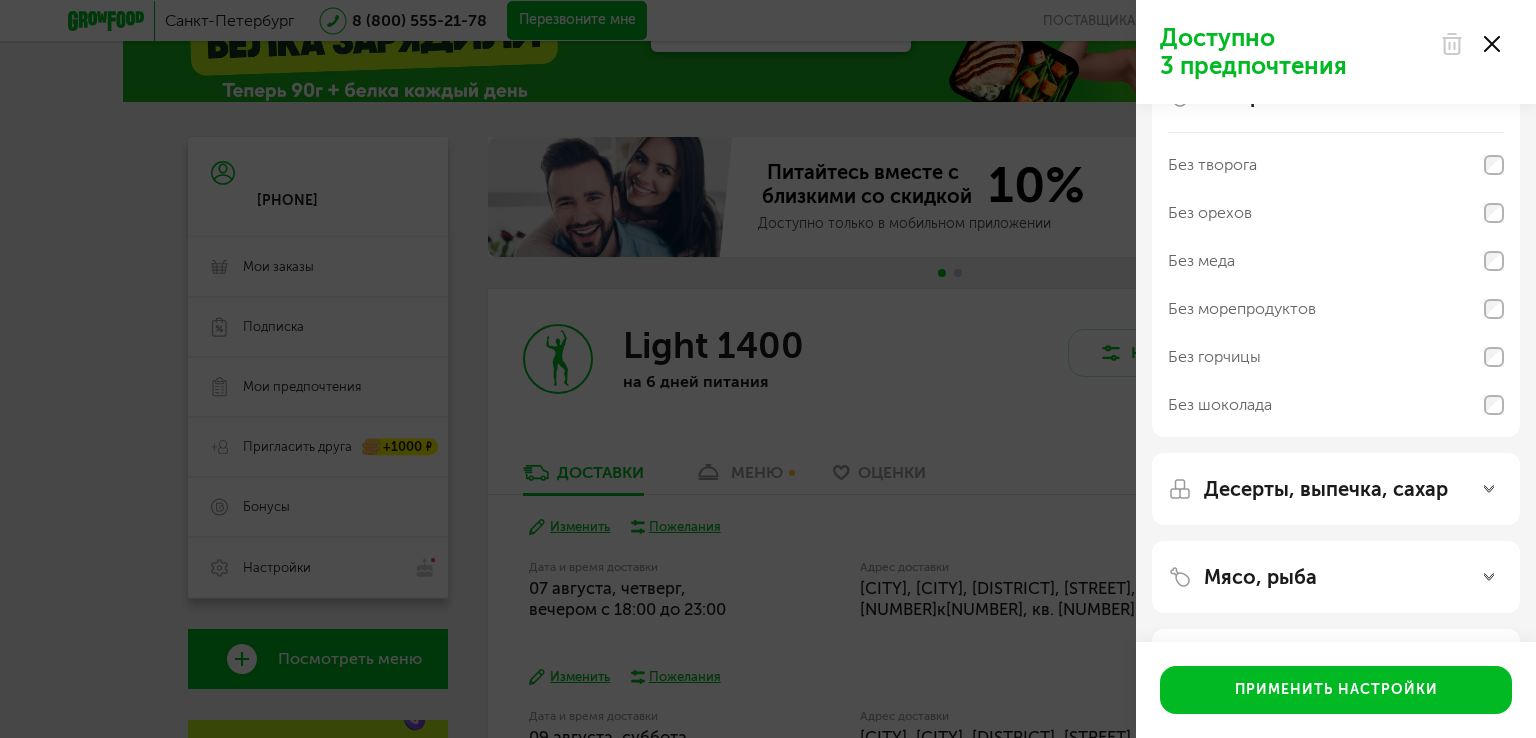 scroll, scrollTop: 60, scrollLeft: 0, axis: vertical 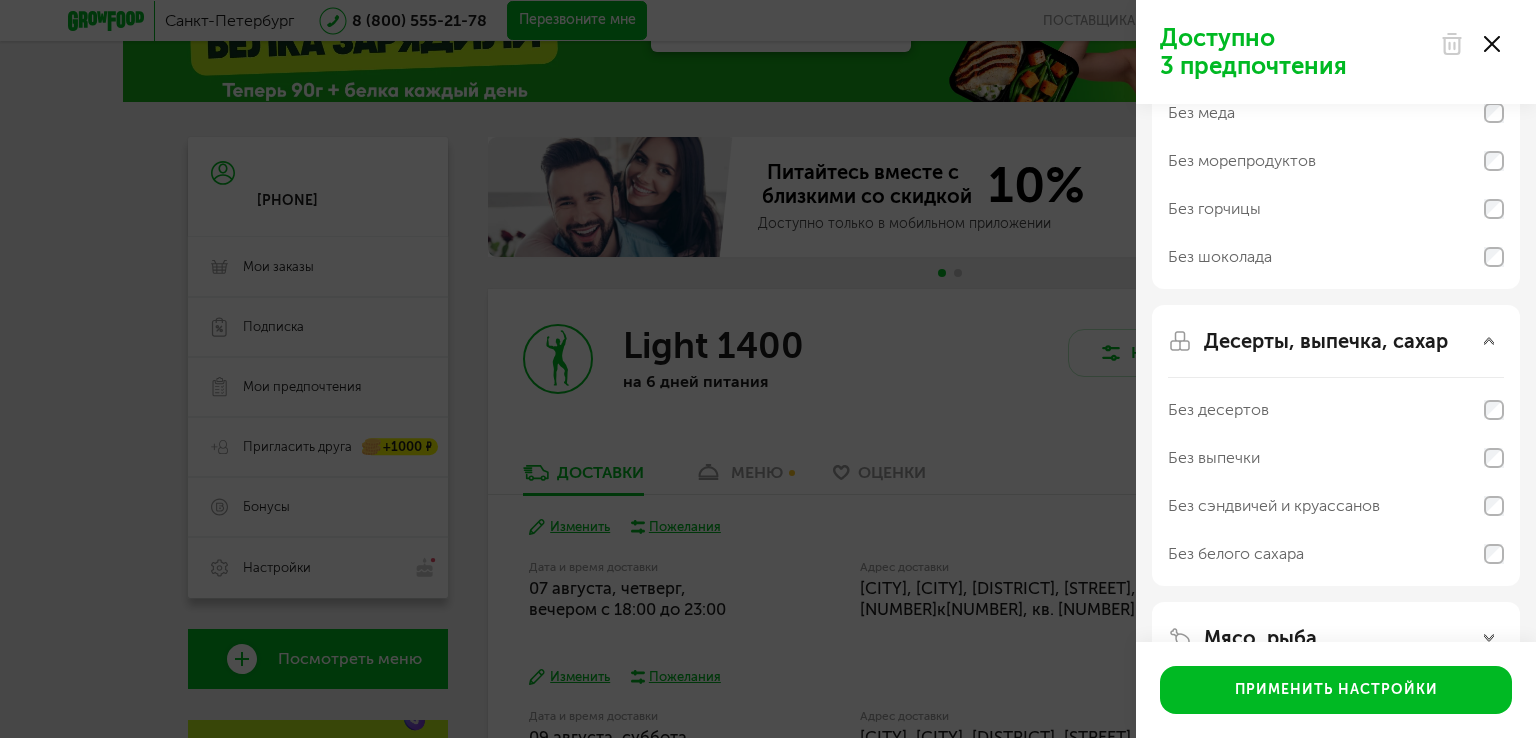 click on "Без белого сахара" at bounding box center [1336, 554] 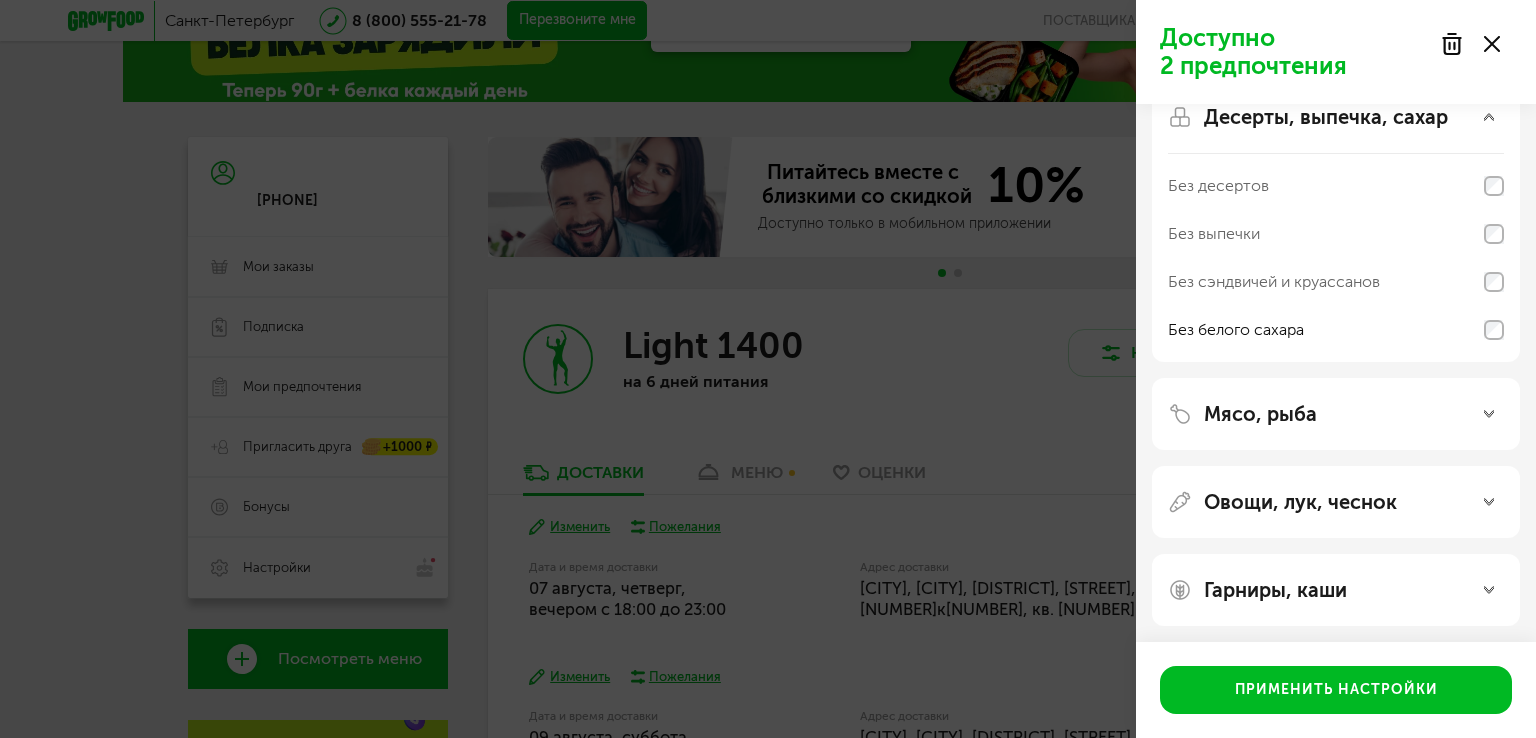 scroll, scrollTop: 436, scrollLeft: 0, axis: vertical 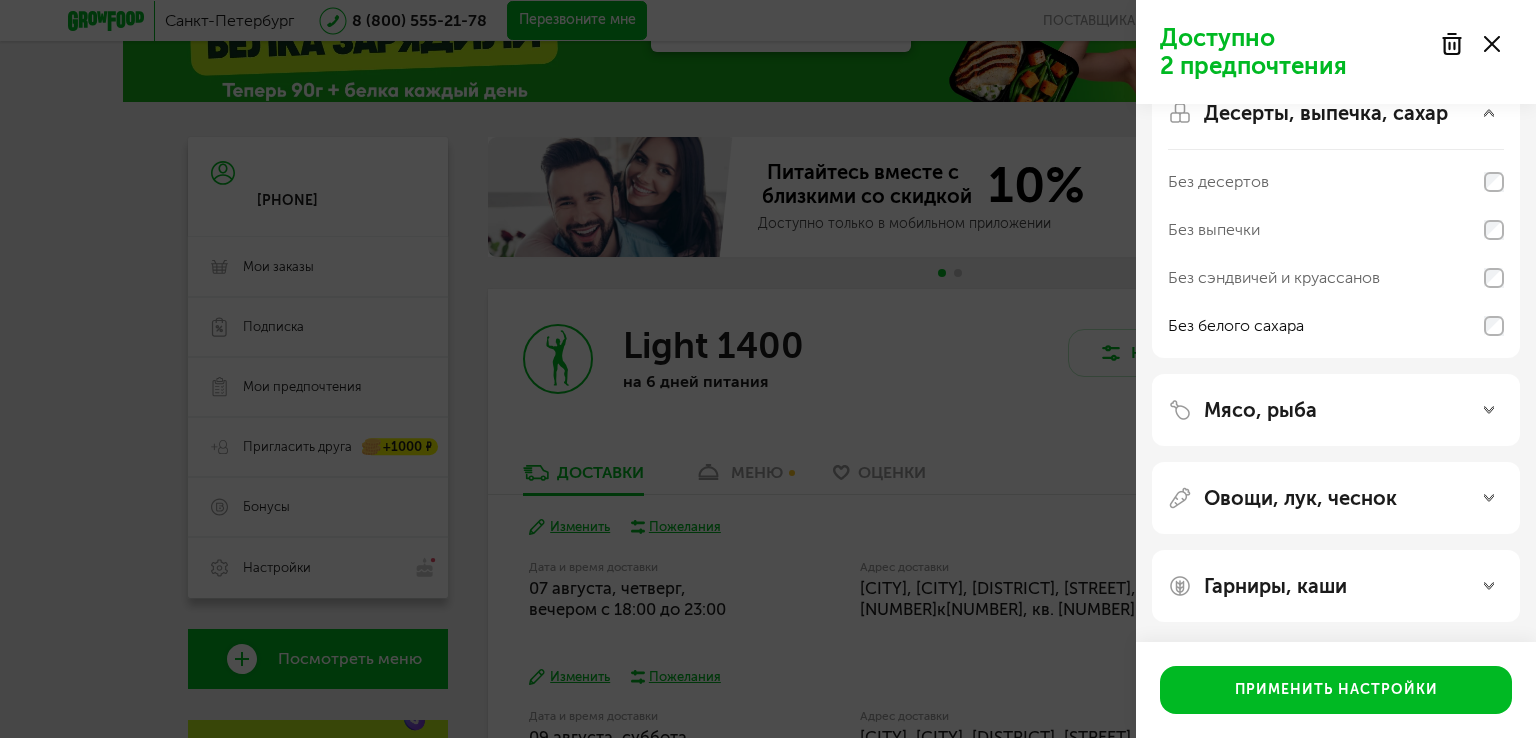 click on "Гарниры, каши" at bounding box center (1275, 586) 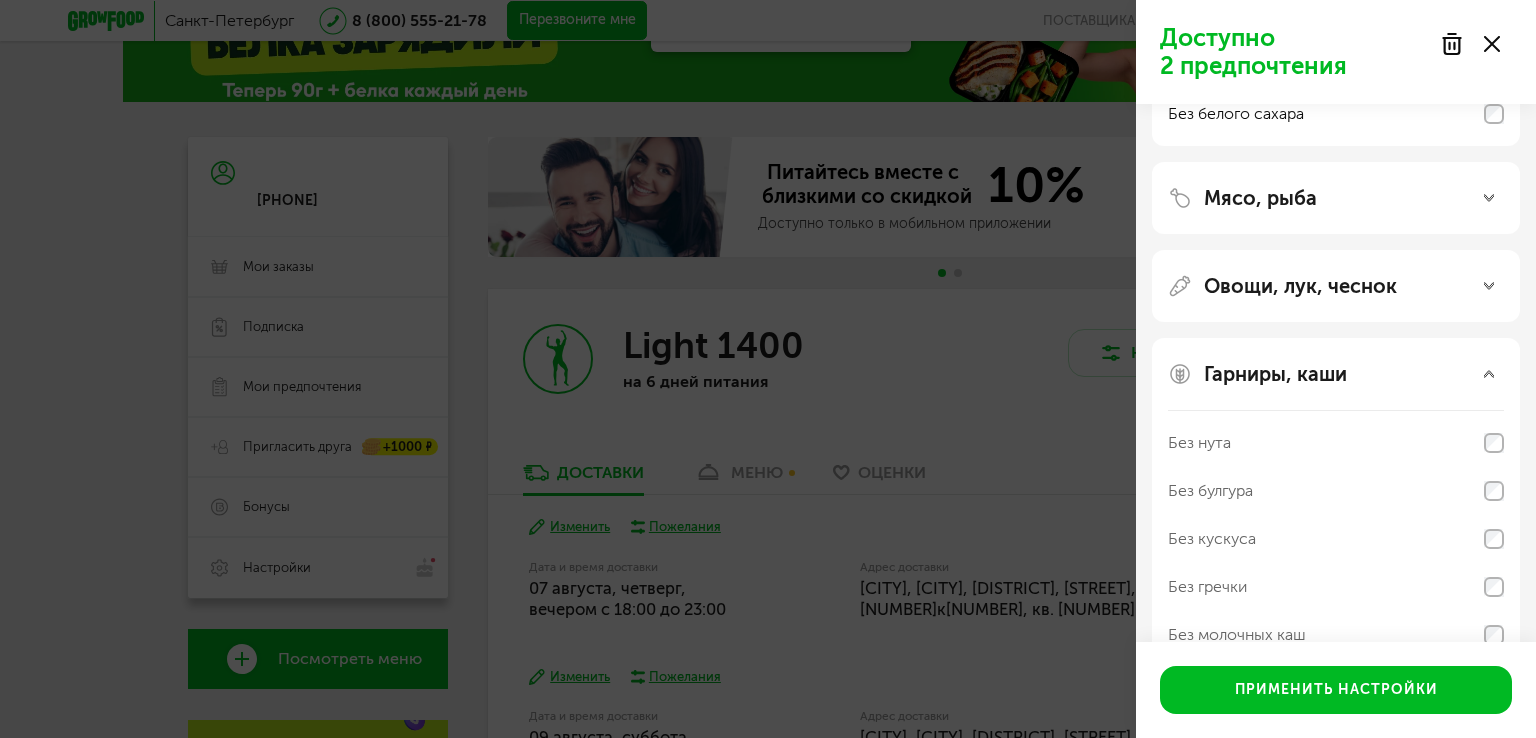 scroll, scrollTop: 692, scrollLeft: 0, axis: vertical 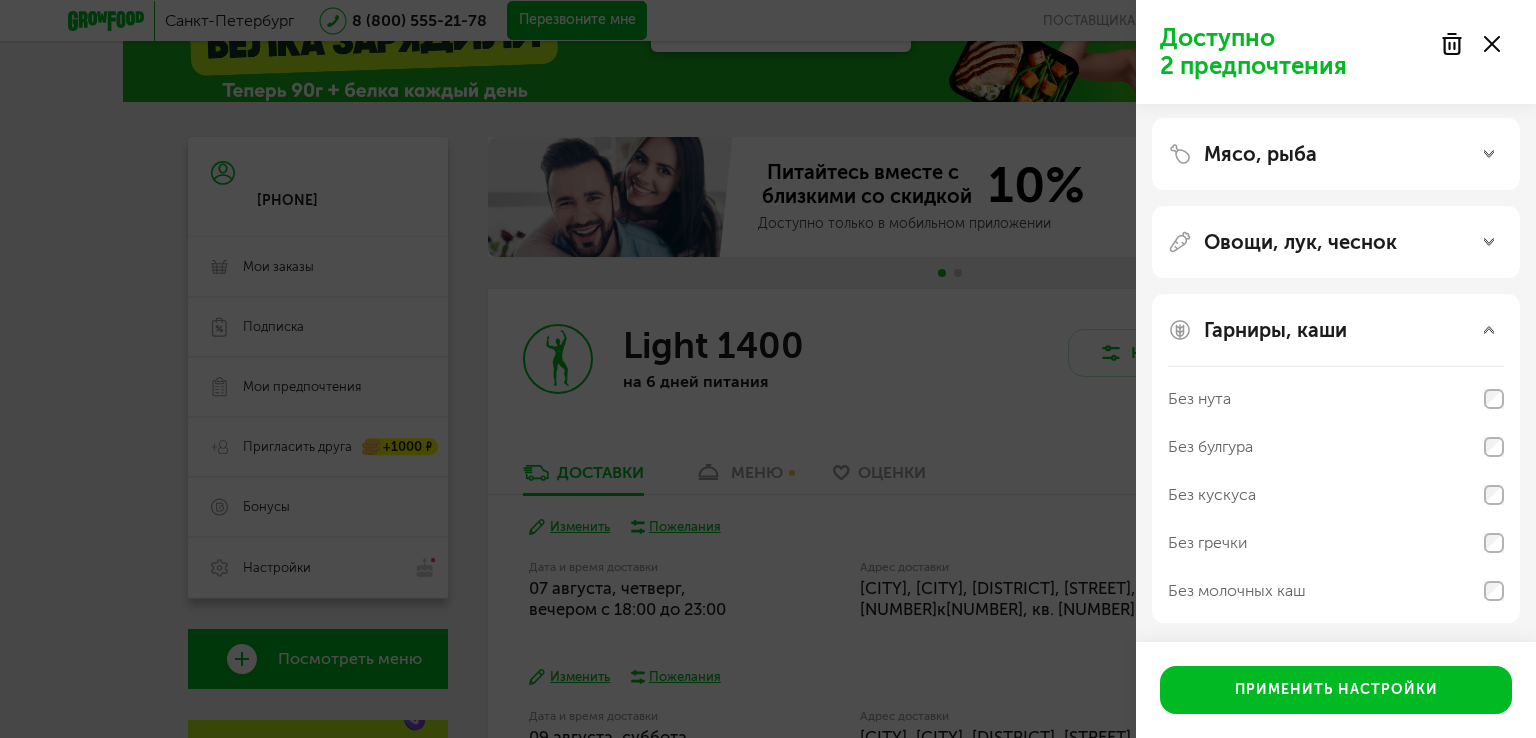 click on "Овощи, лук, чеснок" at bounding box center [1336, 242] 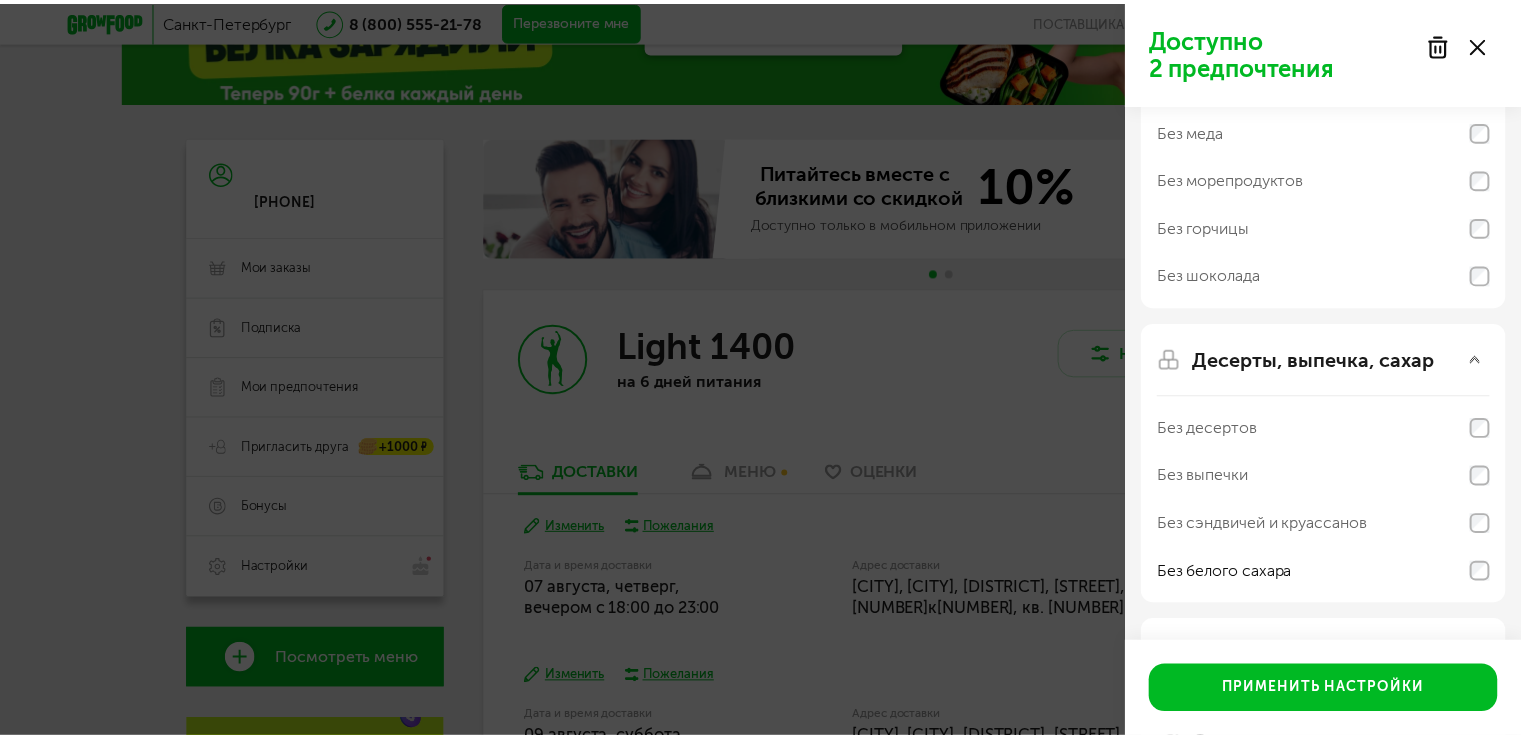 scroll, scrollTop: 262, scrollLeft: 0, axis: vertical 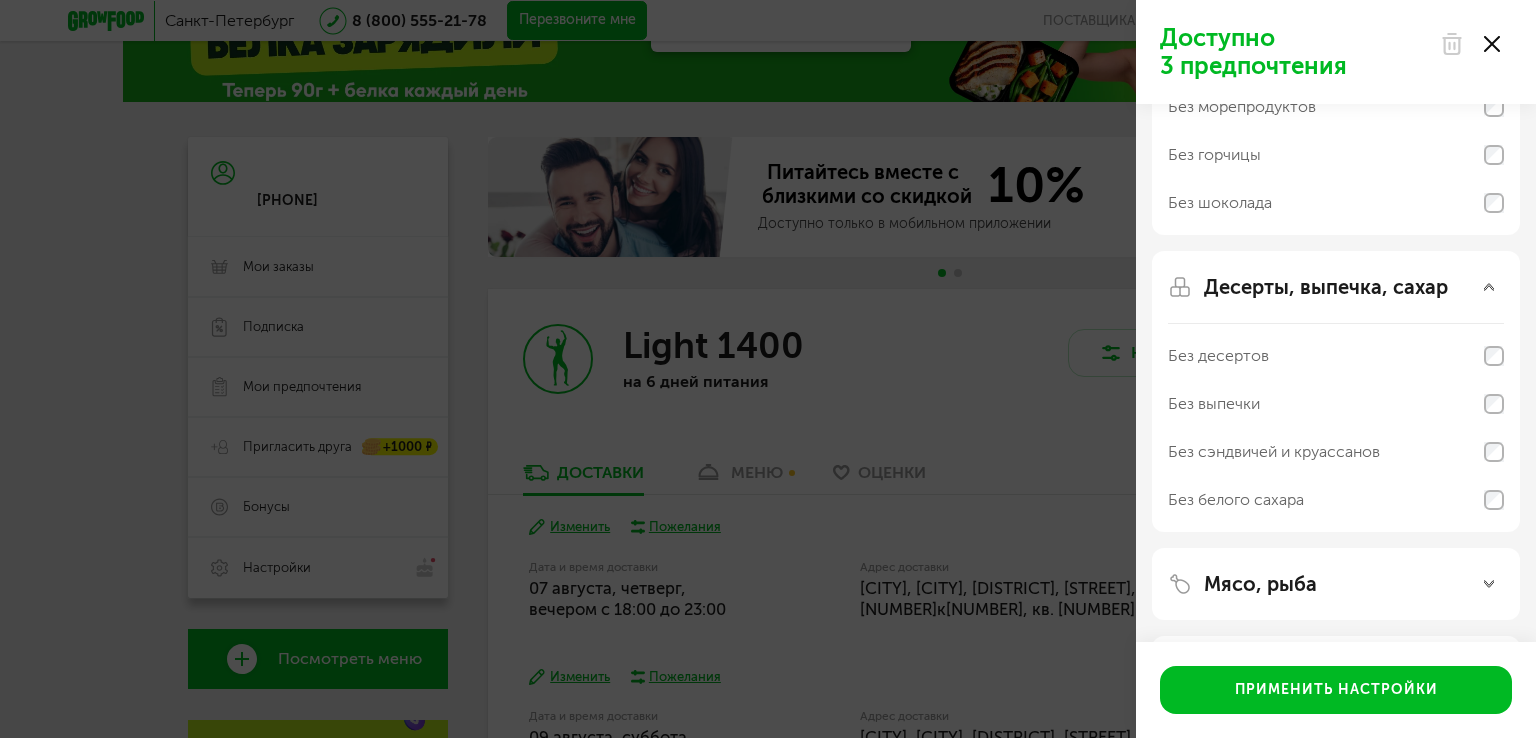 click 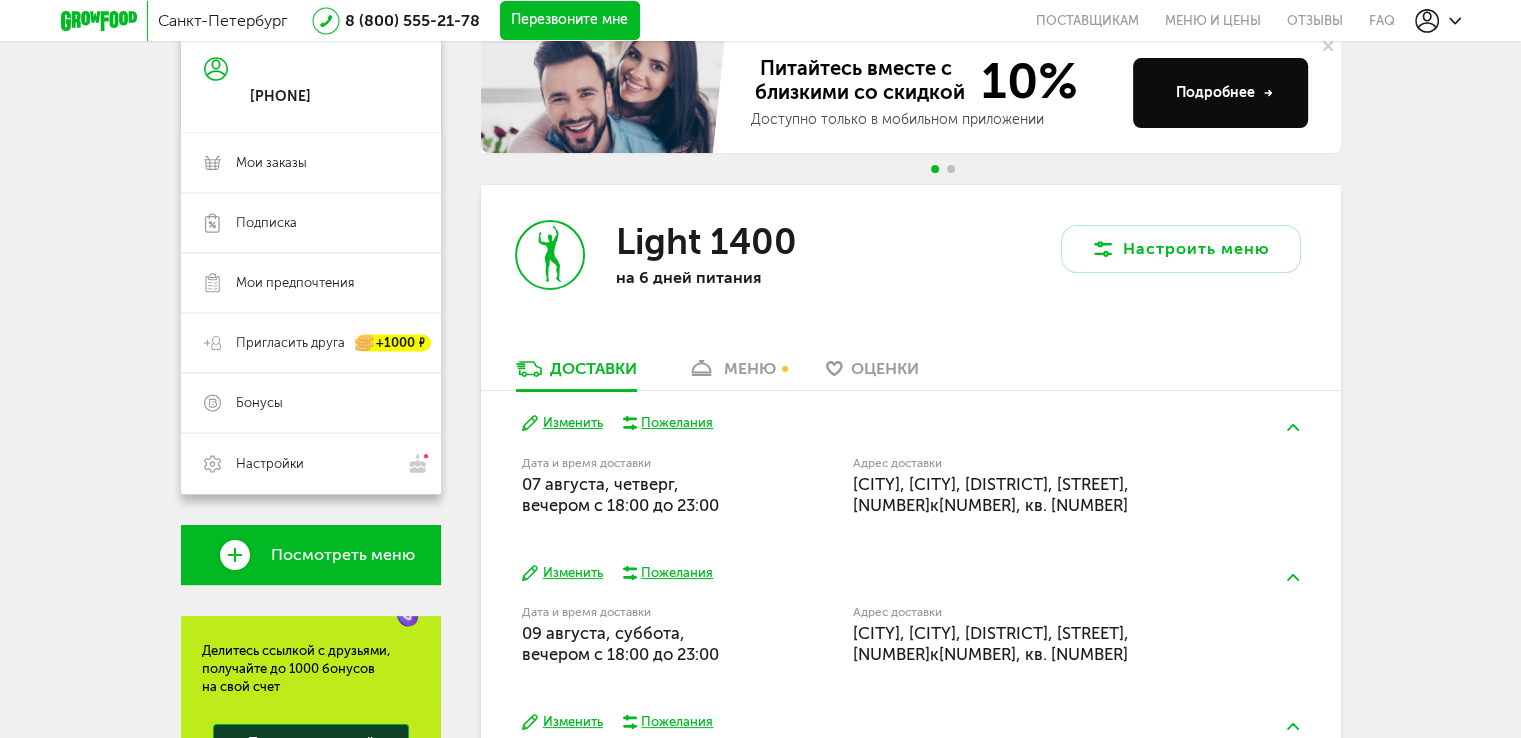 scroll, scrollTop: 207, scrollLeft: 0, axis: vertical 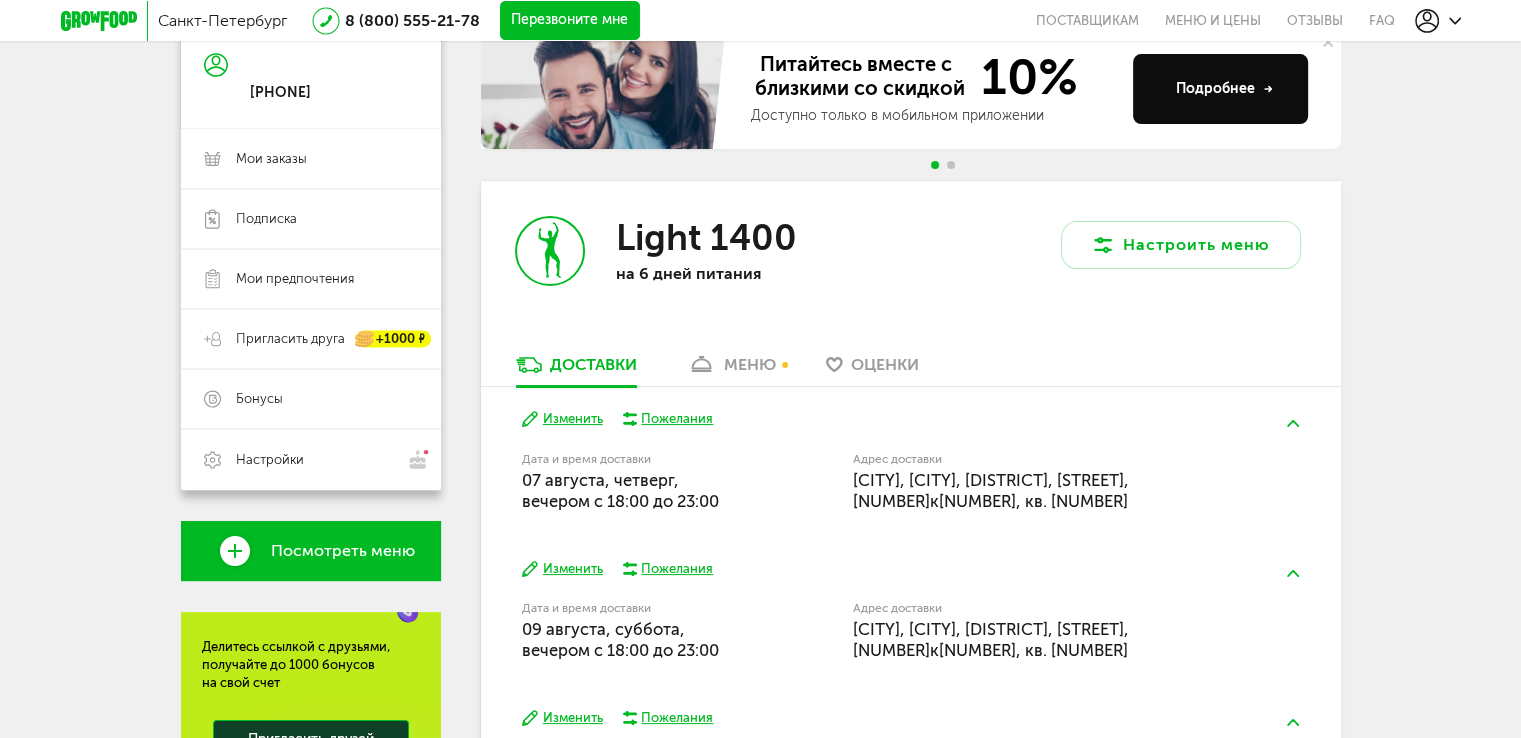 click on "меню" at bounding box center [750, 364] 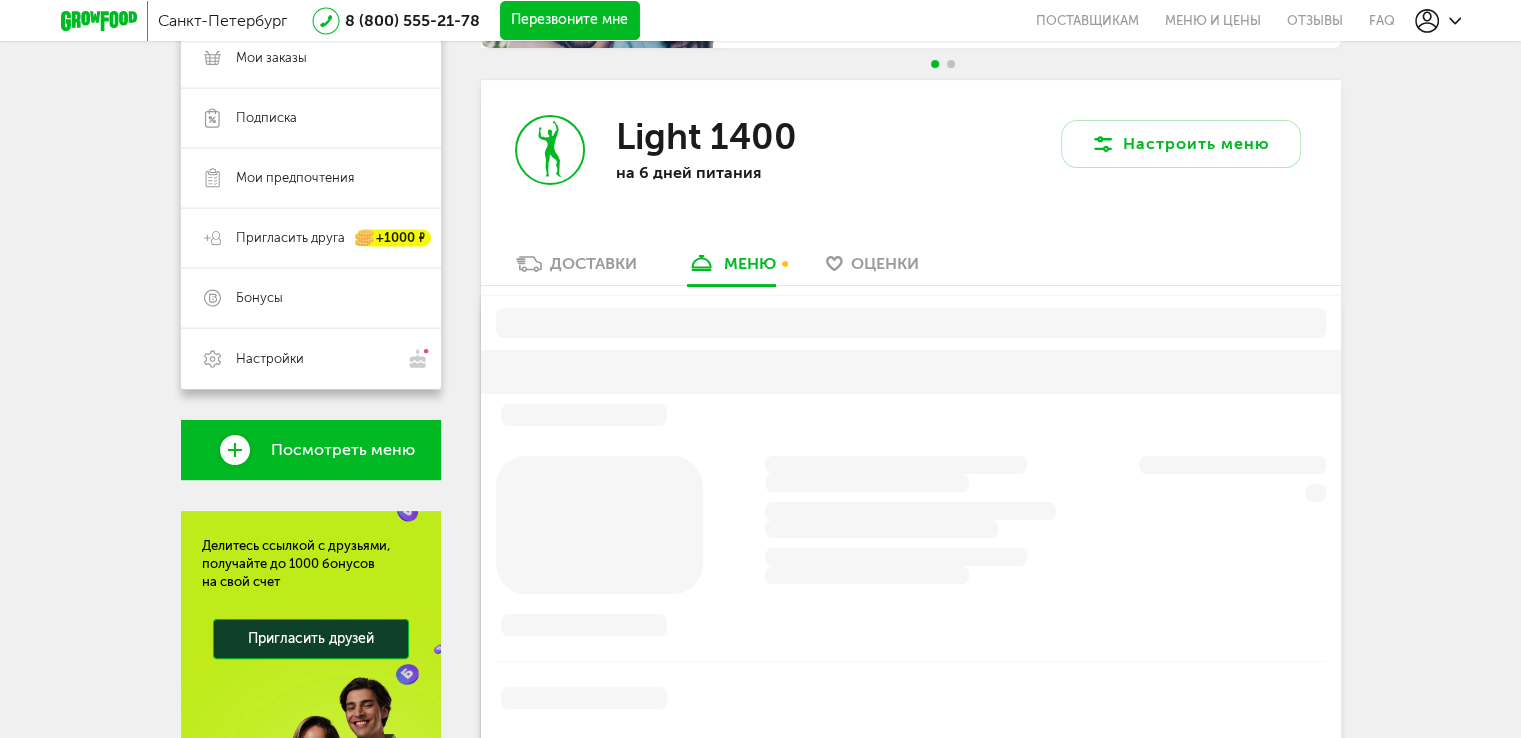 scroll, scrollTop: 338, scrollLeft: 0, axis: vertical 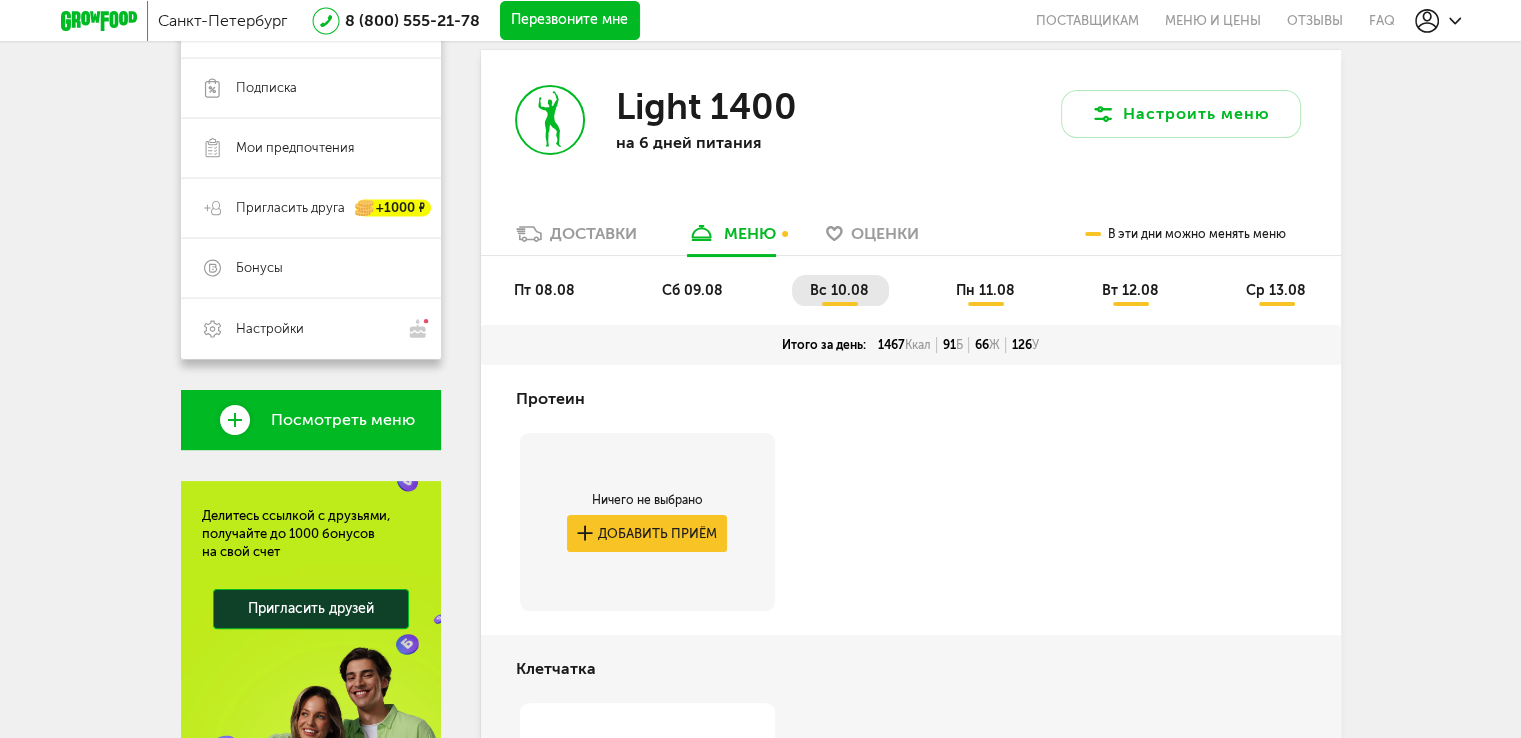 click on "сб 09.08" at bounding box center [692, 290] 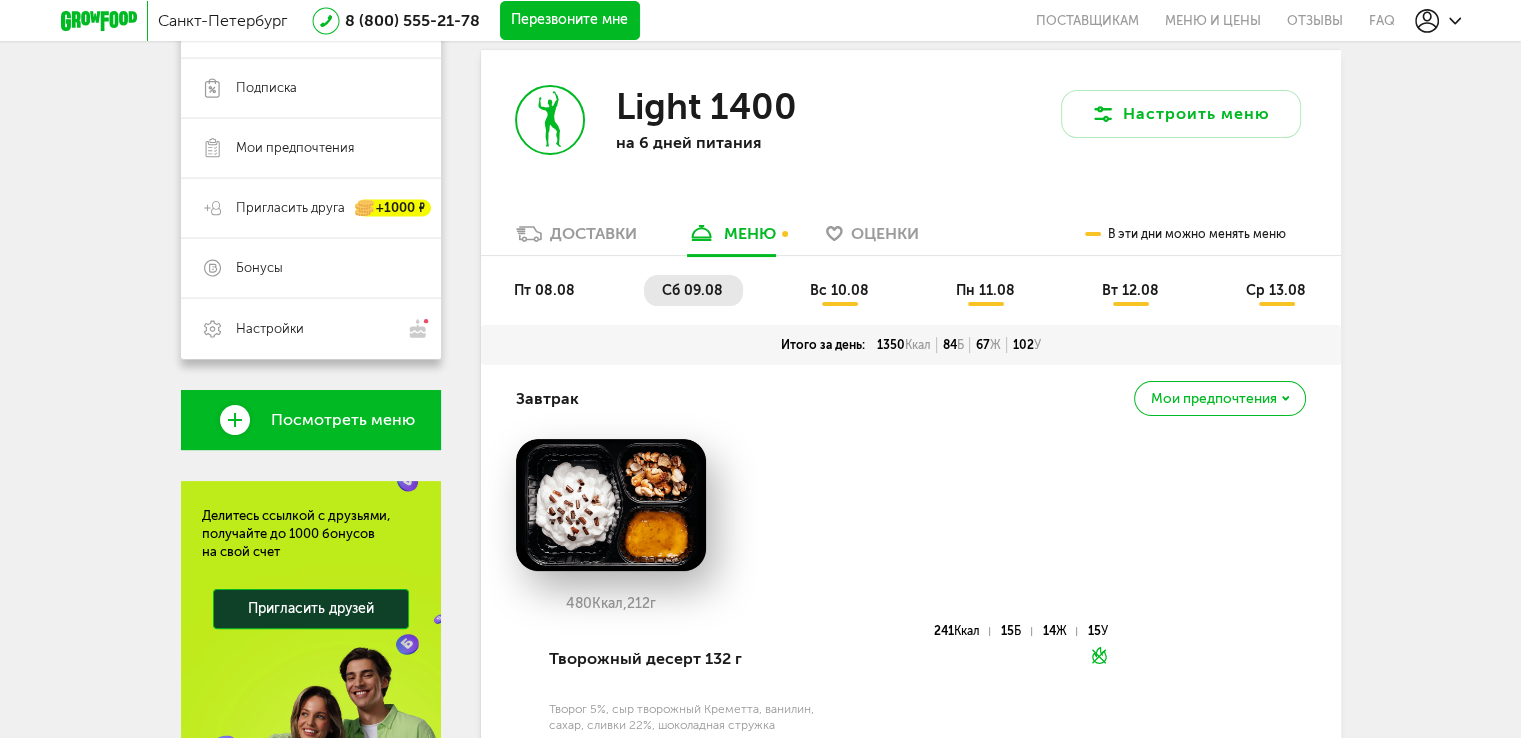 click on "пт 08.08" at bounding box center [544, 290] 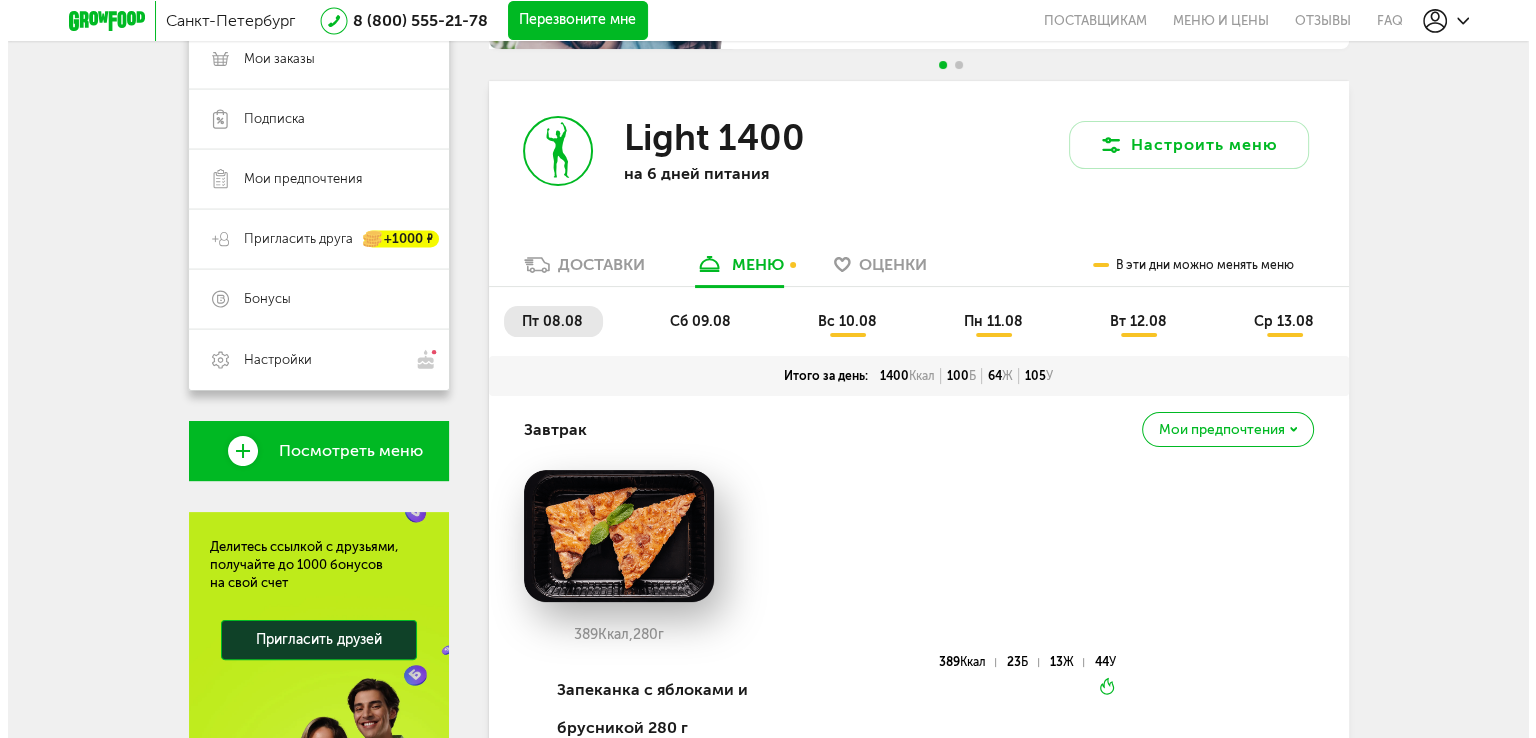 scroll, scrollTop: 308, scrollLeft: 0, axis: vertical 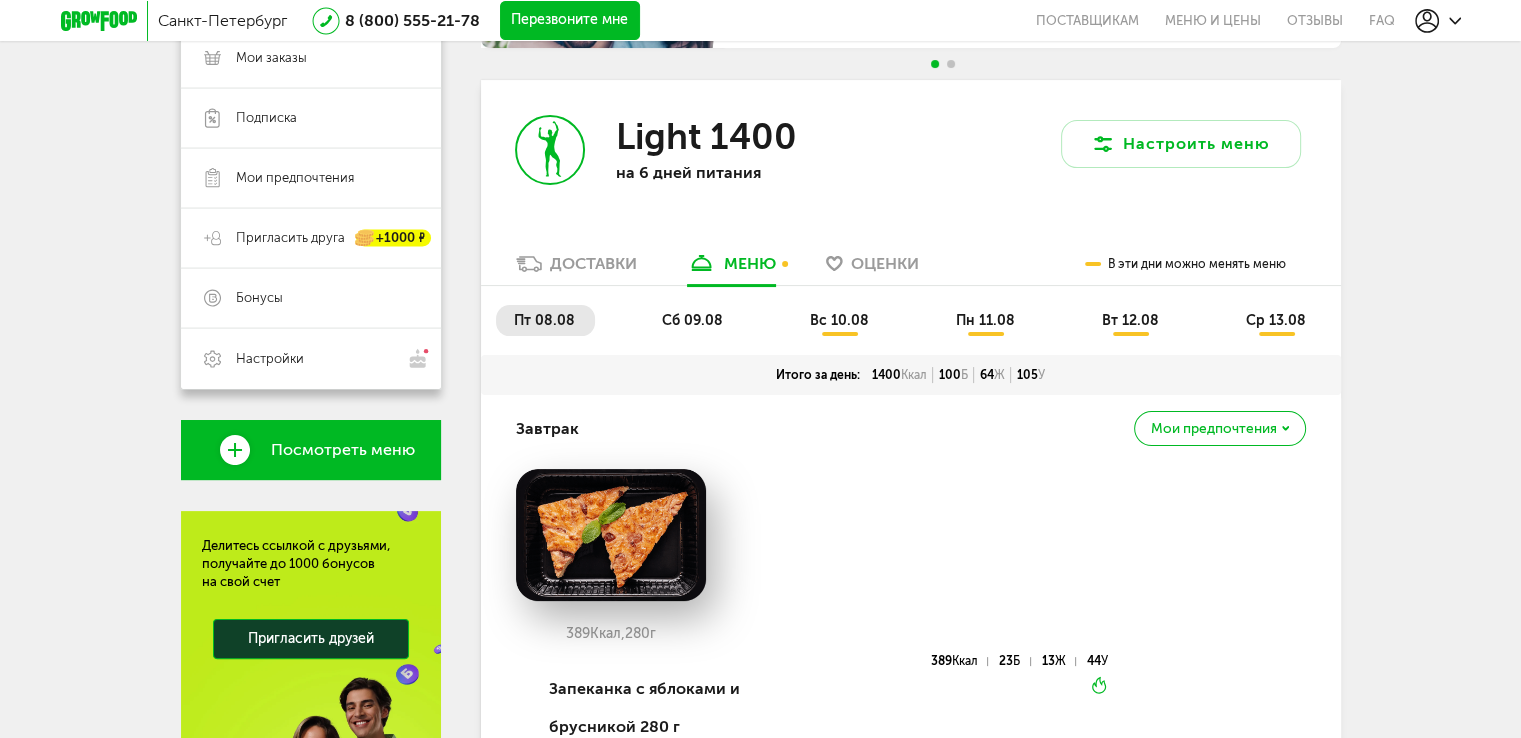 click on "пт 08.08" at bounding box center [545, 320] 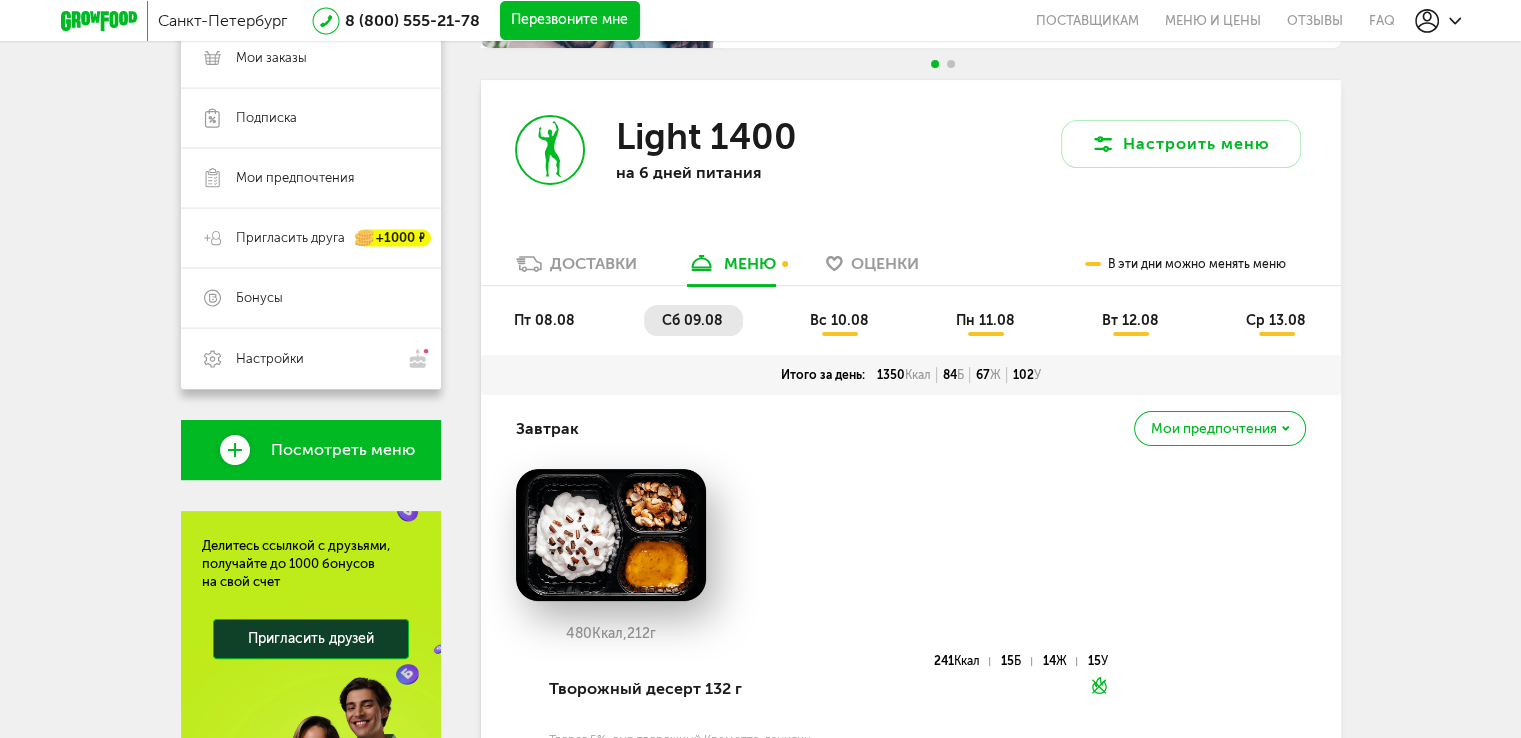 click on "вс 10.08" at bounding box center (840, 320) 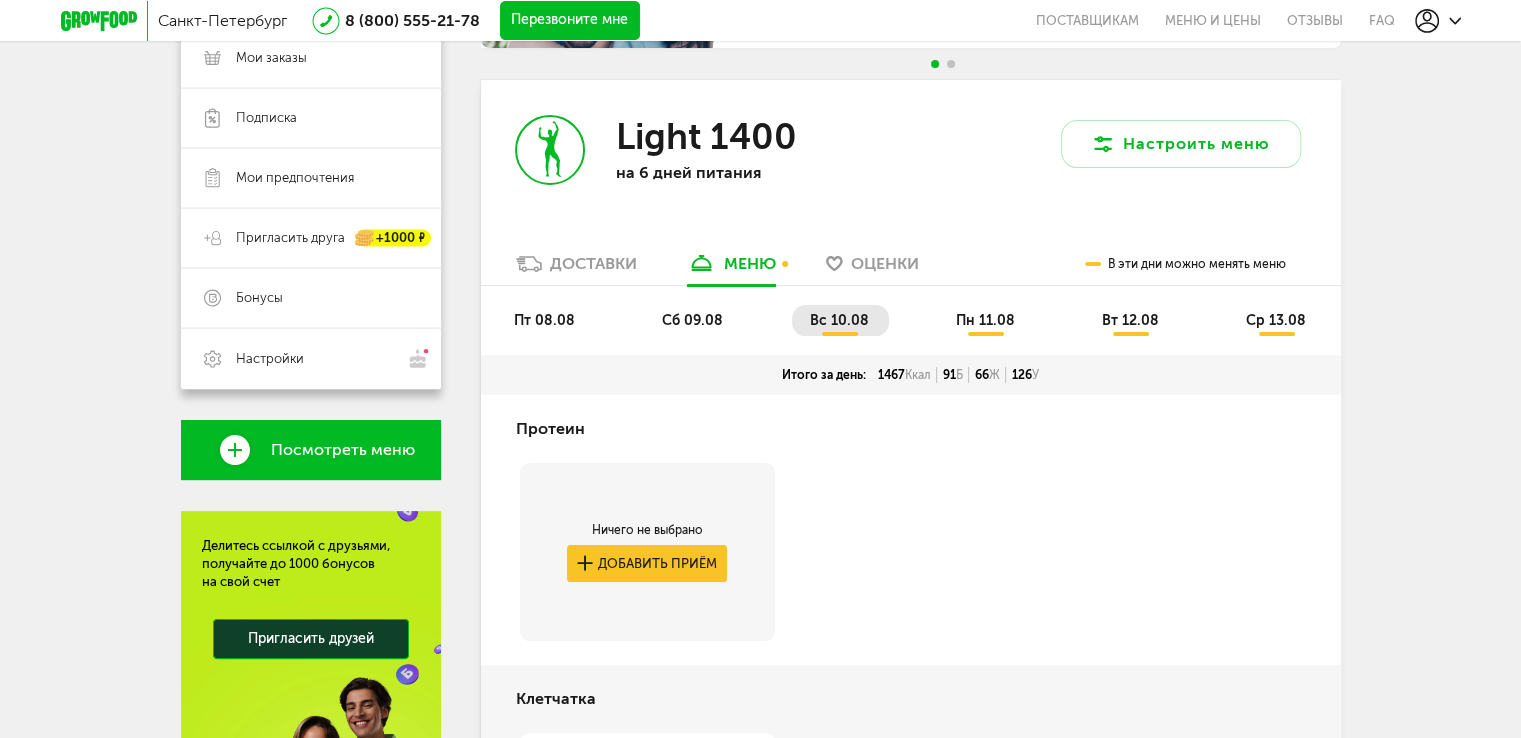 click on "пн 11.08" at bounding box center (985, 320) 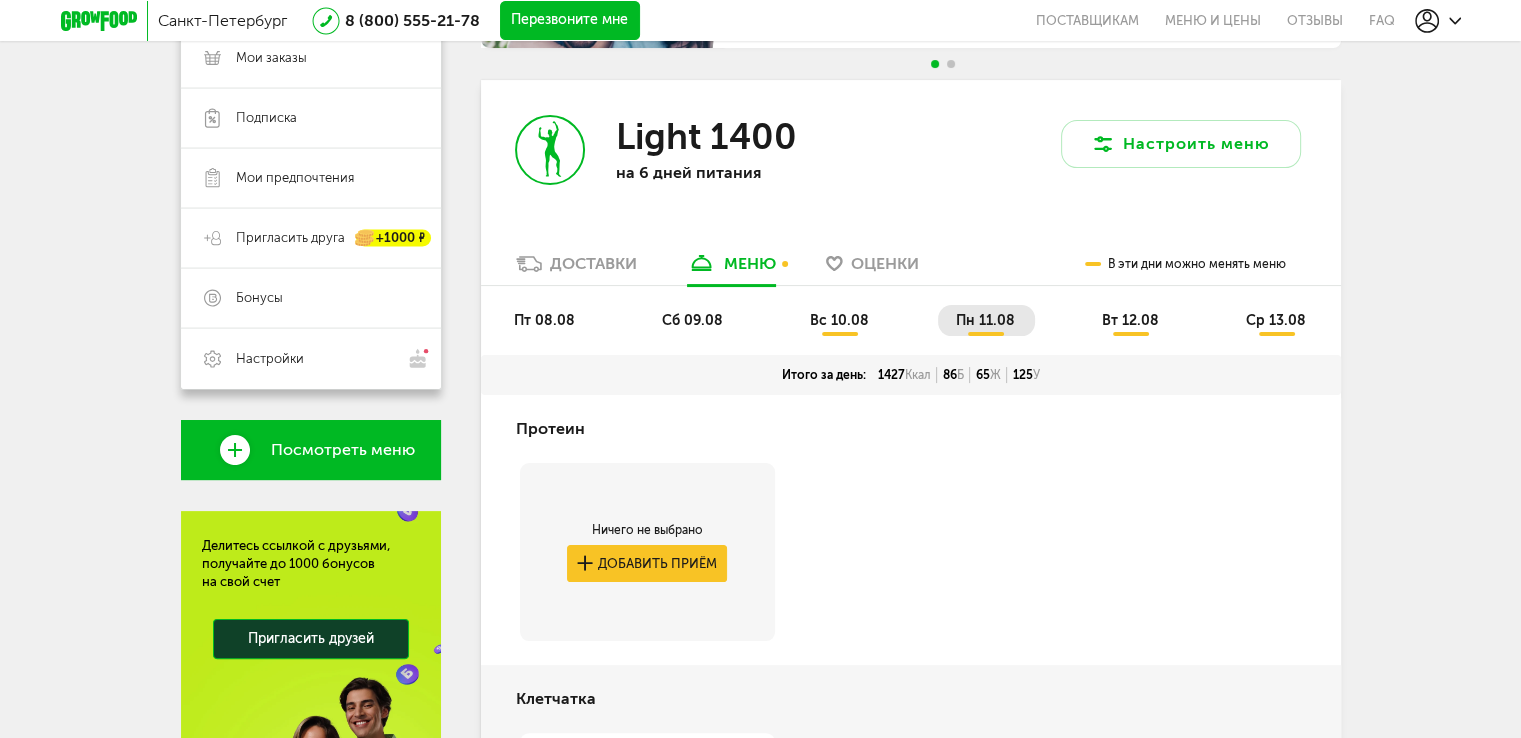 click on "вт 12.08" at bounding box center (1130, 320) 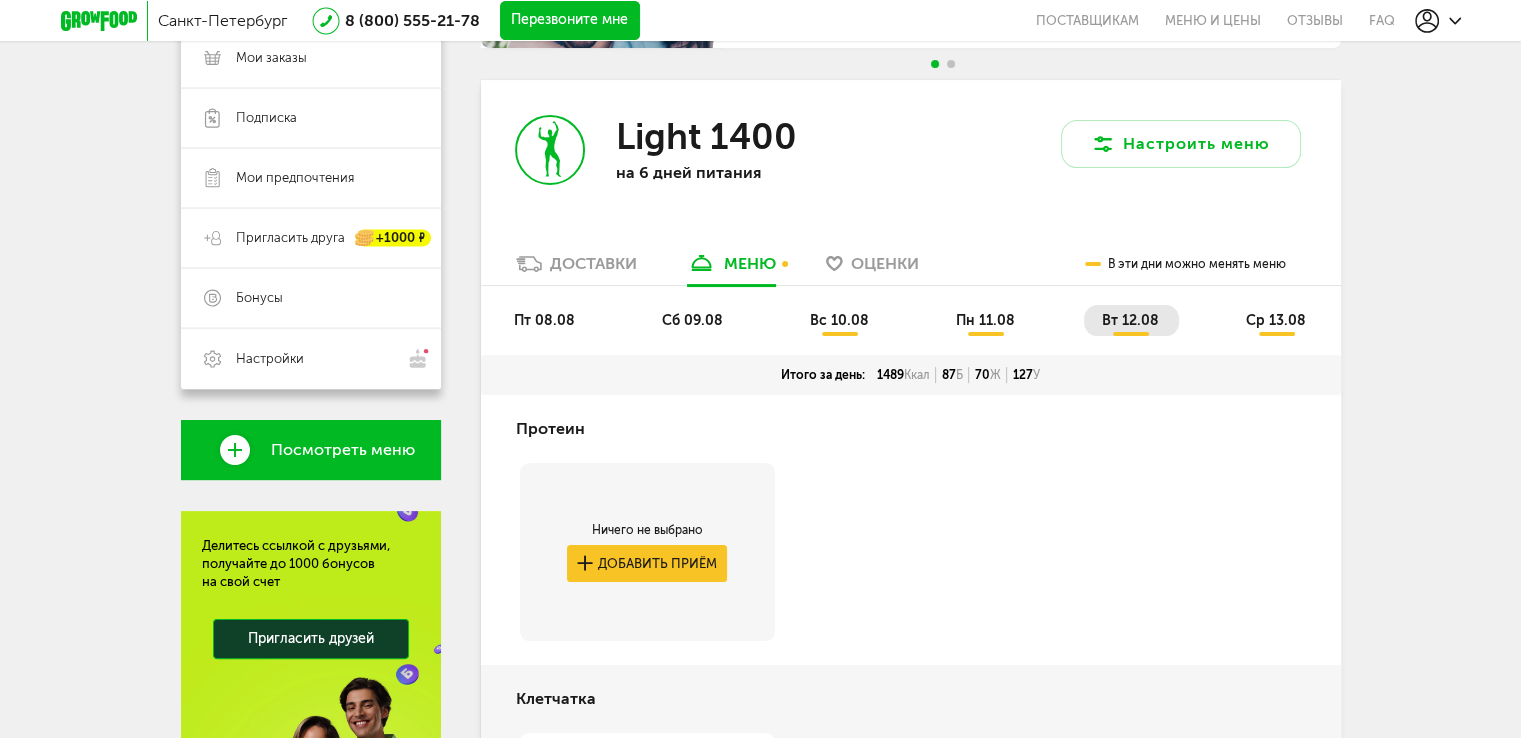 click on "ср 13.08" at bounding box center (1276, 320) 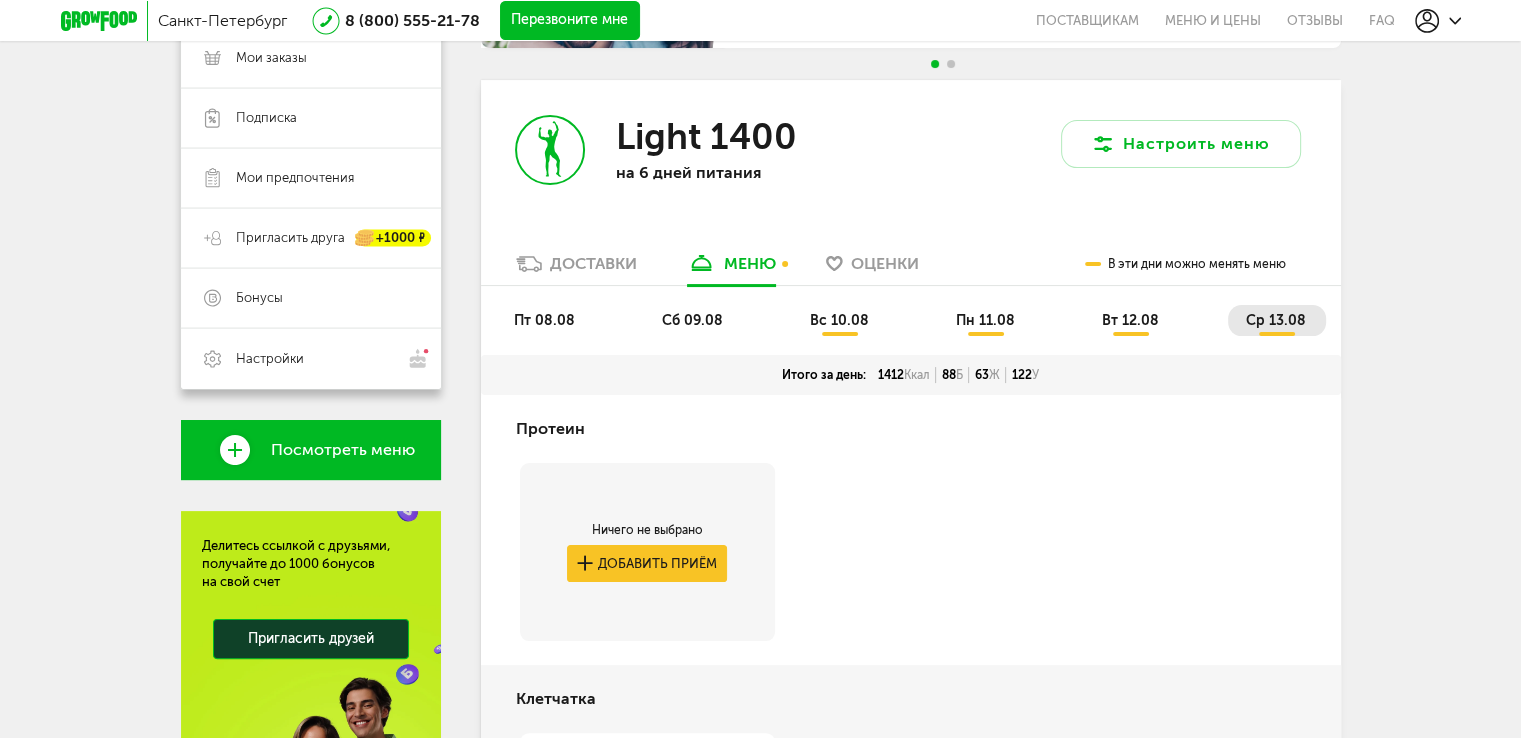 click on "ср 13.08" at bounding box center (1276, 320) 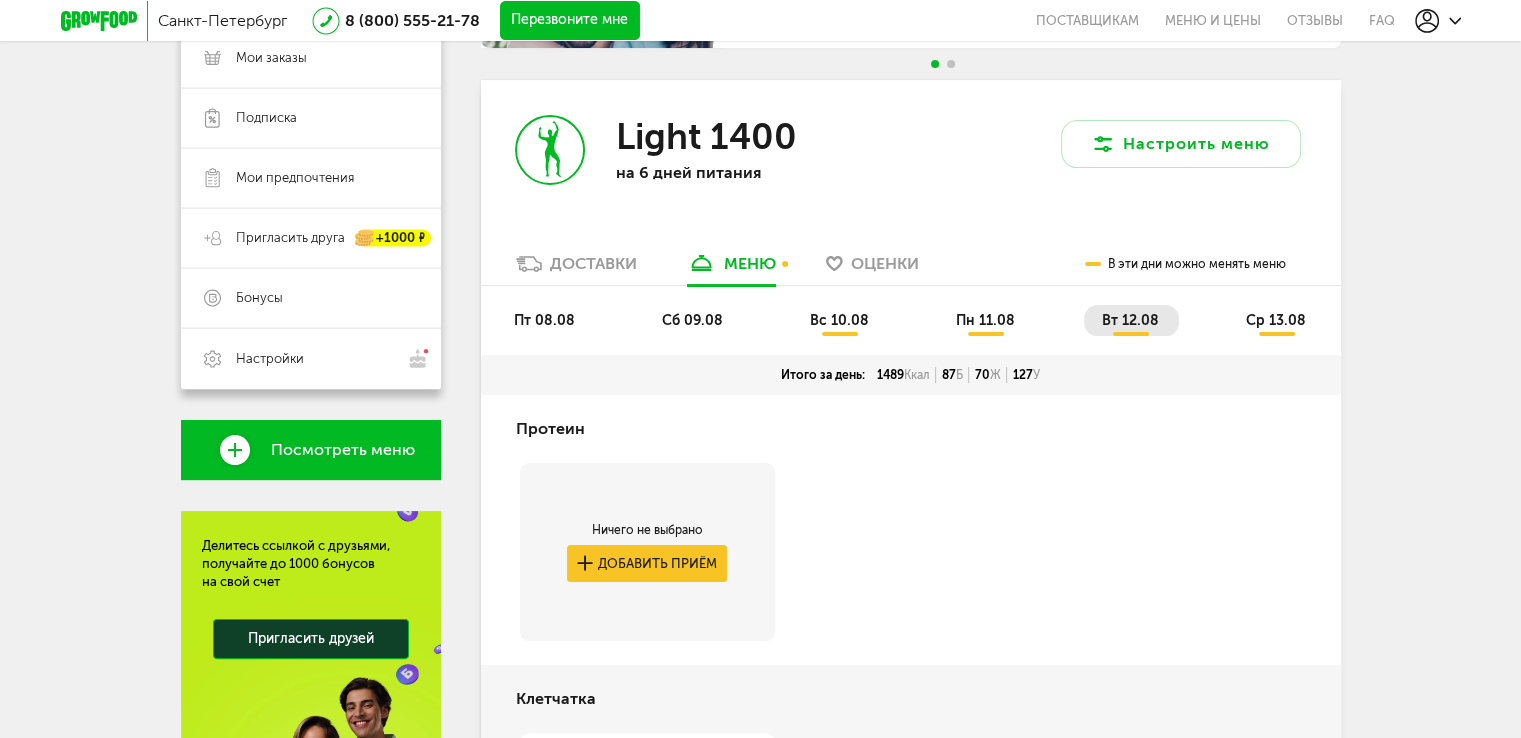click on "пн 11.08" at bounding box center [986, 320] 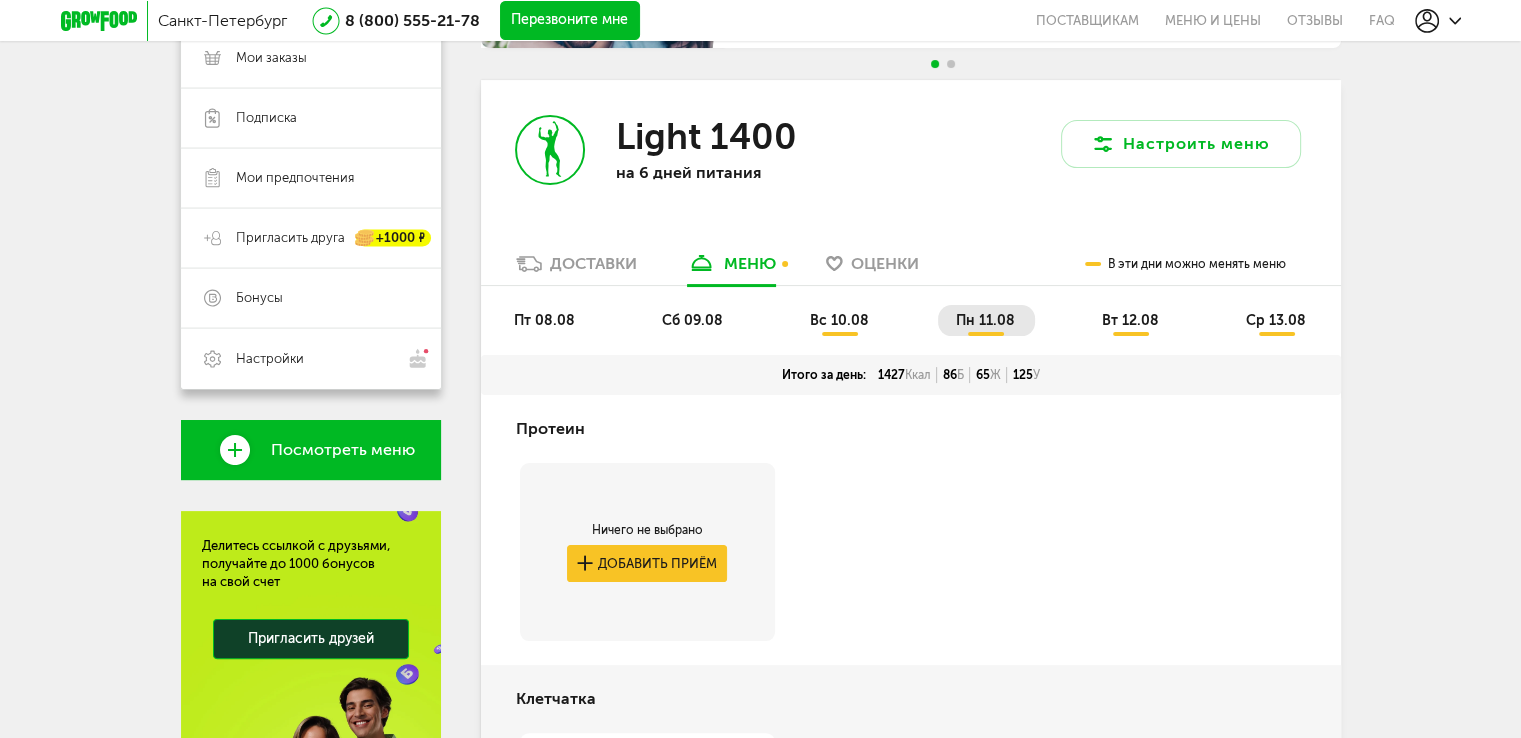 click on "вс 10.08" at bounding box center [839, 320] 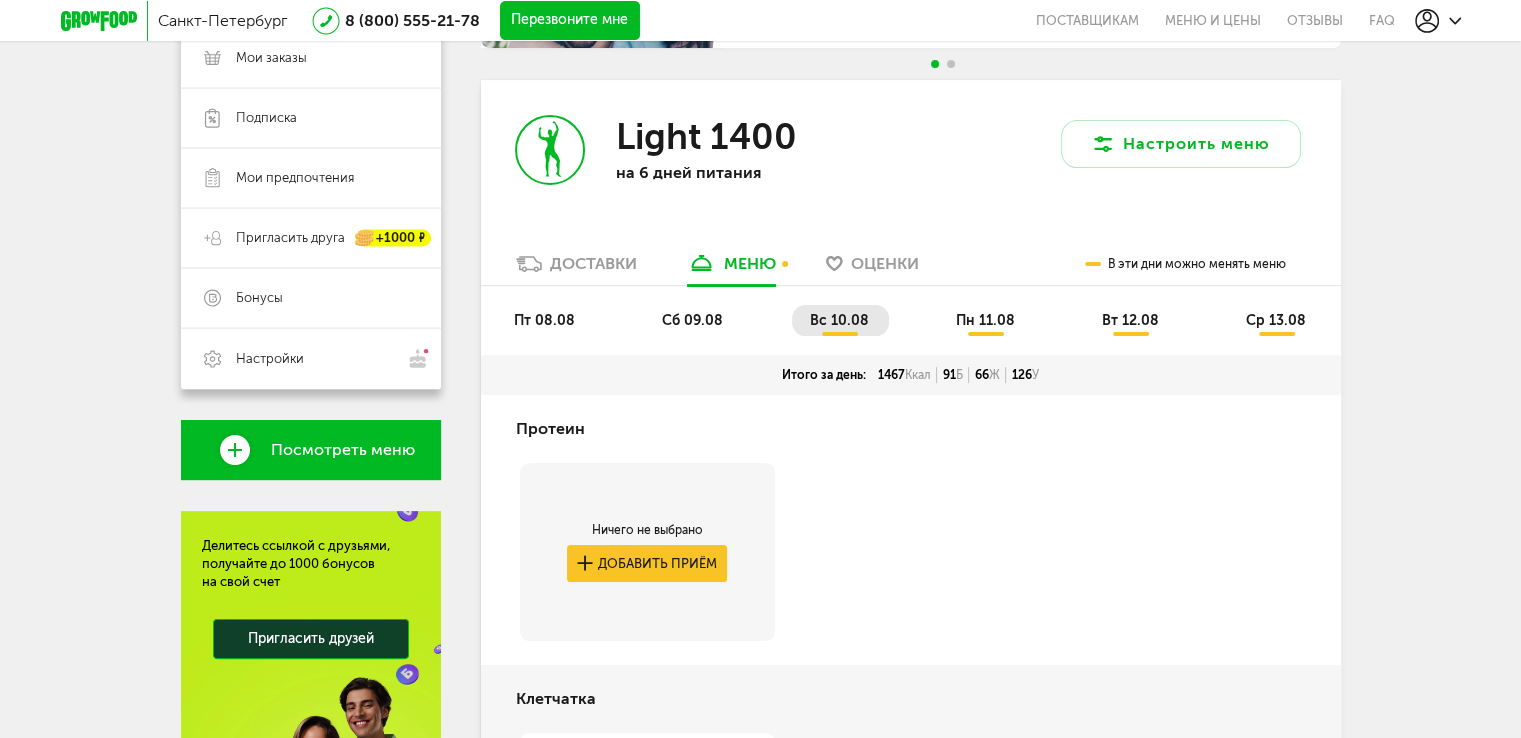 click on "сб 09.08" at bounding box center [693, 320] 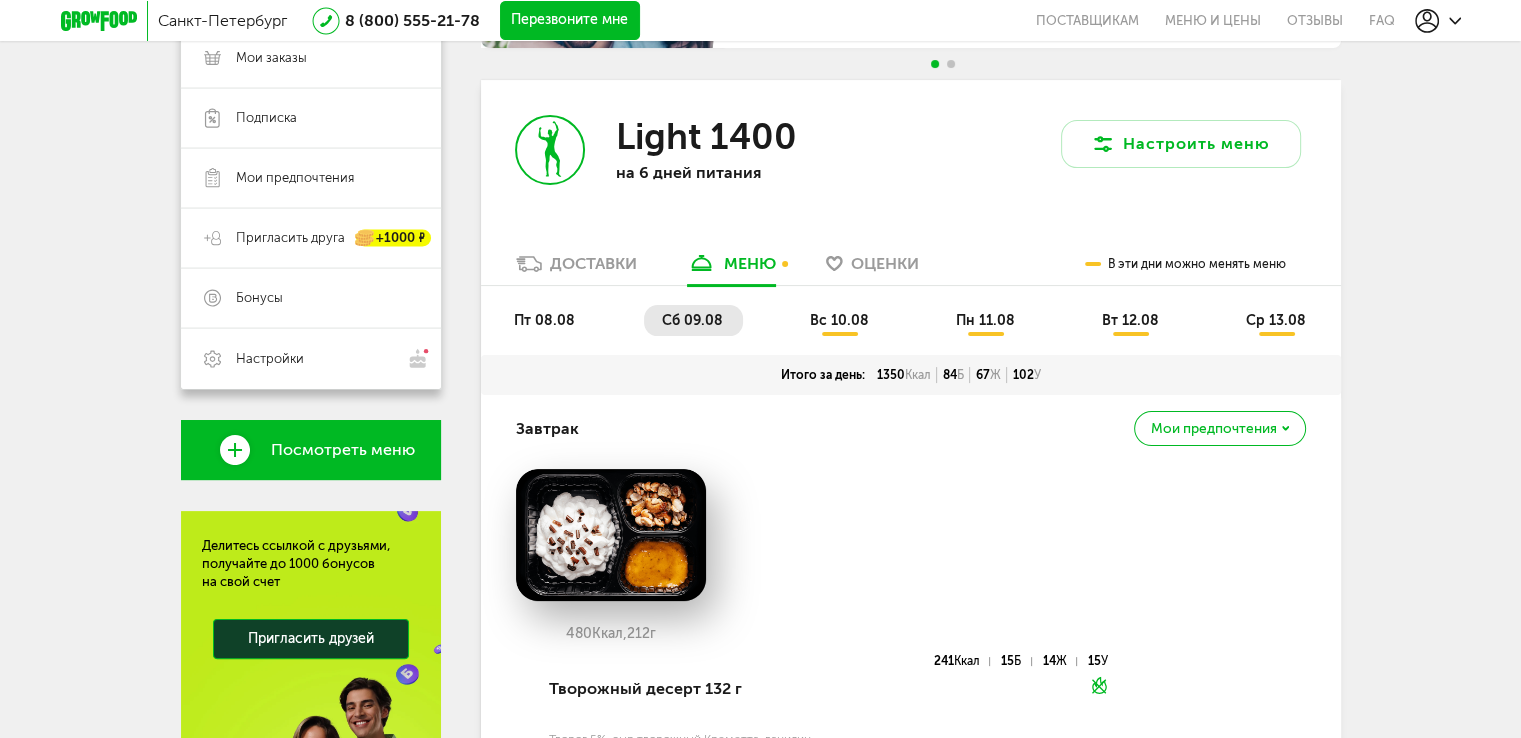 click on "вс 10.08" at bounding box center [839, 320] 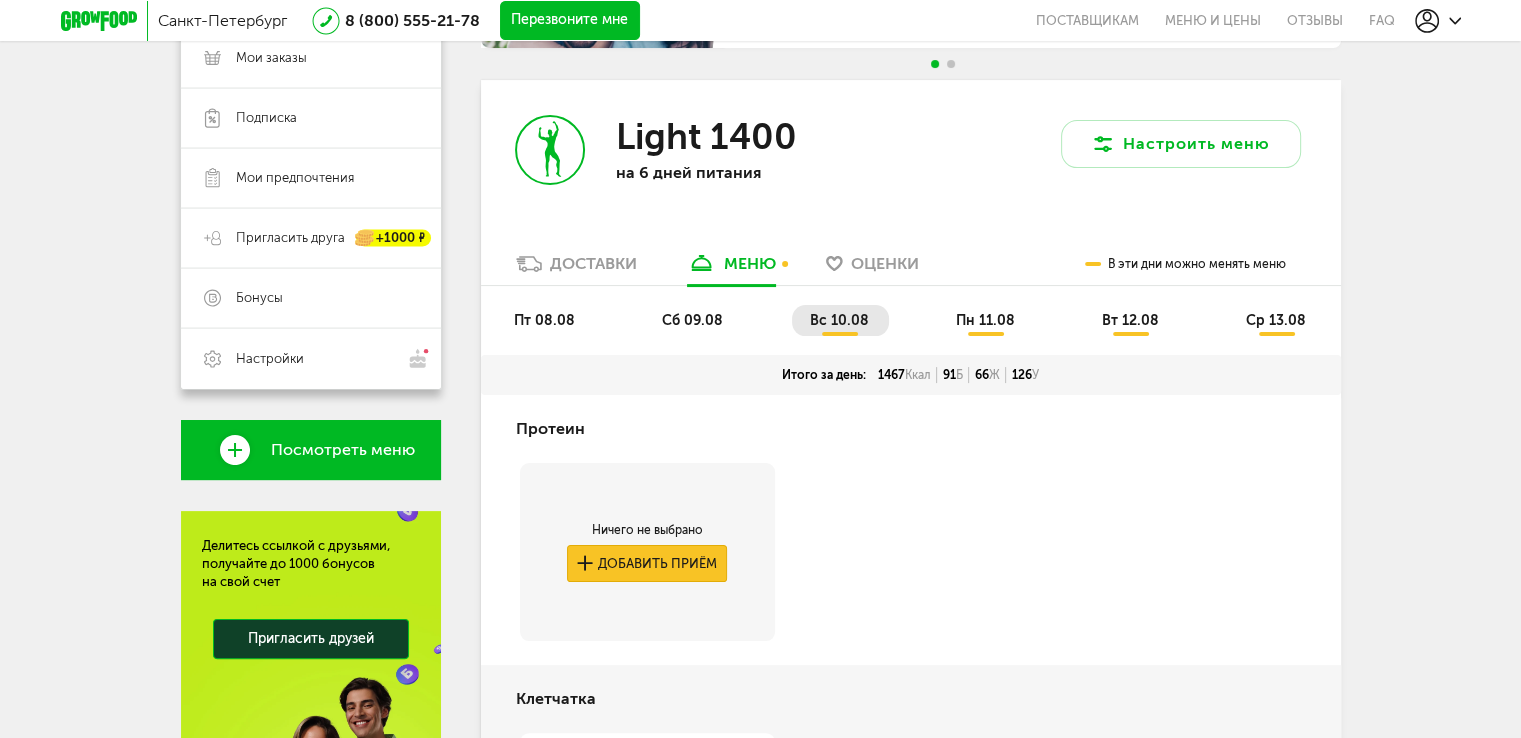 click on "Добавить приём" at bounding box center [647, 563] 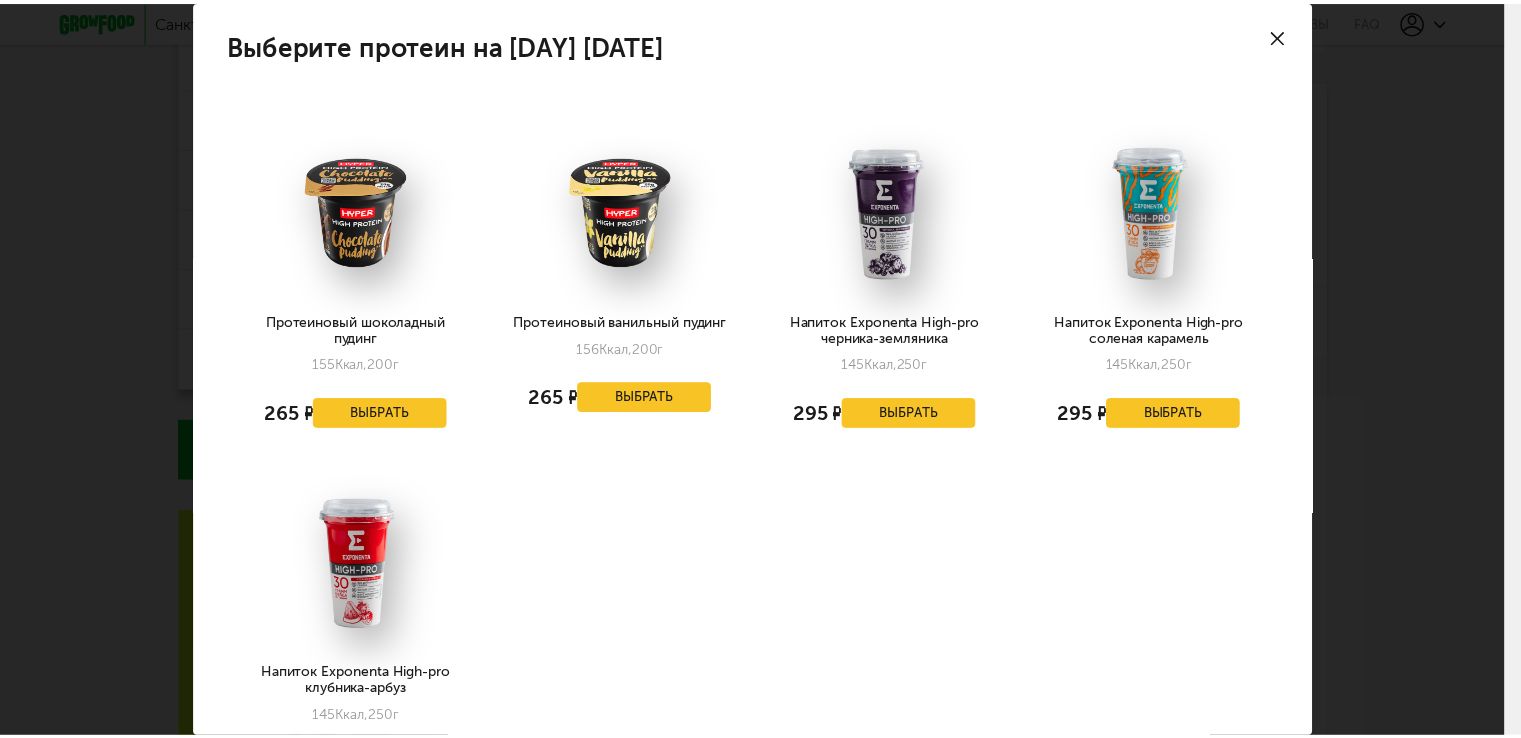scroll, scrollTop: 0, scrollLeft: 0, axis: both 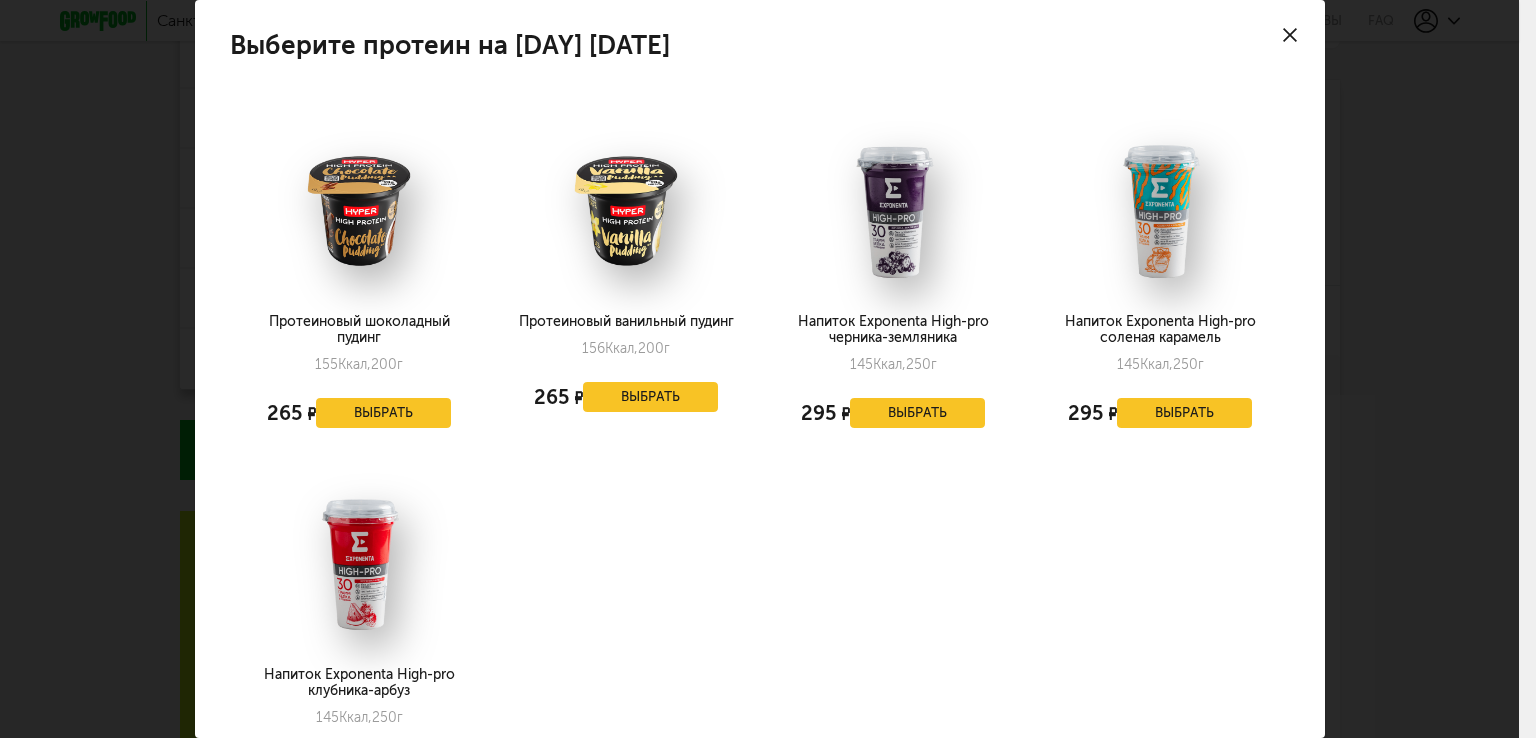 click at bounding box center [1290, 35] 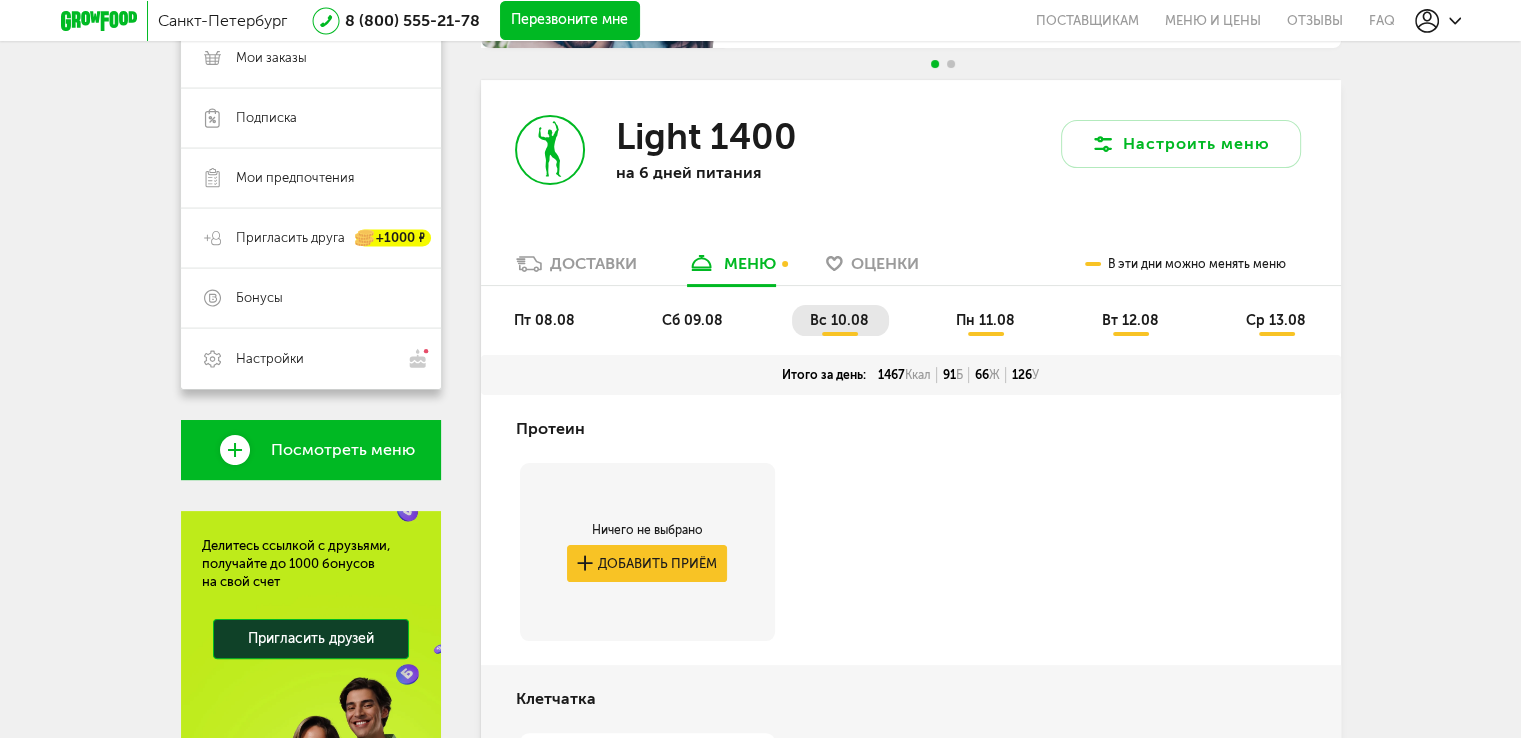 click on "сб 09.08" at bounding box center [693, 320] 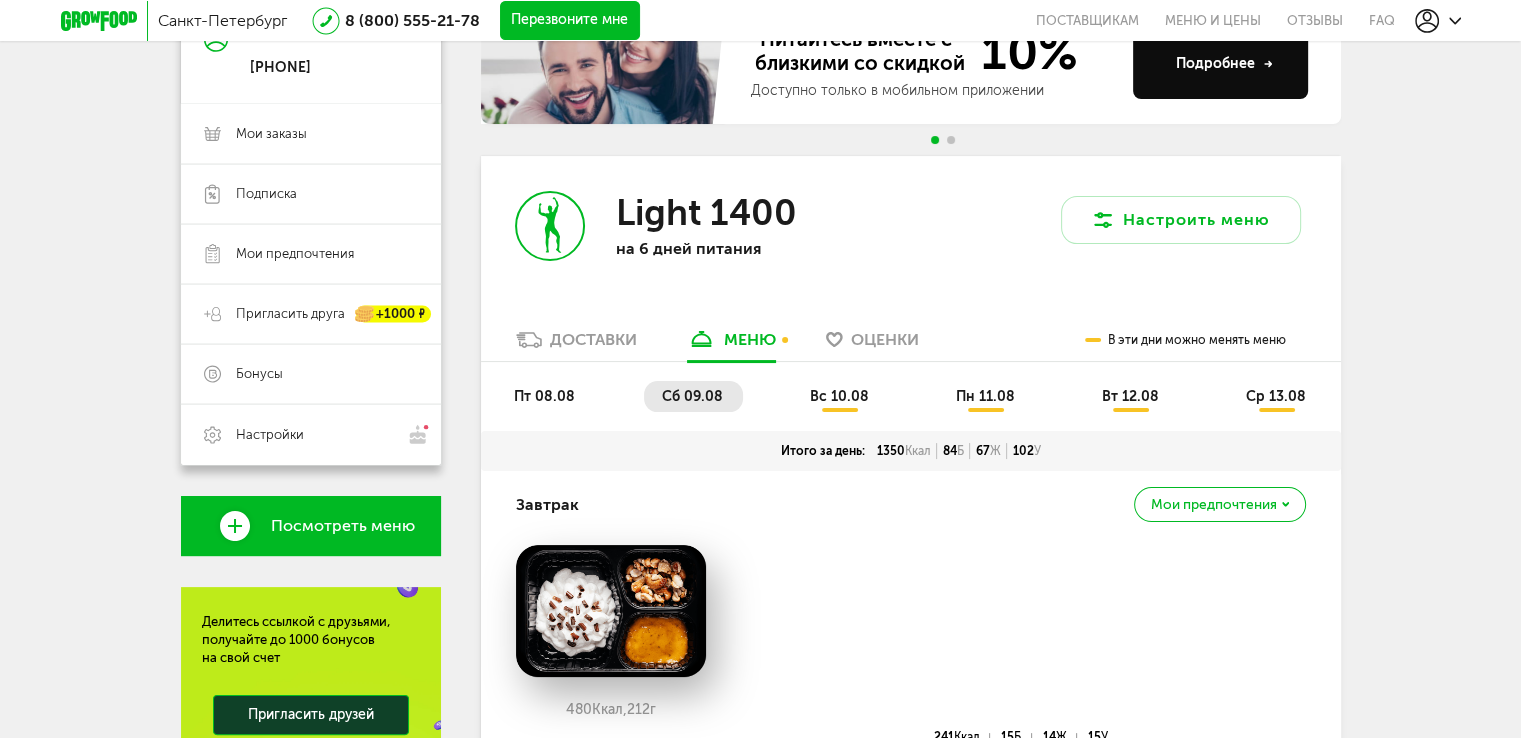 scroll, scrollTop: 145, scrollLeft: 0, axis: vertical 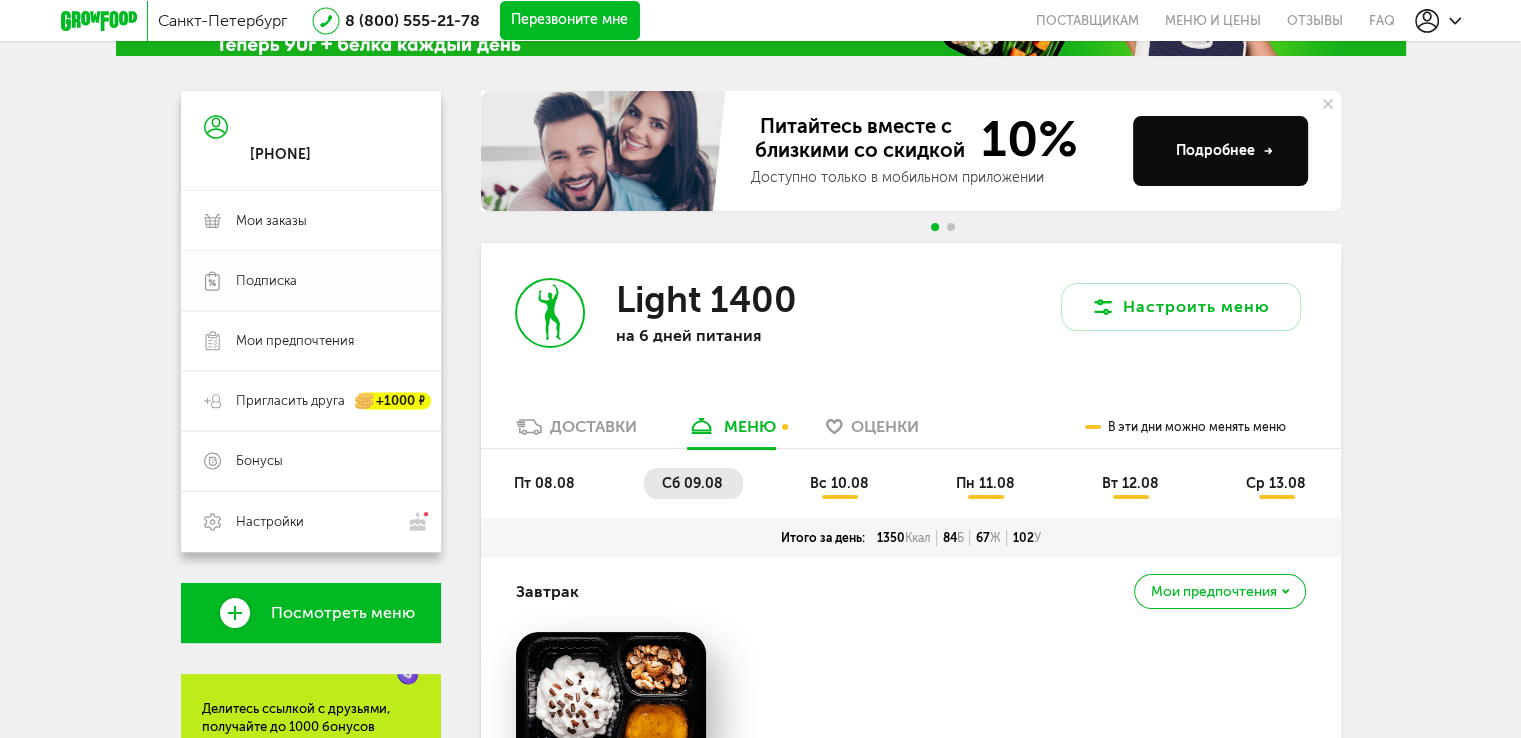 click on "Подписка" at bounding box center (327, 281) 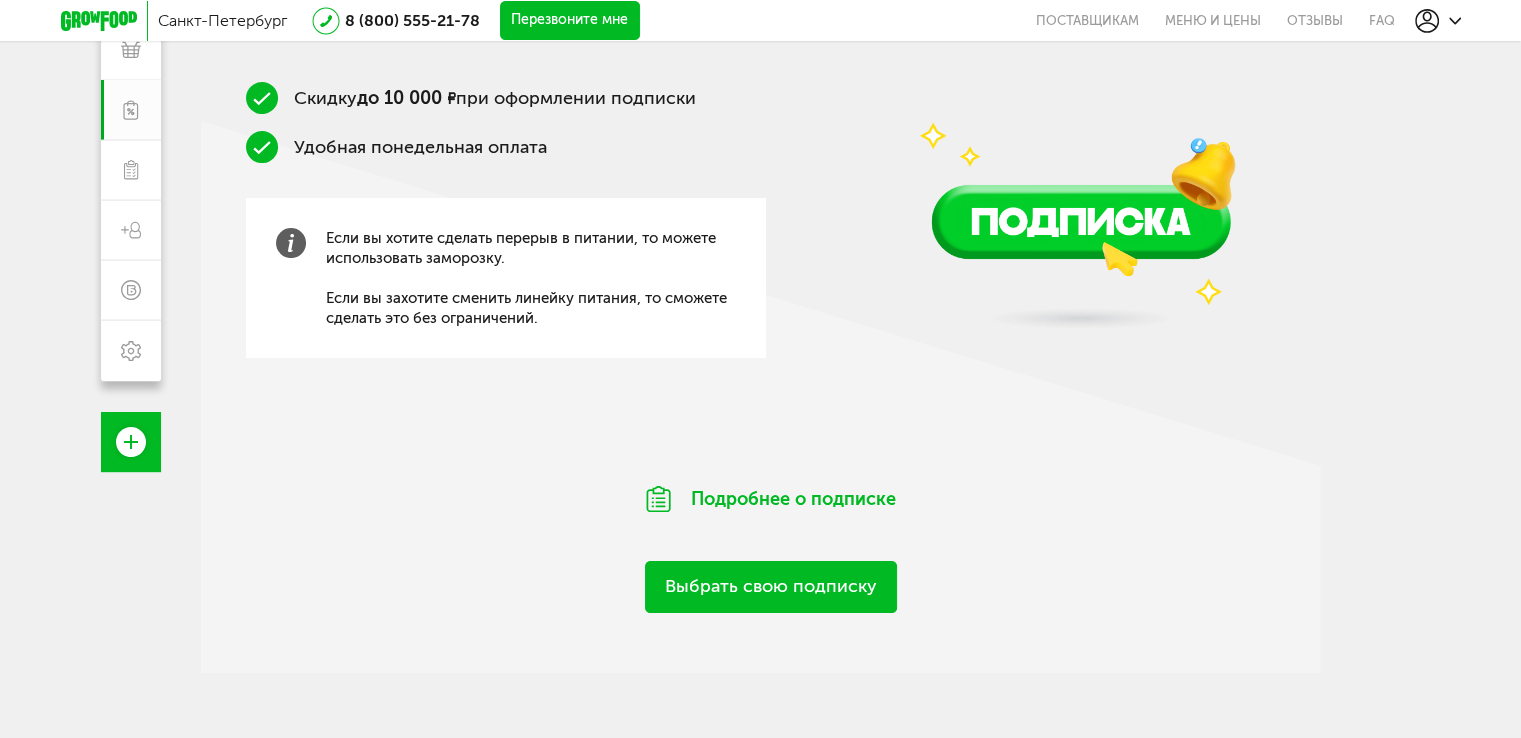 scroll, scrollTop: 0, scrollLeft: 0, axis: both 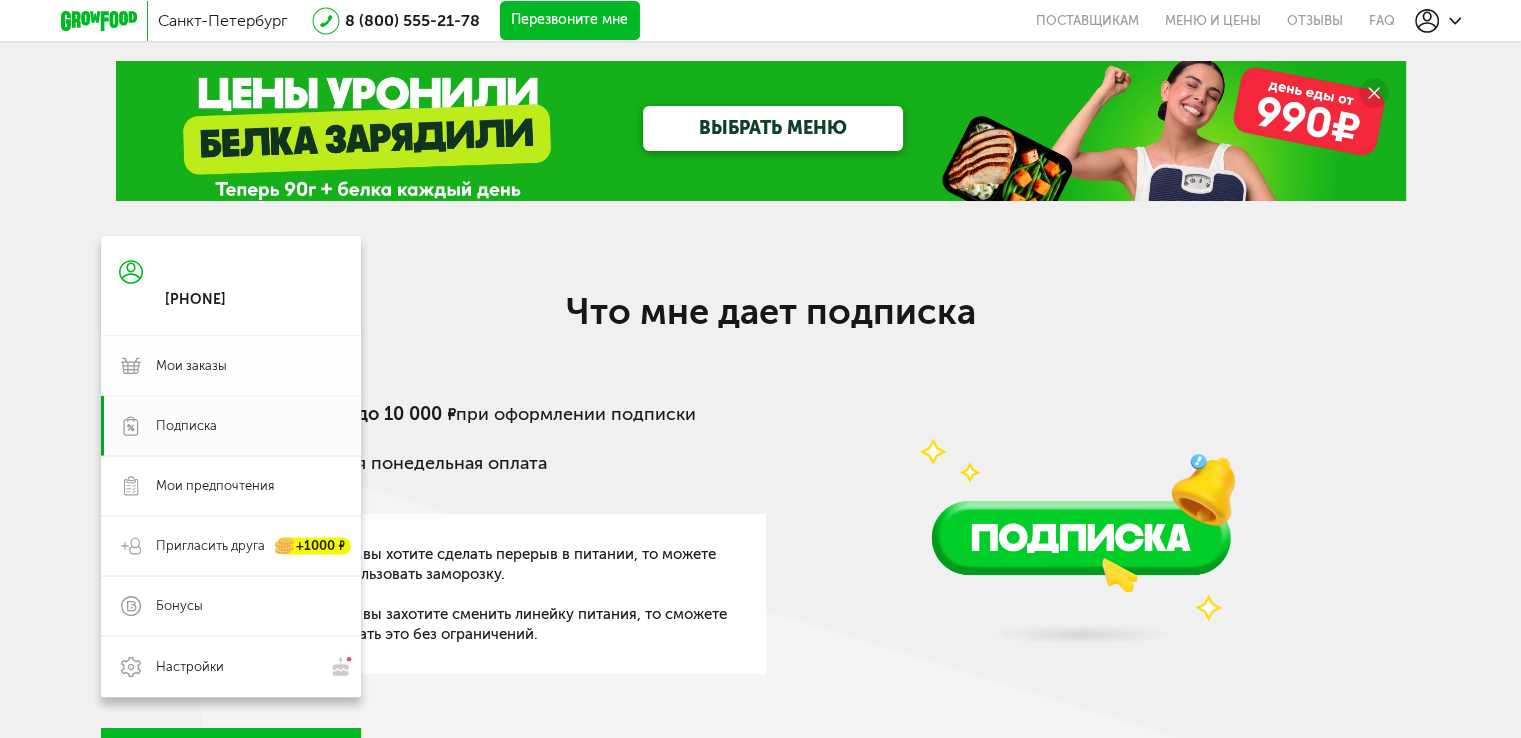 click on "Мои заказы" at bounding box center (231, 366) 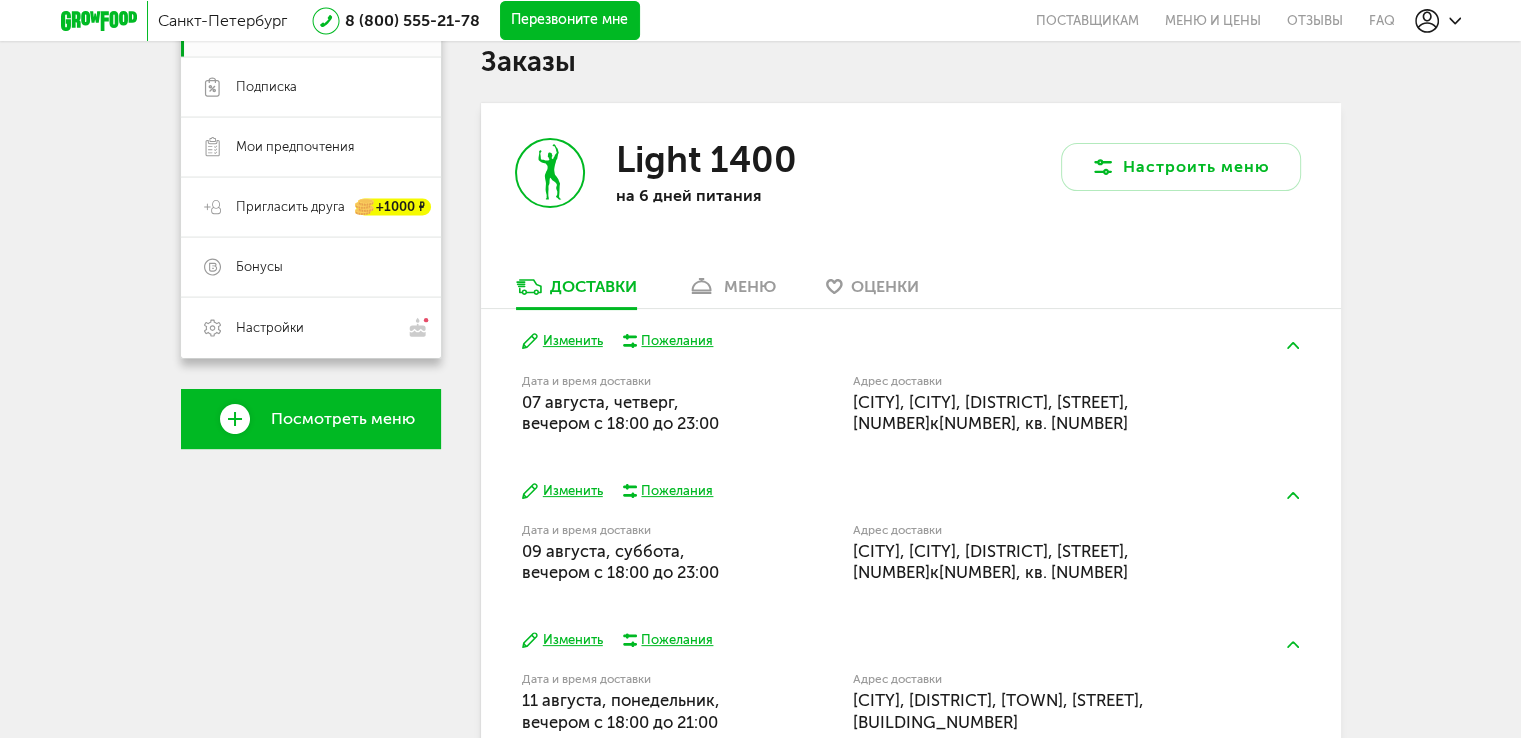 scroll, scrollTop: 338, scrollLeft: 0, axis: vertical 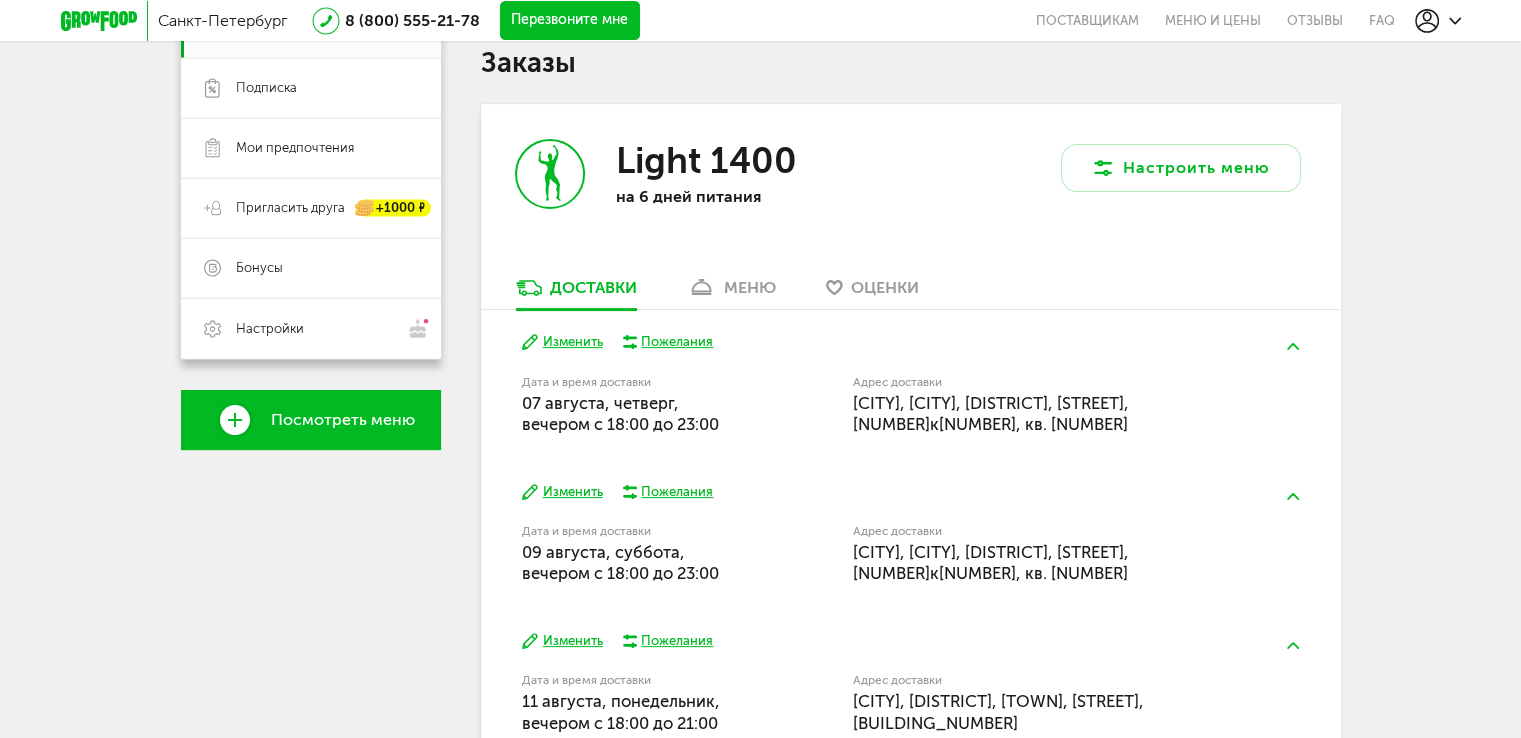 click on "меню" at bounding box center [750, 287] 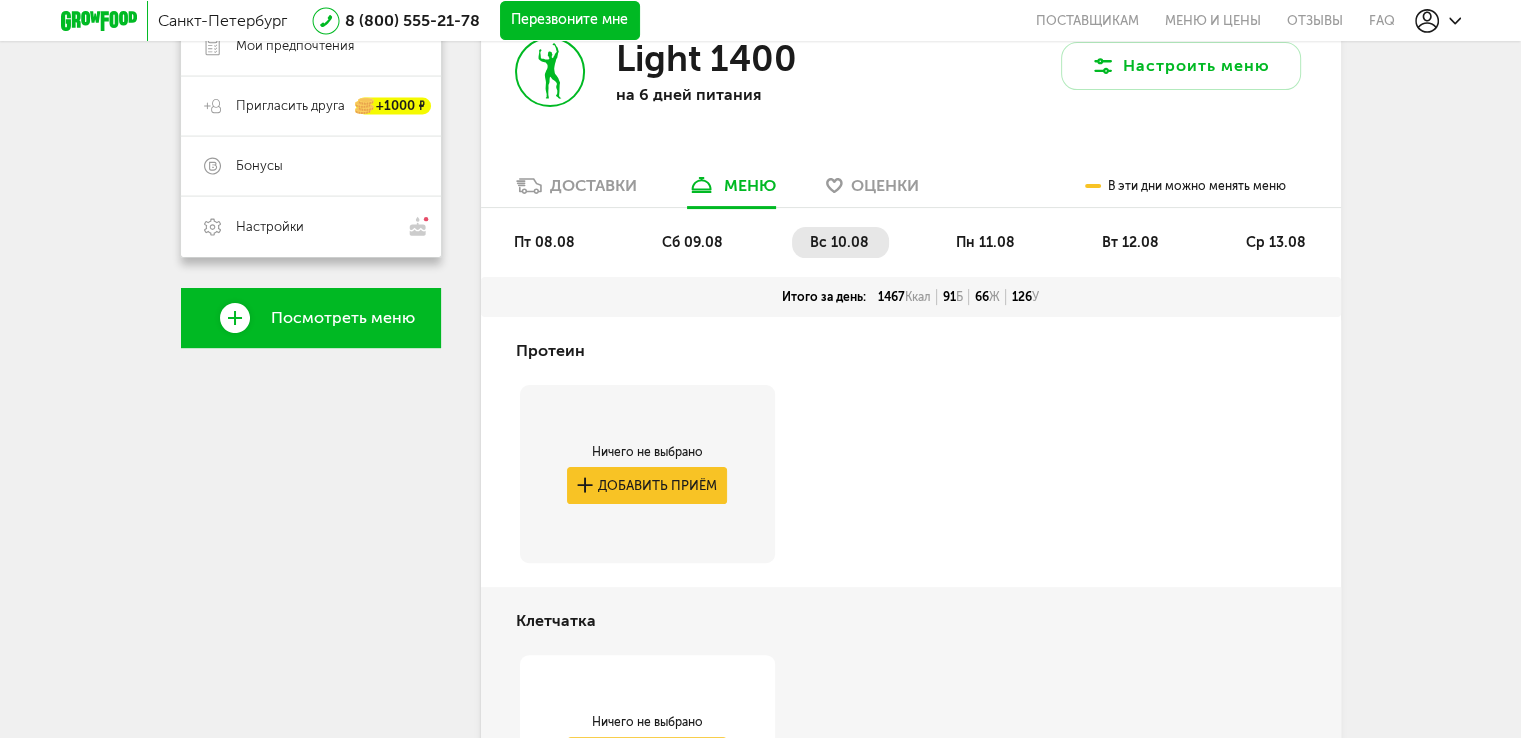 scroll, scrollTop: 445, scrollLeft: 0, axis: vertical 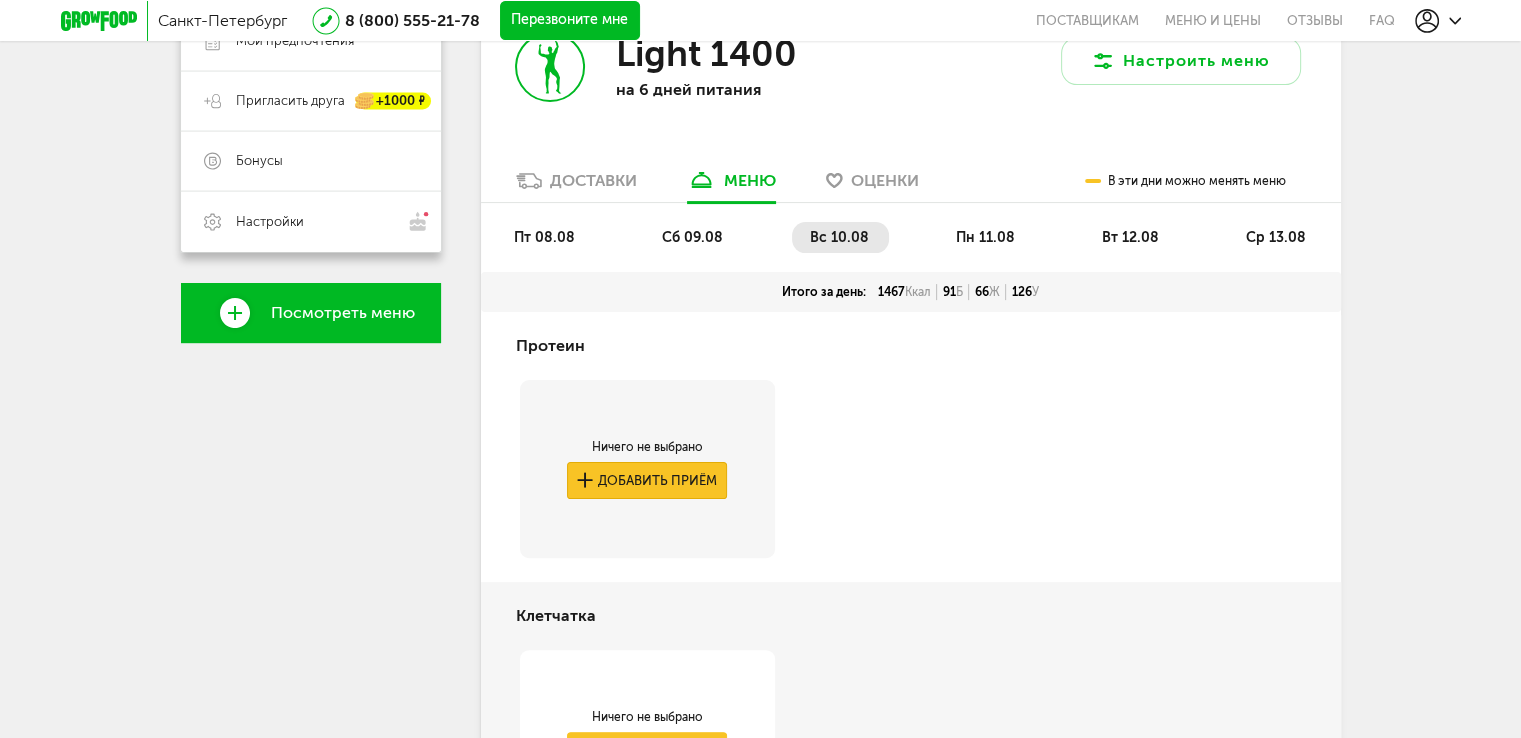 click on "Добавить приём" at bounding box center (647, 480) 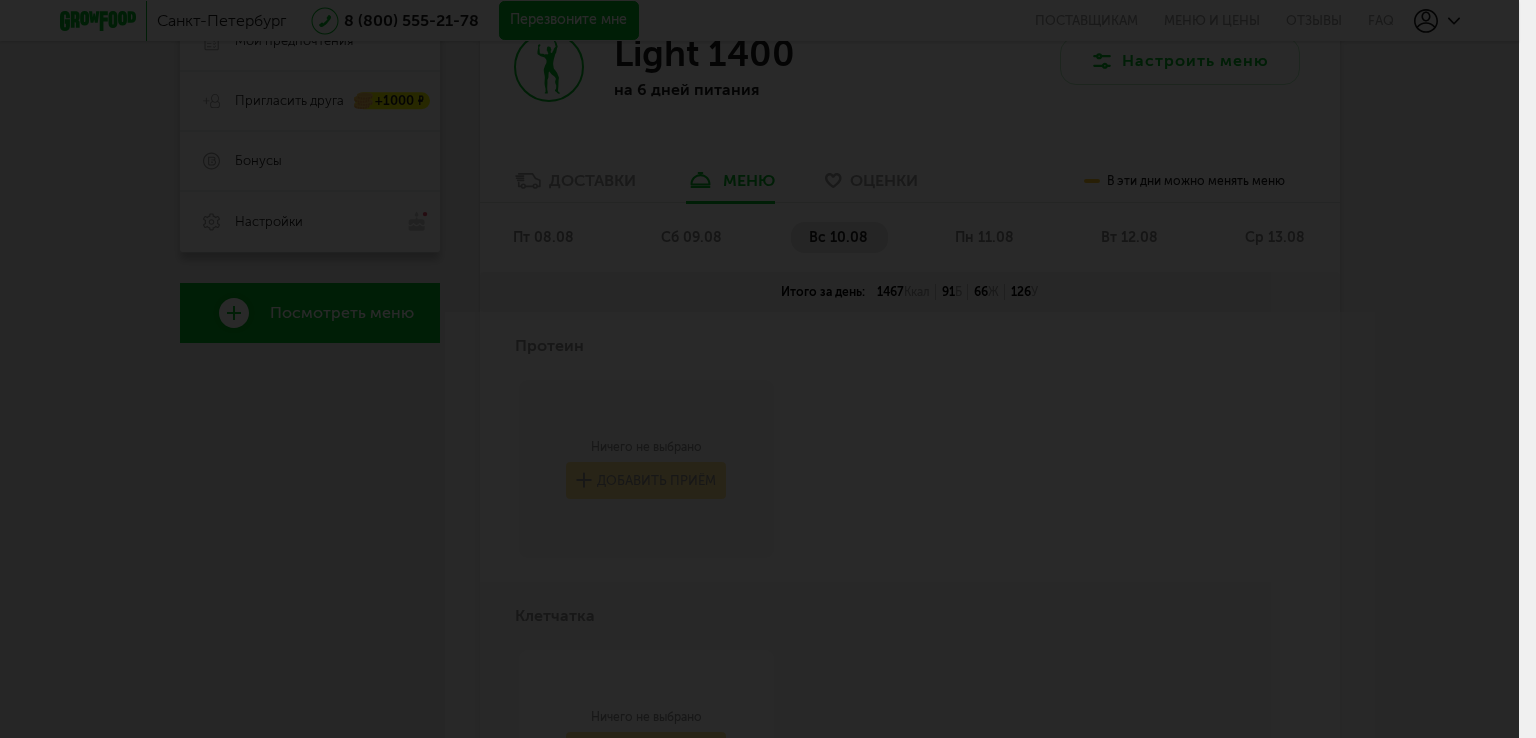 click at bounding box center [759, 369] 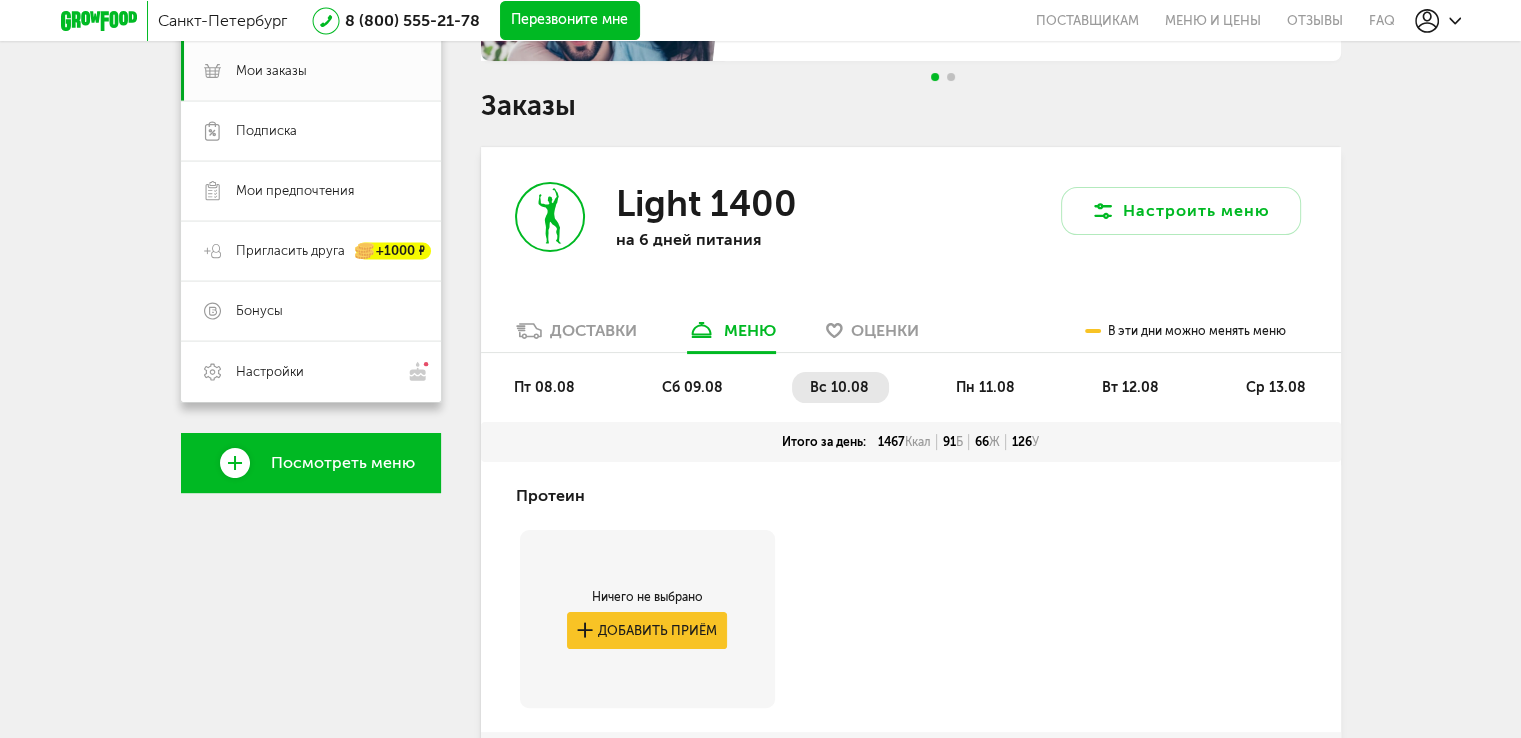 scroll, scrollTop: 301, scrollLeft: 0, axis: vertical 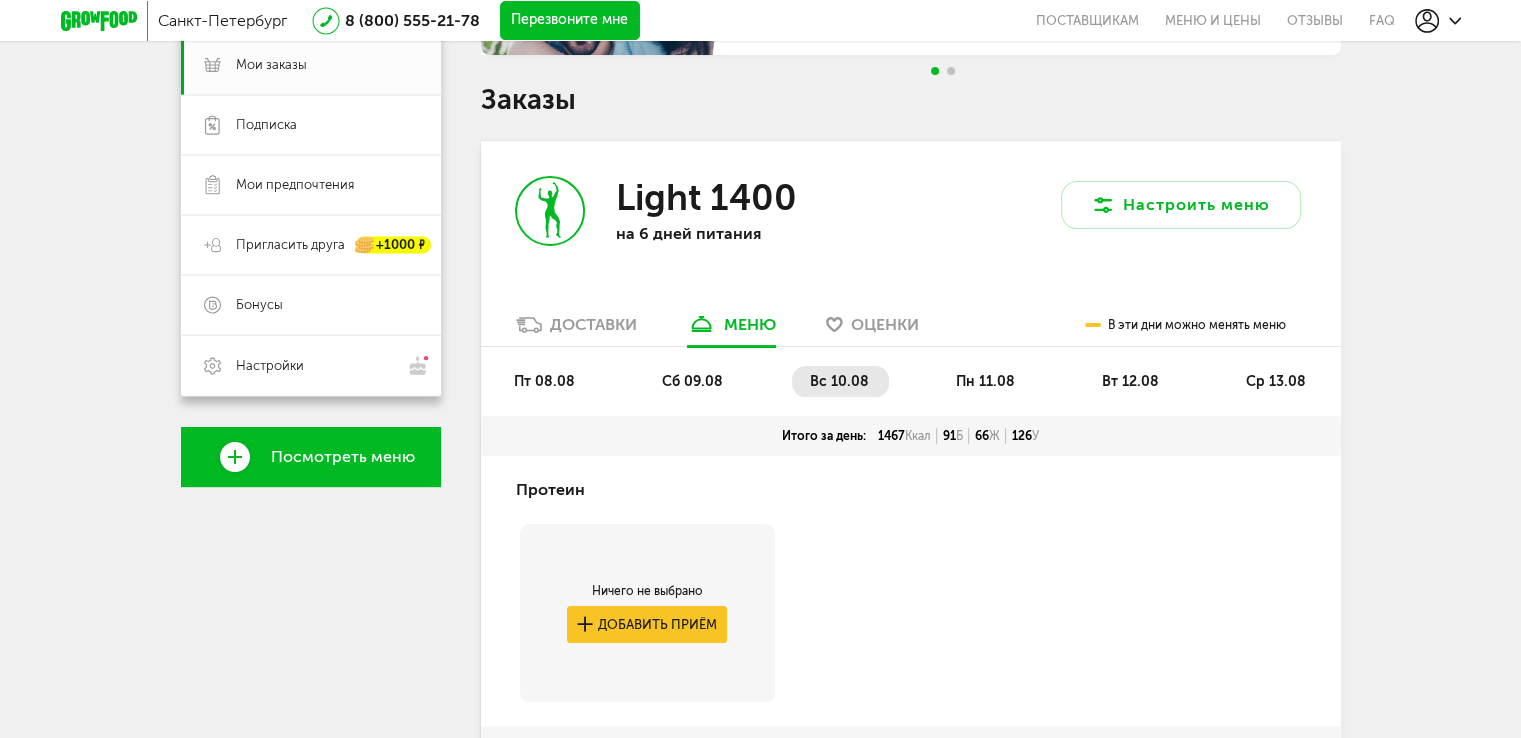click on "пт 08.08 сб 09.08 вс 10.08 пн 11.08 вт 12.08 ср 13.08" at bounding box center [911, 381] 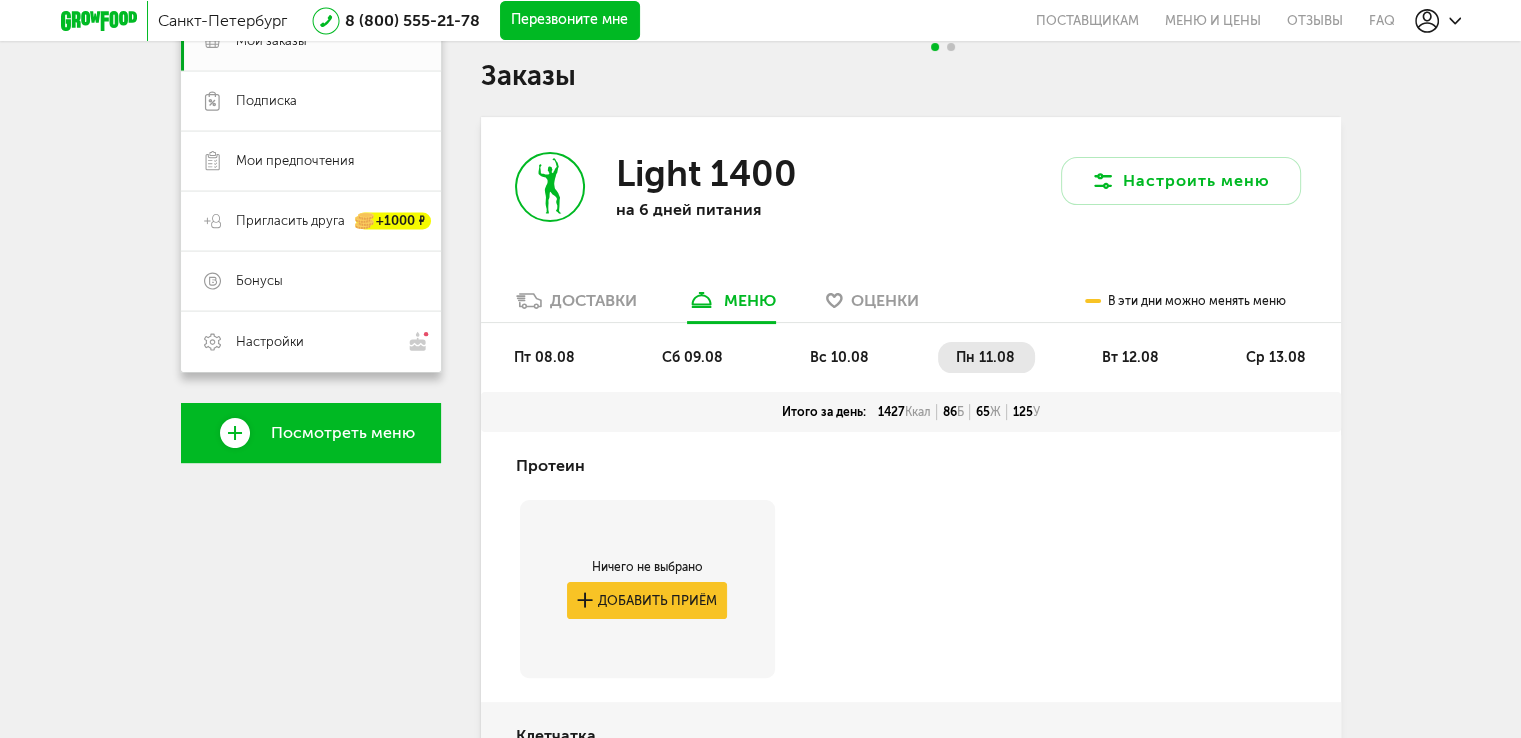scroll, scrollTop: 272, scrollLeft: 0, axis: vertical 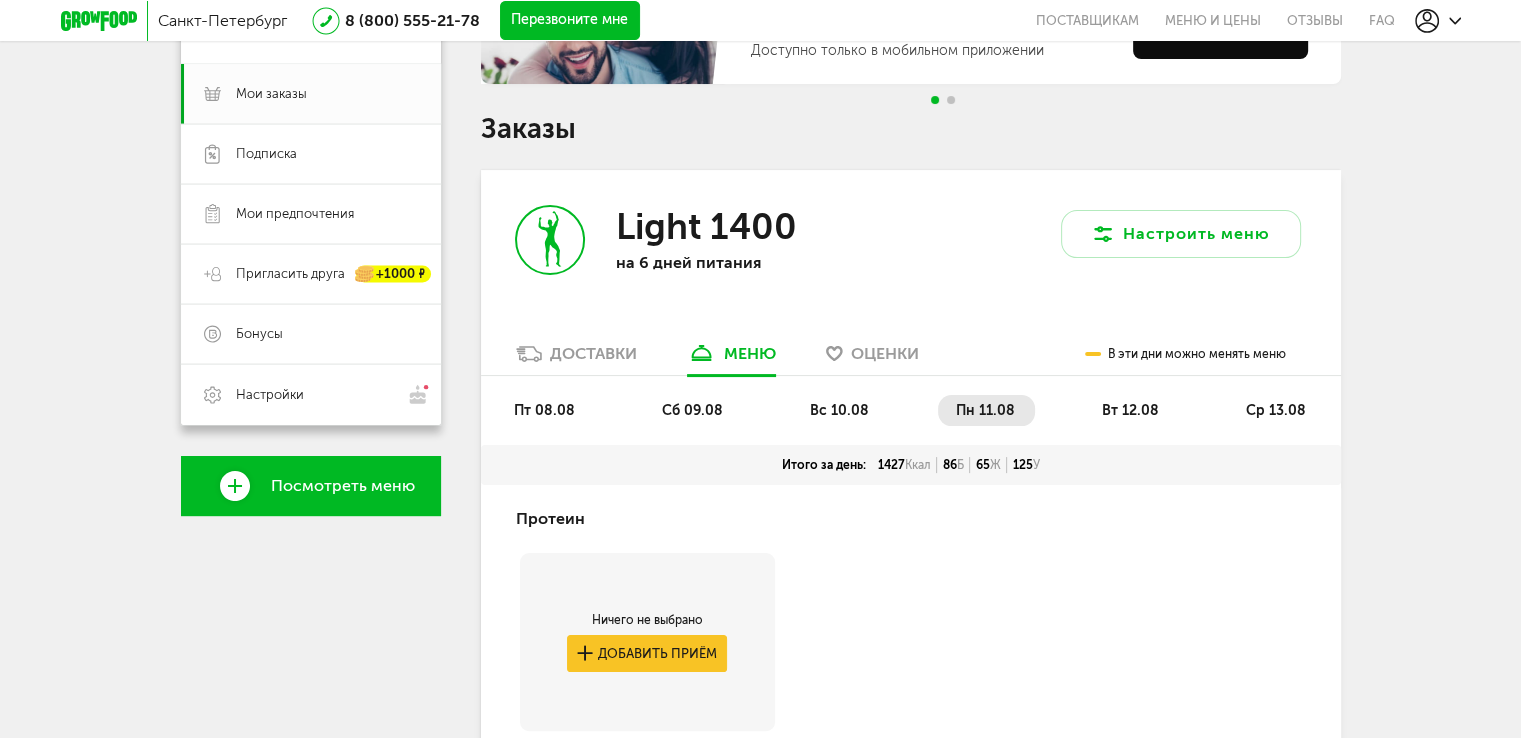 click on "вт 12.08" at bounding box center [1130, 410] 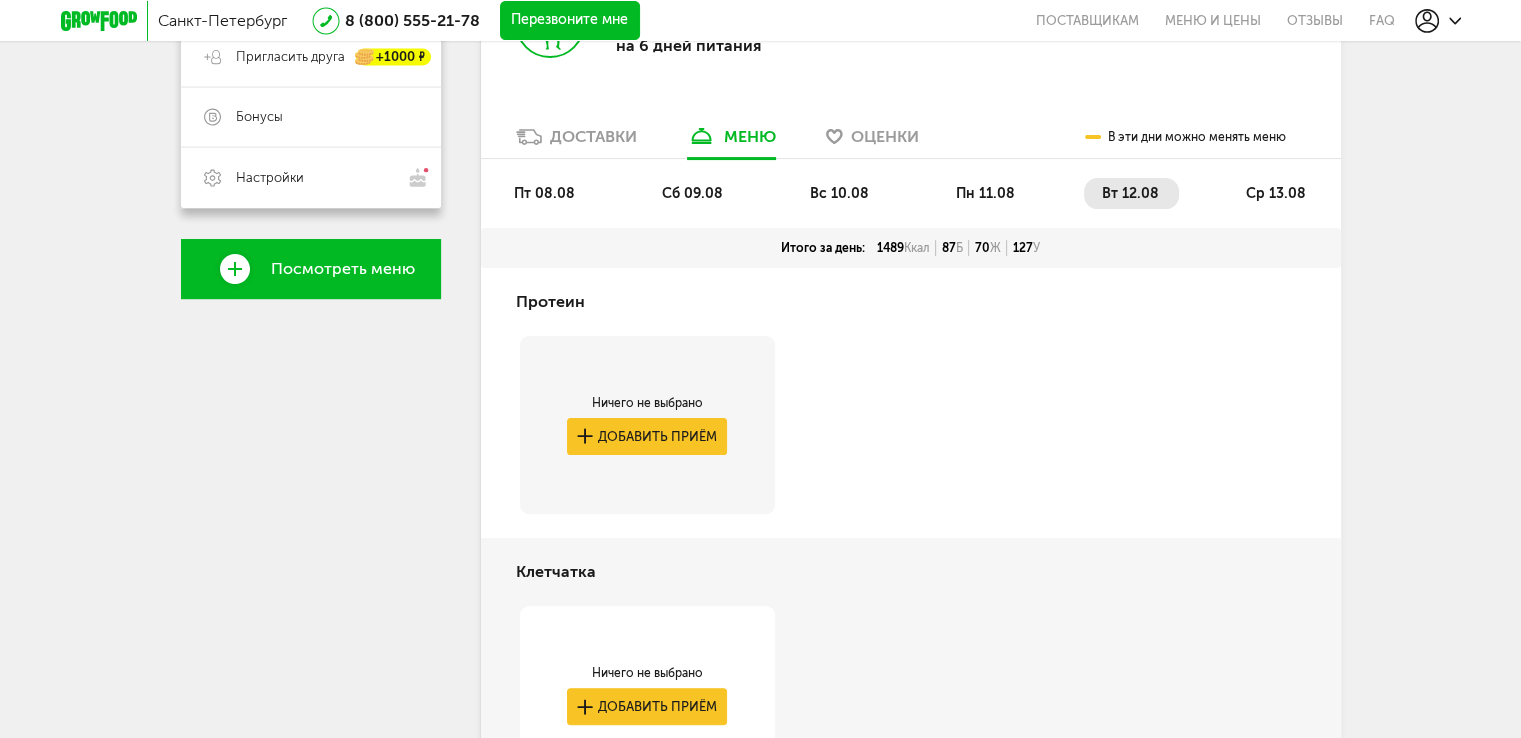 scroll, scrollTop: 364, scrollLeft: 0, axis: vertical 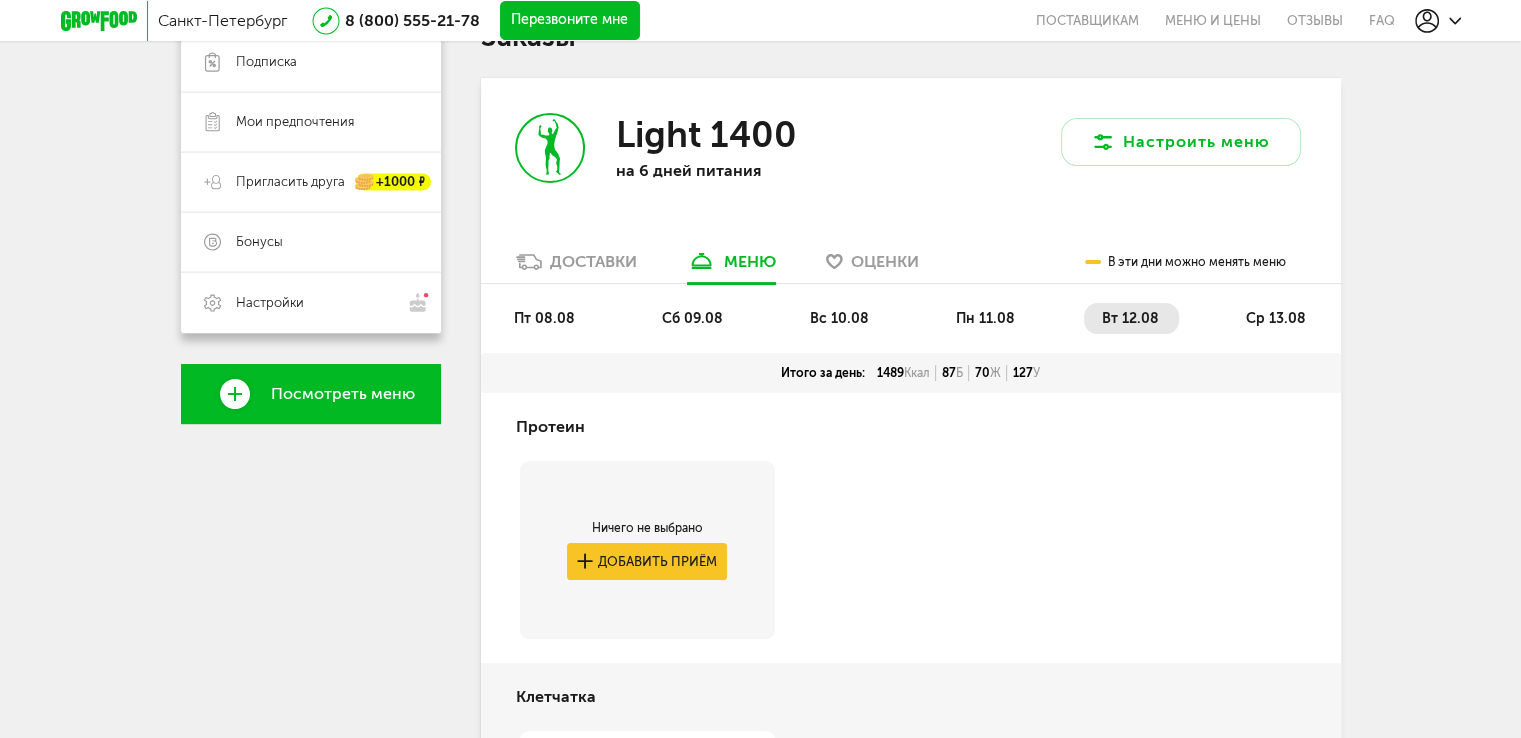 click on "ср 13.08" at bounding box center [1276, 318] 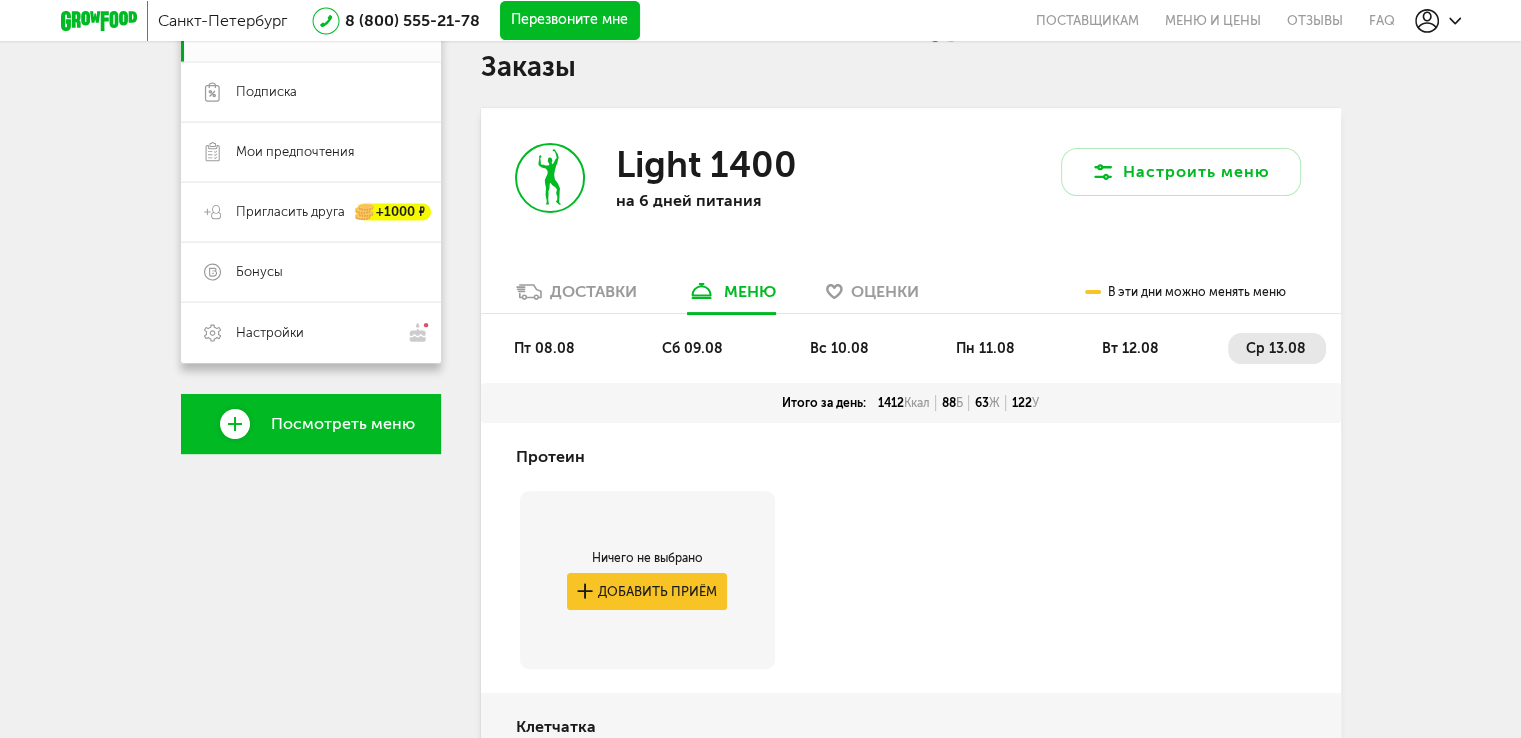 scroll, scrollTop: 201, scrollLeft: 0, axis: vertical 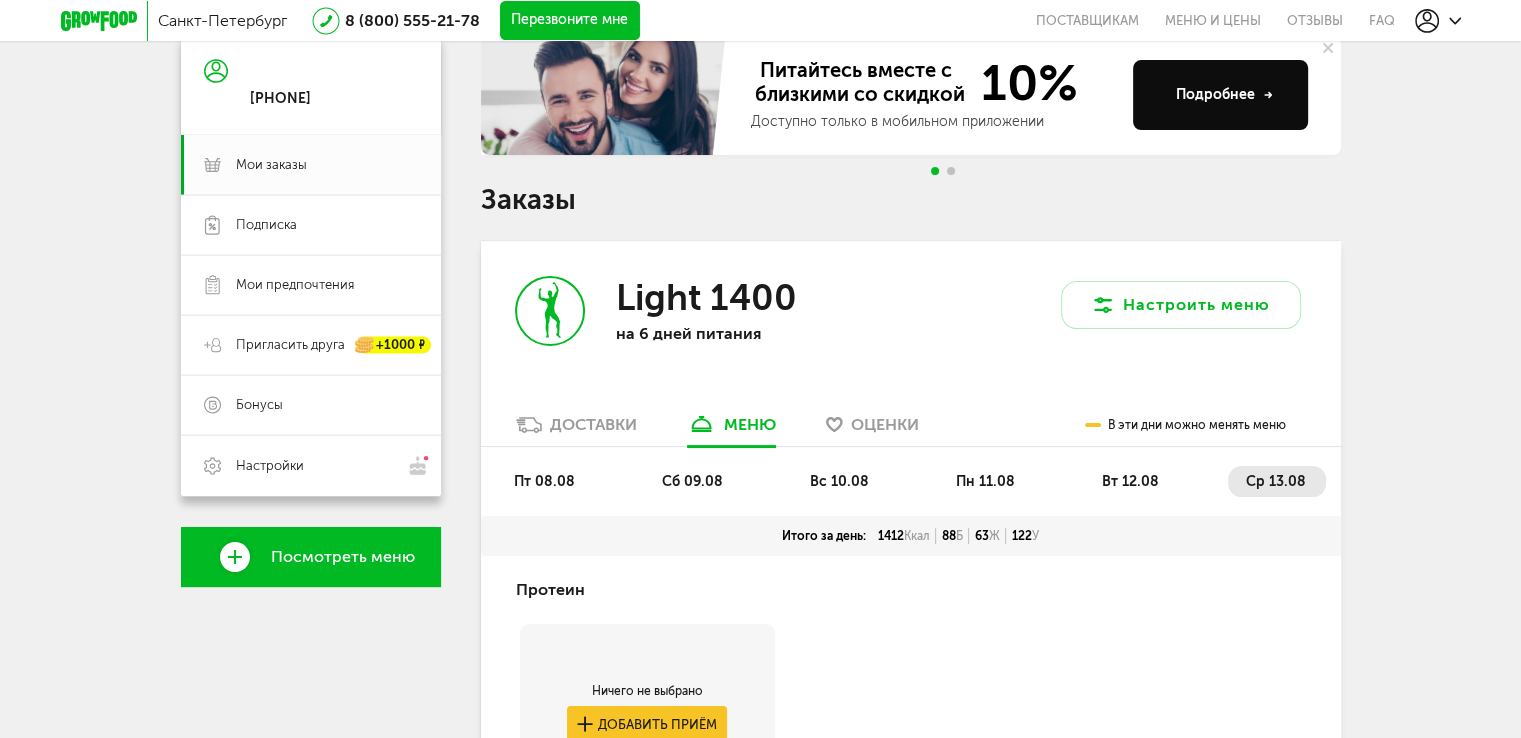 click on "пт 08.08" at bounding box center [544, 481] 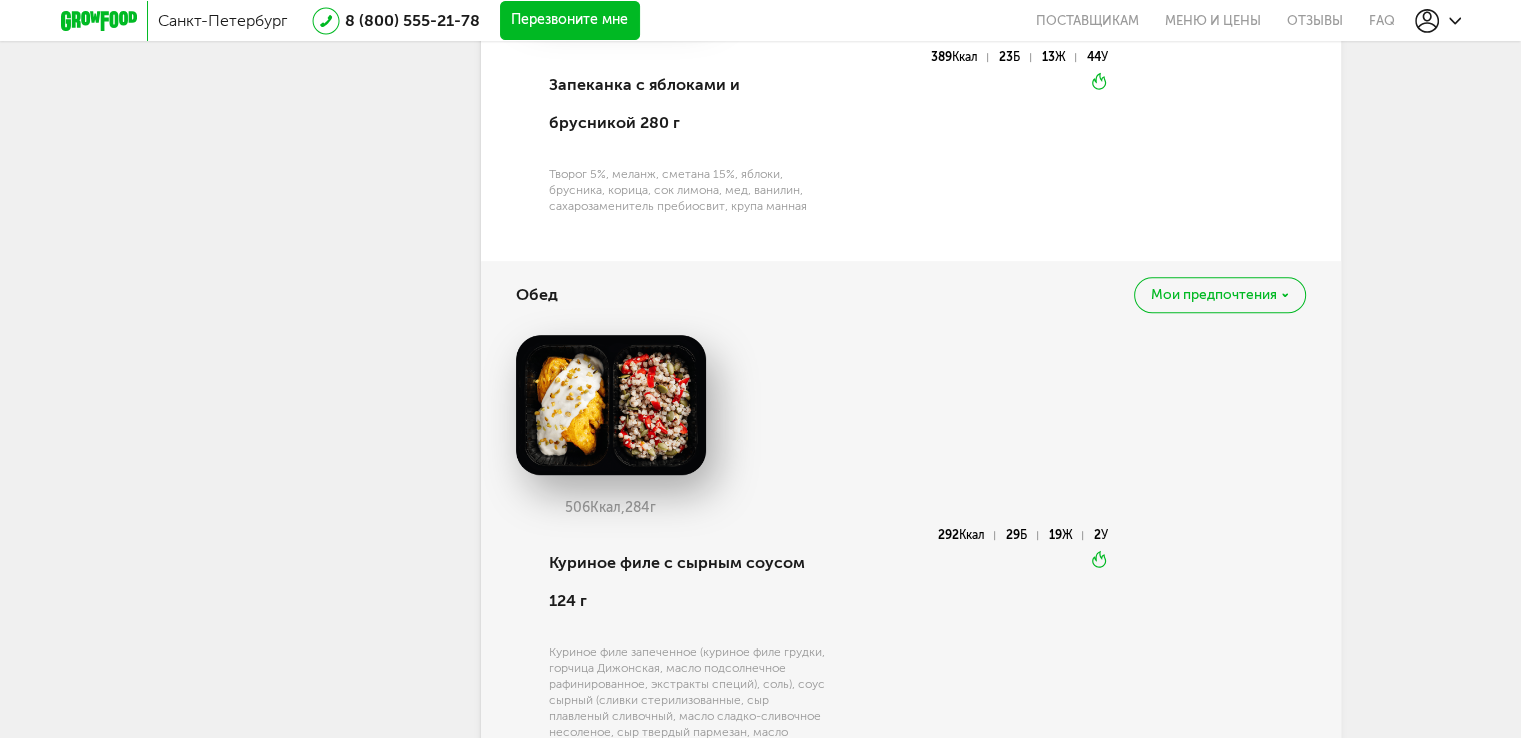 scroll, scrollTop: 1168, scrollLeft: 0, axis: vertical 